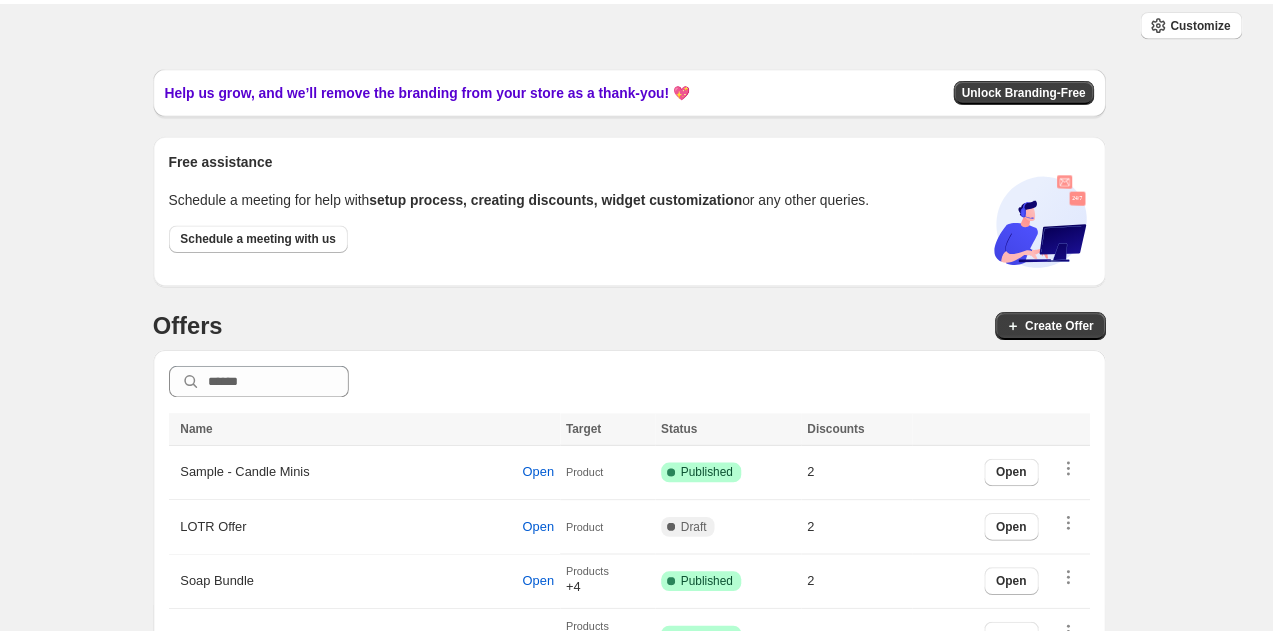 scroll, scrollTop: 0, scrollLeft: 0, axis: both 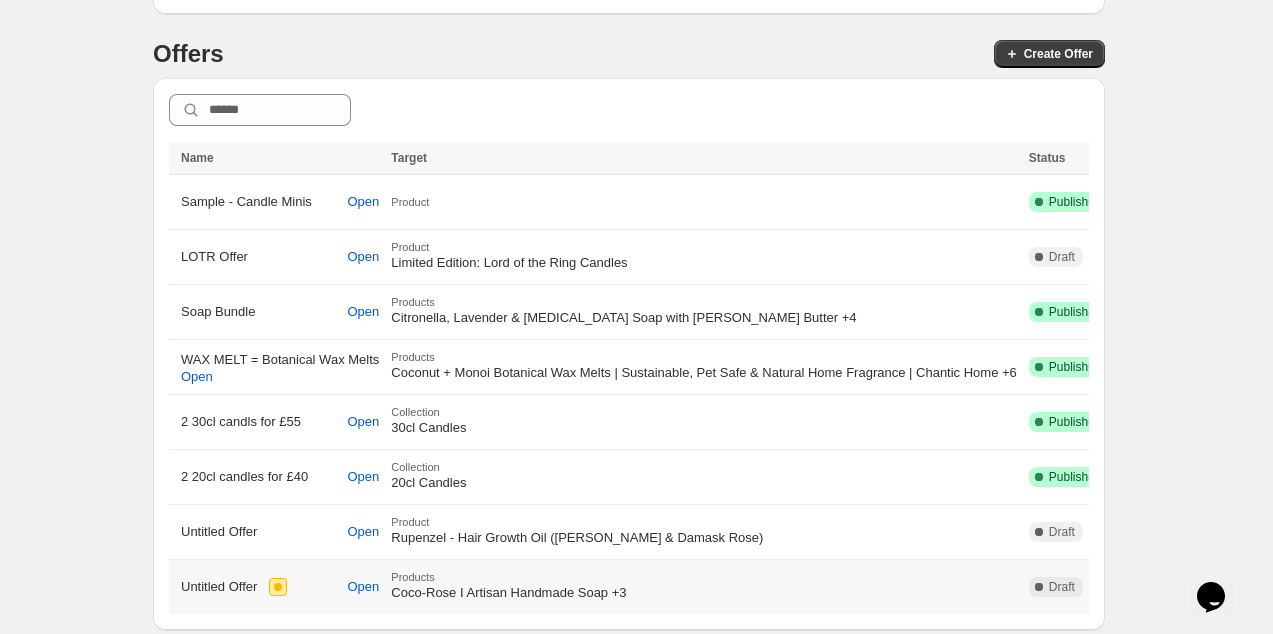 click on "Coco-Rose I Artisan Handmade Soap +3" at bounding box center [704, 593] 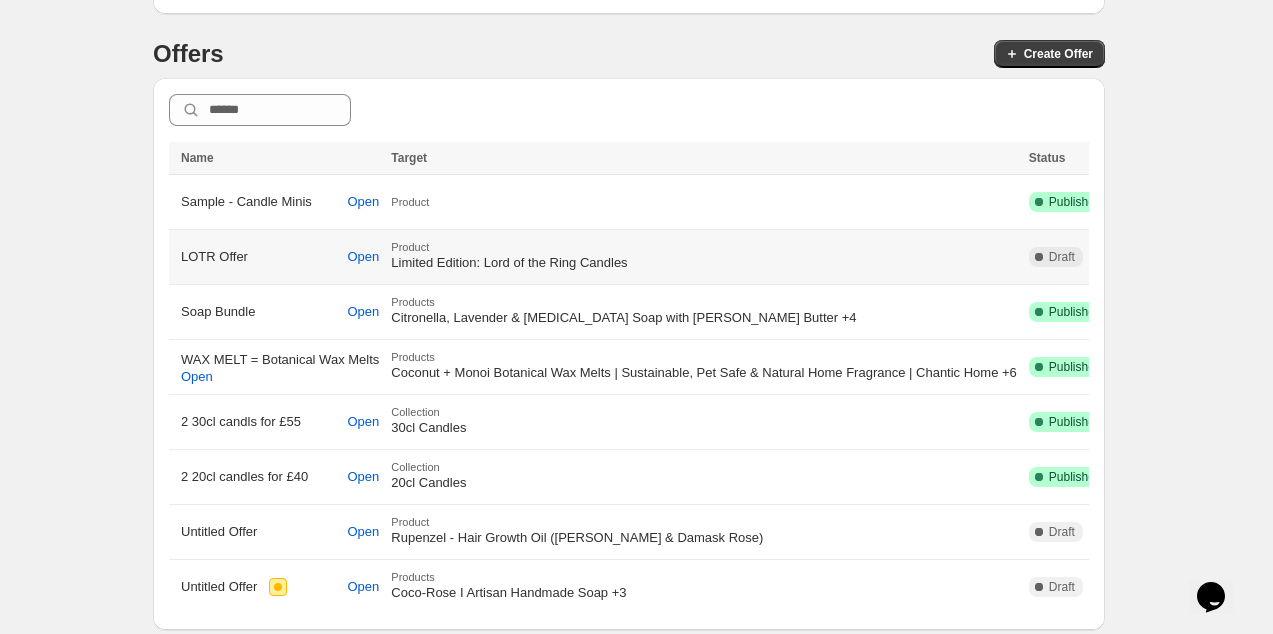 click on "Limited Edition: Lord of the Ring Candles" at bounding box center [704, 263] 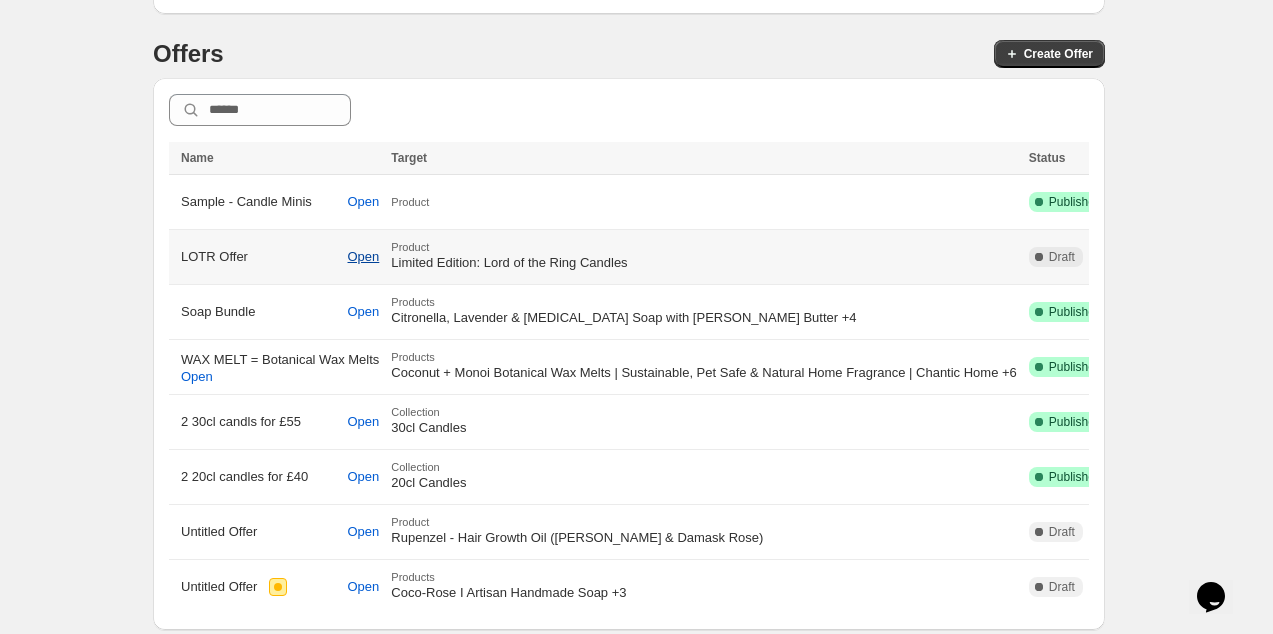 click on "Open" at bounding box center [364, 257] 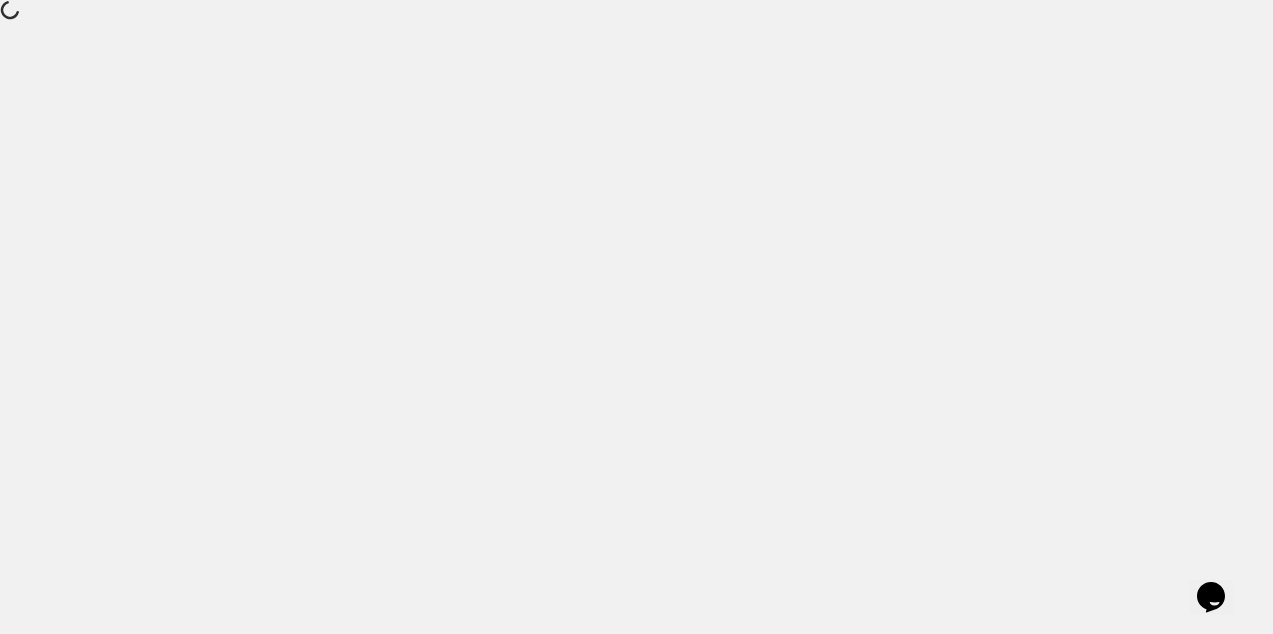 scroll, scrollTop: 0, scrollLeft: 0, axis: both 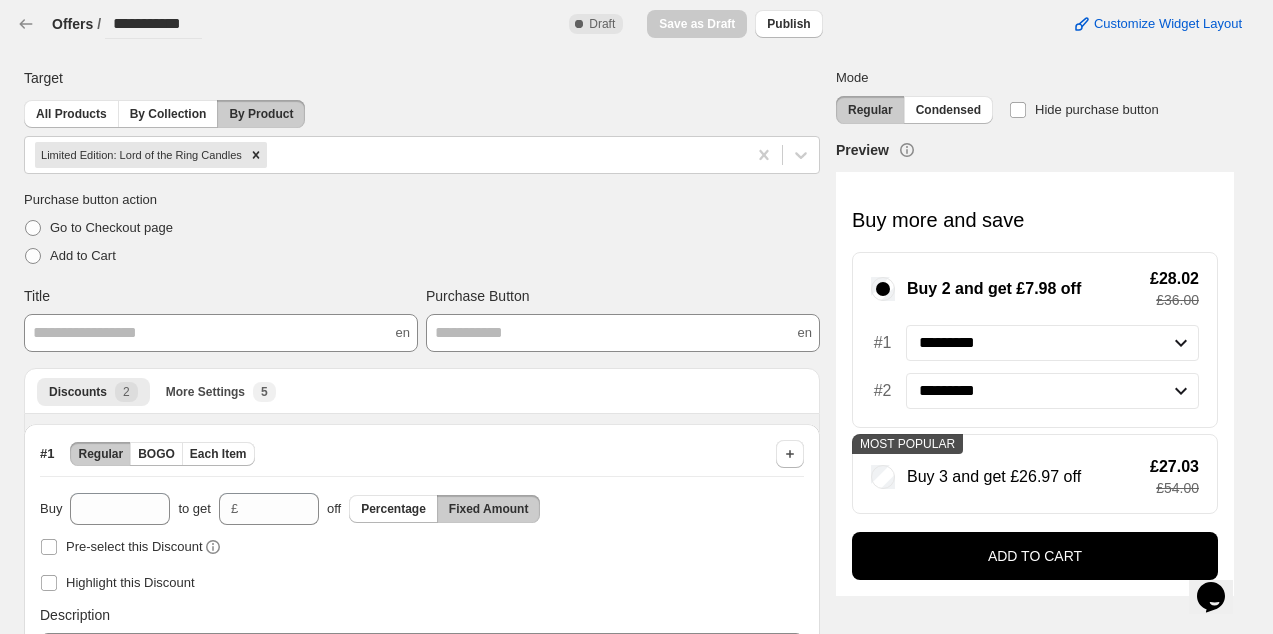 click on "**********" at bounding box center (621, 553) 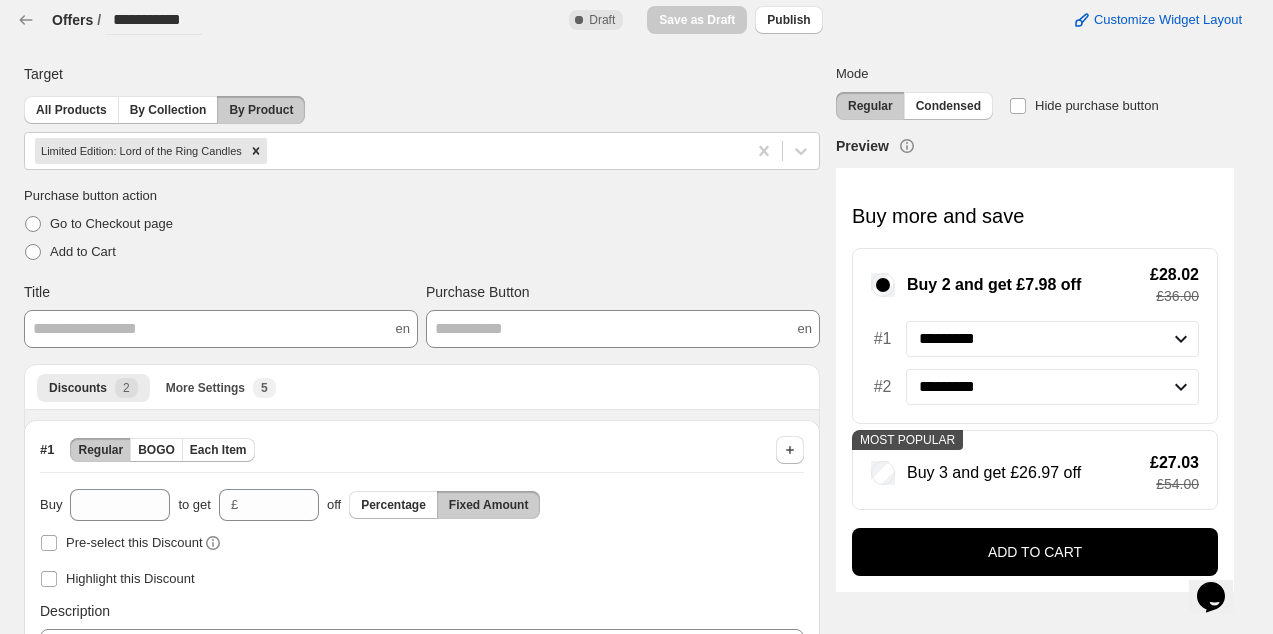 scroll, scrollTop: 0, scrollLeft: 0, axis: both 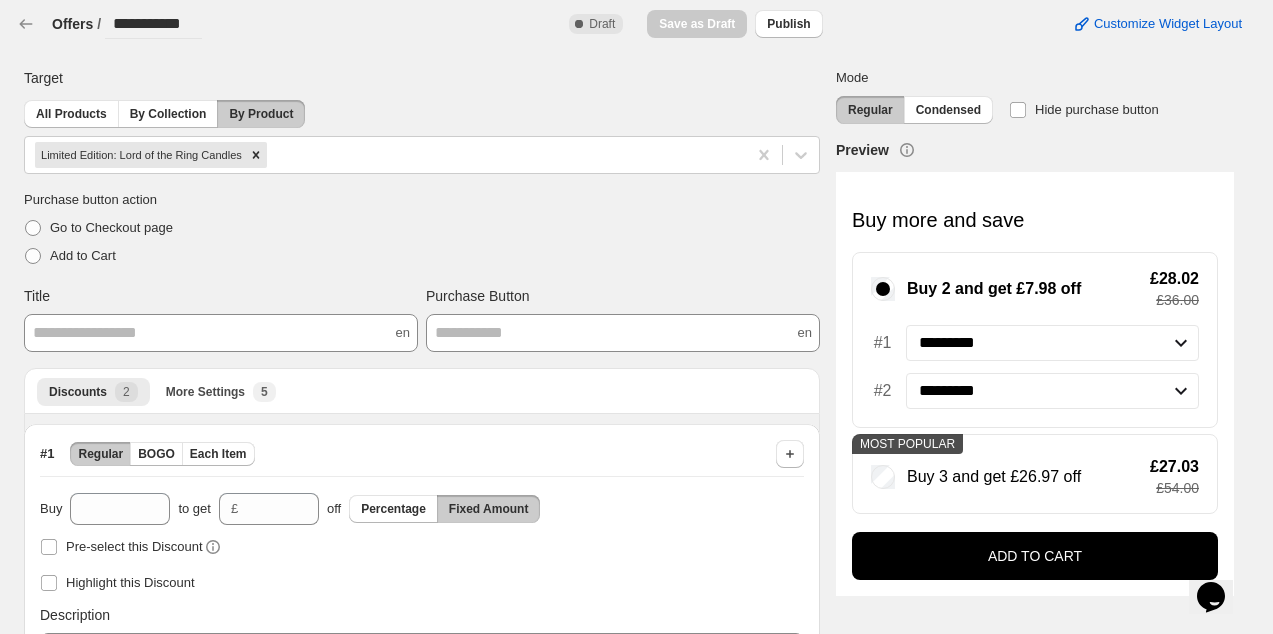 click on "**********" at bounding box center [109, 24] 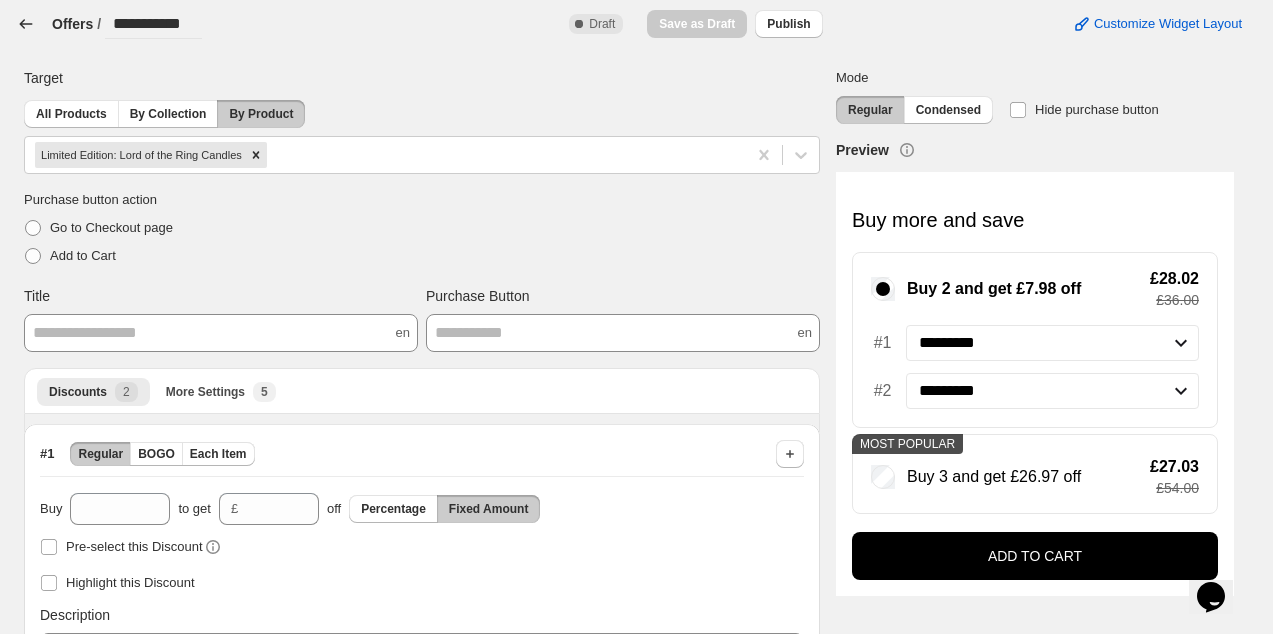 click 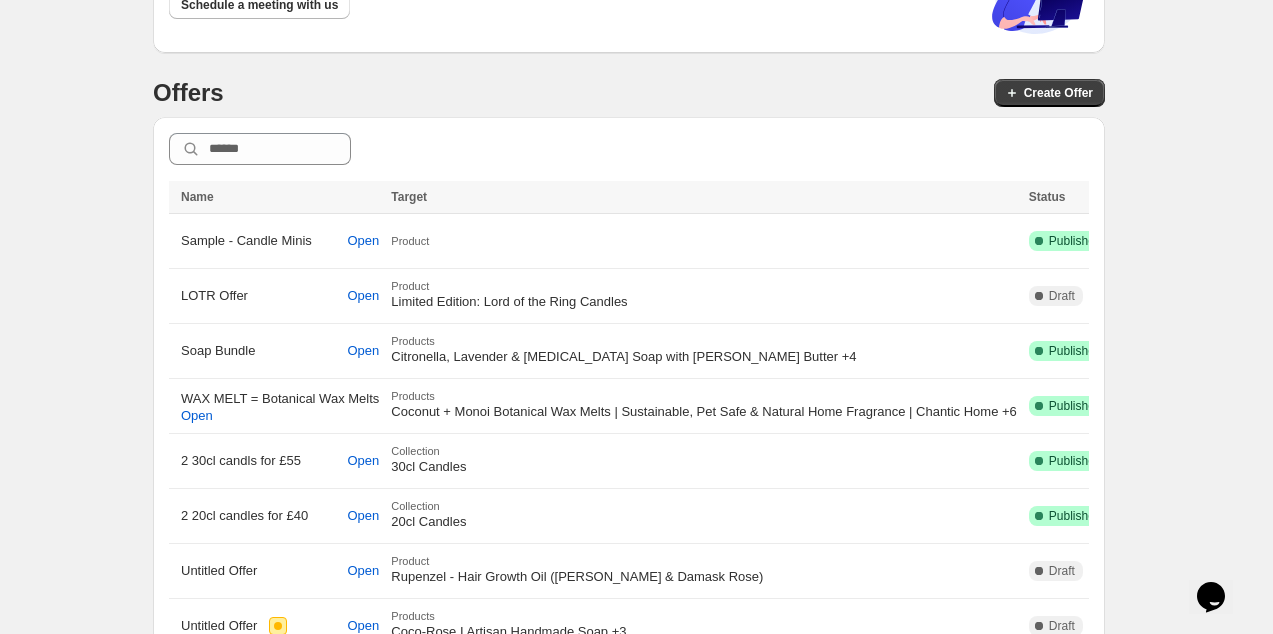 scroll, scrollTop: 285, scrollLeft: 0, axis: vertical 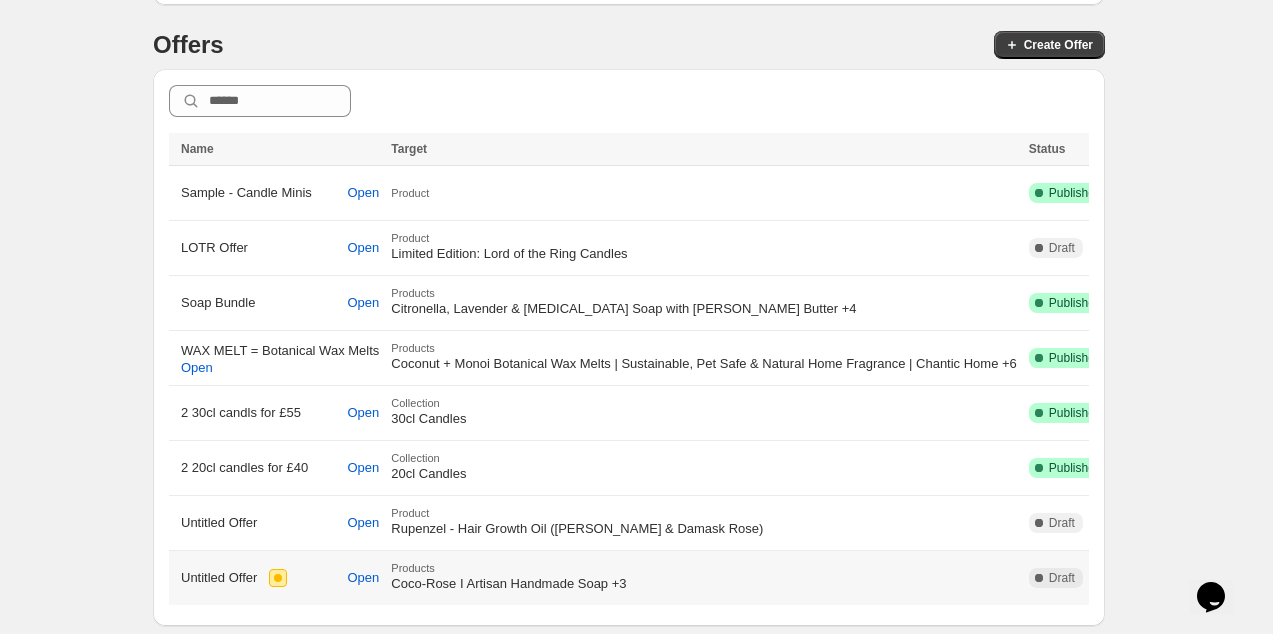 click on "Open" at bounding box center [364, 578] 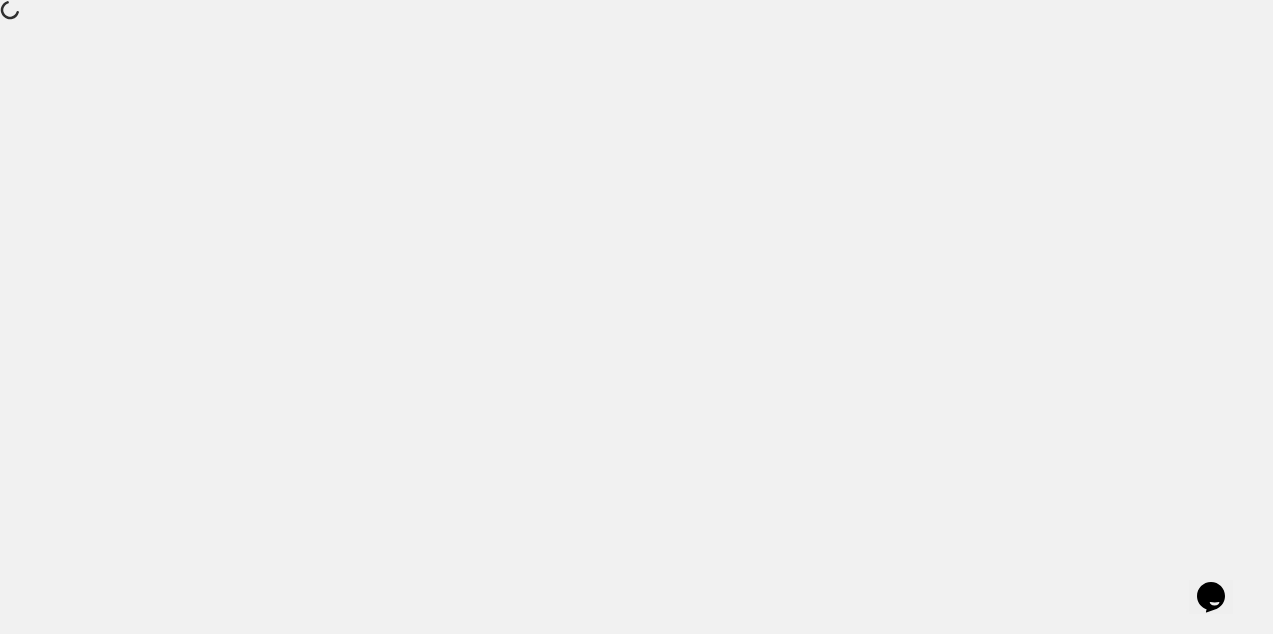 scroll, scrollTop: 0, scrollLeft: 0, axis: both 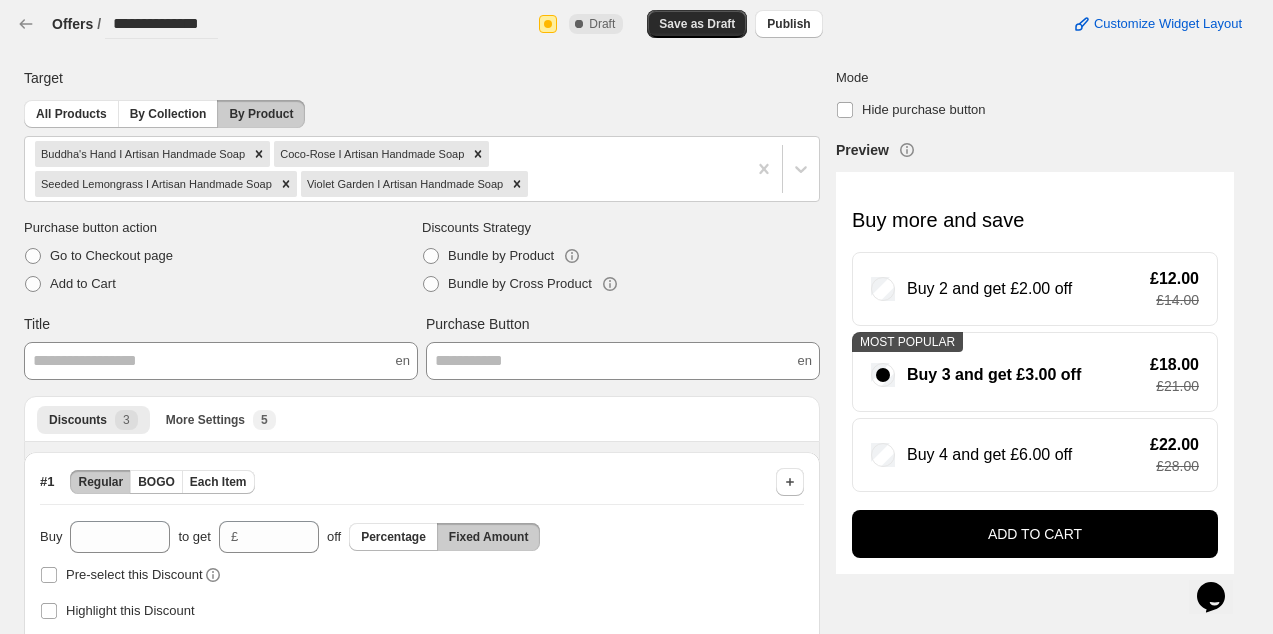 click on "Save as Draft" at bounding box center [697, 24] 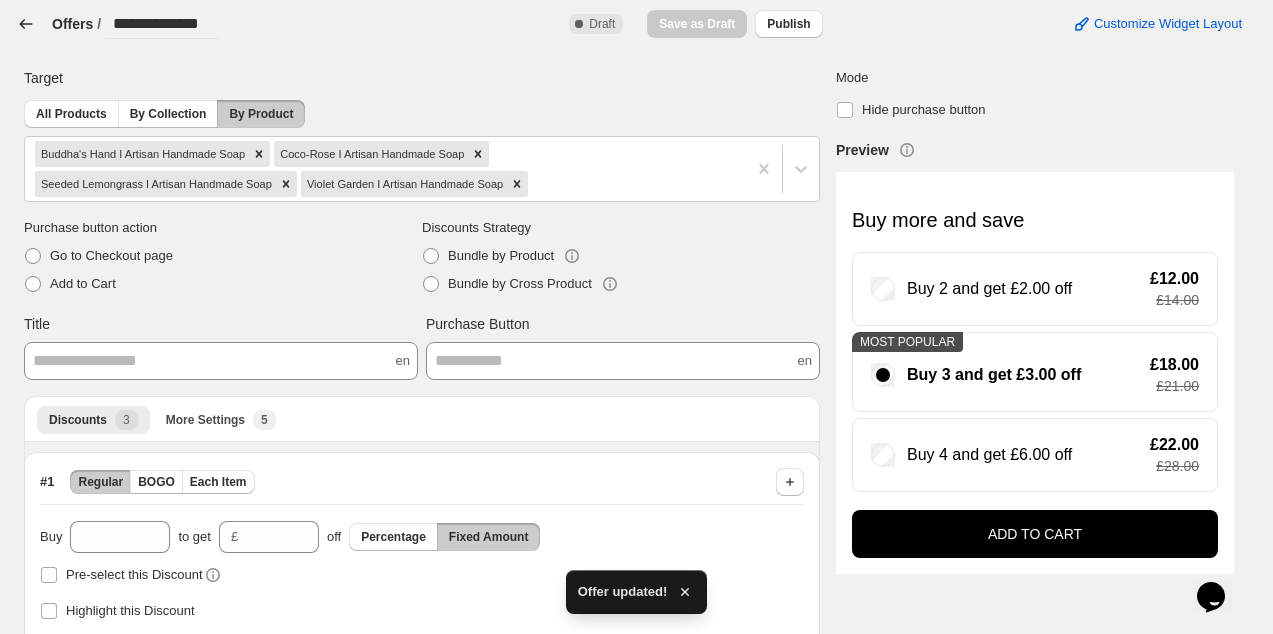 click 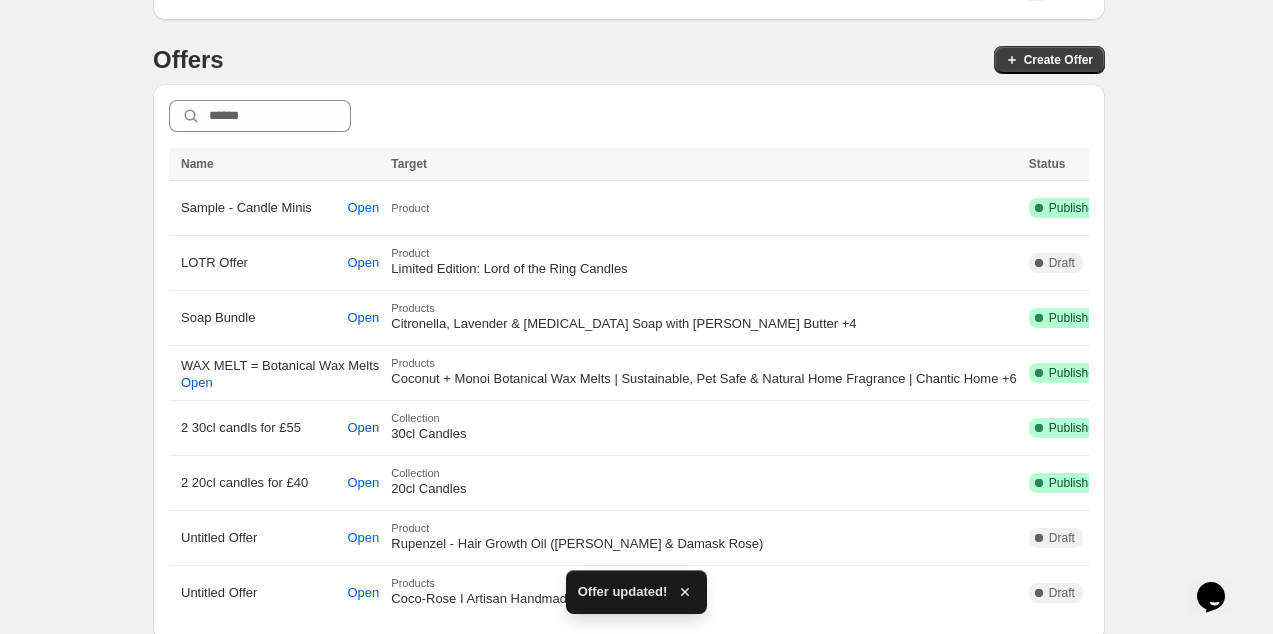 scroll, scrollTop: 285, scrollLeft: 0, axis: vertical 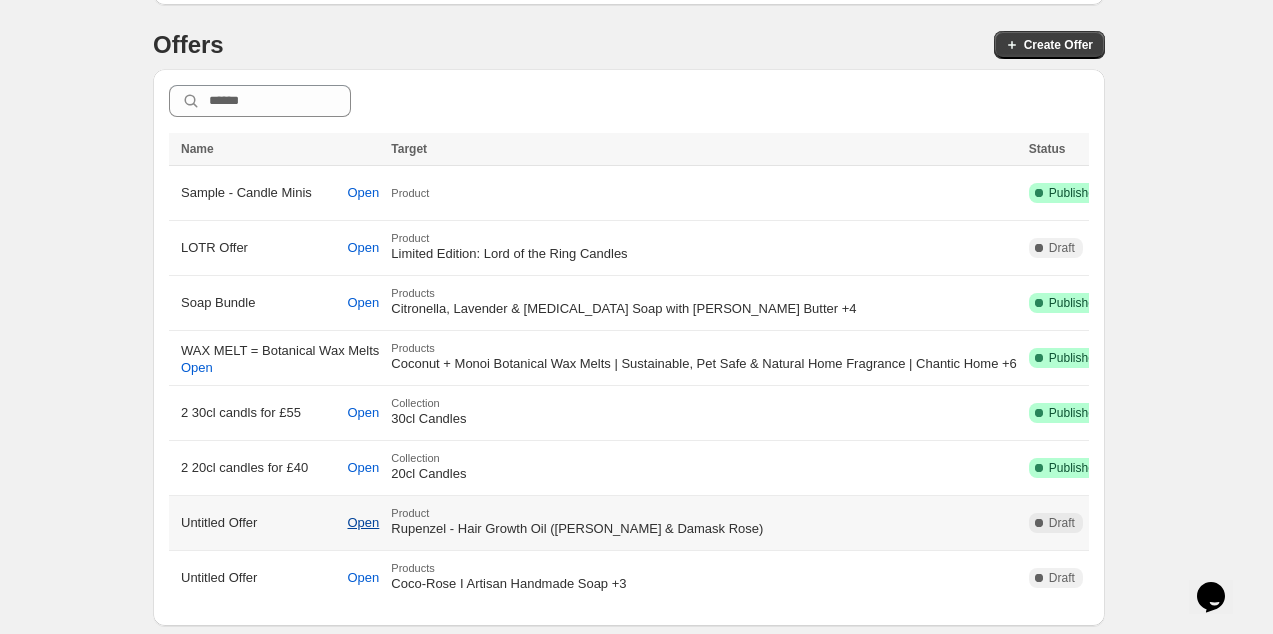 click on "Open" at bounding box center [364, 523] 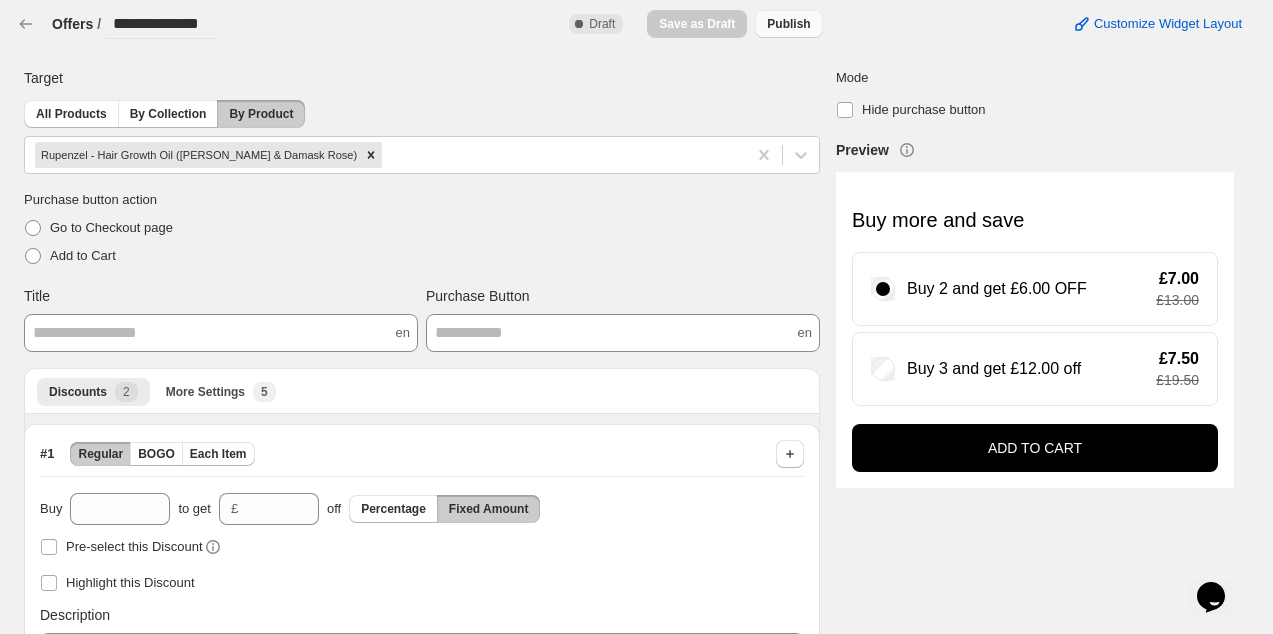 click on "Publish" at bounding box center [788, 24] 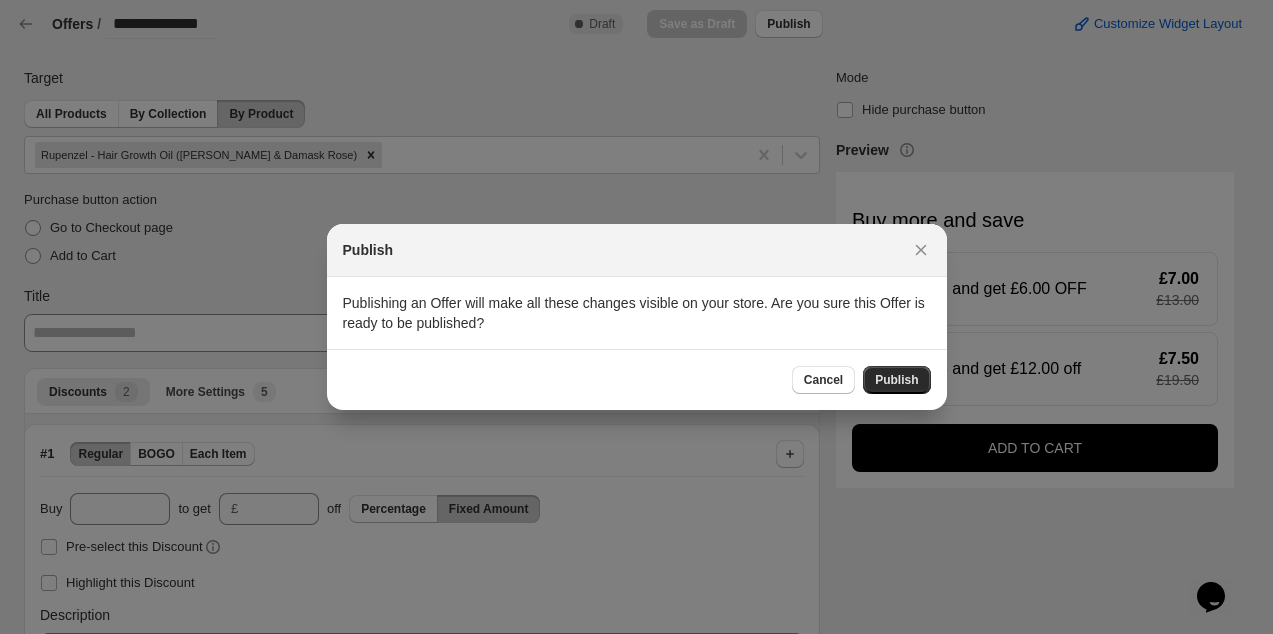 click on "Publish" at bounding box center (896, 380) 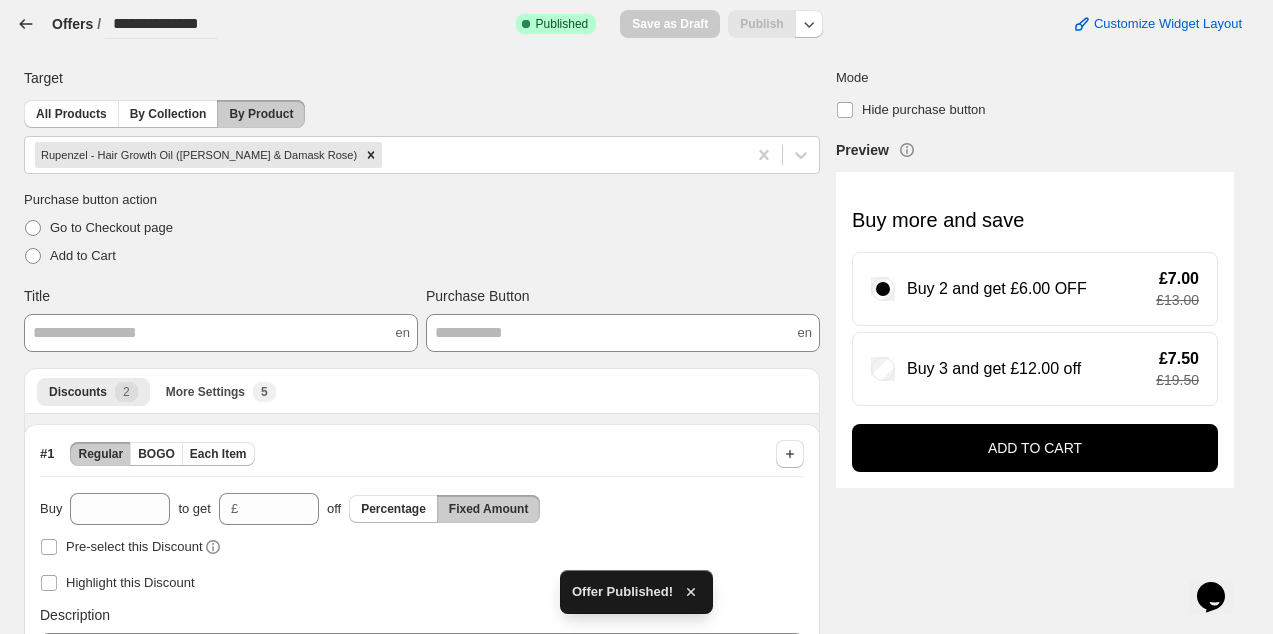 click 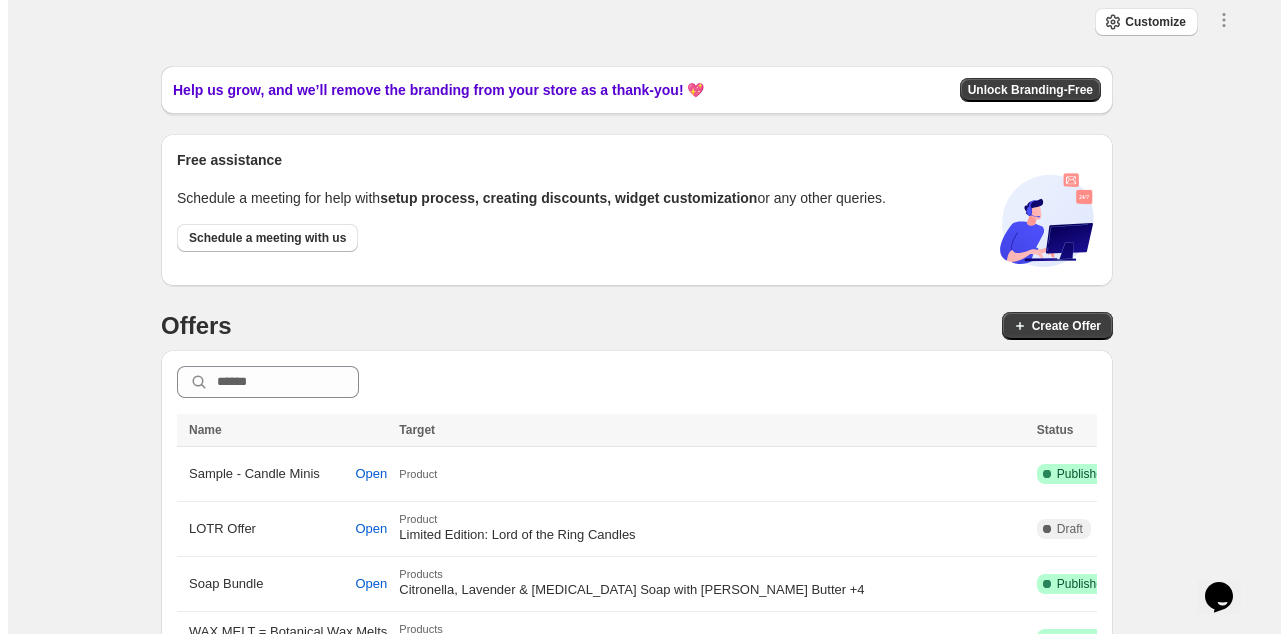 scroll, scrollTop: 0, scrollLeft: 0, axis: both 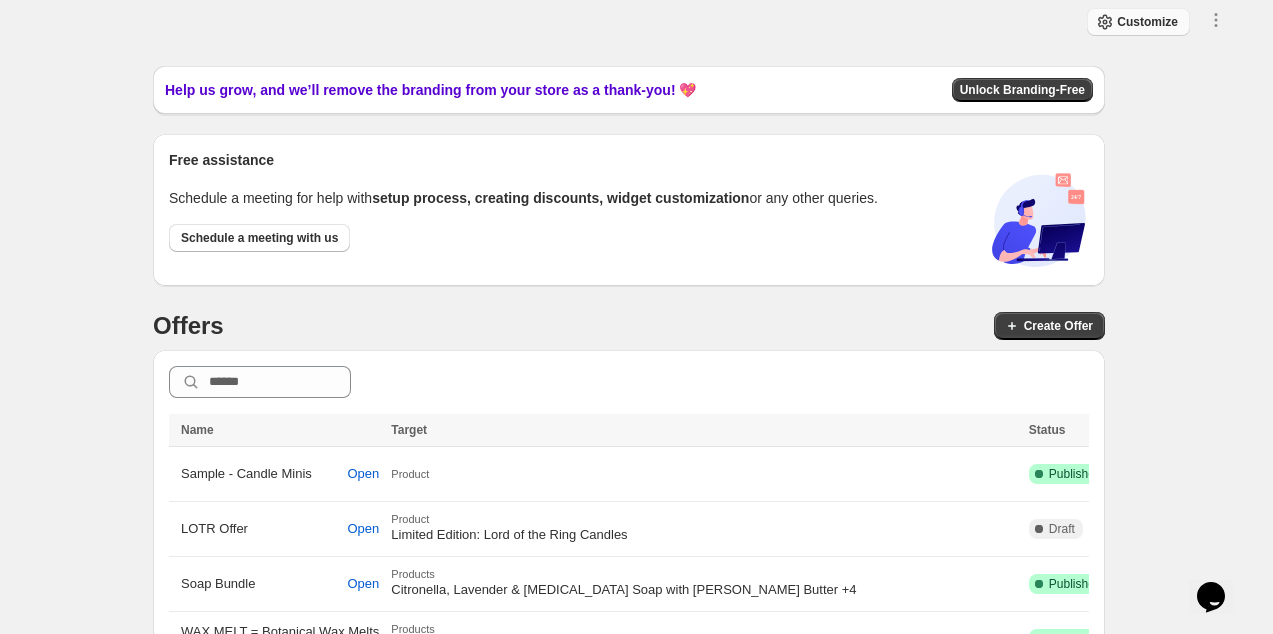 click on "Customize" at bounding box center [1138, 22] 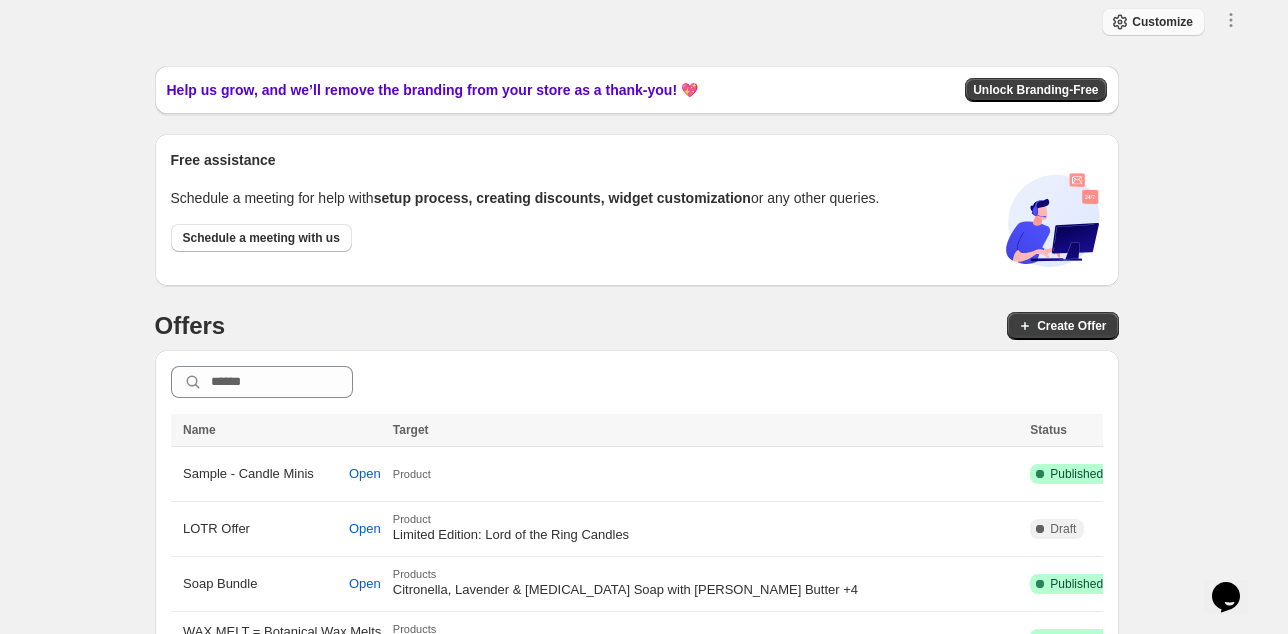 select on "**********" 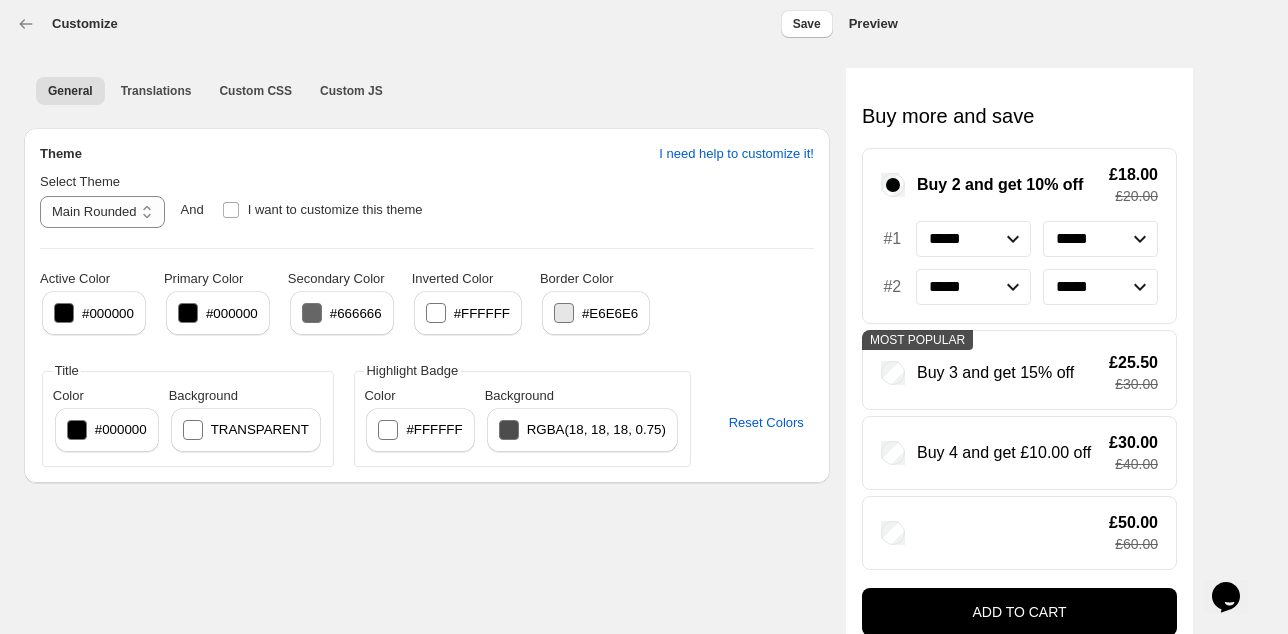 click at bounding box center (312, 313) 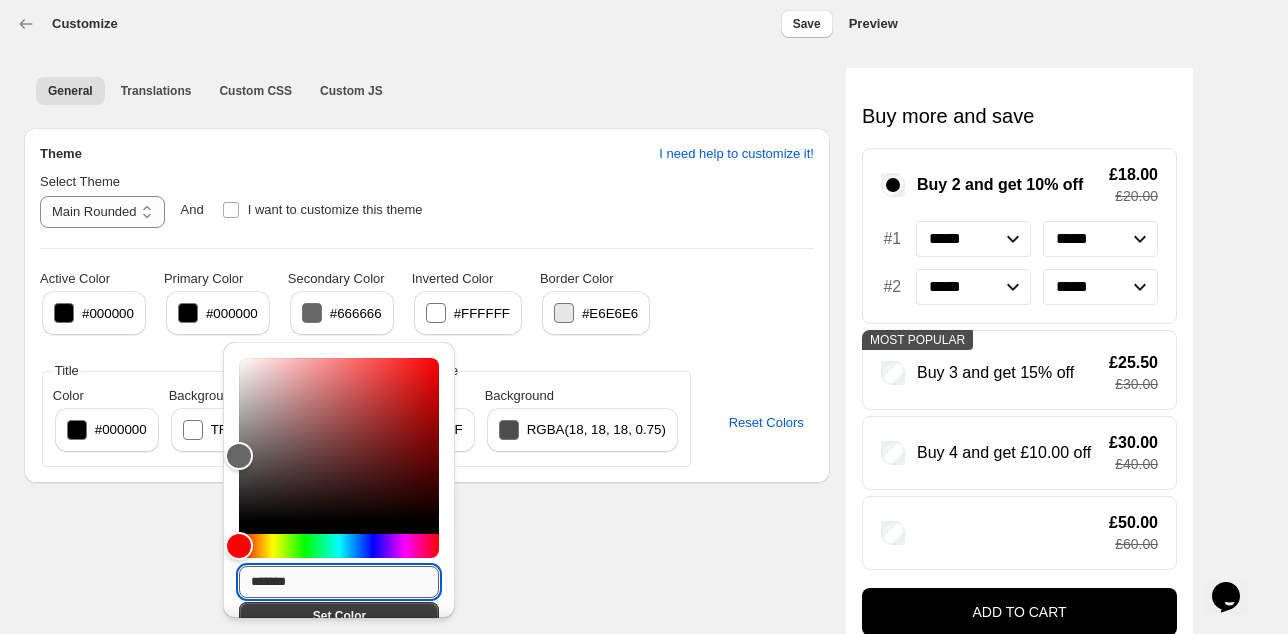 drag, startPoint x: 312, startPoint y: 582, endPoint x: 262, endPoint y: 574, distance: 50.635956 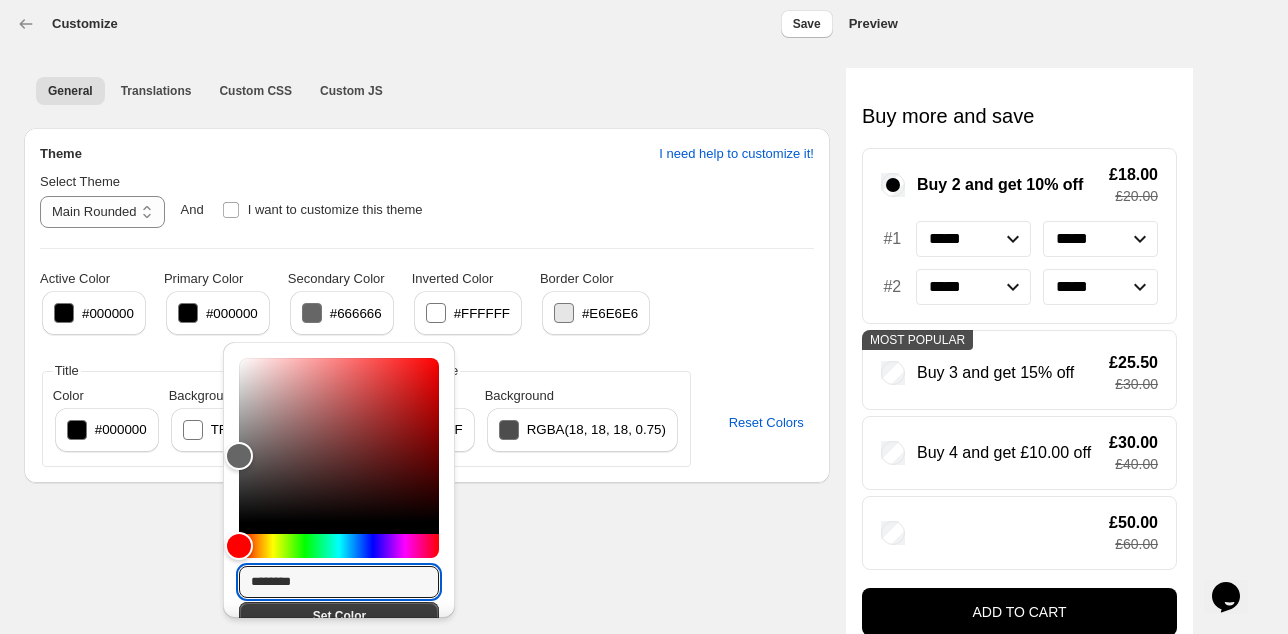 type on "********" 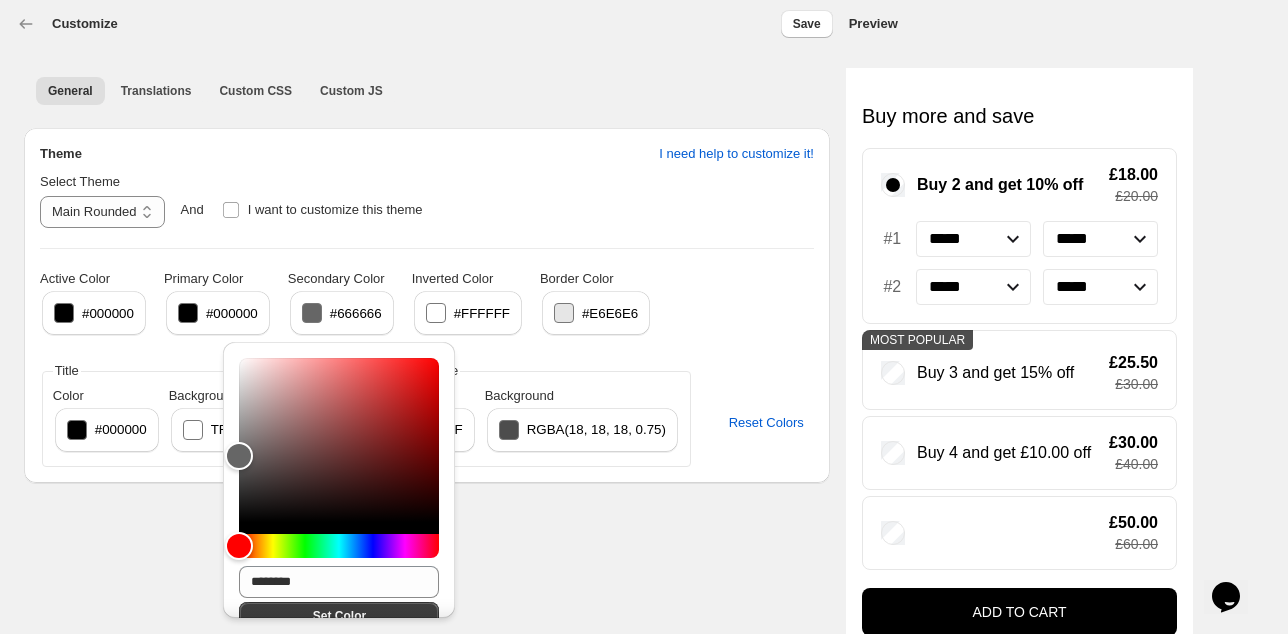 click on "**********" at bounding box center [636, 317] 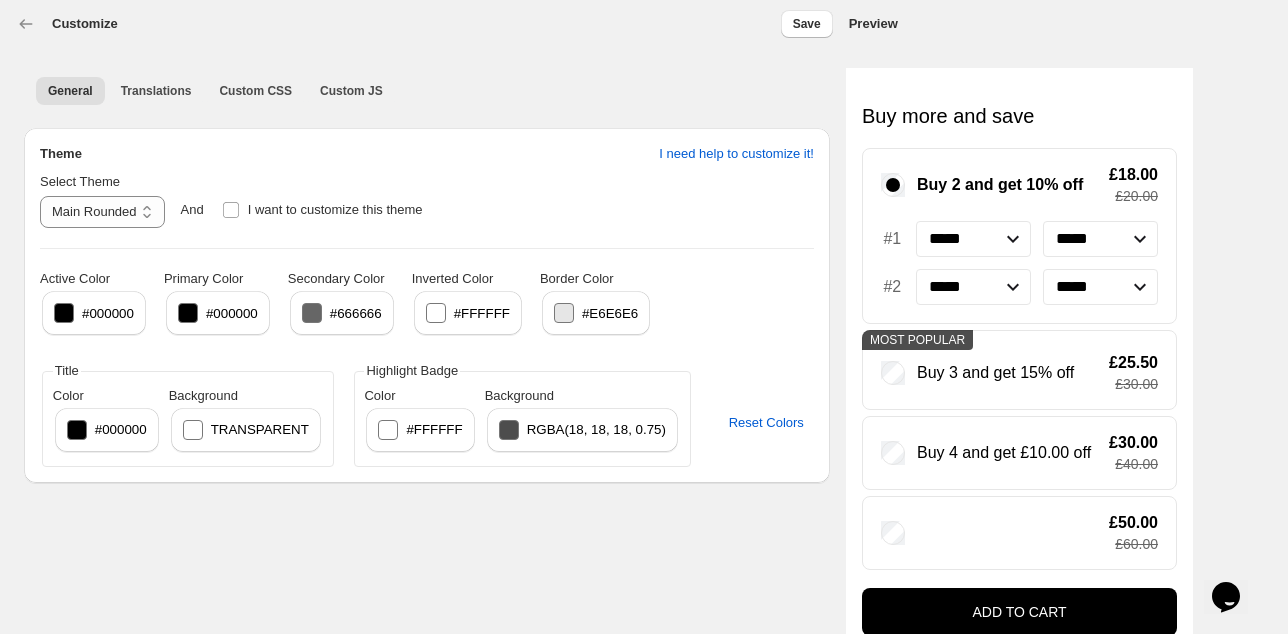 click at bounding box center (312, 313) 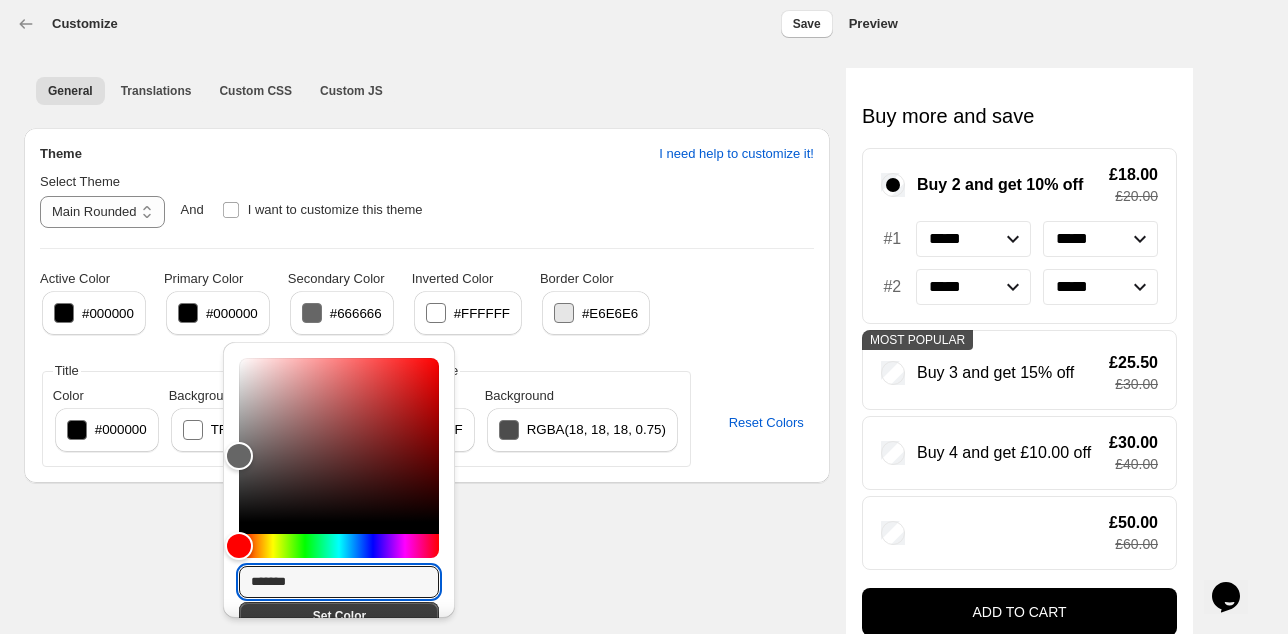 drag, startPoint x: 322, startPoint y: 581, endPoint x: 111, endPoint y: 543, distance: 214.3945 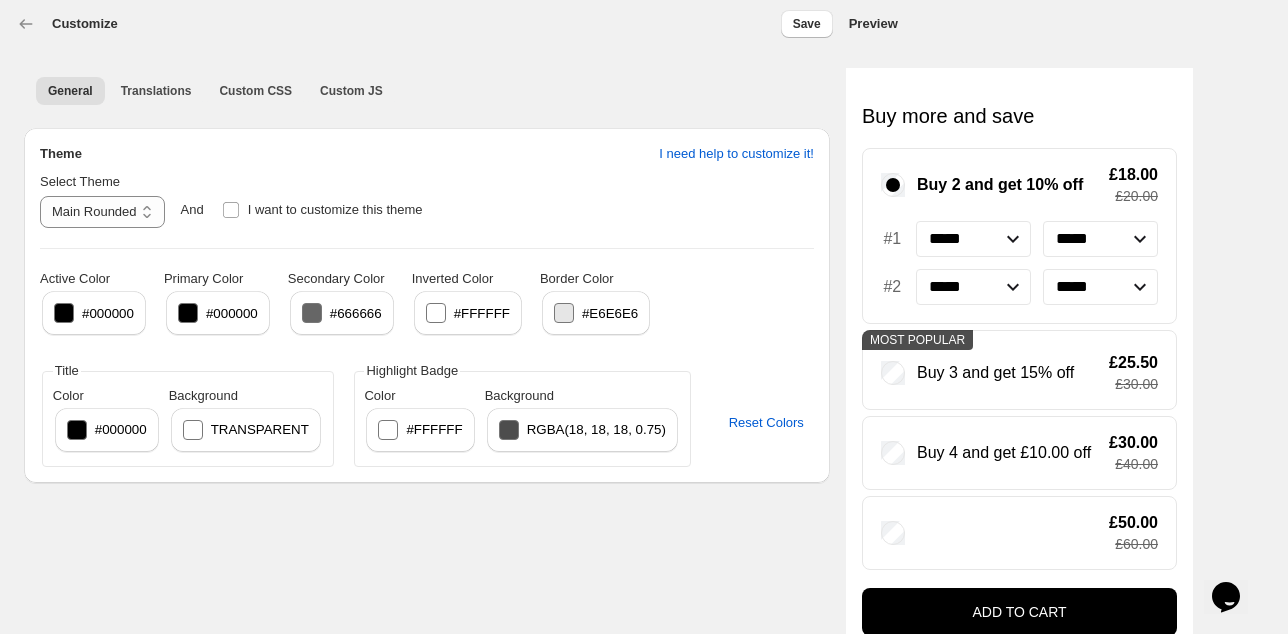 click on "#666666" at bounding box center [356, 313] 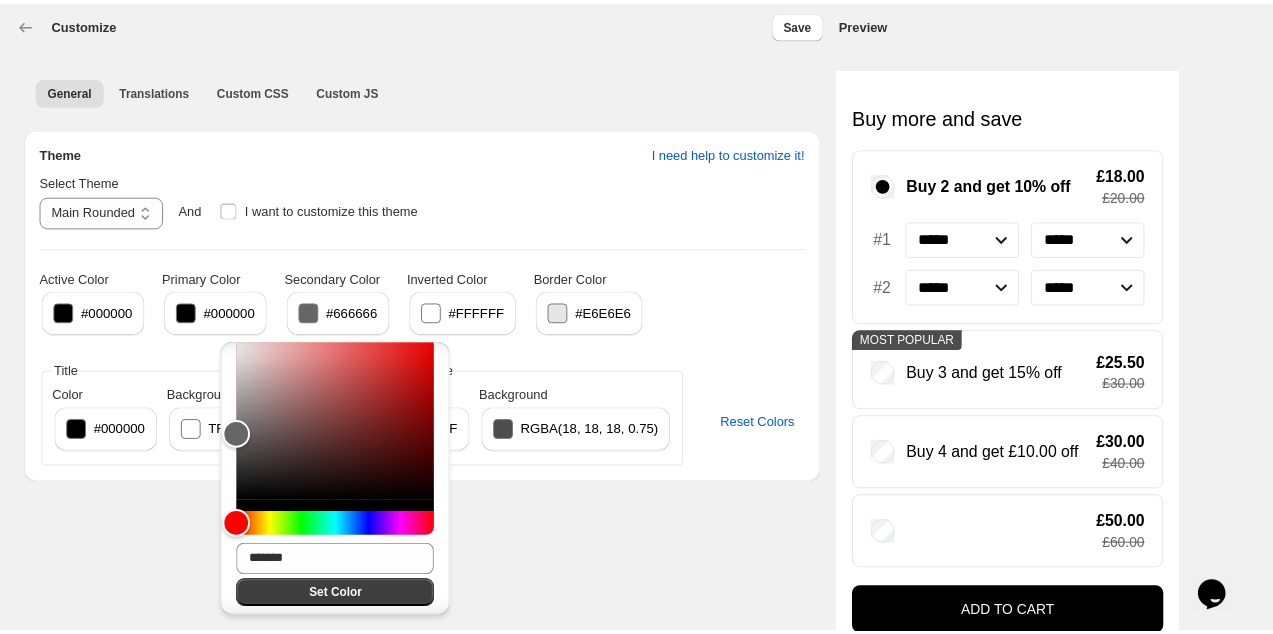 scroll, scrollTop: 28, scrollLeft: 0, axis: vertical 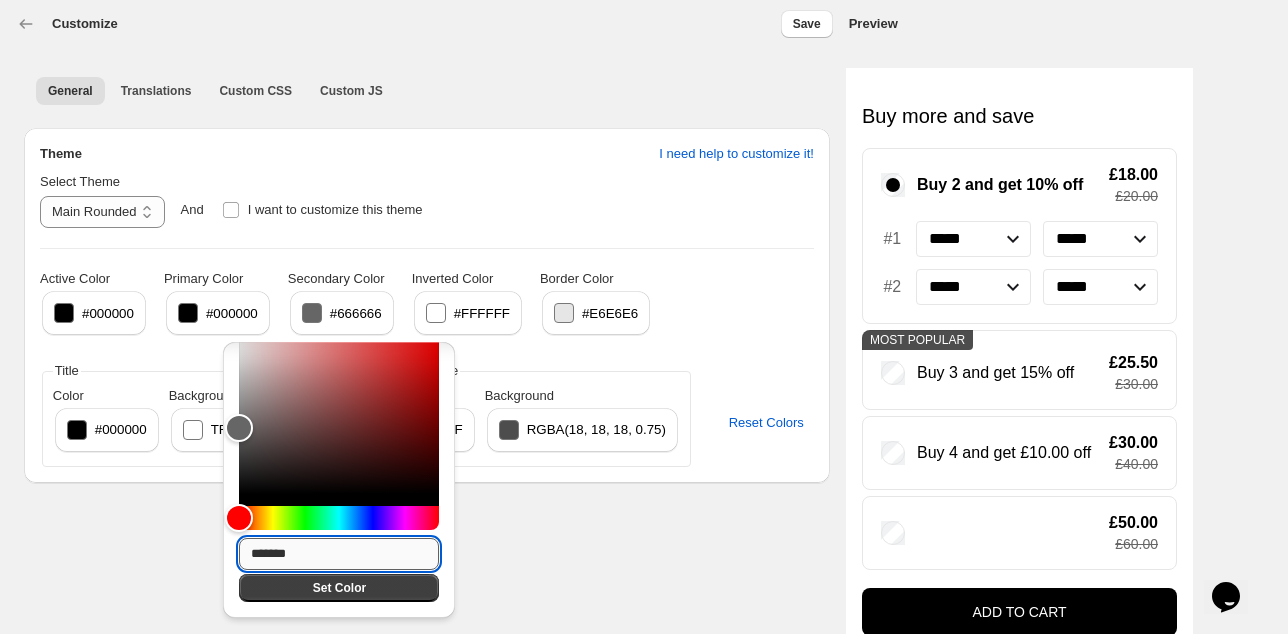 click on "*******" at bounding box center [339, 554] 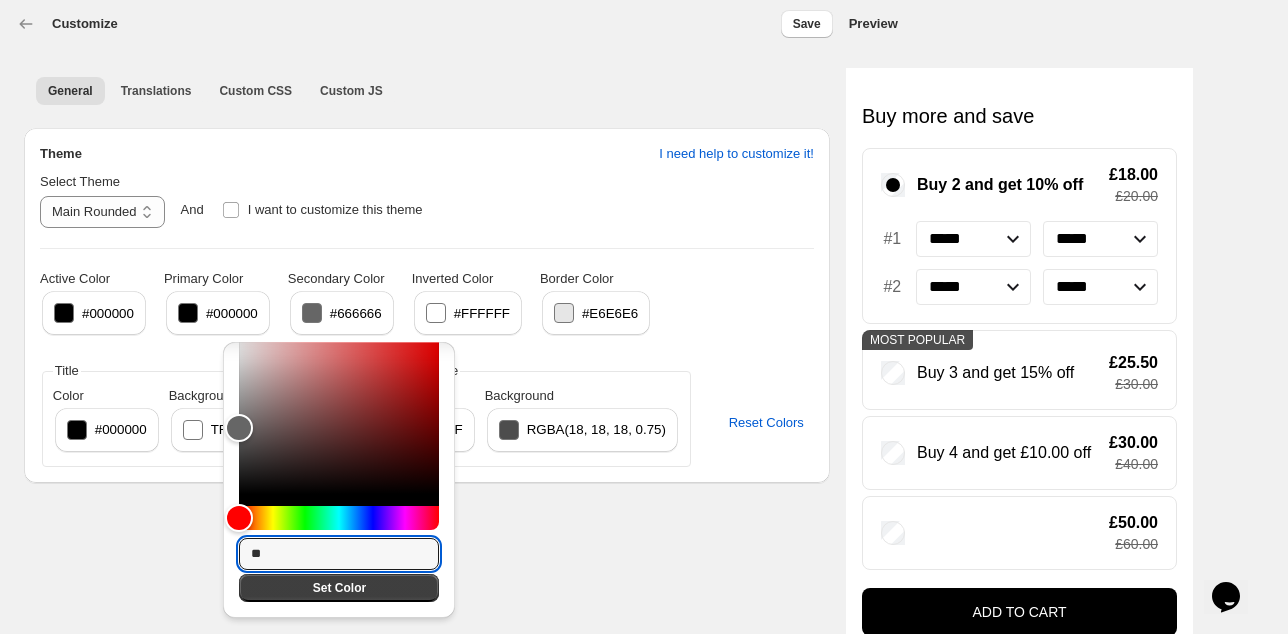 type on "*" 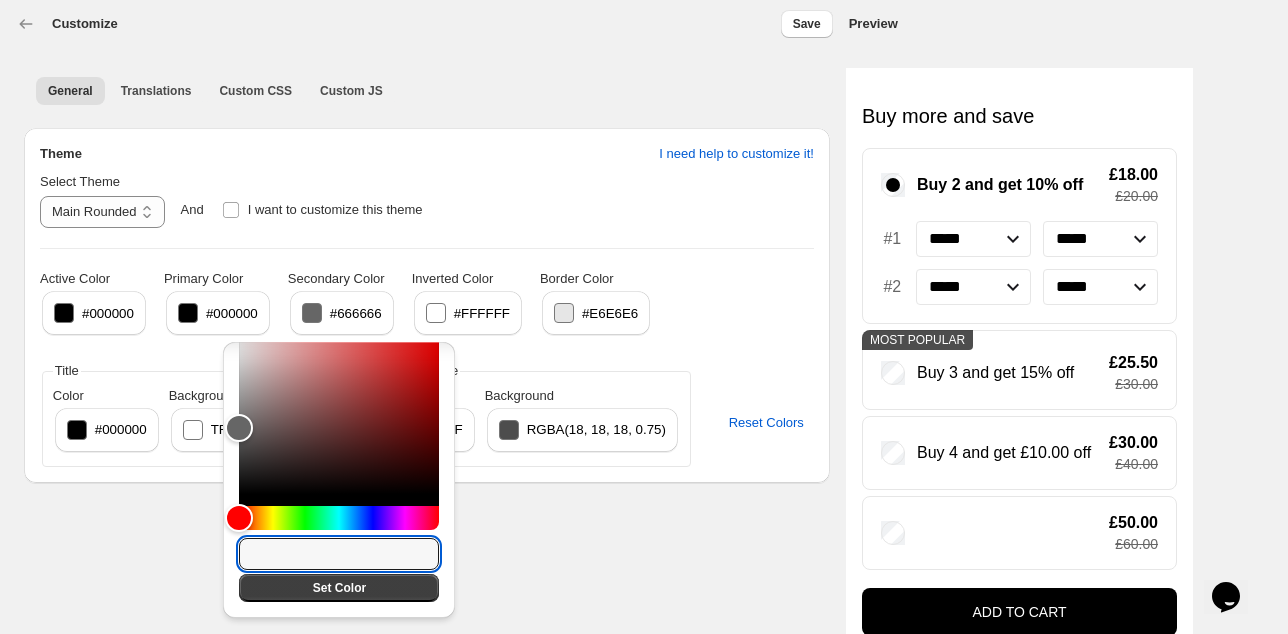 paste on "*******" 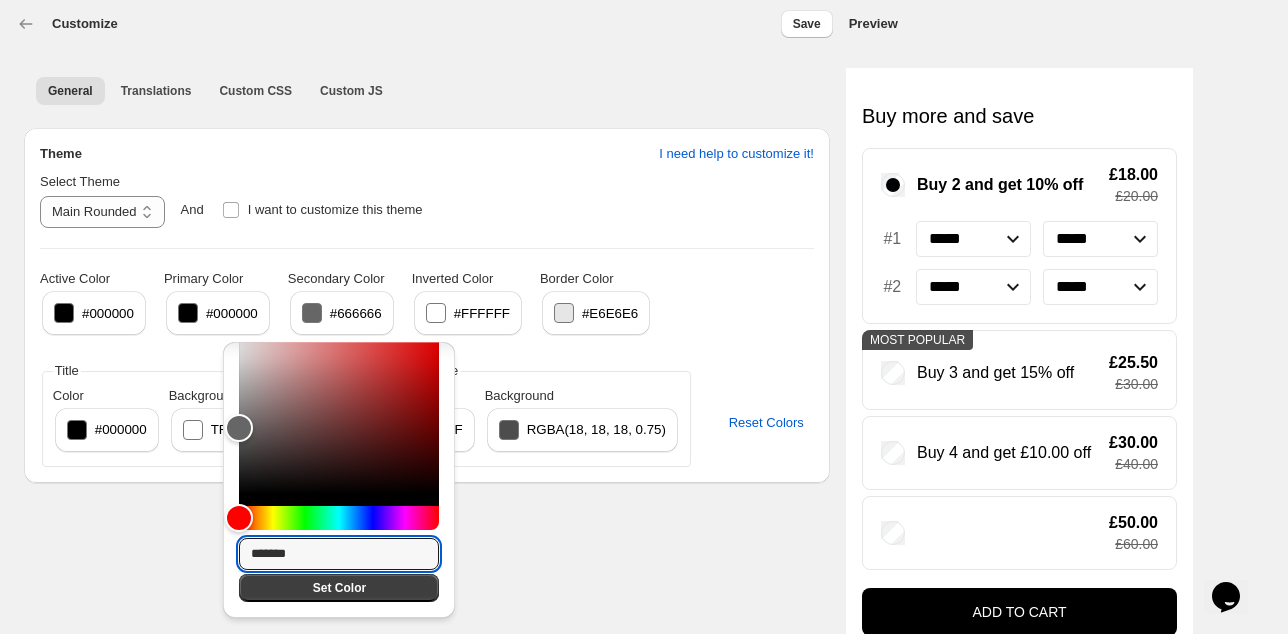 type on "*******" 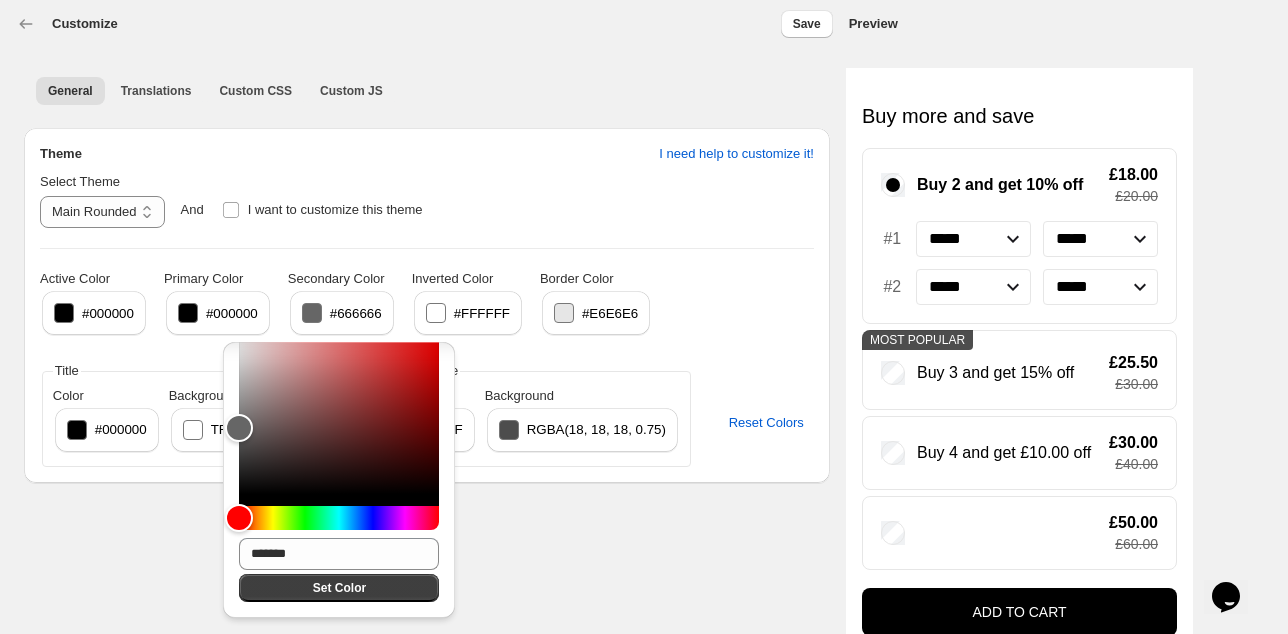 click on "******* Set Color" at bounding box center [339, 466] 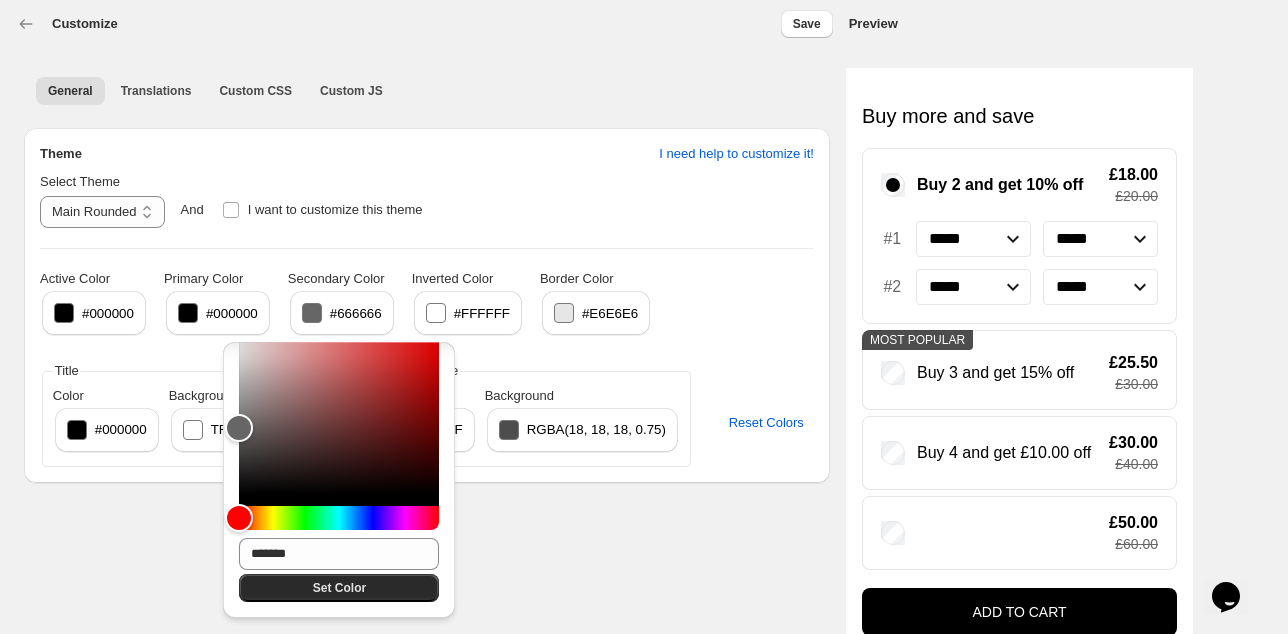 click on "Set Color" at bounding box center (339, 588) 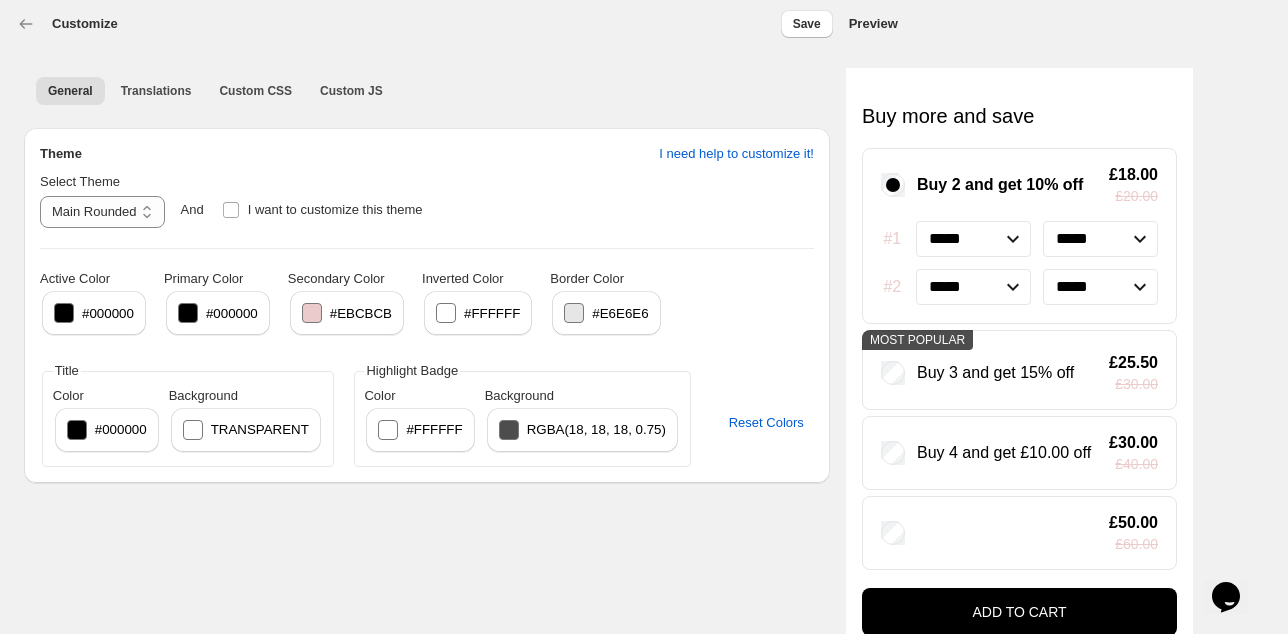 click on "#ebcbcb" at bounding box center (347, 313) 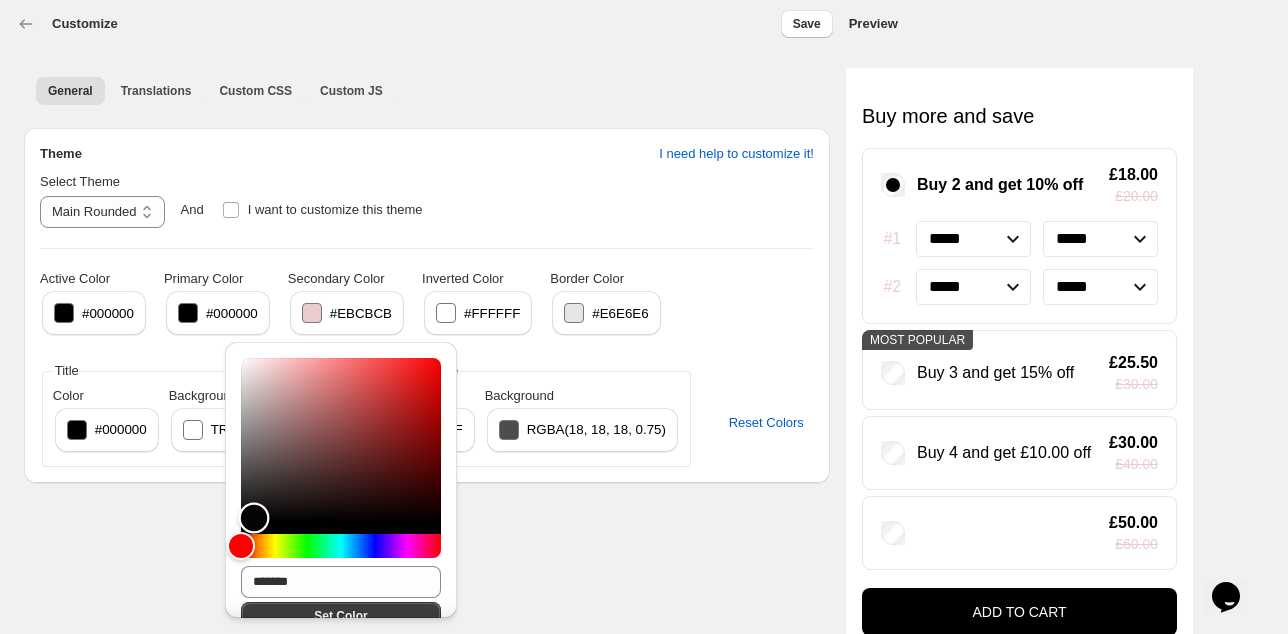 type on "*******" 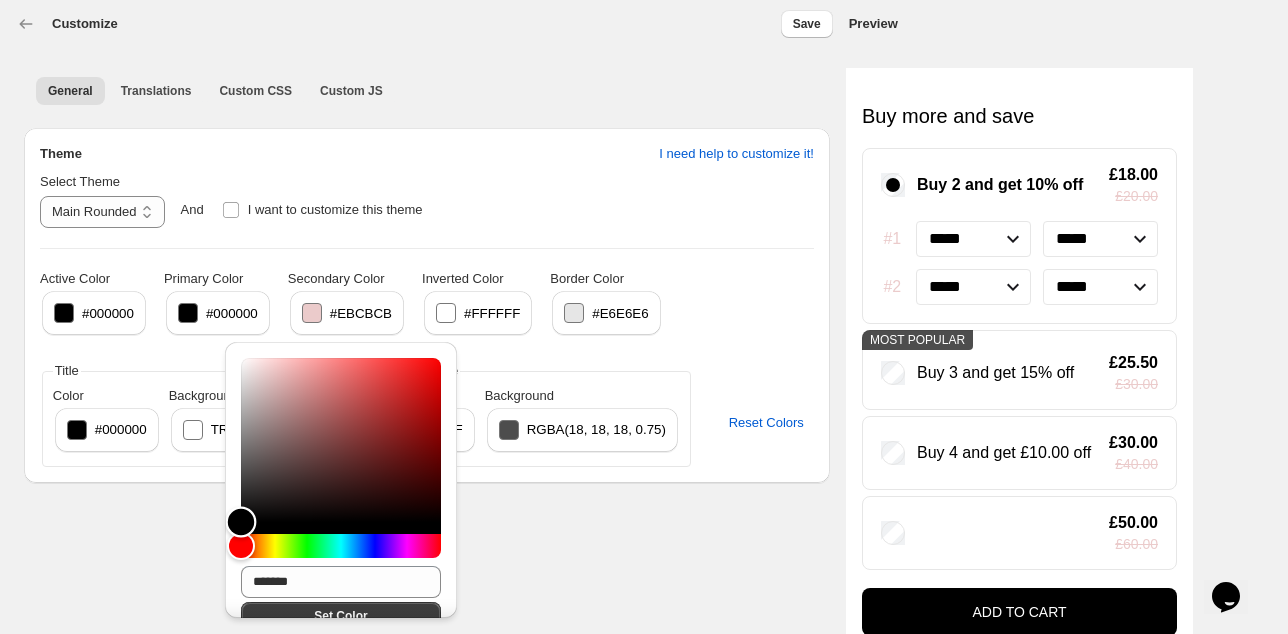 drag, startPoint x: 254, startPoint y: 518, endPoint x: 228, endPoint y: 542, distance: 35.383614 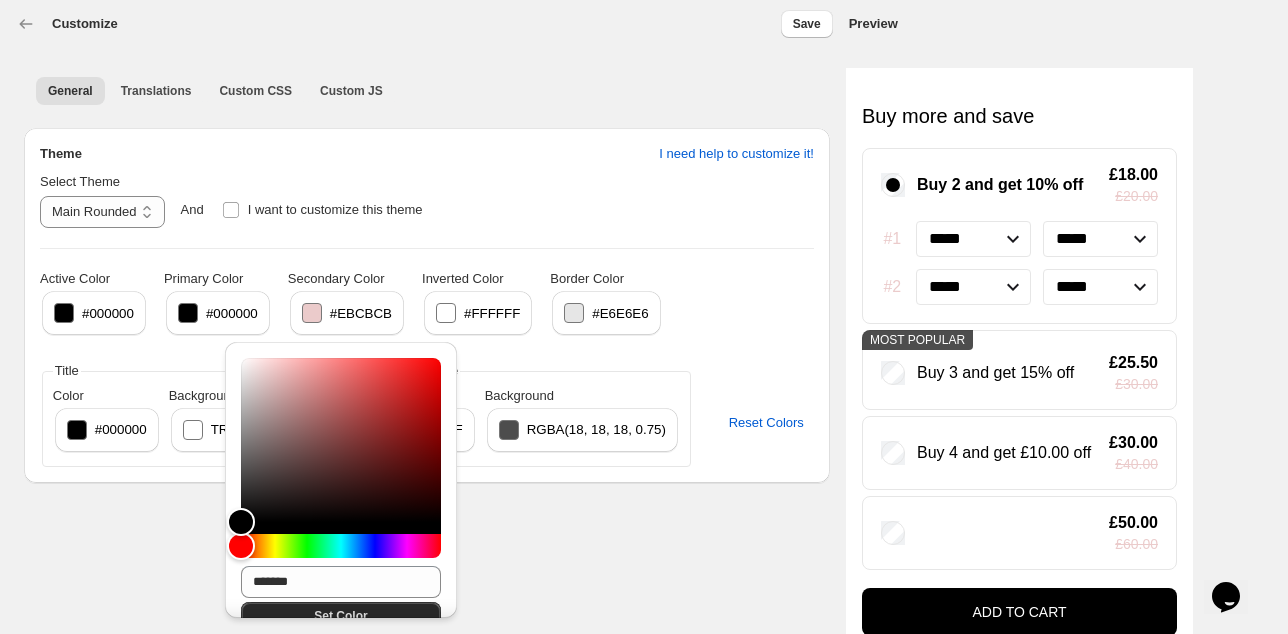 click on "Set Color" at bounding box center (341, 616) 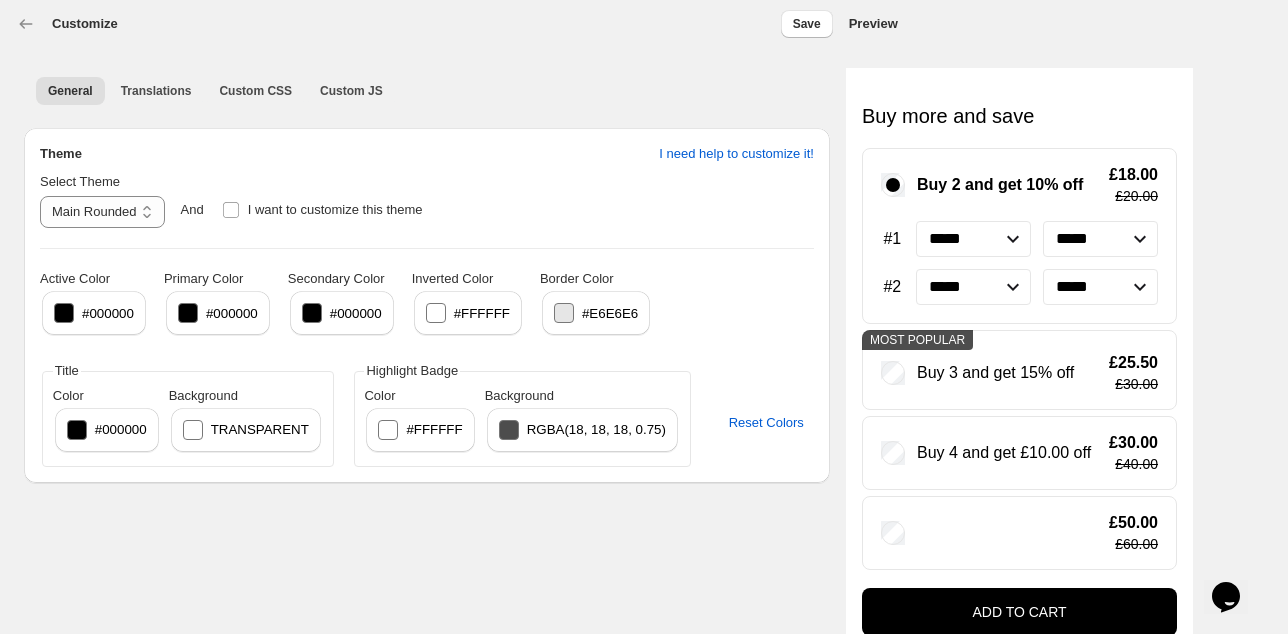 click at bounding box center (509, 430) 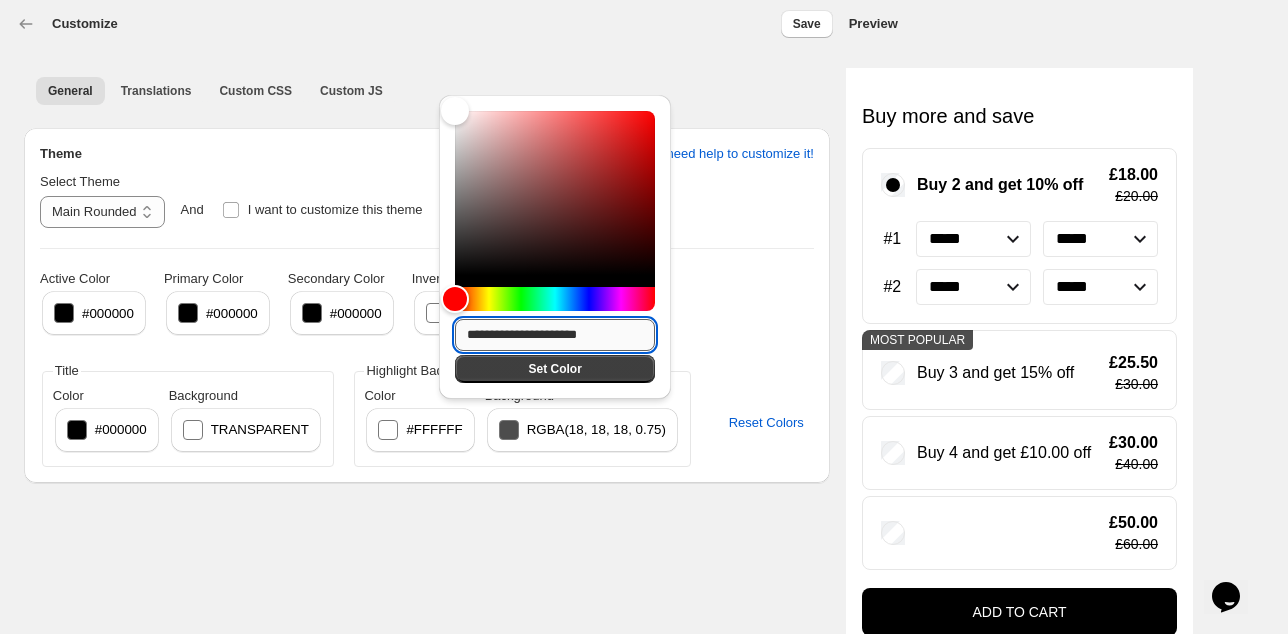 click on "**********" at bounding box center [555, 335] 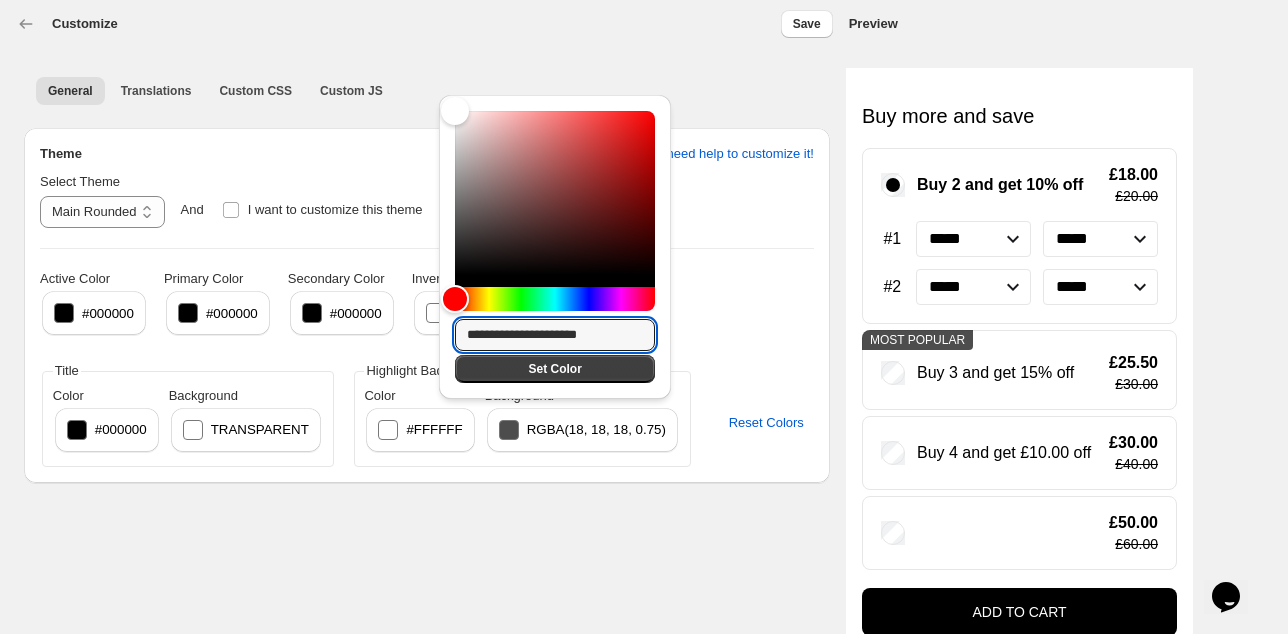 drag, startPoint x: 615, startPoint y: 335, endPoint x: 348, endPoint y: 326, distance: 267.15164 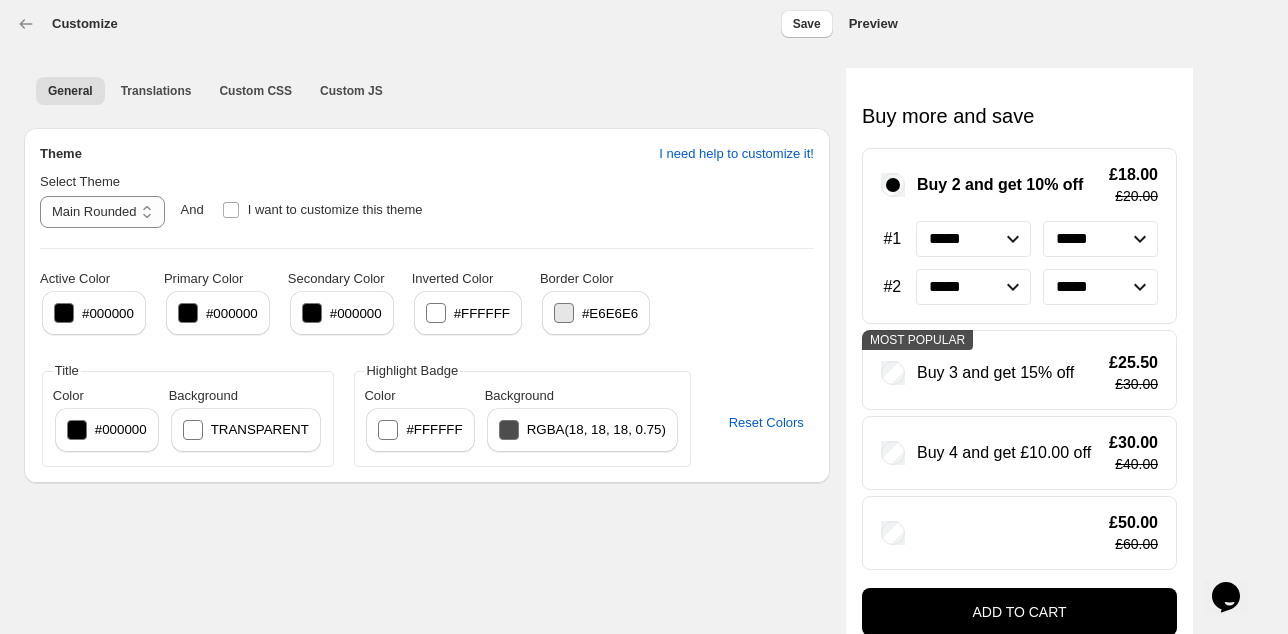 click on "rgba(18, 18, 18, 0.75)" at bounding box center [596, 429] 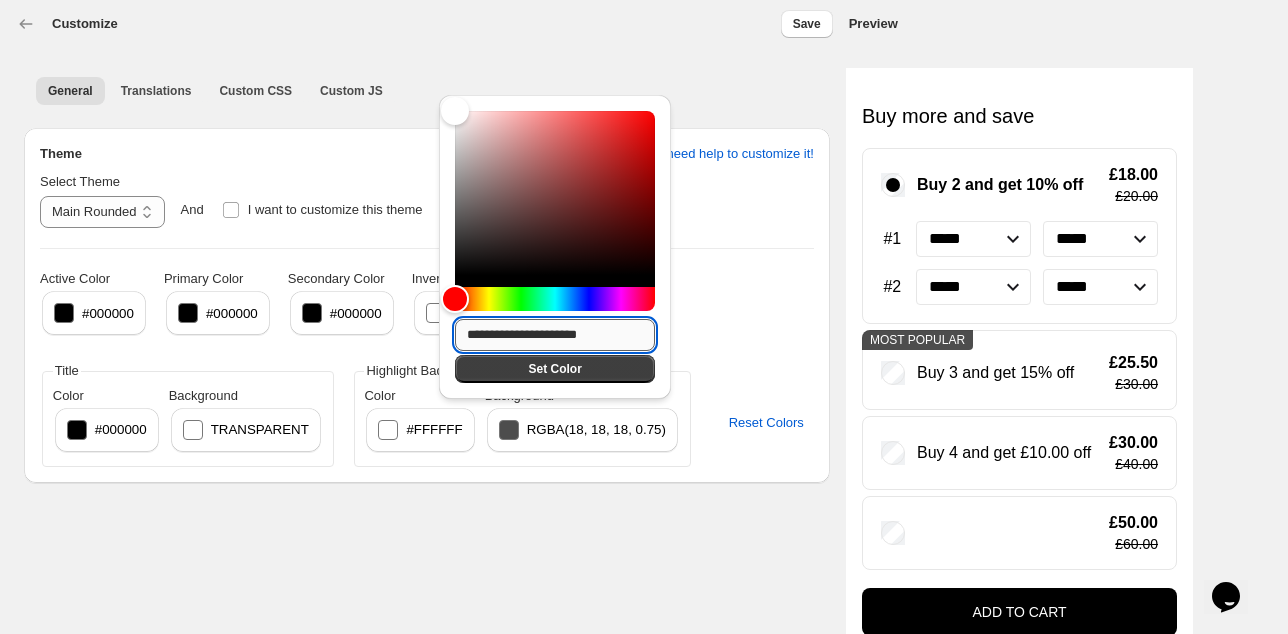 click on "**********" at bounding box center (555, 335) 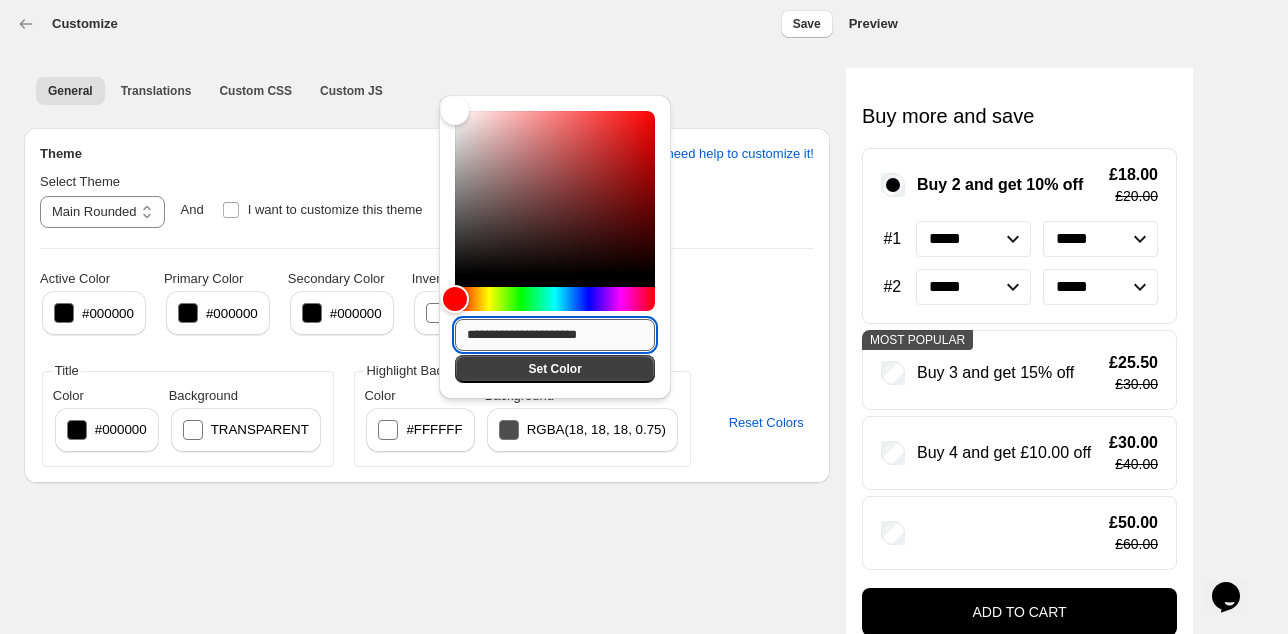 drag, startPoint x: 598, startPoint y: 331, endPoint x: 467, endPoint y: 338, distance: 131.18689 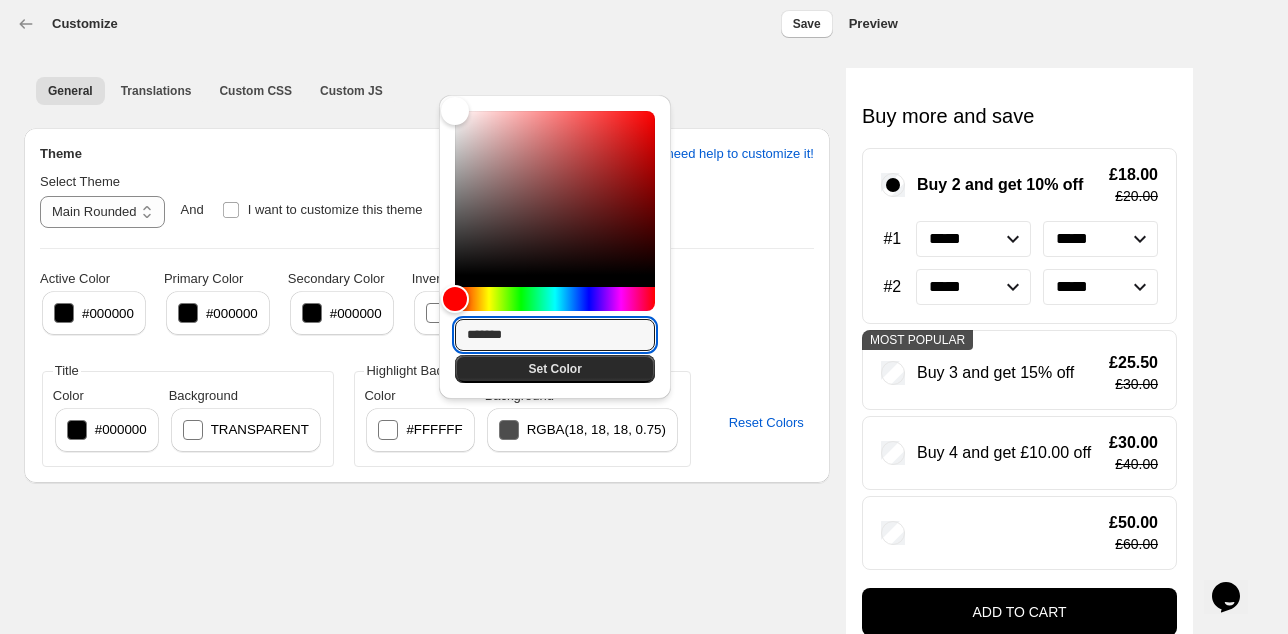 type on "*******" 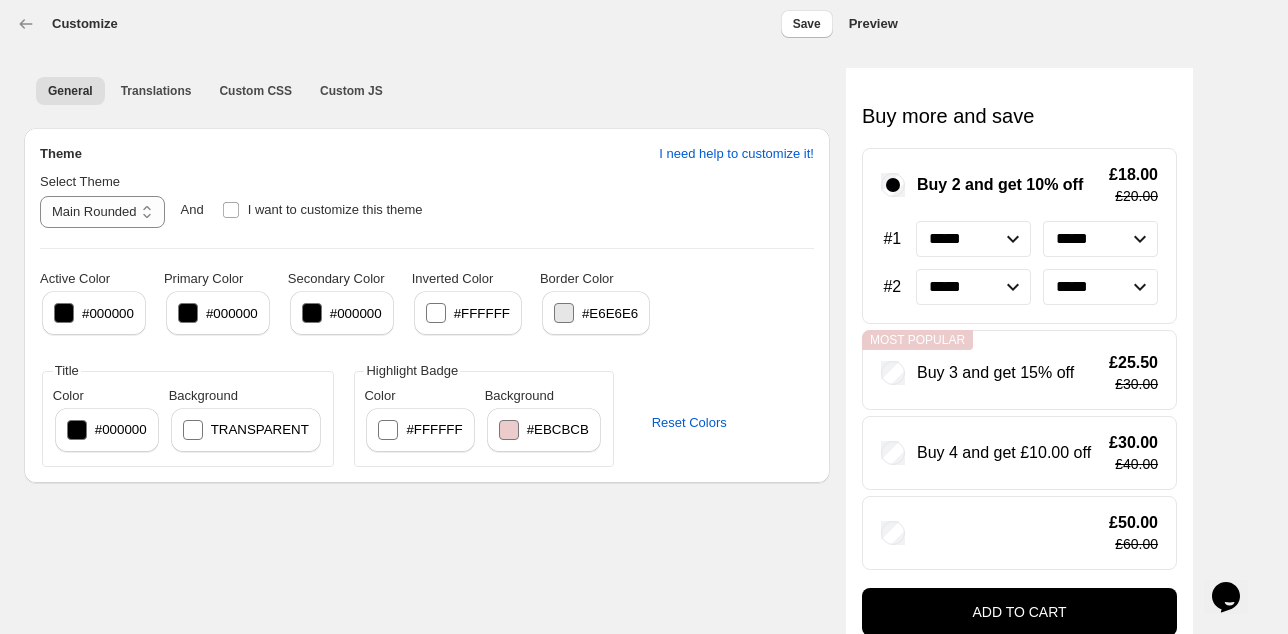click at bounding box center (388, 430) 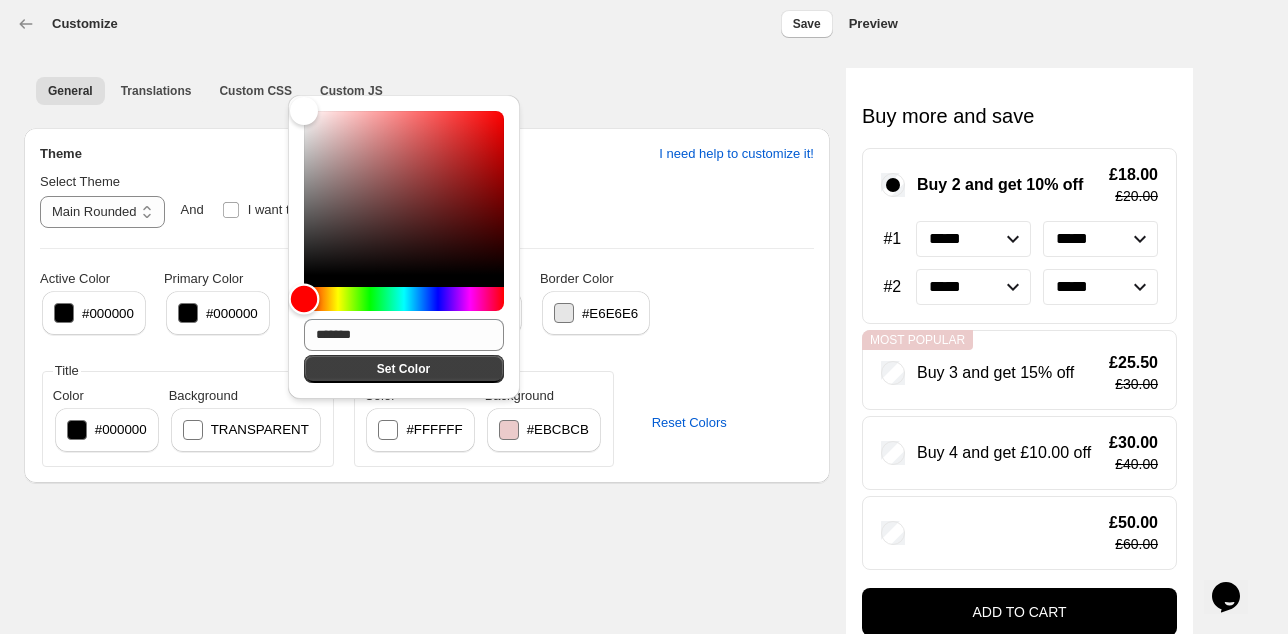 click at bounding box center (404, 299) 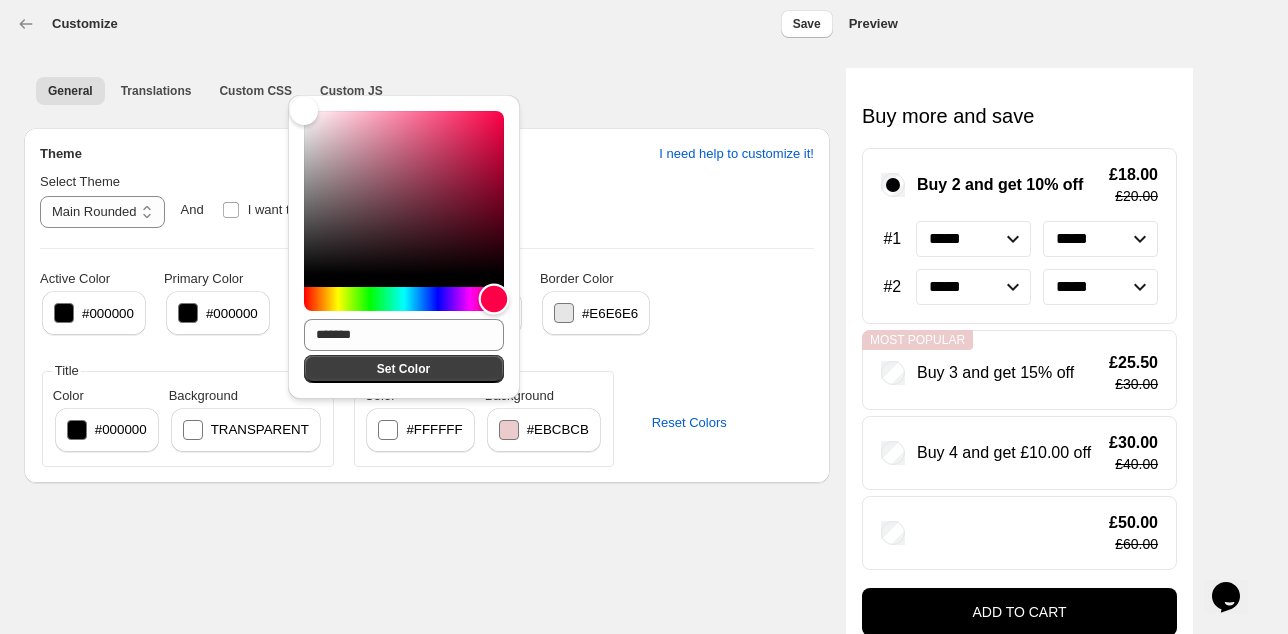 click at bounding box center [494, 299] 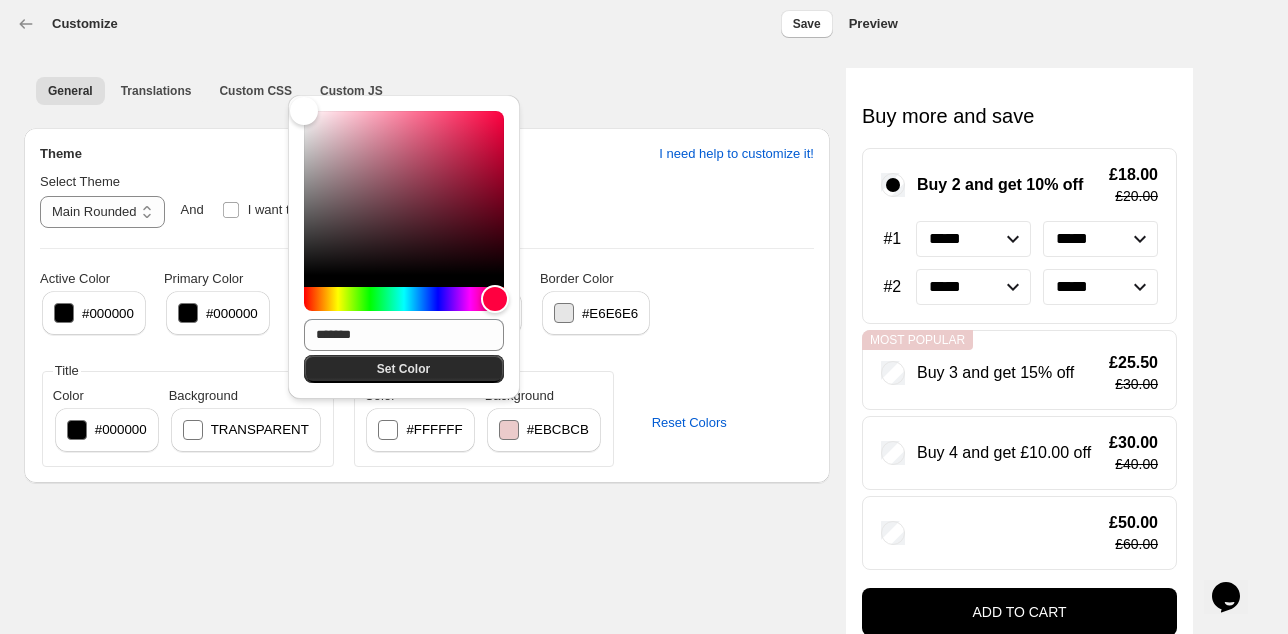 click on "Set Color" at bounding box center [404, 369] 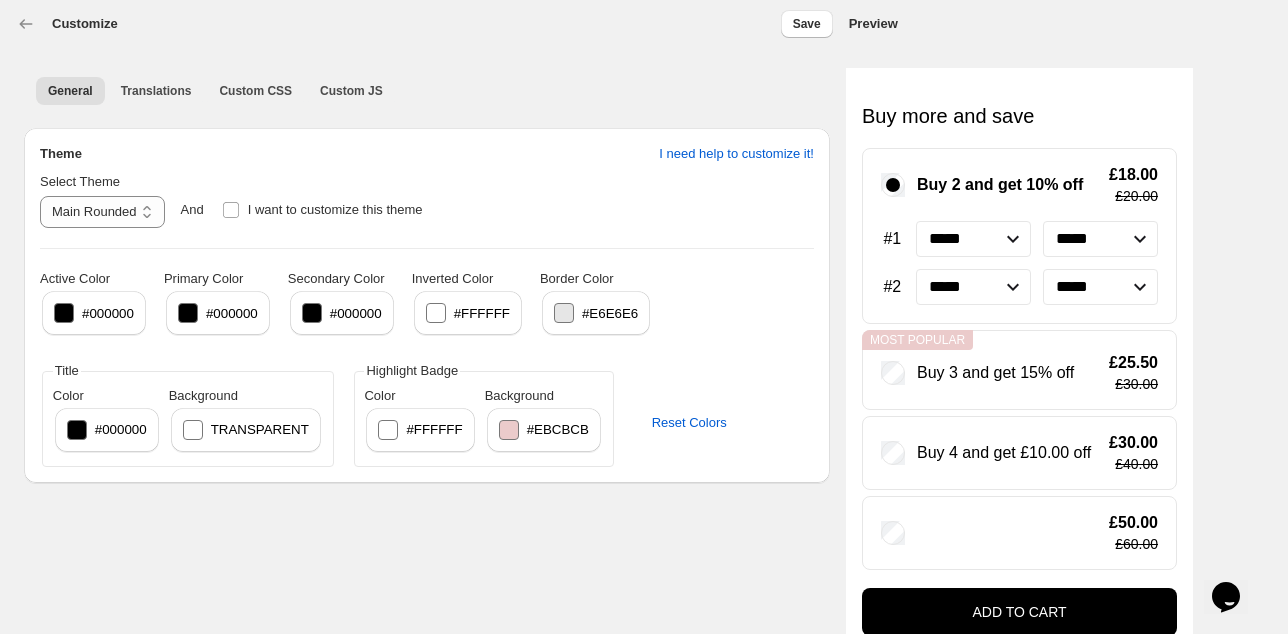 click at bounding box center [388, 430] 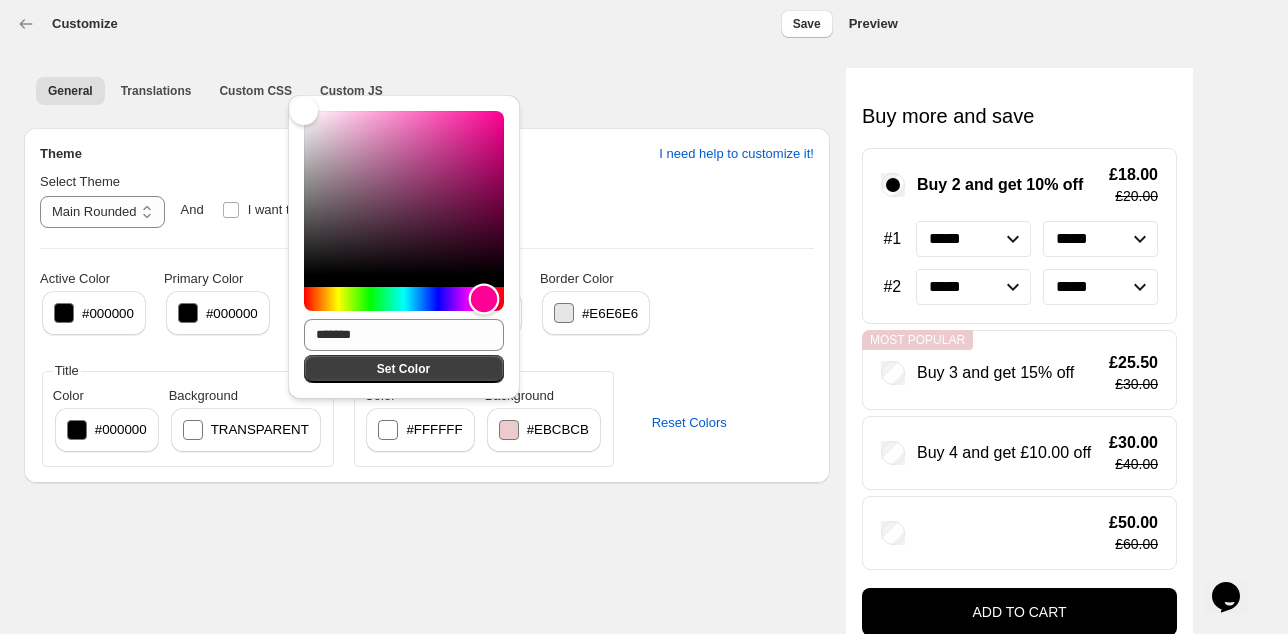 click at bounding box center [404, 299] 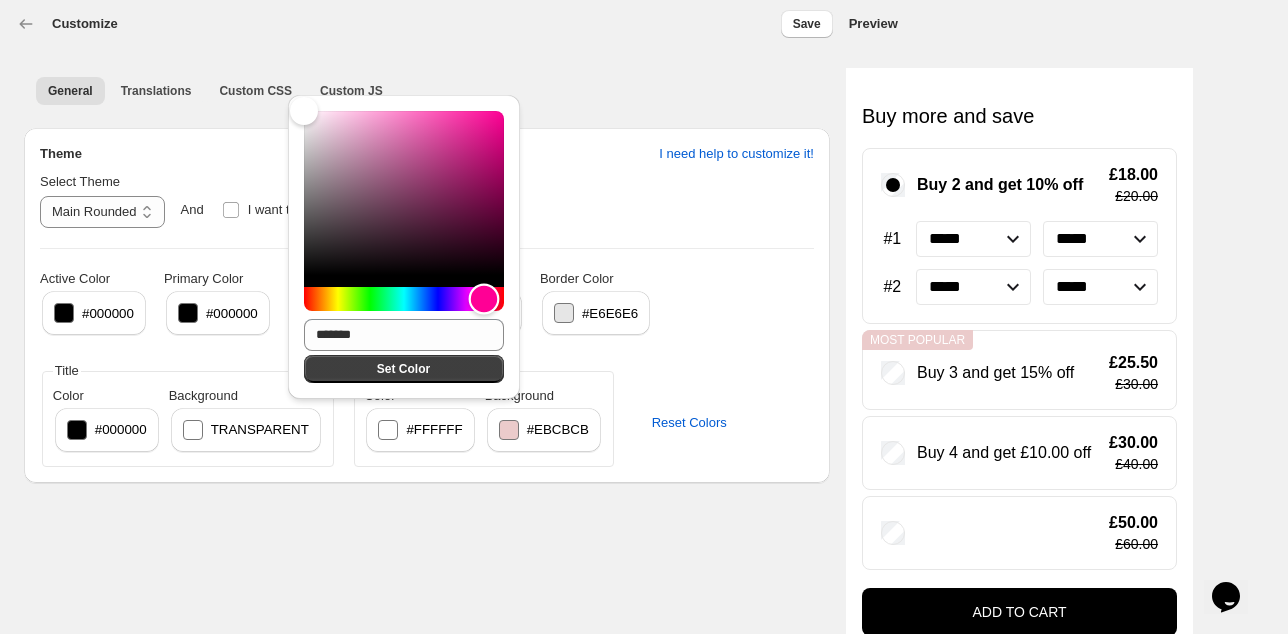 click at bounding box center (404, 299) 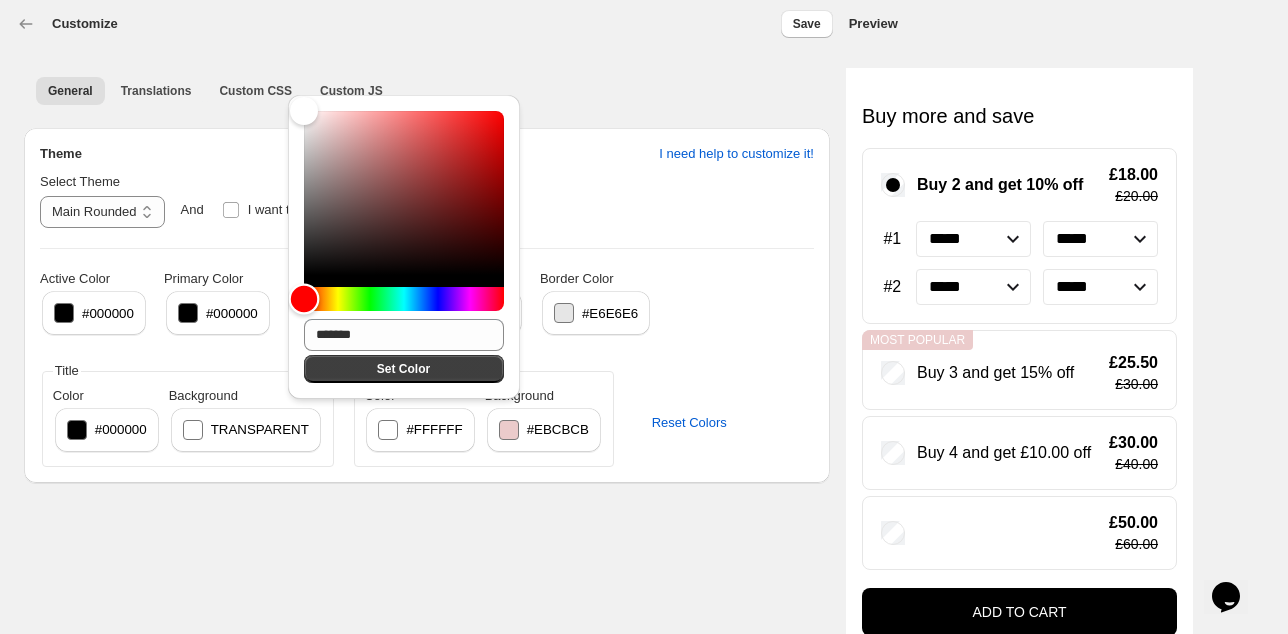 drag, startPoint x: 316, startPoint y: 308, endPoint x: 284, endPoint y: 298, distance: 33.526108 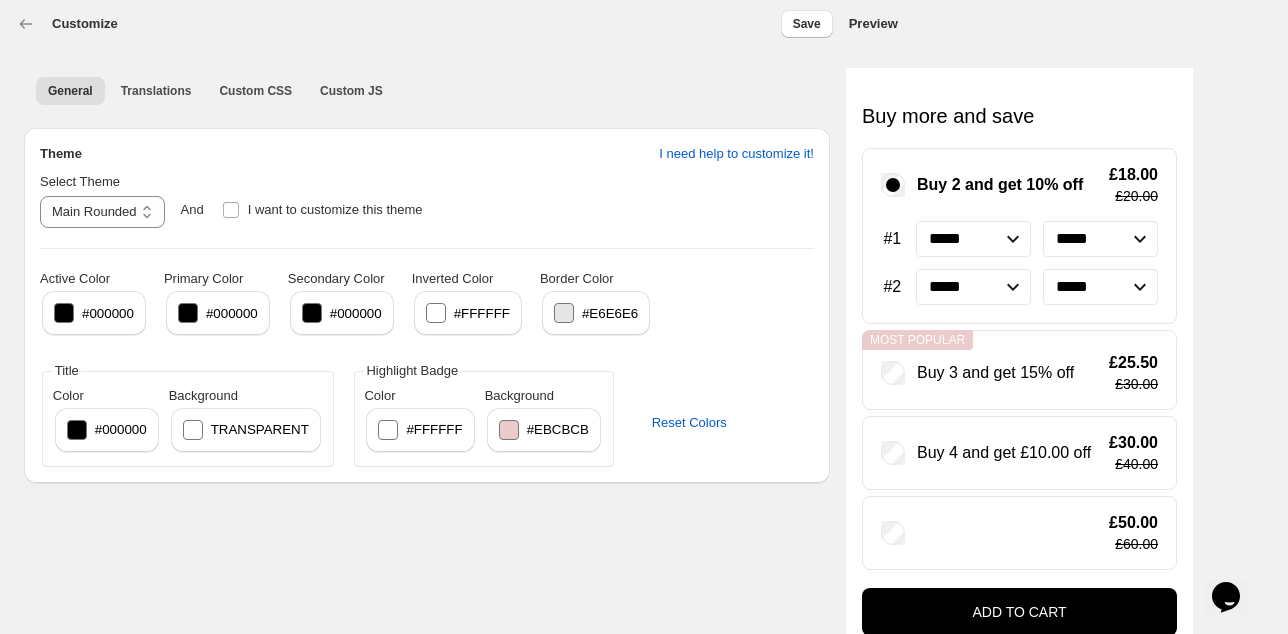 click on "#FFFFFF" at bounding box center (434, 429) 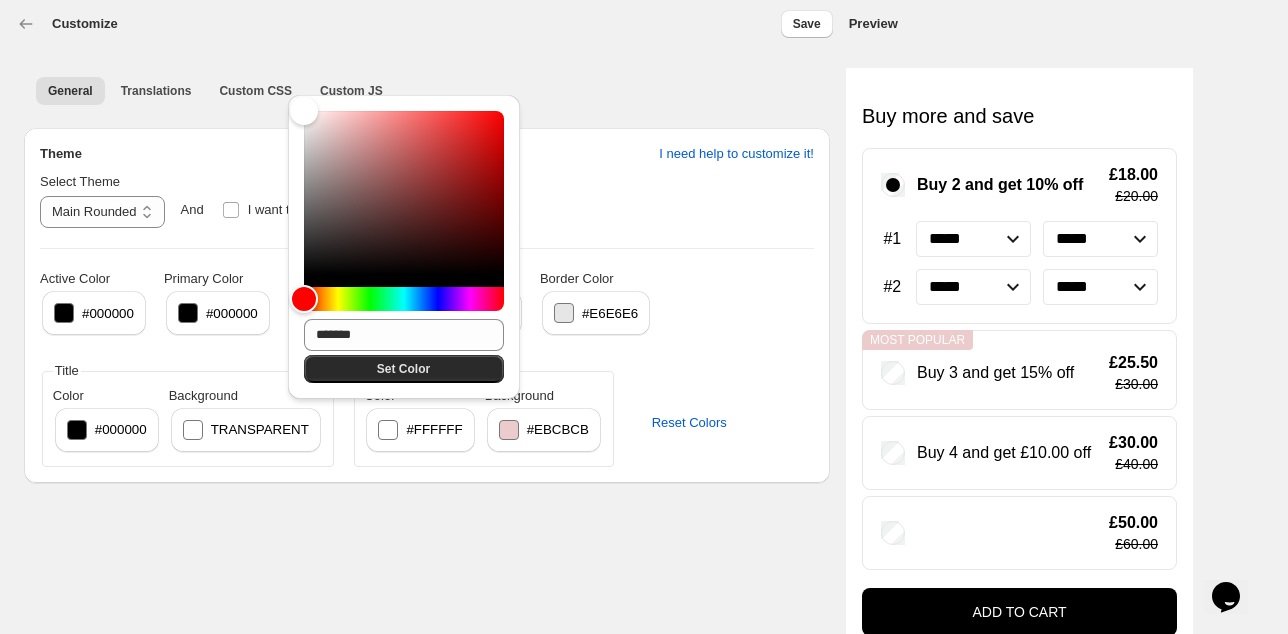 click on "Set Color" at bounding box center (404, 369) 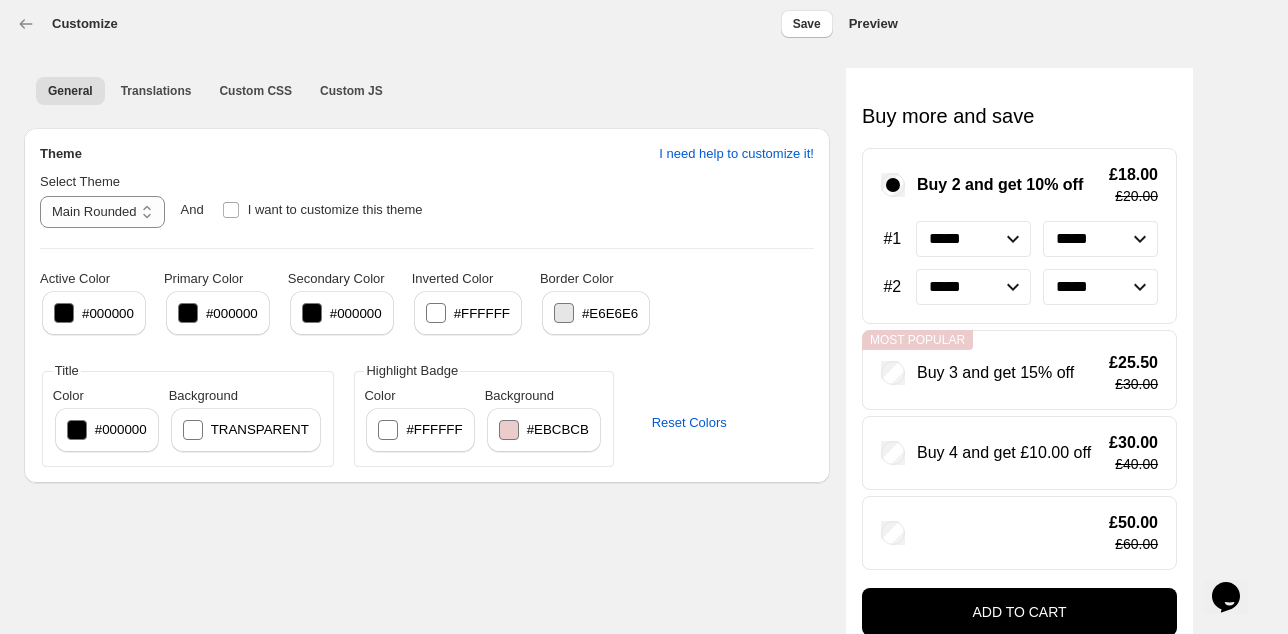 click at bounding box center (388, 430) 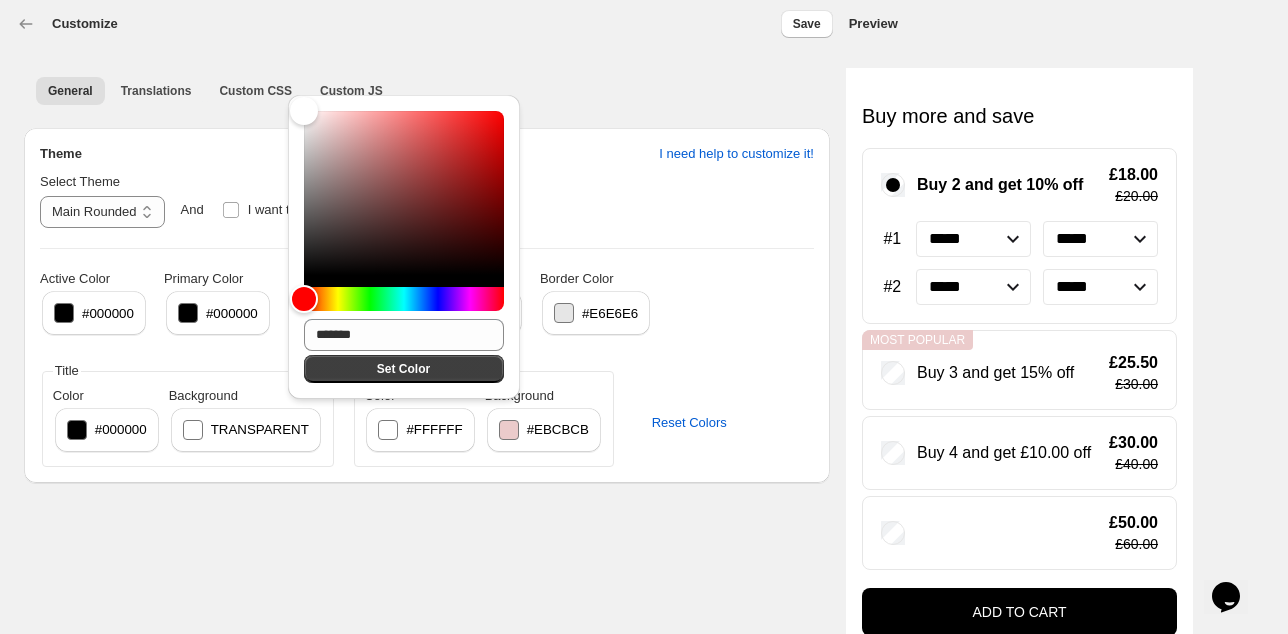 click at bounding box center [404, 199] 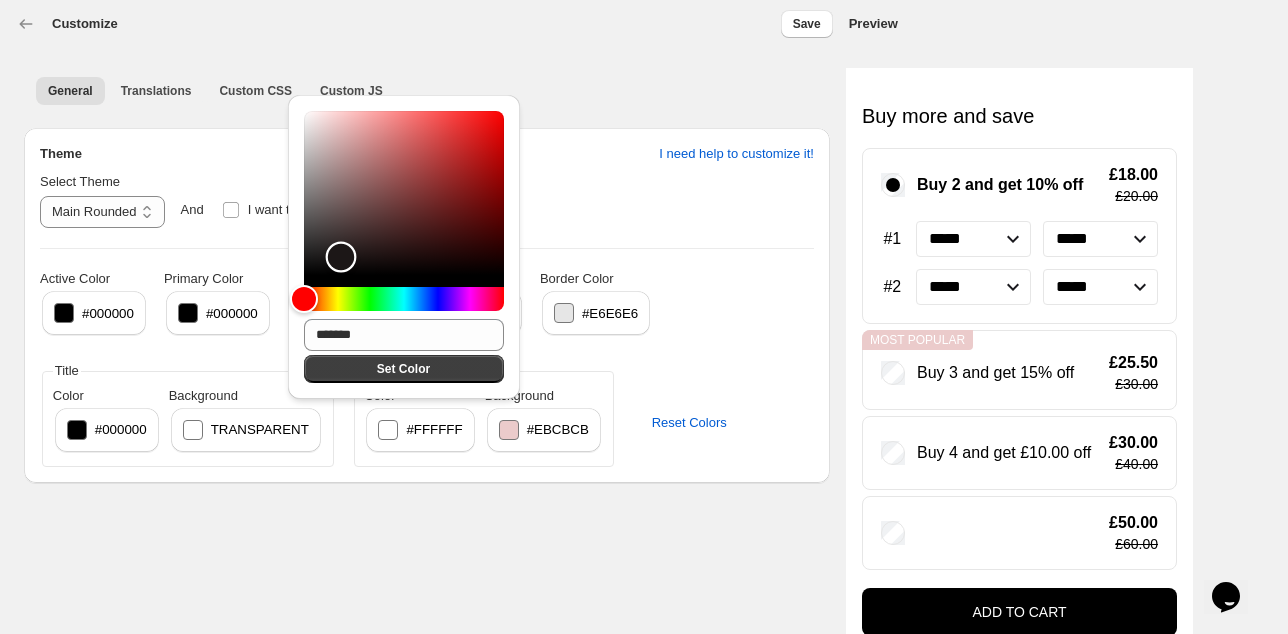 drag, startPoint x: 341, startPoint y: 257, endPoint x: 321, endPoint y: 273, distance: 25.612497 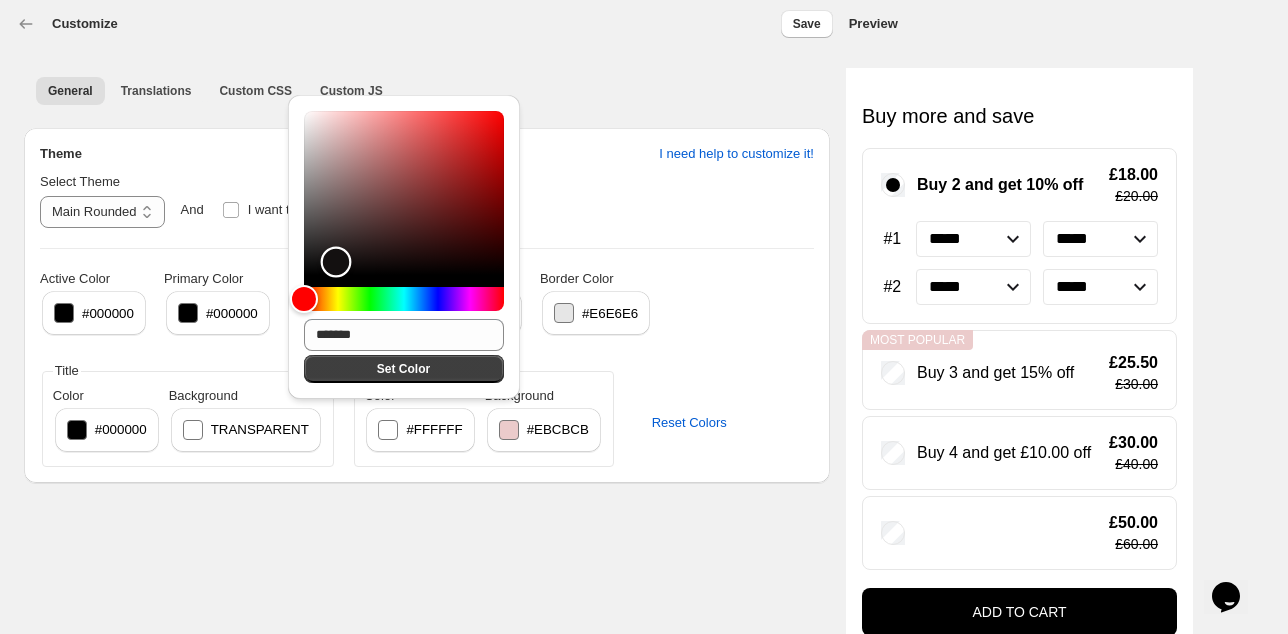 type on "*******" 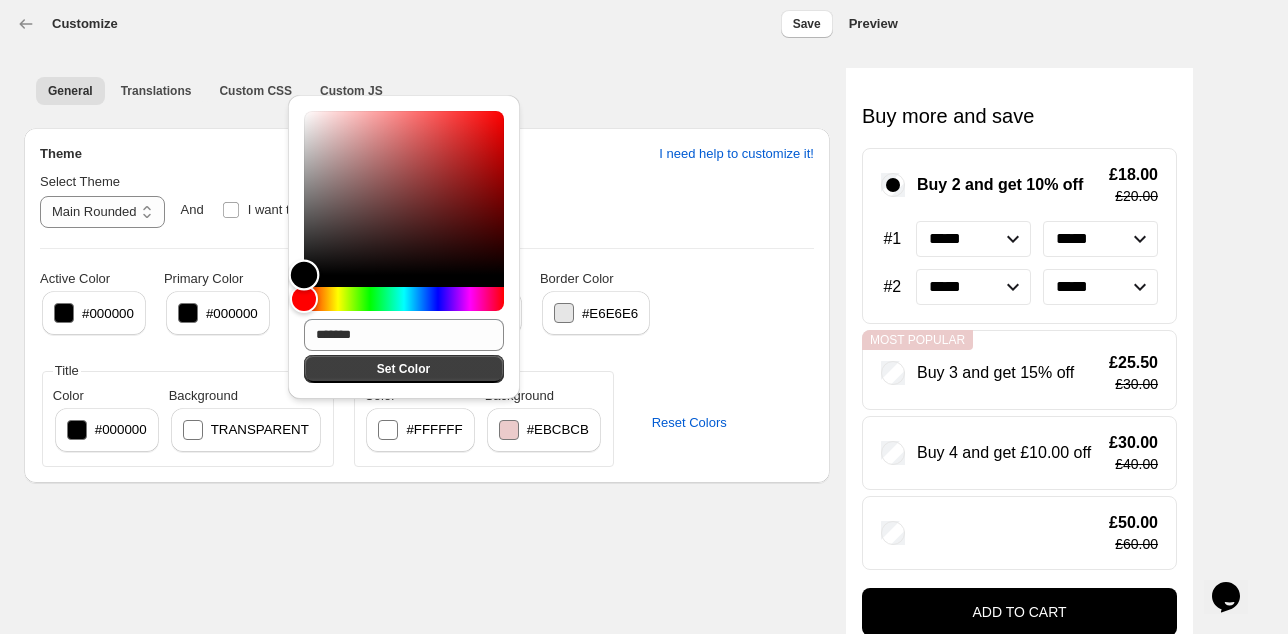 drag, startPoint x: 313, startPoint y: 281, endPoint x: 288, endPoint y: 307, distance: 36.069378 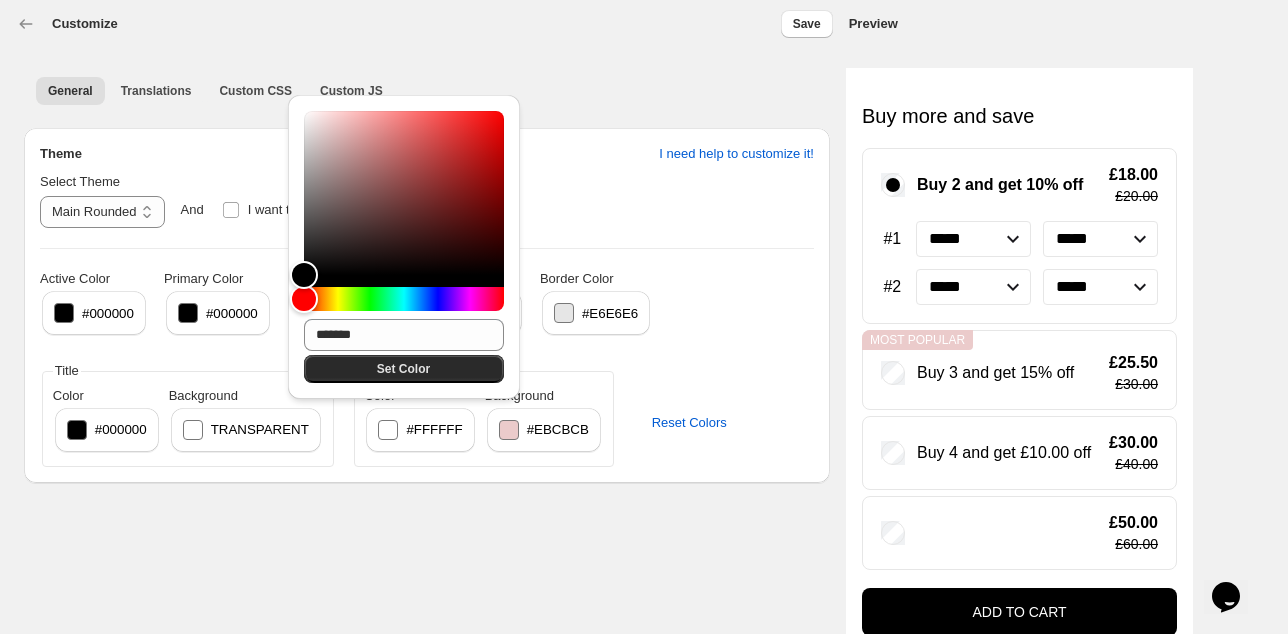 click on "Set Color" at bounding box center [404, 369] 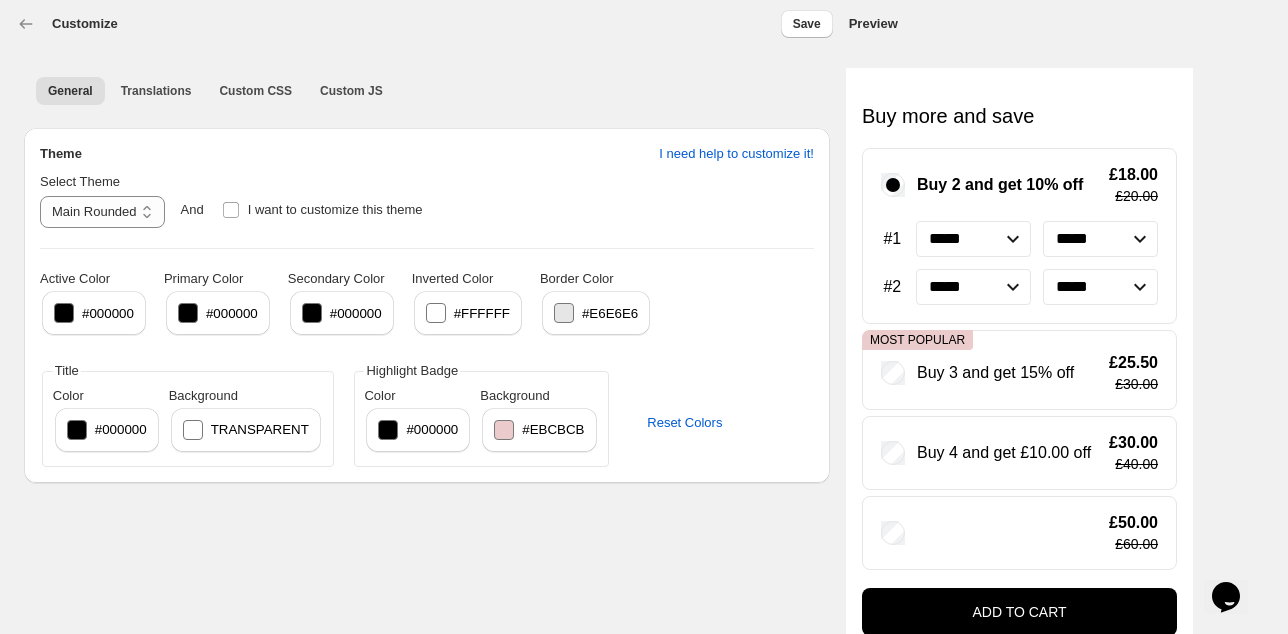 click on "***** *****" at bounding box center (973, 239) 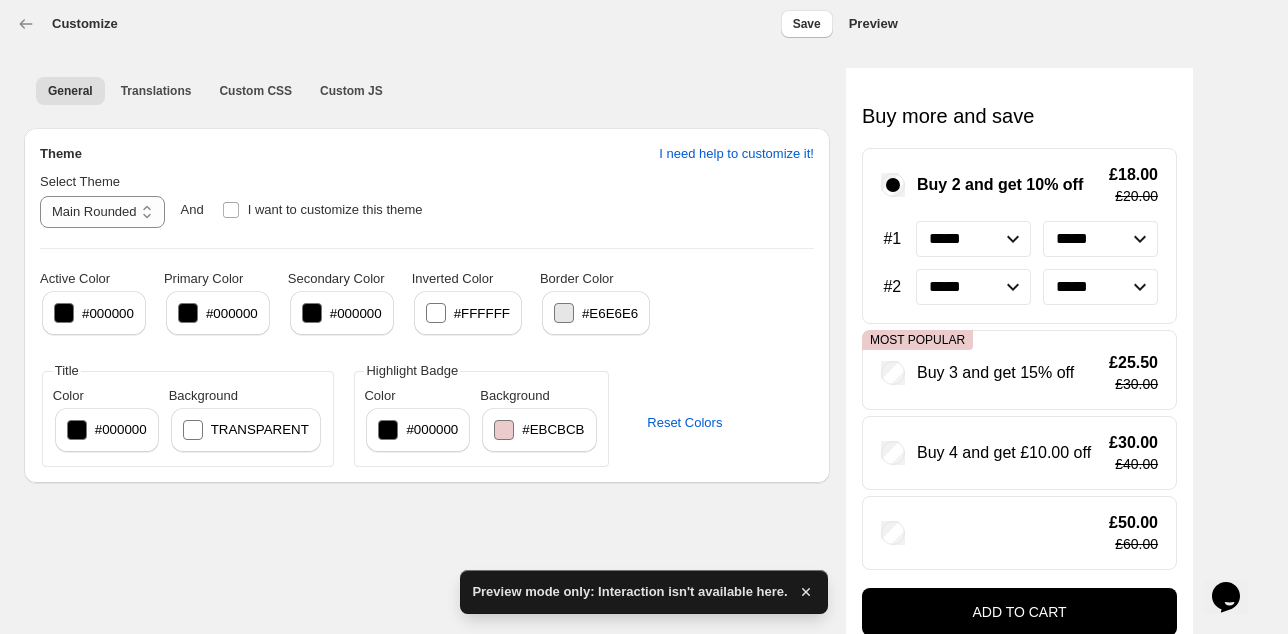 click on "***** *****" at bounding box center (973, 239) 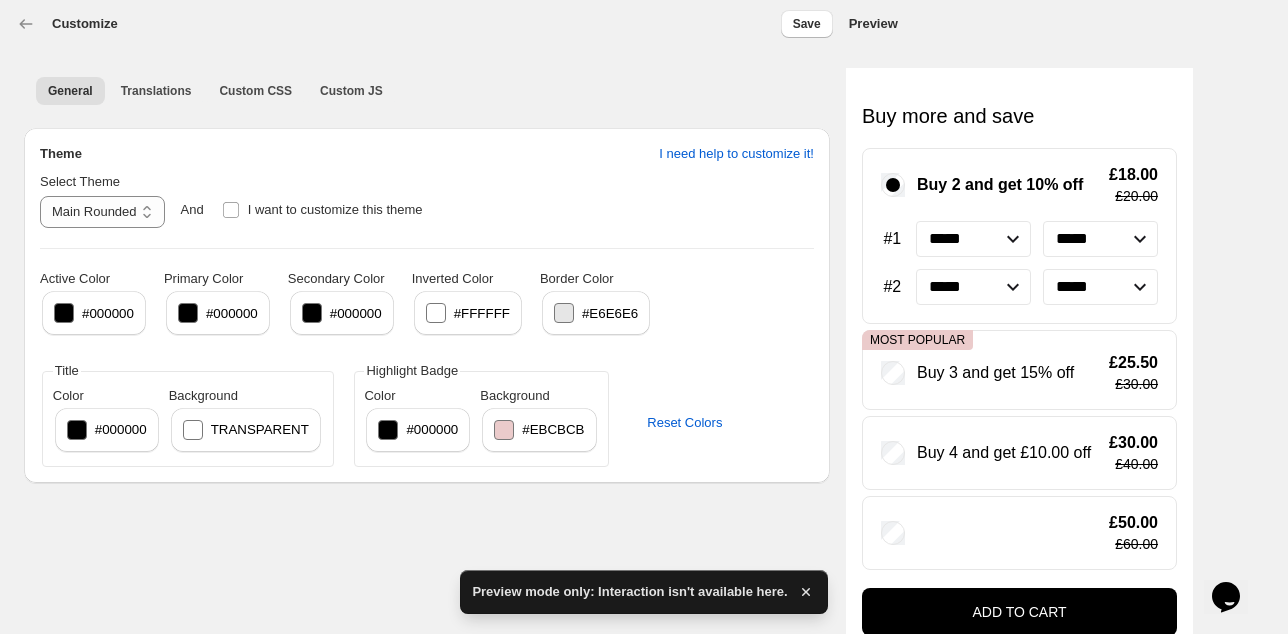 click on "***** *****" at bounding box center (1100, 239) 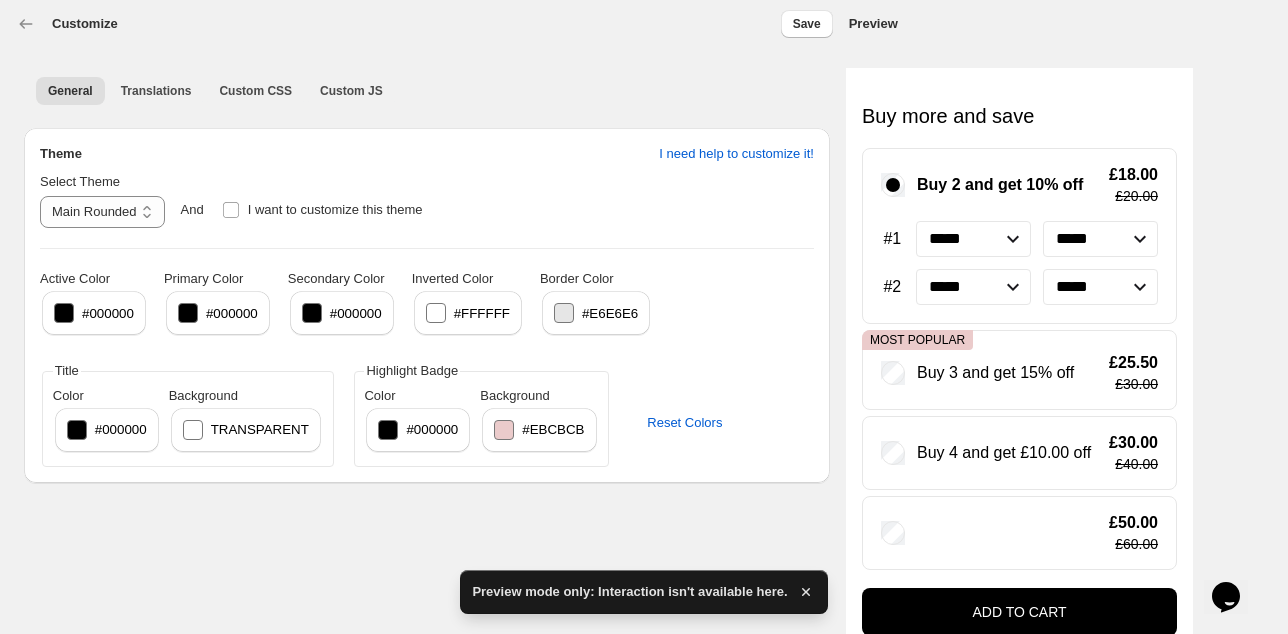 click at bounding box center (77, 430) 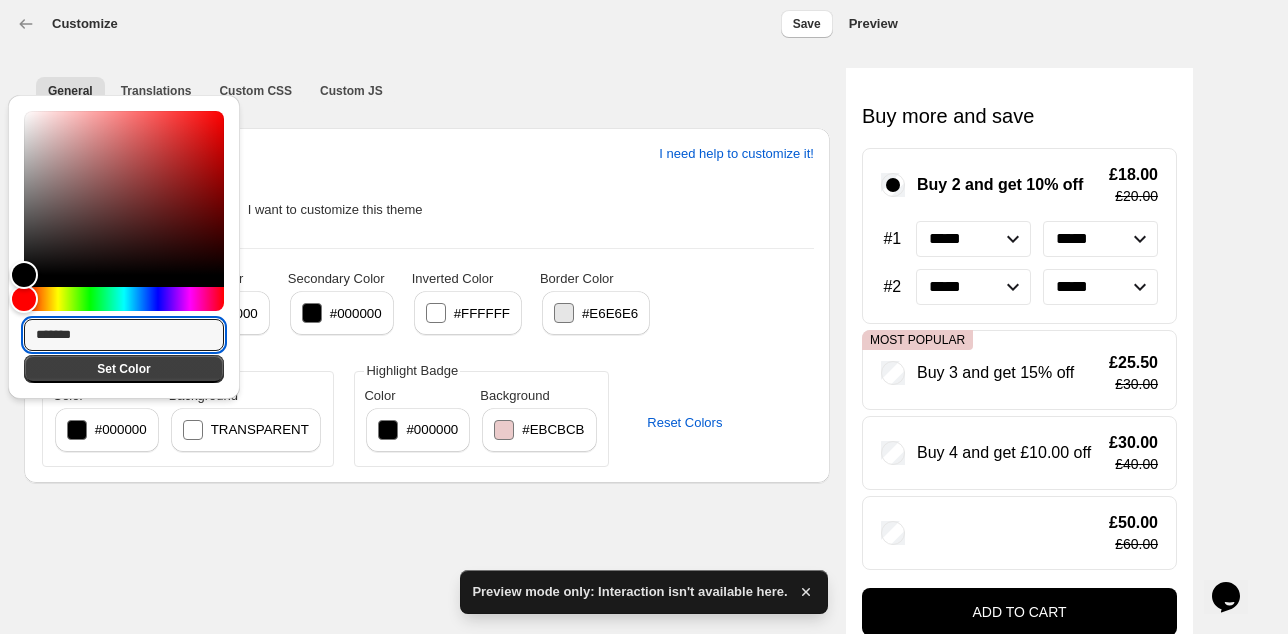 drag, startPoint x: 160, startPoint y: 344, endPoint x: -34, endPoint y: 322, distance: 195.24344 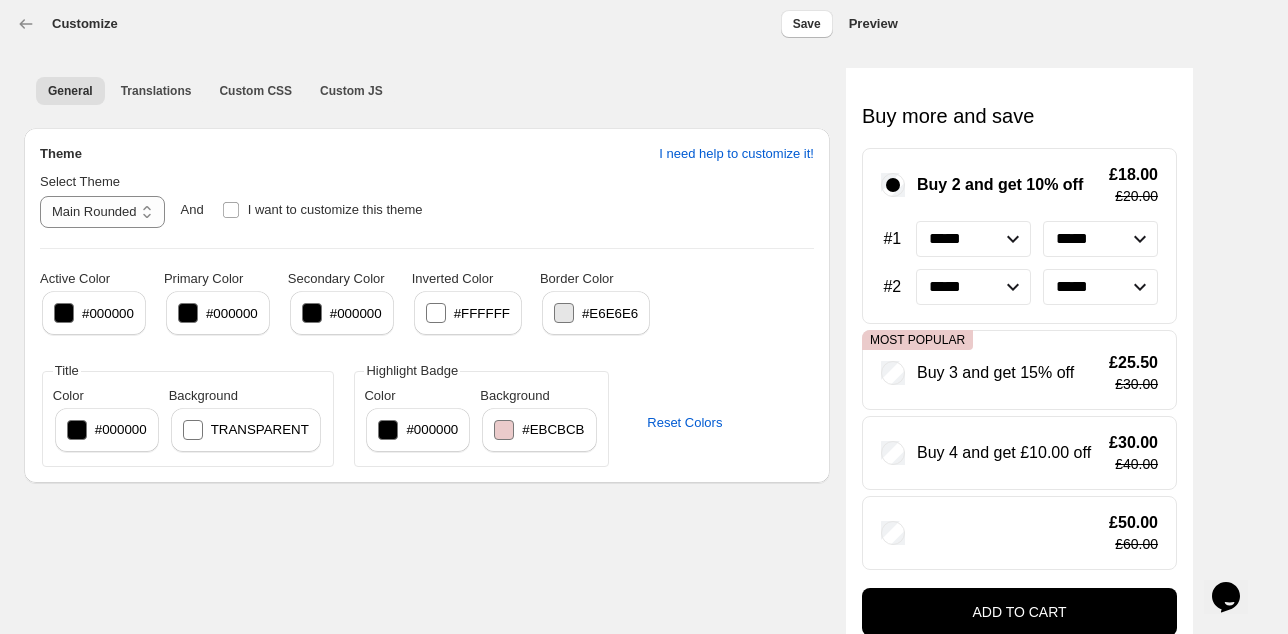 click on "#000000" at bounding box center [121, 429] 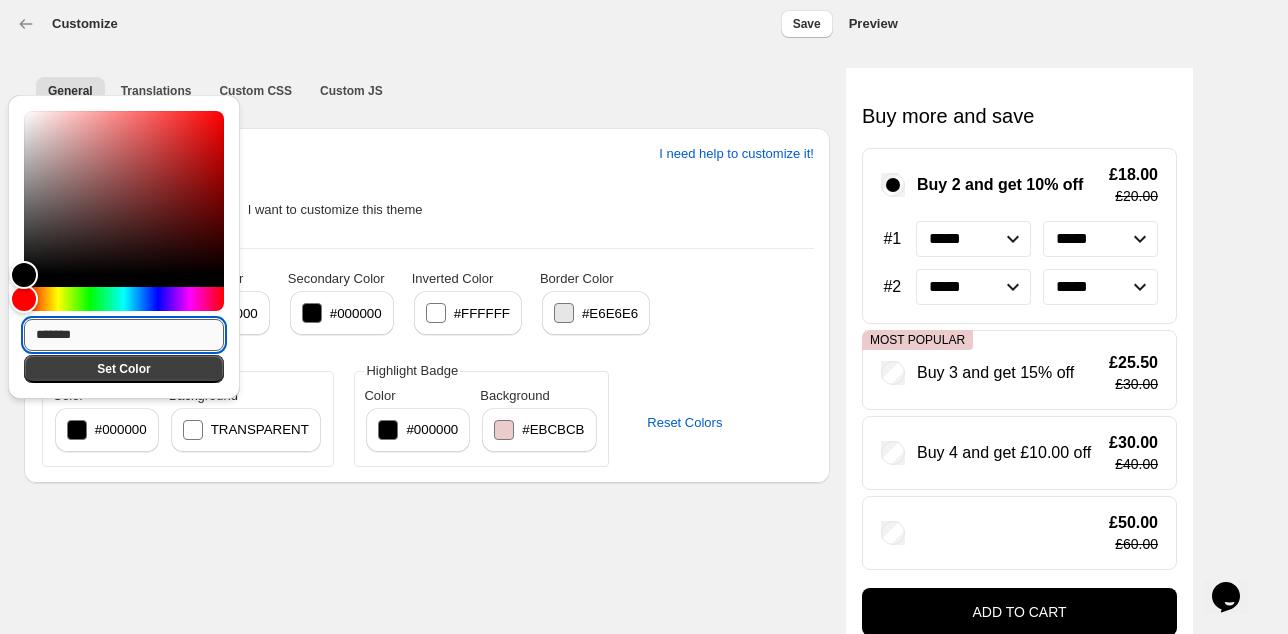 click on "*******" at bounding box center (124, 335) 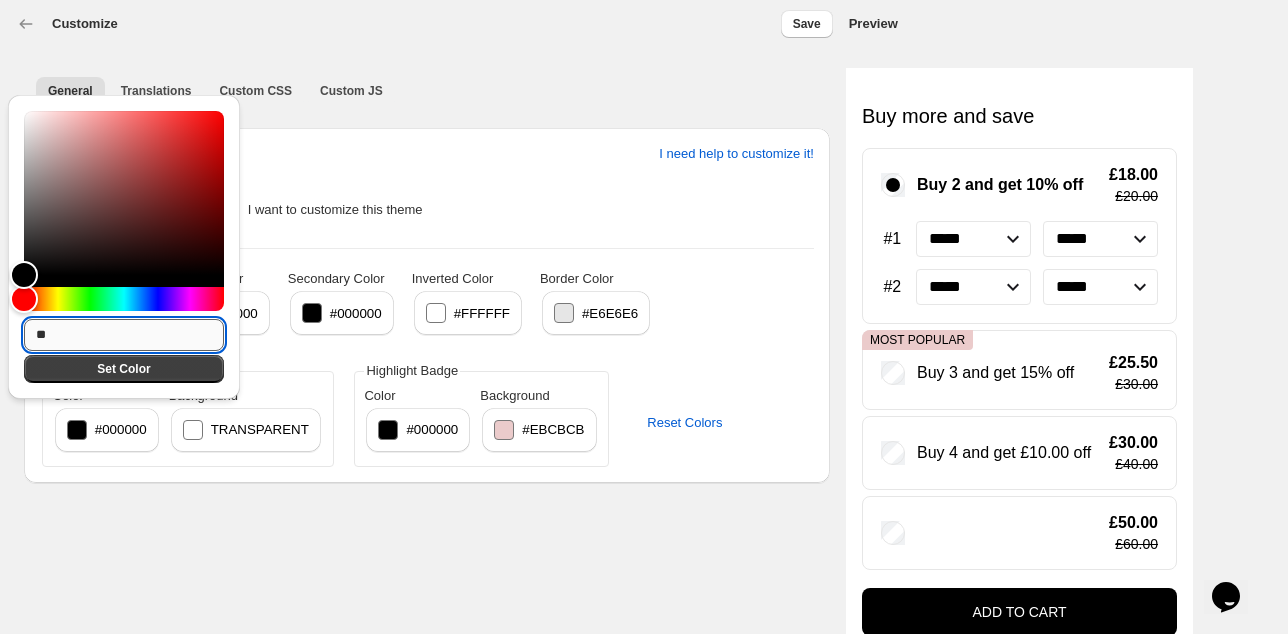 paste on "*******" 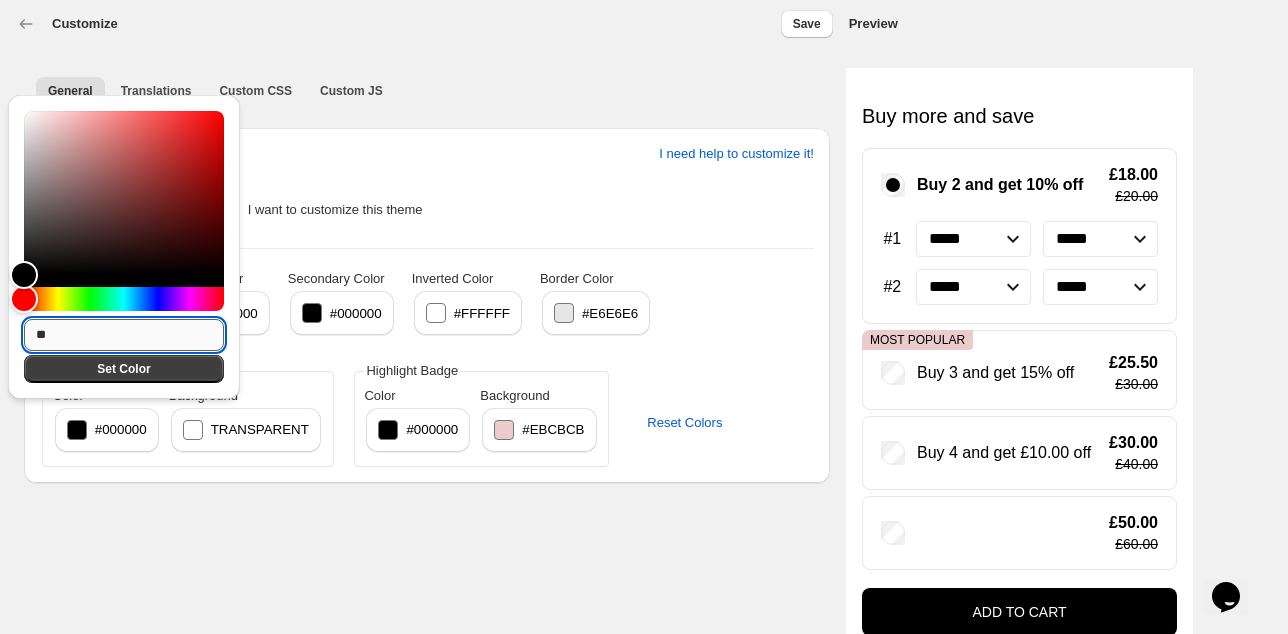 type on "*" 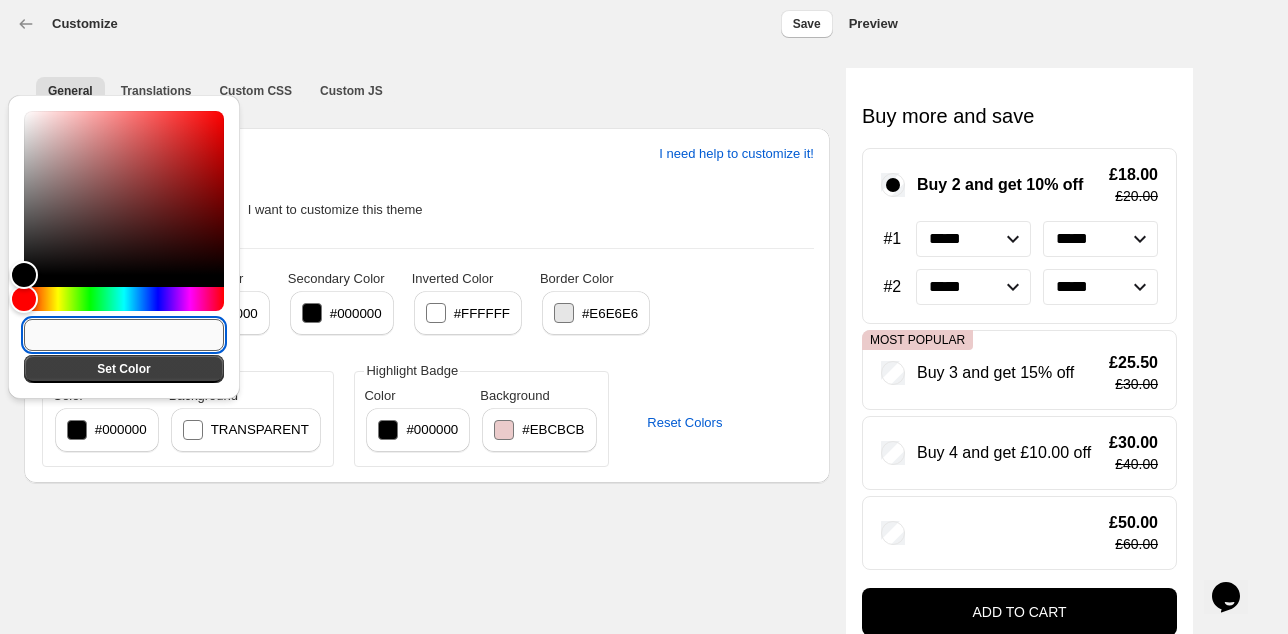 paste on "*******" 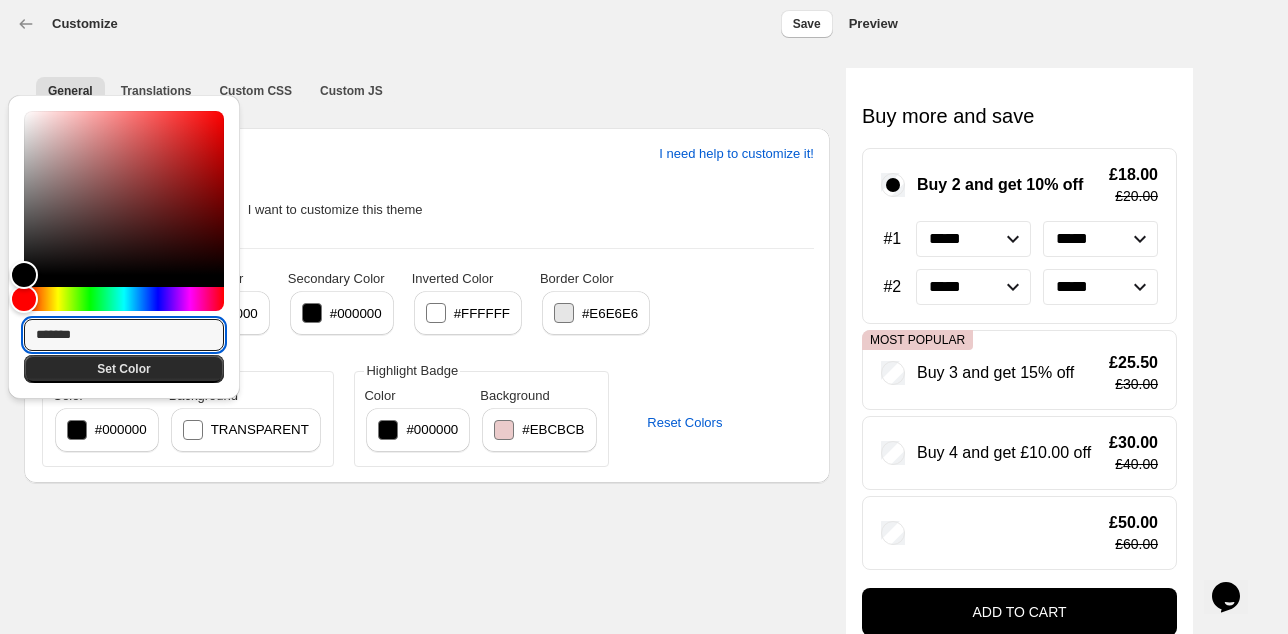 type on "*******" 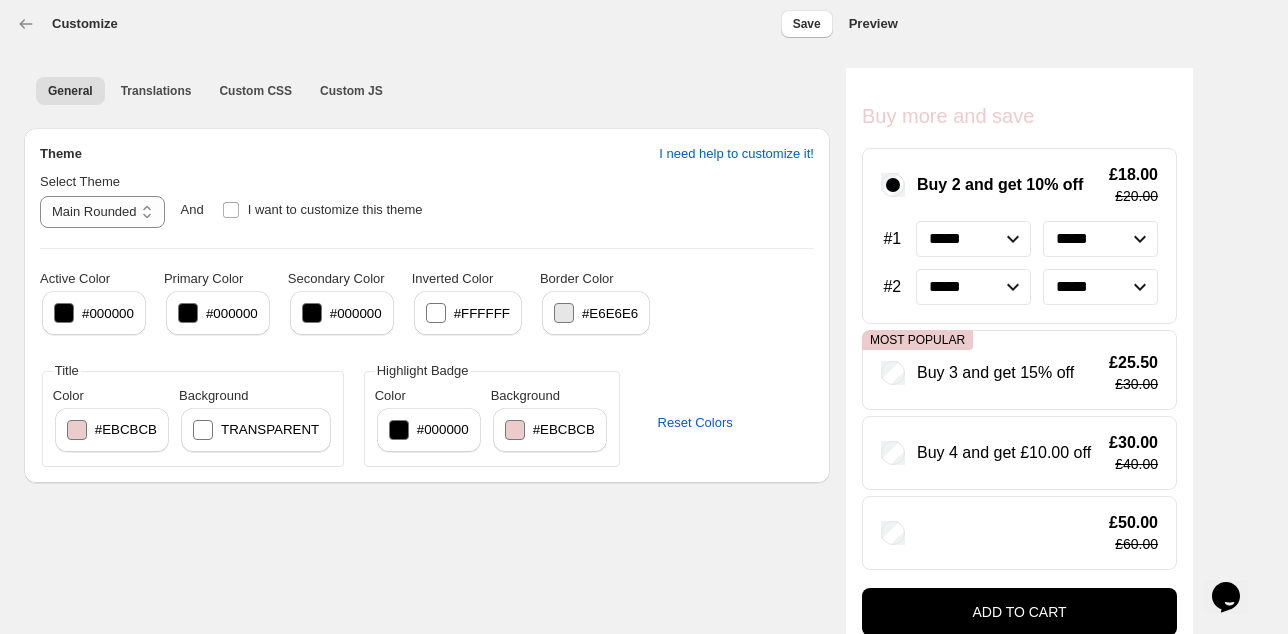 click on "#ebcbcb" at bounding box center [126, 429] 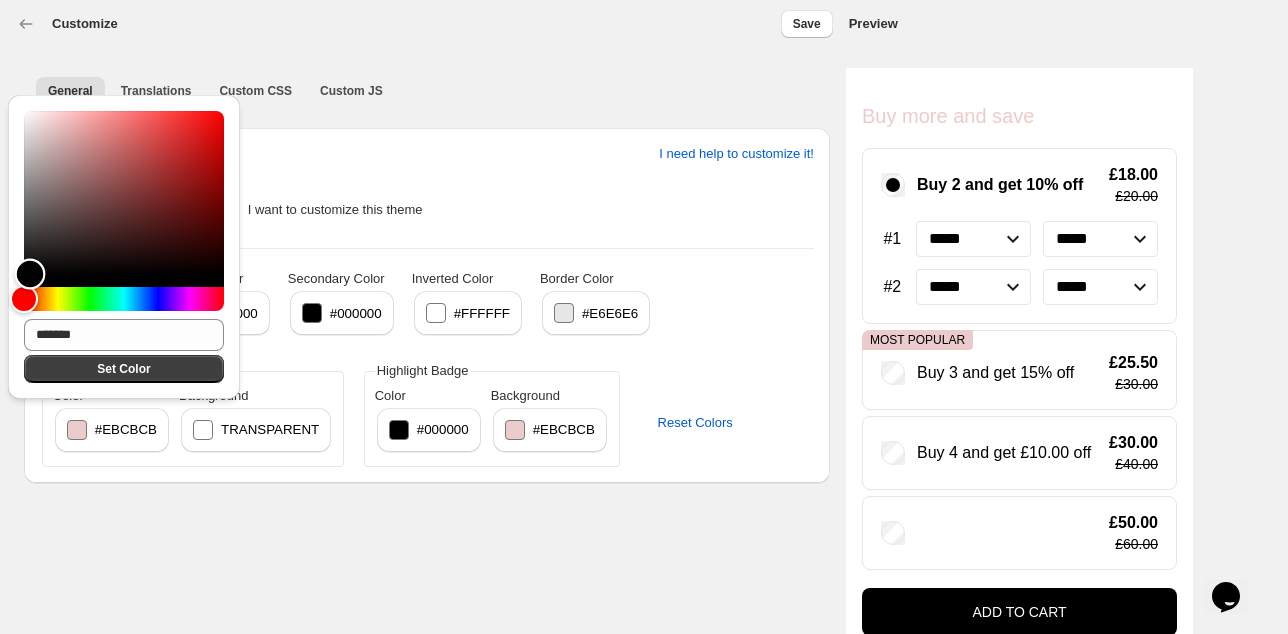 type on "*******" 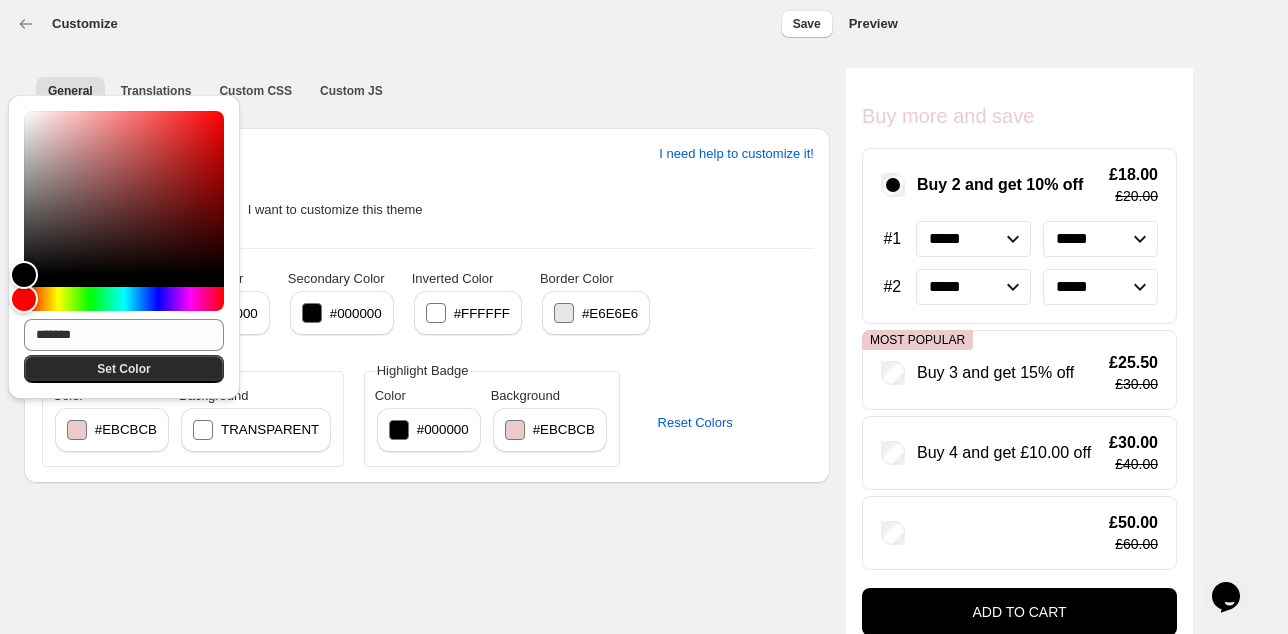 click on "Set Color" at bounding box center (124, 369) 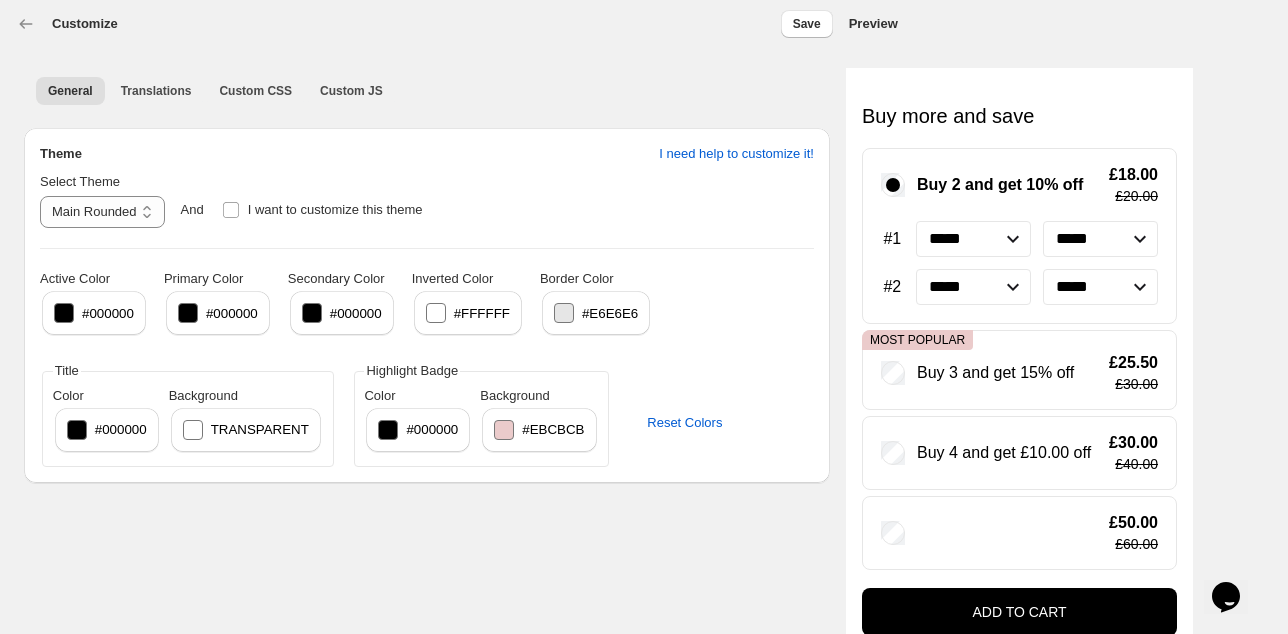 click at bounding box center (64, 313) 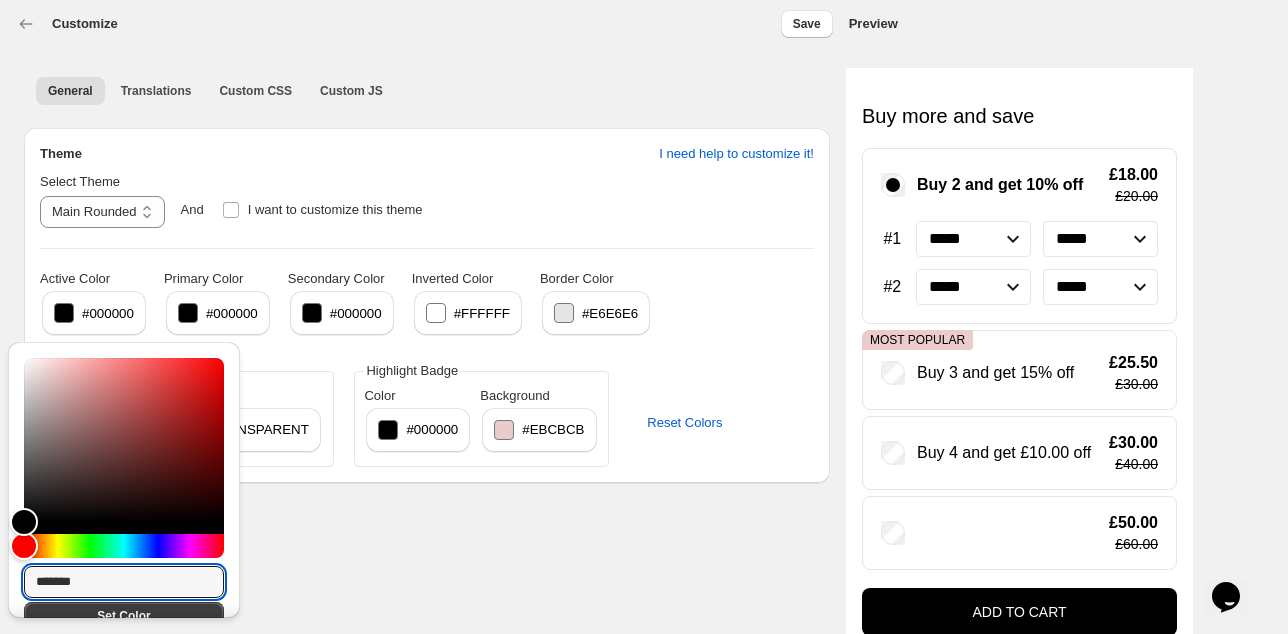 drag, startPoint x: 96, startPoint y: 589, endPoint x: 1, endPoint y: 572, distance: 96.50906 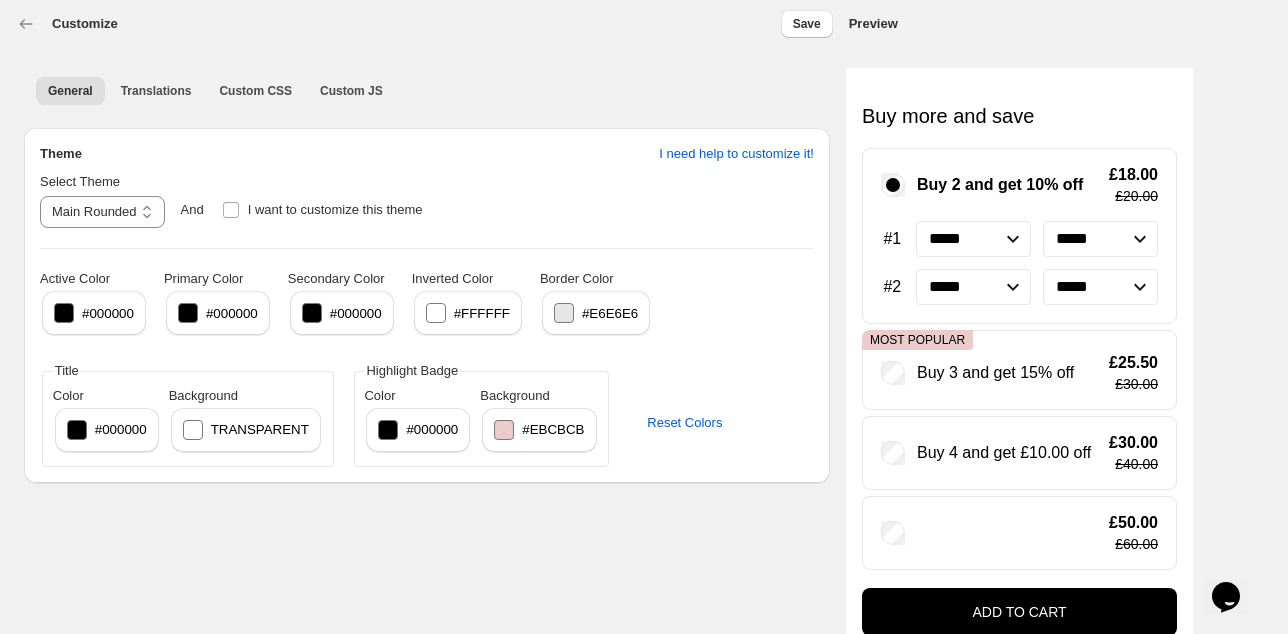 drag, startPoint x: 97, startPoint y: 338, endPoint x: 102, endPoint y: 324, distance: 14.866069 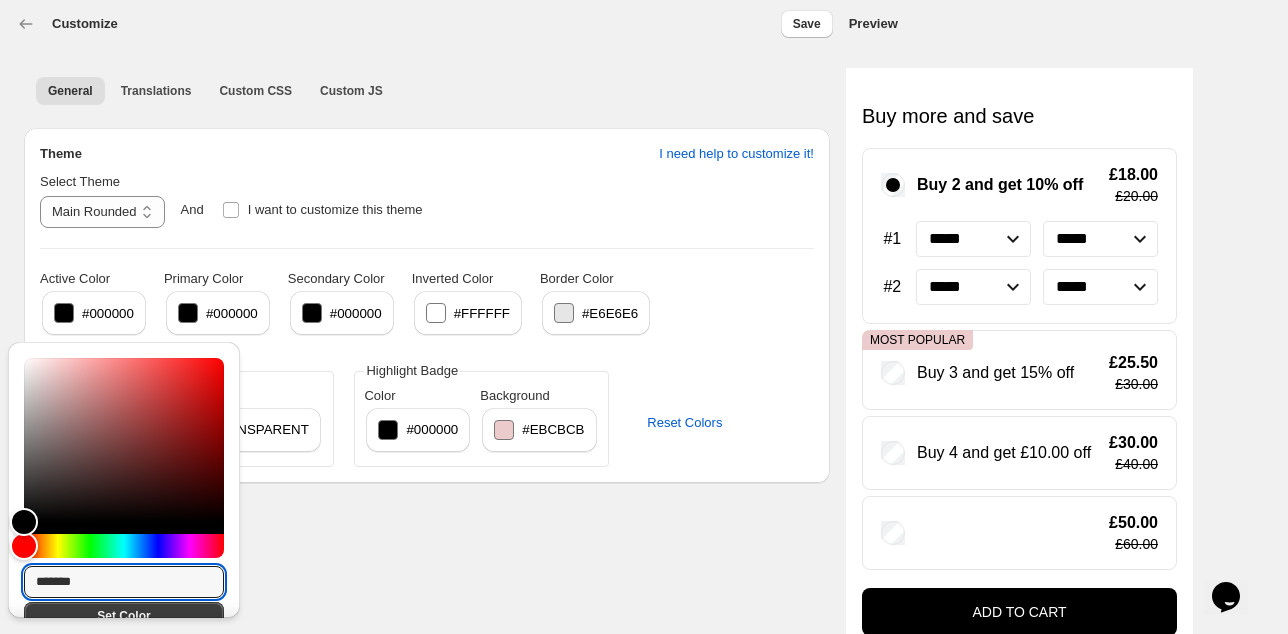 drag, startPoint x: 141, startPoint y: 578, endPoint x: -190, endPoint y: 570, distance: 331.09665 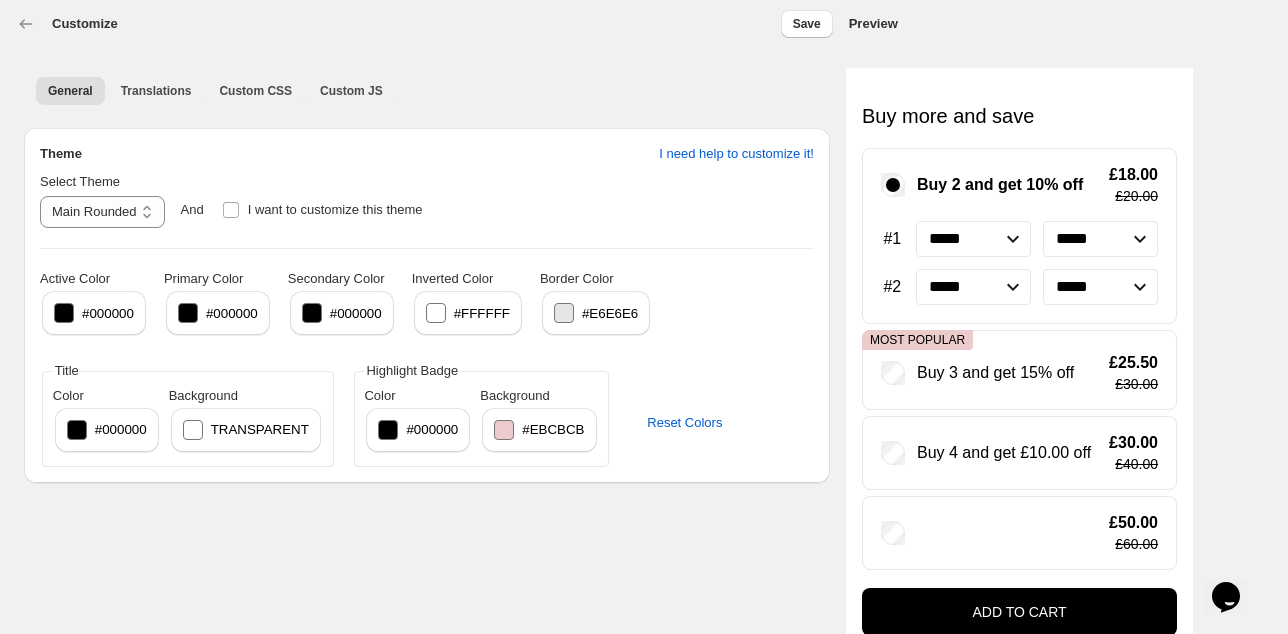 click on "#000000" at bounding box center (94, 313) 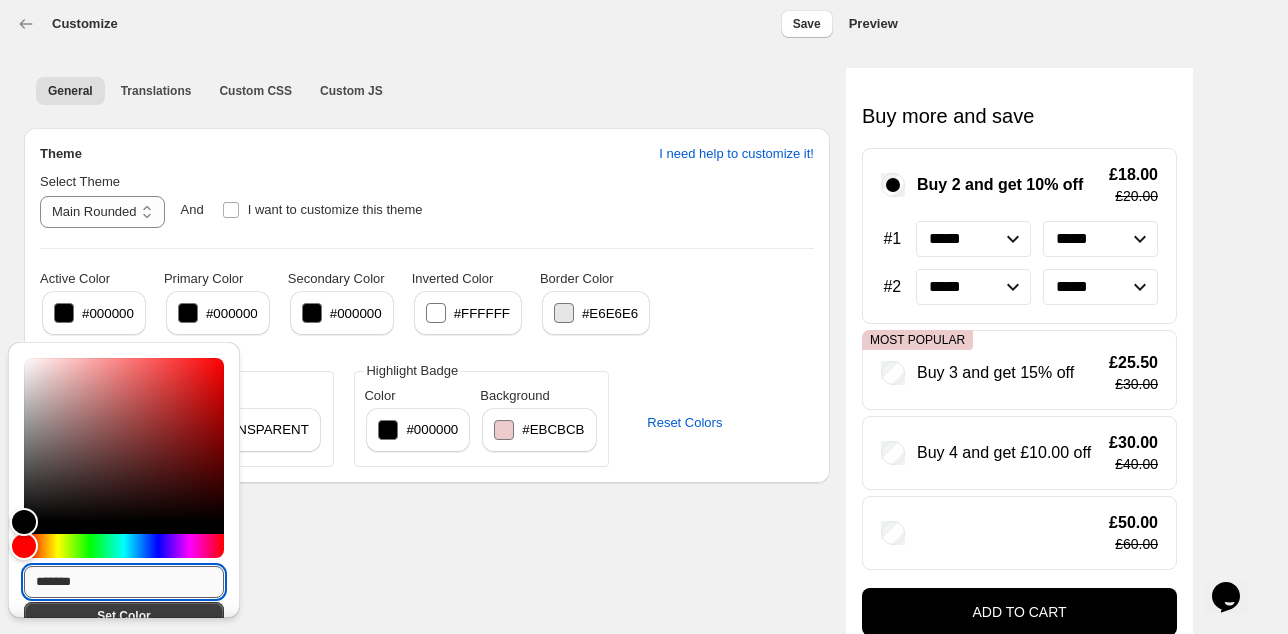 click on "*******" at bounding box center (124, 582) 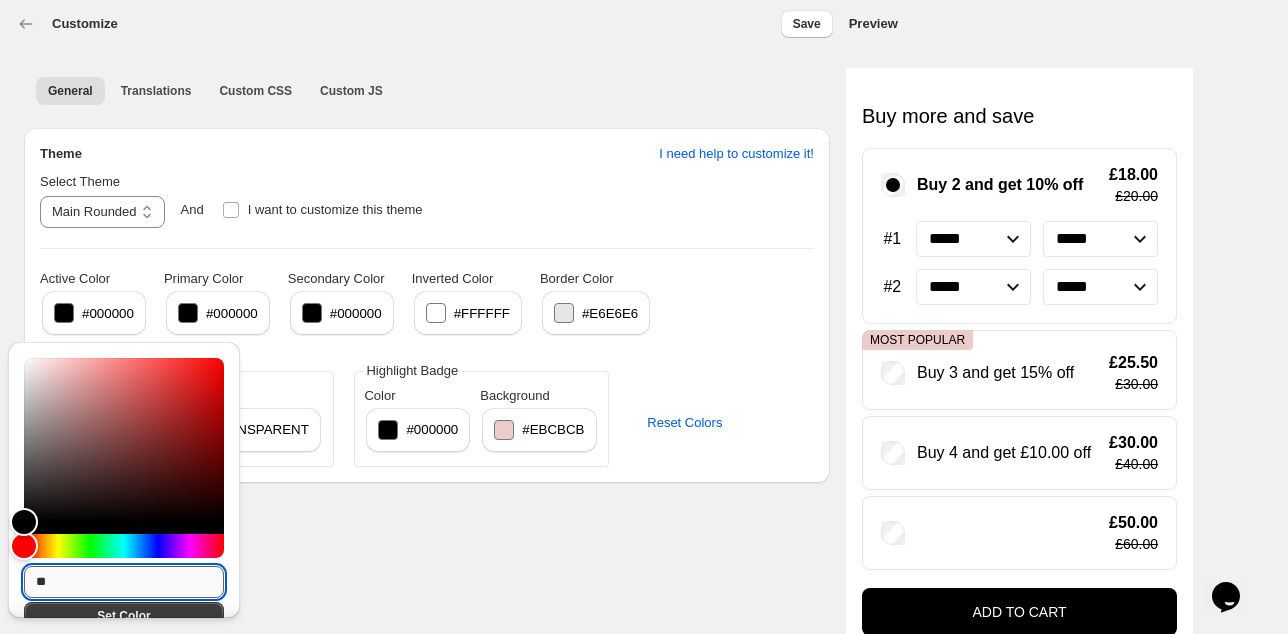 type on "*" 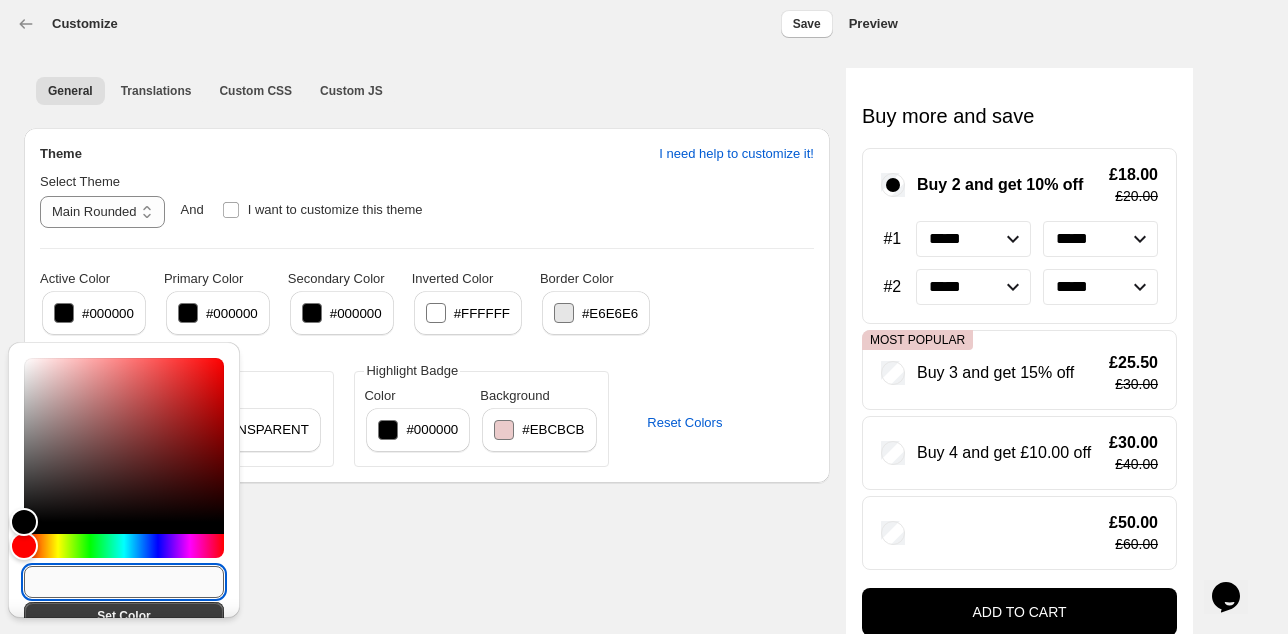 paste on "*******" 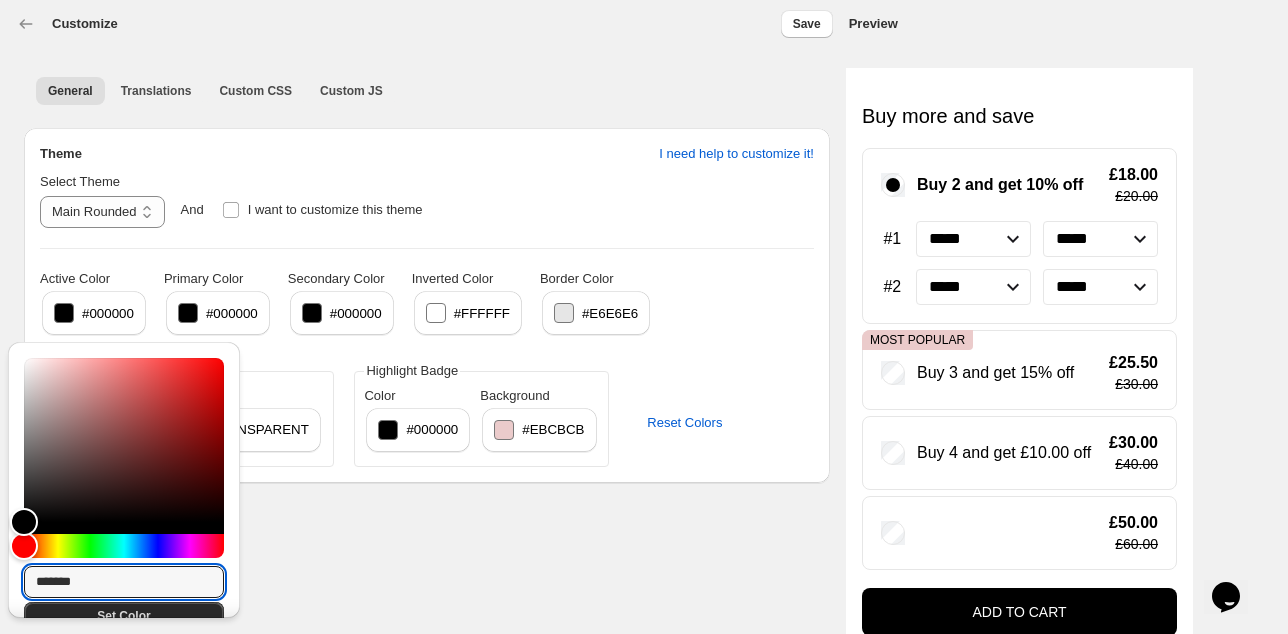 type on "*******" 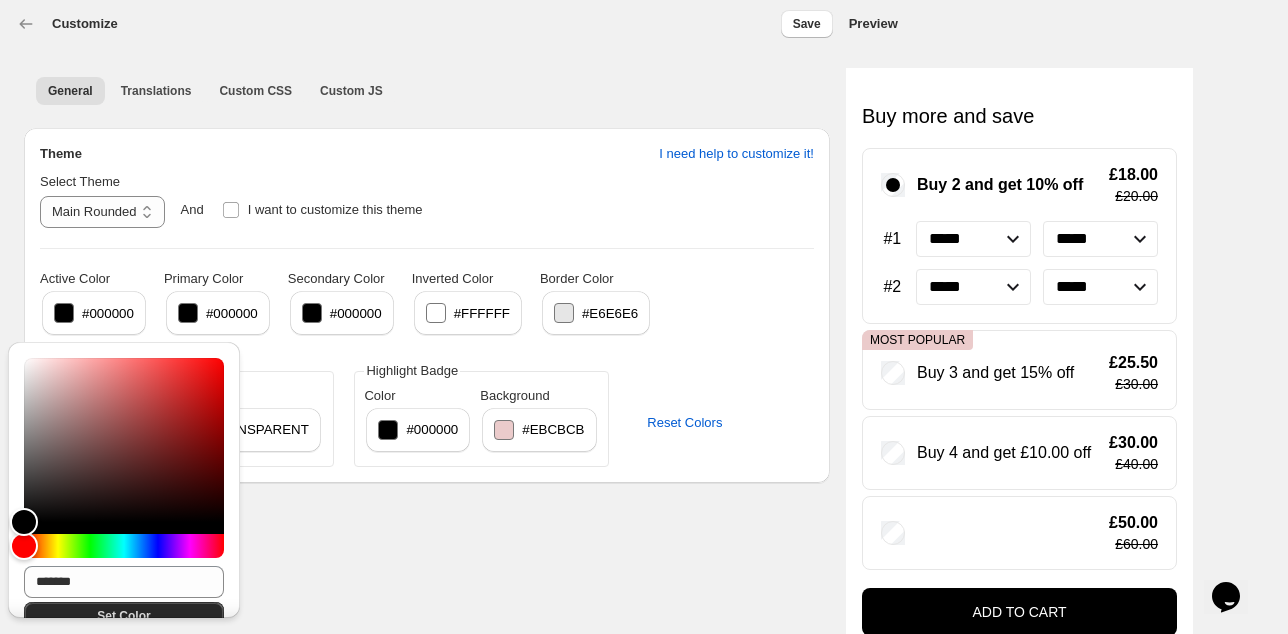 click on "Set Color" at bounding box center [124, 616] 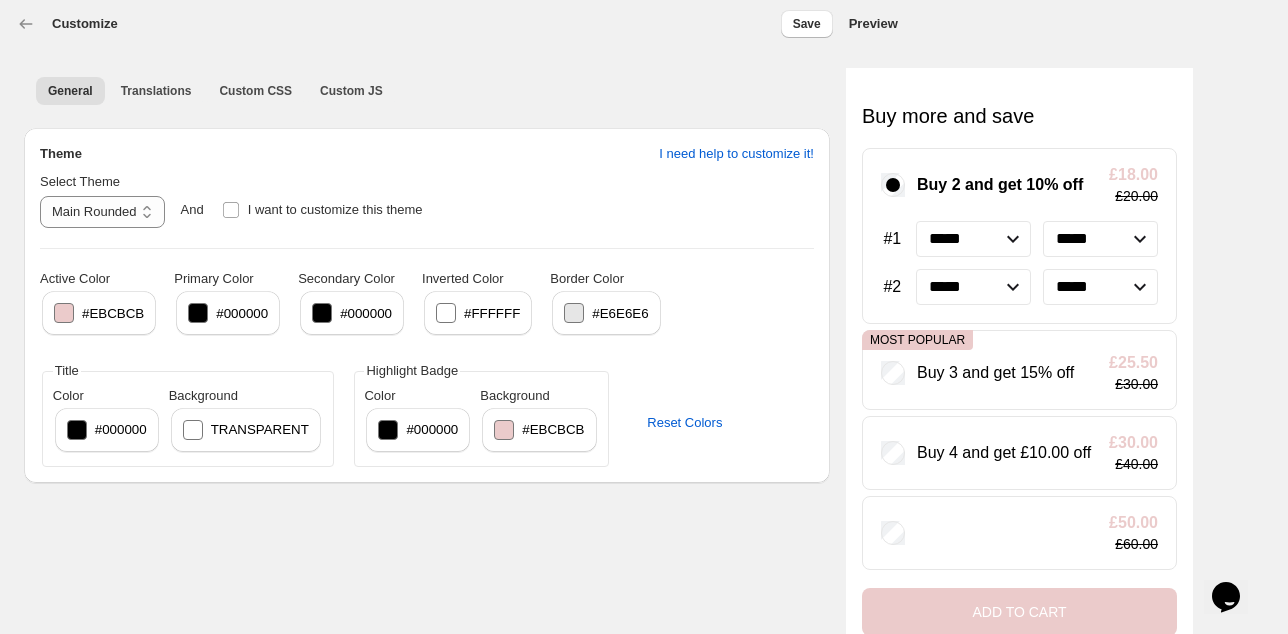 click at bounding box center (64, 313) 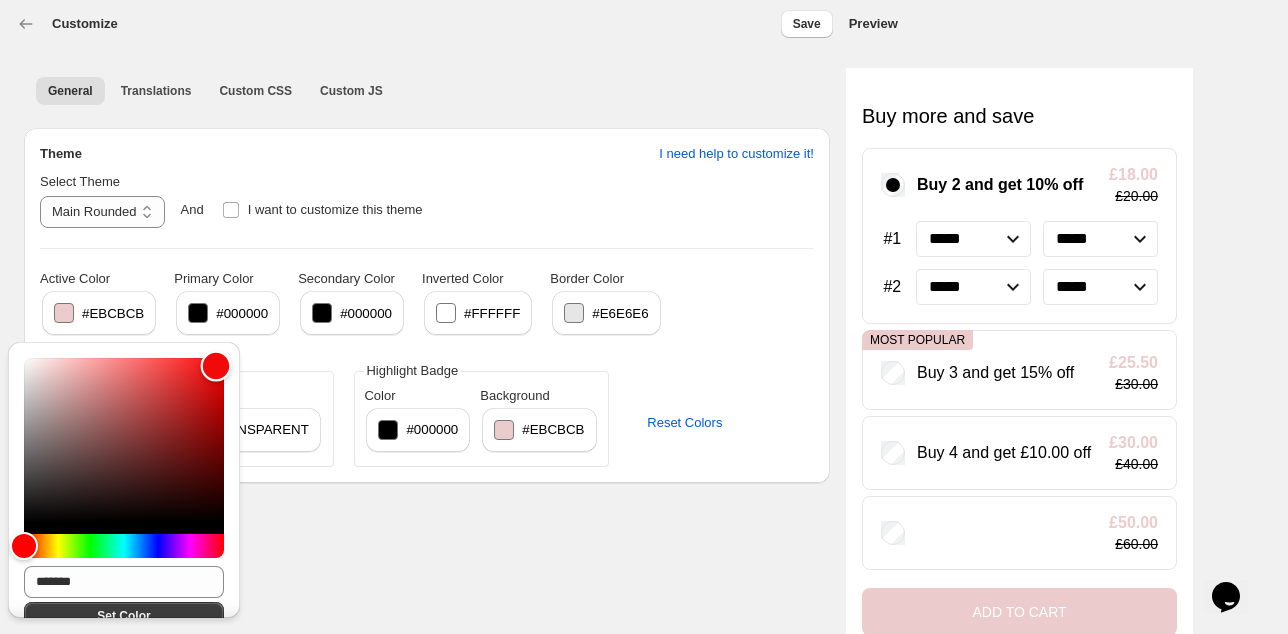 type on "*******" 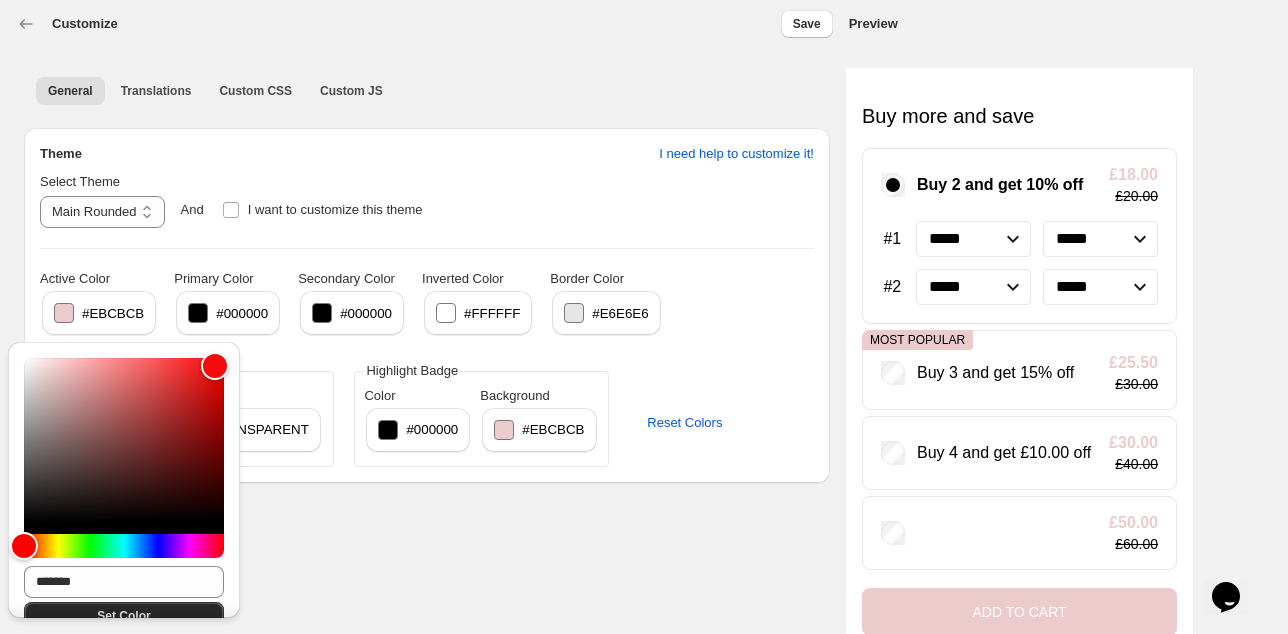 click on "Set Color" at bounding box center (123, 616) 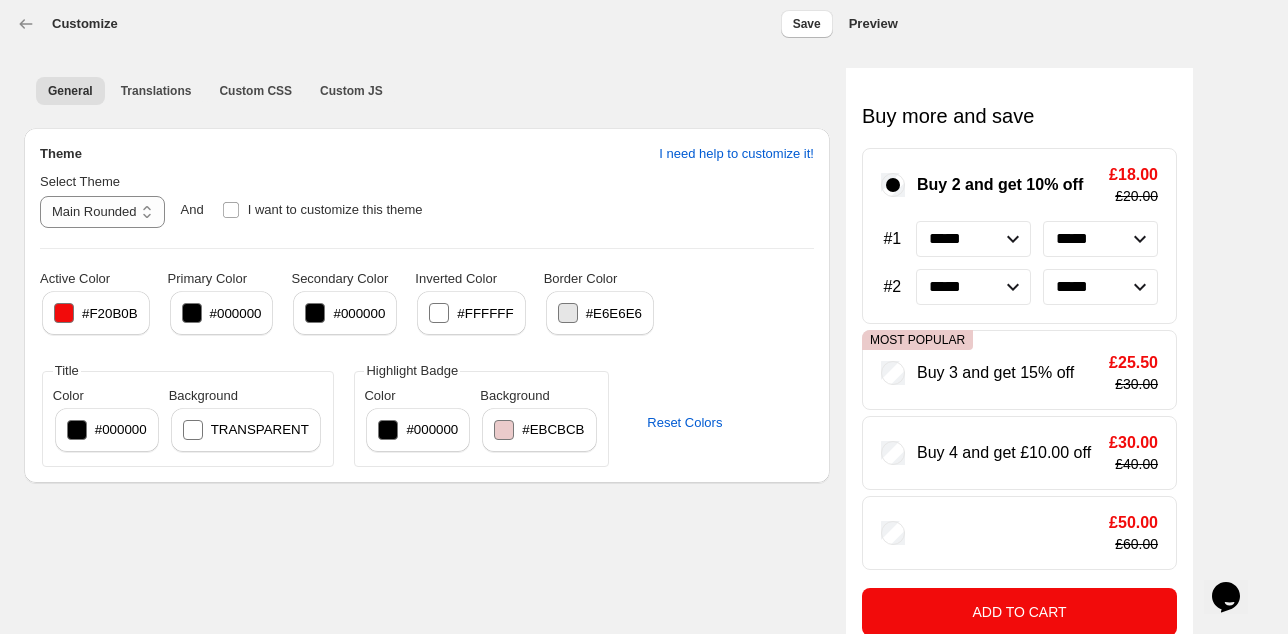 click at bounding box center [64, 313] 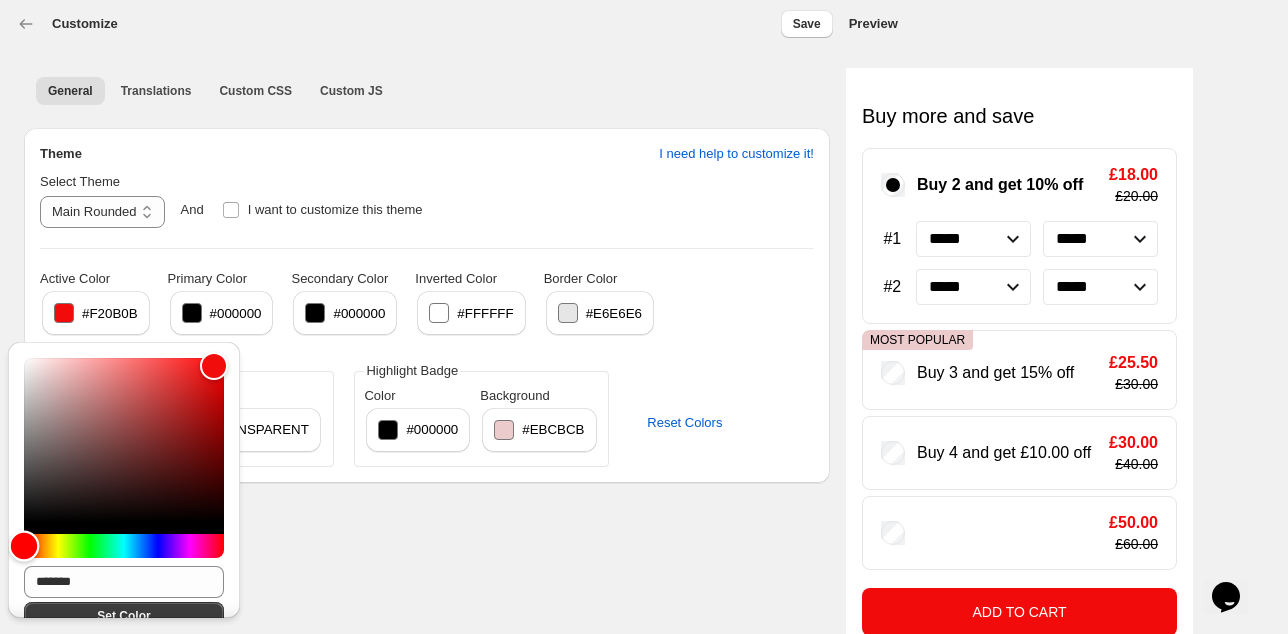 click at bounding box center (124, 546) 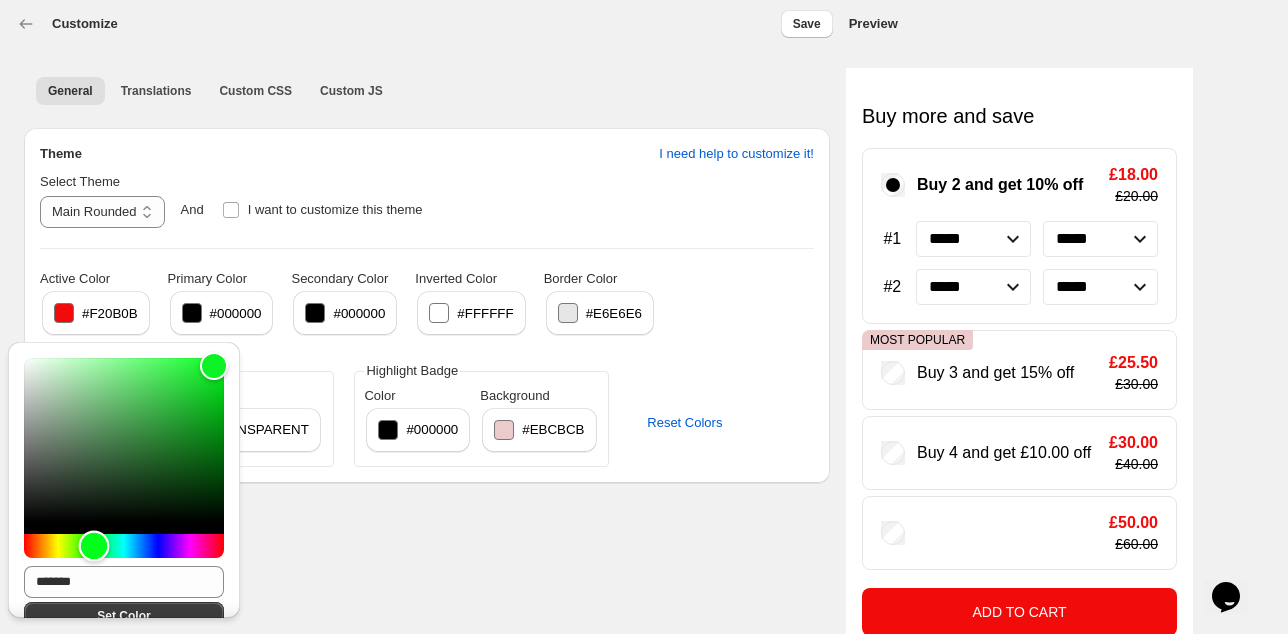 click at bounding box center [124, 546] 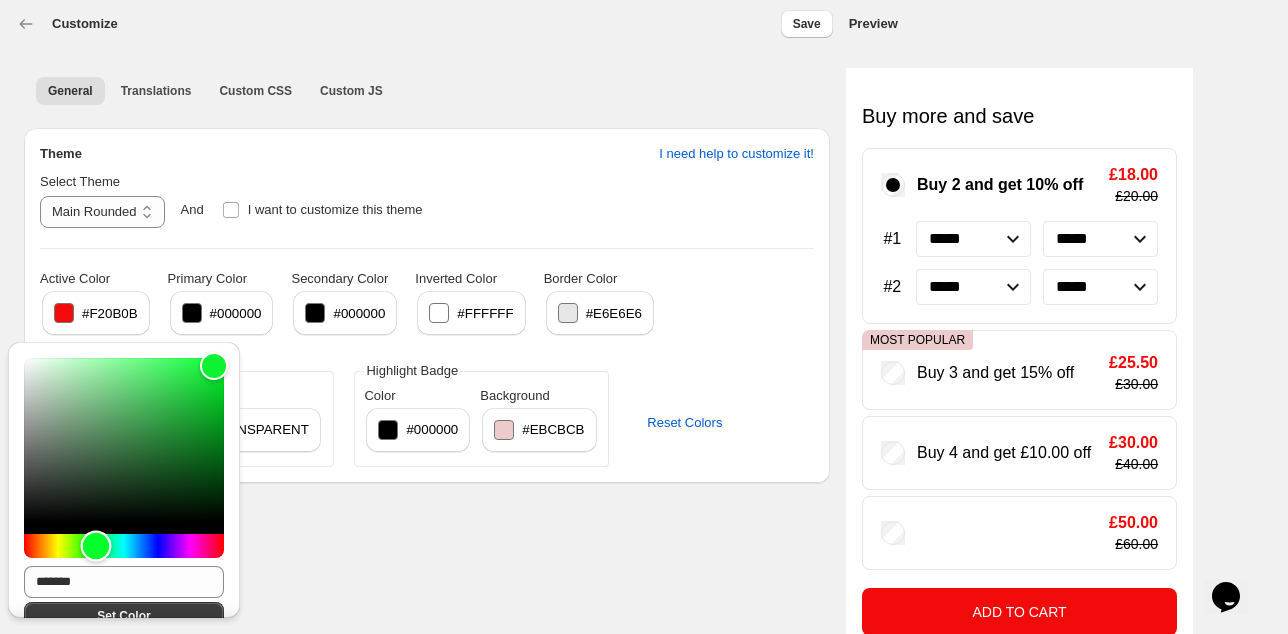 click at bounding box center (96, 545) 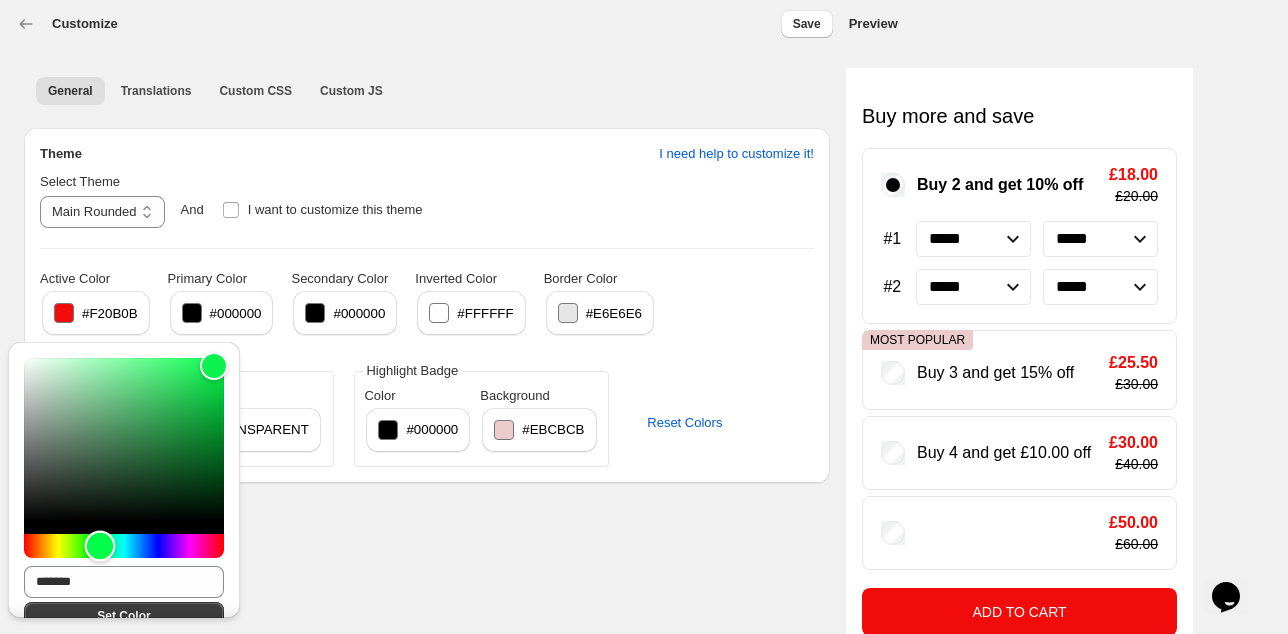 click at bounding box center [100, 545] 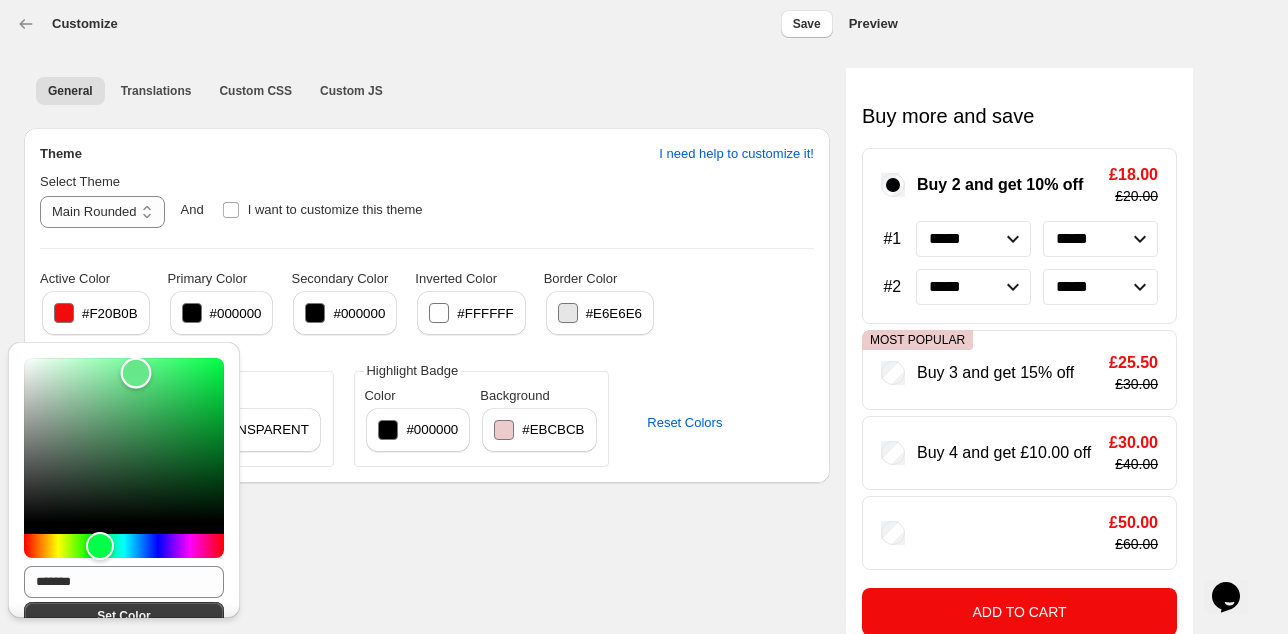 type on "*******" 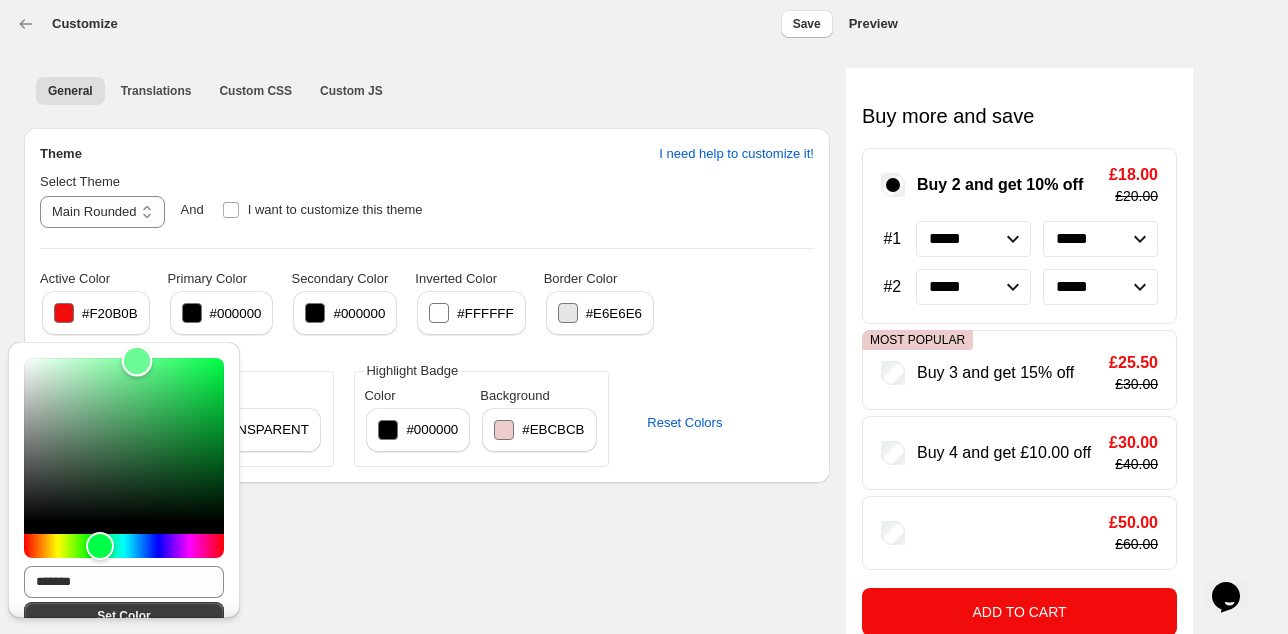 drag, startPoint x: 197, startPoint y: 375, endPoint x: 137, endPoint y: 361, distance: 61.611687 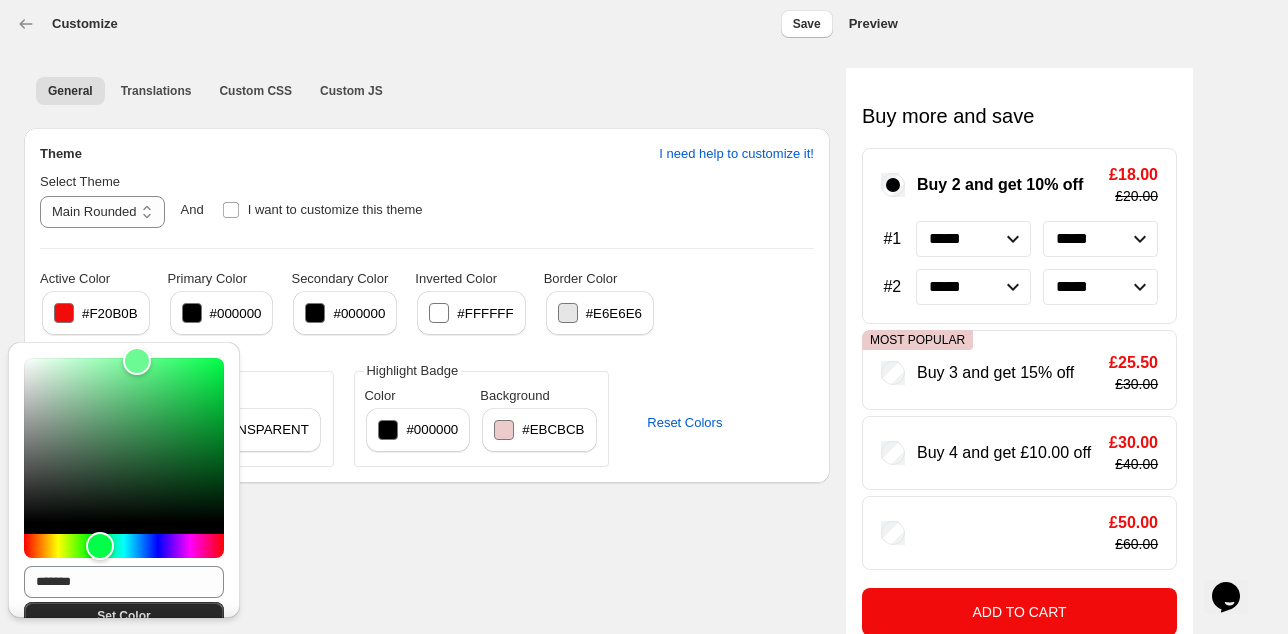 click on "Set Color" at bounding box center [124, 616] 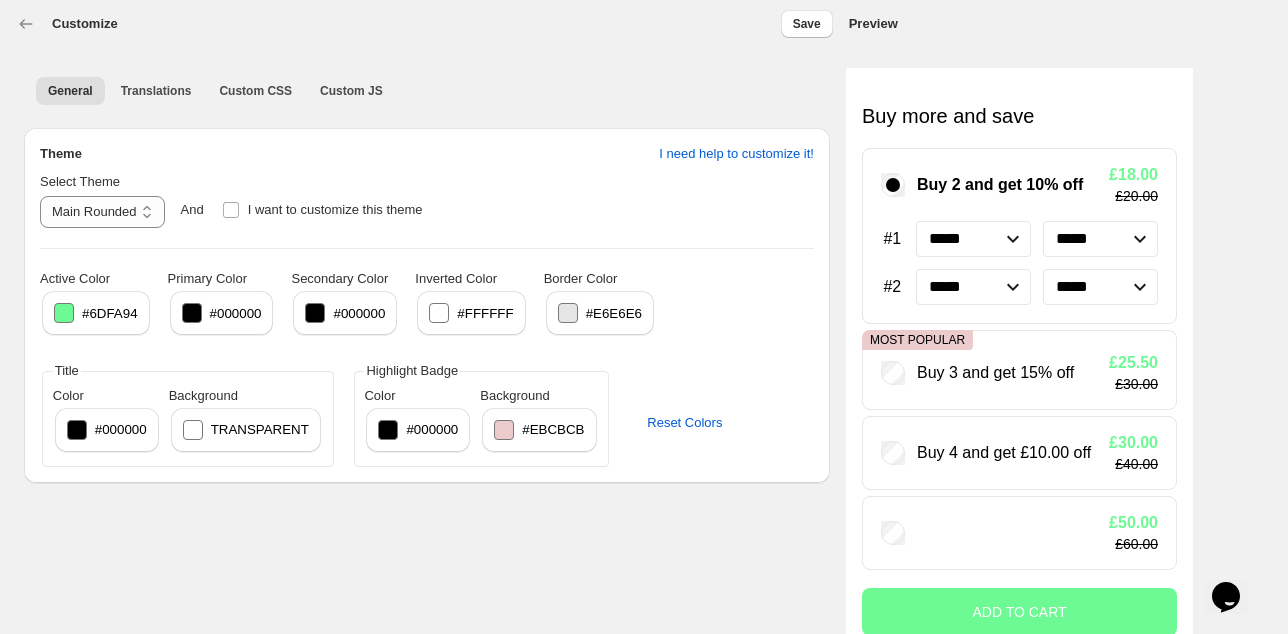 click at bounding box center (64, 313) 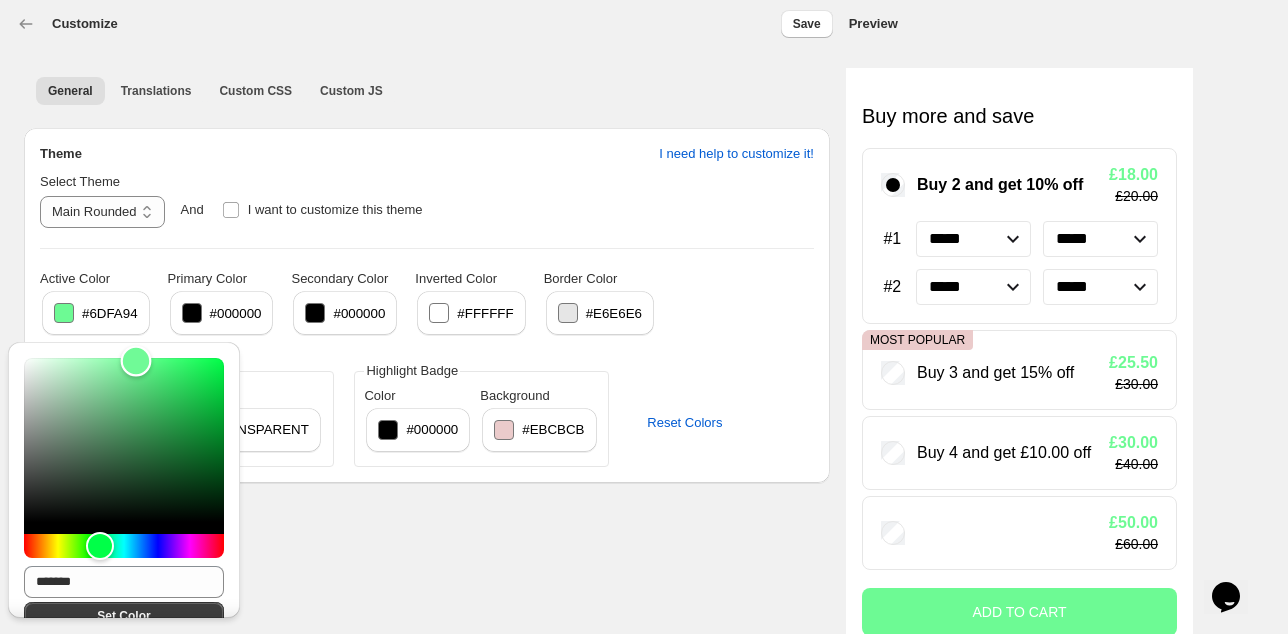 type on "*******" 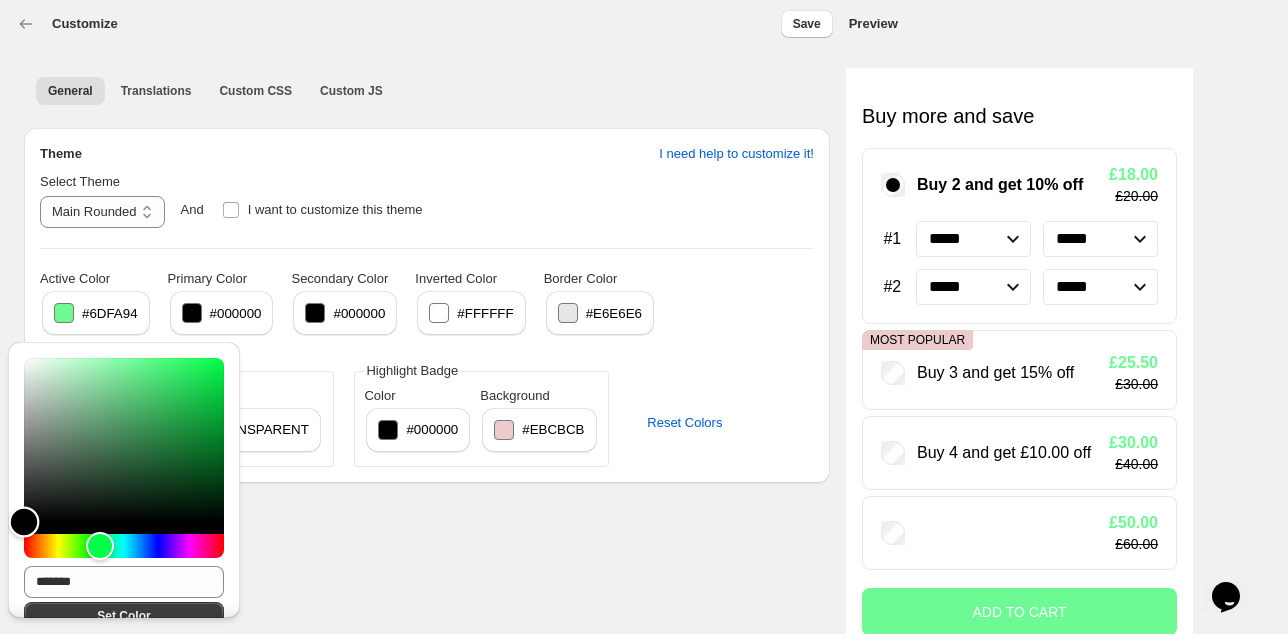 drag, startPoint x: 72, startPoint y: 479, endPoint x: 12, endPoint y: 554, distance: 96.04687 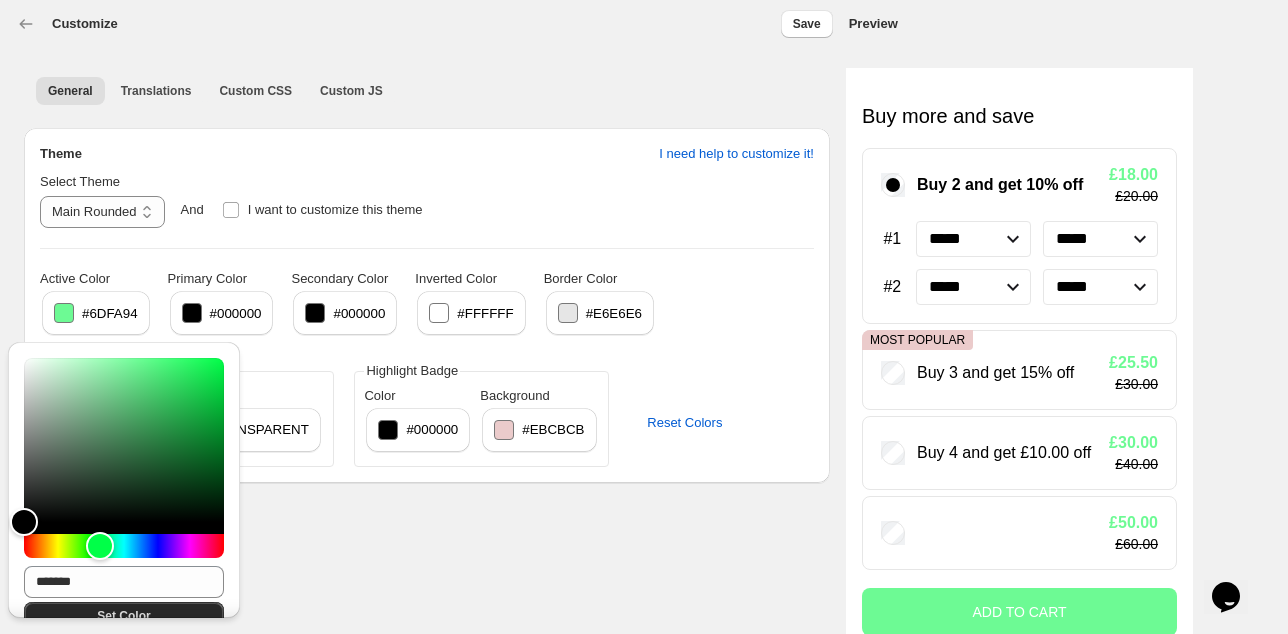 click on "Set Color" at bounding box center [124, 616] 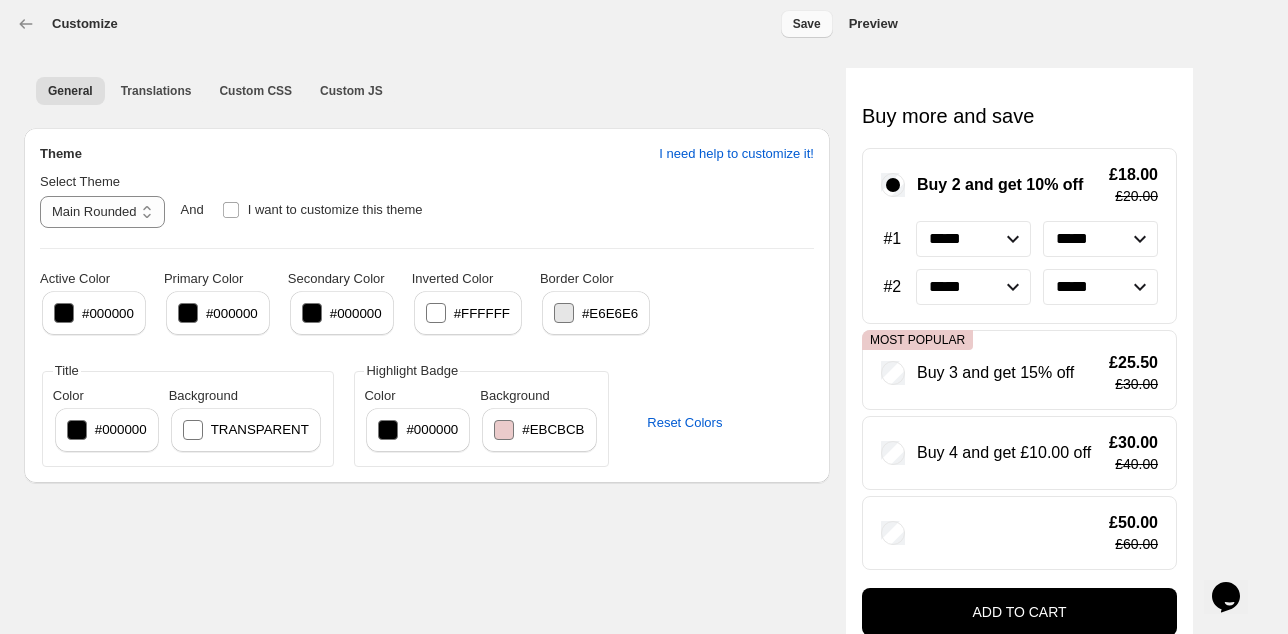 click on "Save" at bounding box center (807, 24) 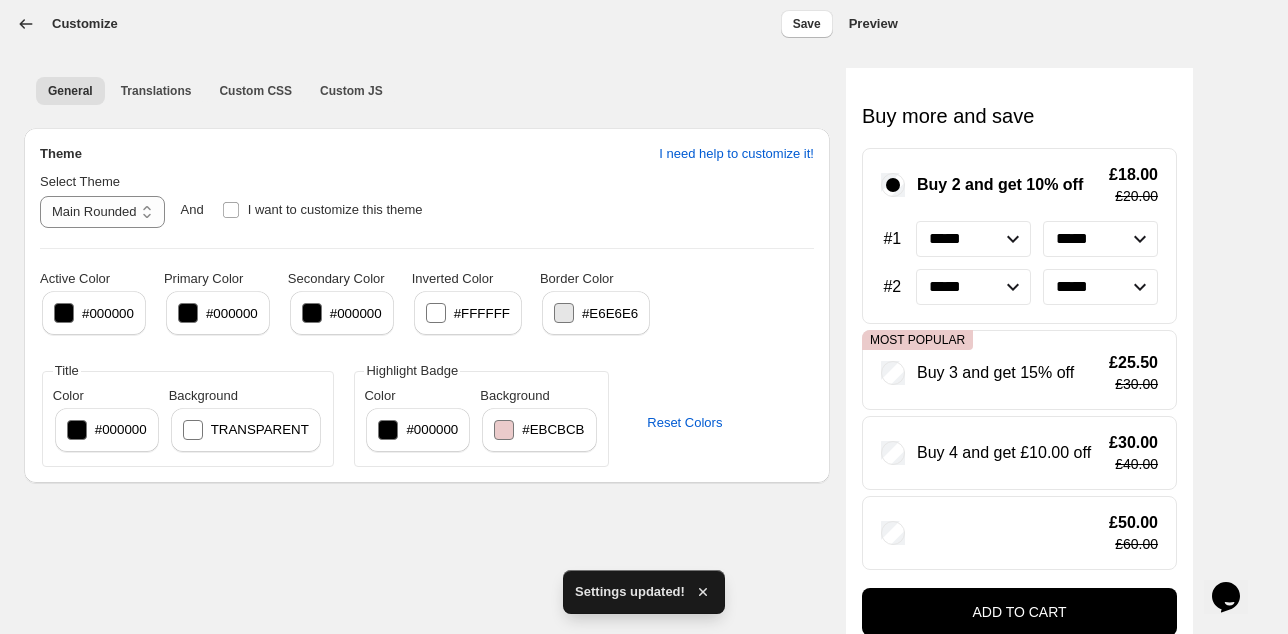 click 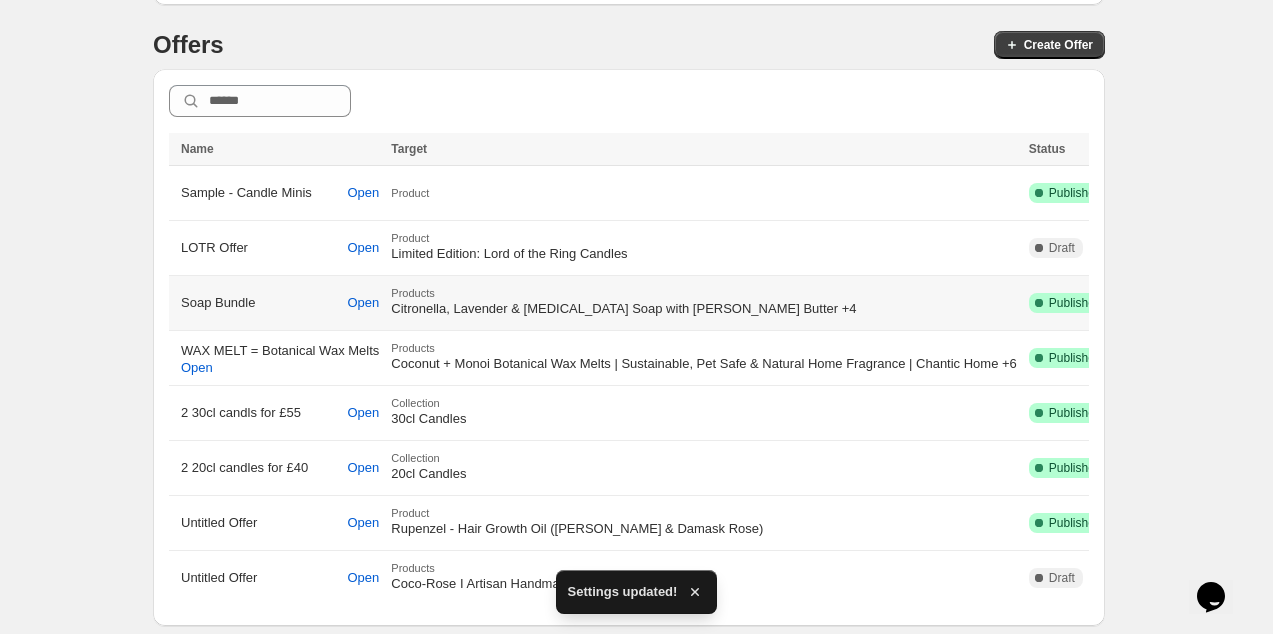 scroll, scrollTop: 285, scrollLeft: 0, axis: vertical 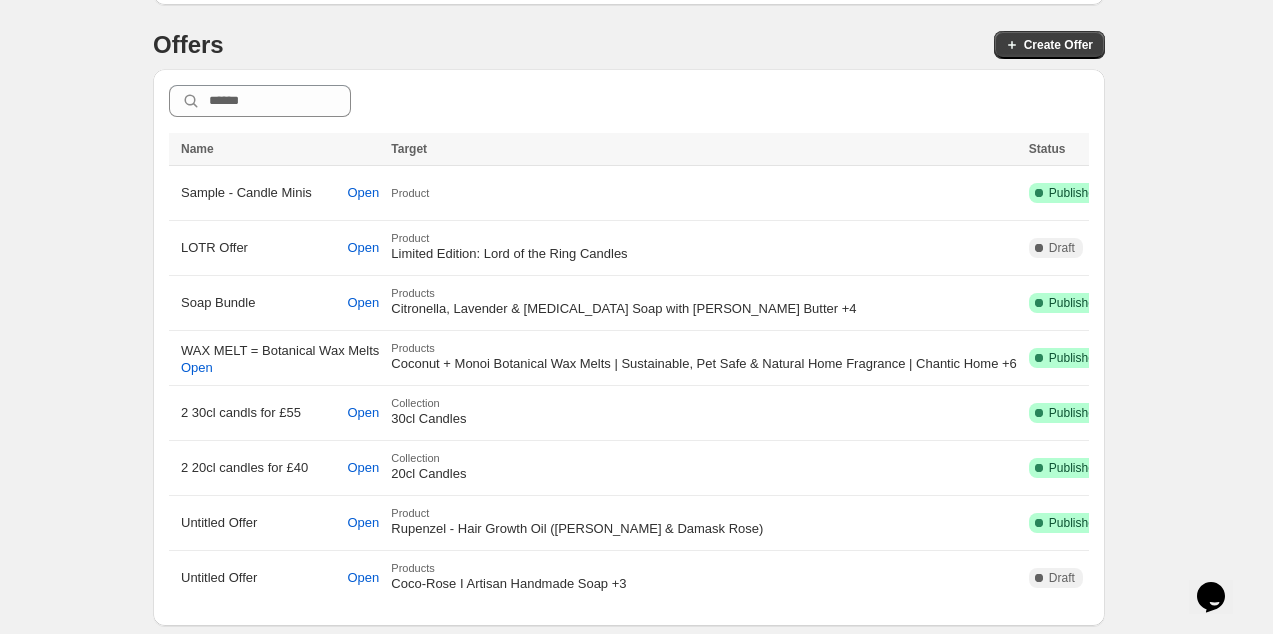 click on "Close Help this amazing app grow 🚀! Share it with your network and let others benefit, too. As a thank-you, we’ll remove our branding from your app! Tap below to share on your favorite social media 📢 OR Not comfortable sharing on social media? No problem! You can support us by buying a coffee (or two ☕) to help our team keep improving this amazing app. x 1 2 3 4 Support ($9.60) Help us grow, and we’ll remove the branding from your store as a thank-you! 💖 Unlock Branding-Free Free assistance Schedule a meeting for help with  setup process, creating discounts, widget customization  or any other queries. Schedule a meeting with us Offers Create Offer Name Name Target Status Discounts Name Target Status Discounts Sample - Candle Minis Open Product Success Complete Published 2 Open LOTR Offer  Open Product Limited Edition: Lord of the Ring Candles Complete Draft 2 Open Soap Bundle Open Products Citronella, Lavender & Tea Tree Soap with Shea Butter +4 Success Complete Published 2 Open Open Products 4" at bounding box center [629, 205] 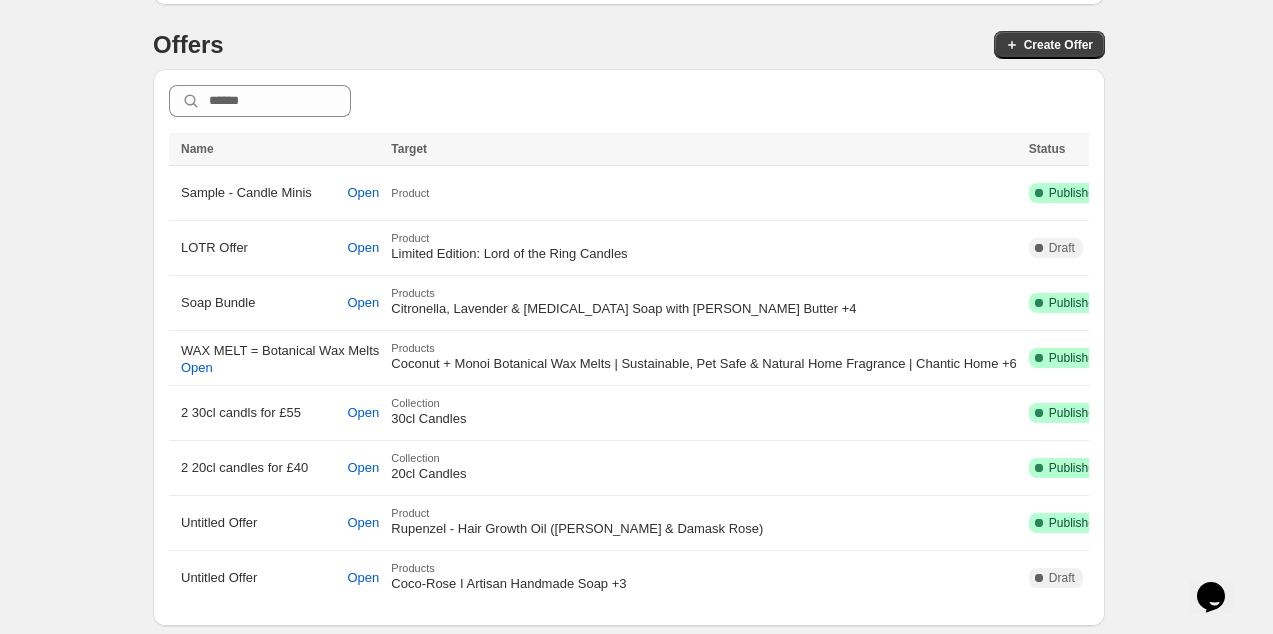 click on "Close Help this amazing app grow 🚀! Share it with your network and let others benefit, too. As a thank-you, we’ll remove our branding from your app! Tap below to share on your favorite social media 📢 OR Not comfortable sharing on social media? No problem! You can support us by buying a coffee (or two ☕) to help our team keep improving this amazing app. x 1 2 3 4 Support ($9.60) Help us grow, and we’ll remove the branding from your store as a thank-you! 💖 Unlock Branding-Free Free assistance Schedule a meeting for help with  setup process, creating discounts, widget customization  or any other queries. Schedule a meeting with us Offers Create Offer Name Name Target Status Discounts Name Target Status Discounts Sample - Candle Minis Open Product Success Complete Published 2 Open LOTR Offer  Open Product Limited Edition: Lord of the Ring Candles Complete Draft 2 Open Soap Bundle Open Products Citronella, Lavender & Tea Tree Soap with Shea Butter +4 Success Complete Published 2 Open Open Products 4" at bounding box center [629, 205] 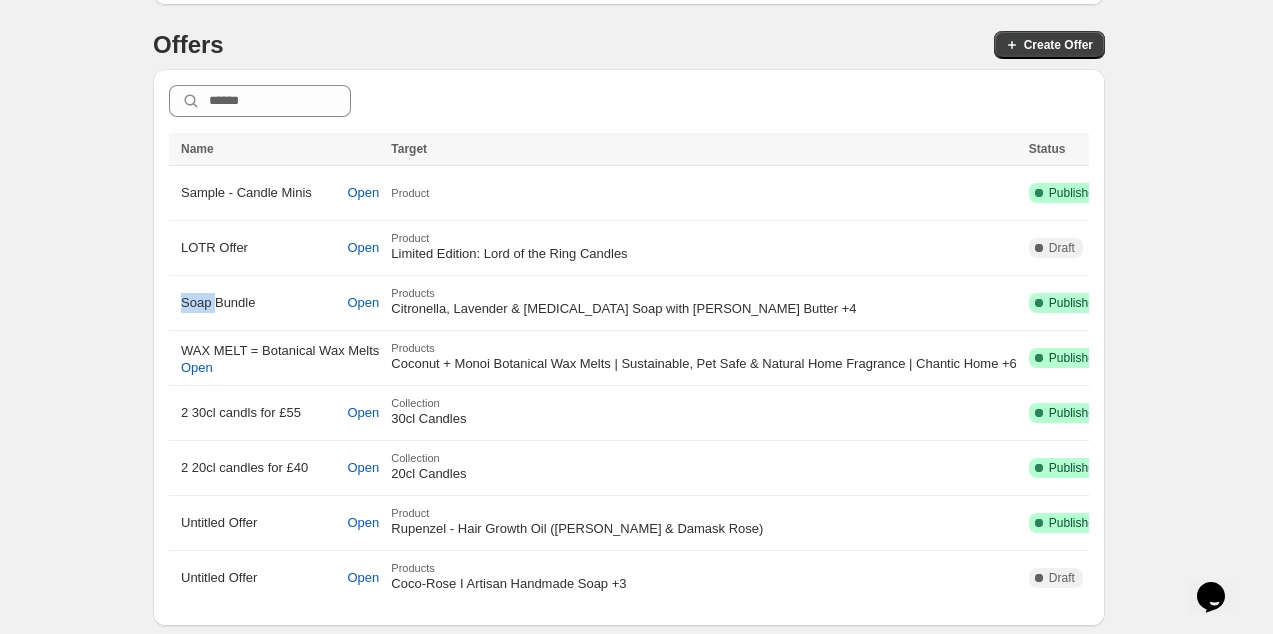 click on "Close Help this amazing app grow 🚀! Share it with your network and let others benefit, too. As a thank-you, we’ll remove our branding from your app! Tap below to share on your favorite social media 📢 OR Not comfortable sharing on social media? No problem! You can support us by buying a coffee (or two ☕) to help our team keep improving this amazing app. x 1 2 3 4 Support ($9.60) Help us grow, and we’ll remove the branding from your store as a thank-you! 💖 Unlock Branding-Free Free assistance Schedule a meeting for help with  setup process, creating discounts, widget customization  or any other queries. Schedule a meeting with us Offers Create Offer Name Name Target Status Discounts Name Target Status Discounts Sample - Candle Minis Open Product Success Complete Published 2 Open LOTR Offer  Open Product Limited Edition: Lord of the Ring Candles Complete Draft 2 Open Soap Bundle Open Products Citronella, Lavender & Tea Tree Soap with Shea Butter +4 Success Complete Published 2 Open Open Products 4" at bounding box center [629, 205] 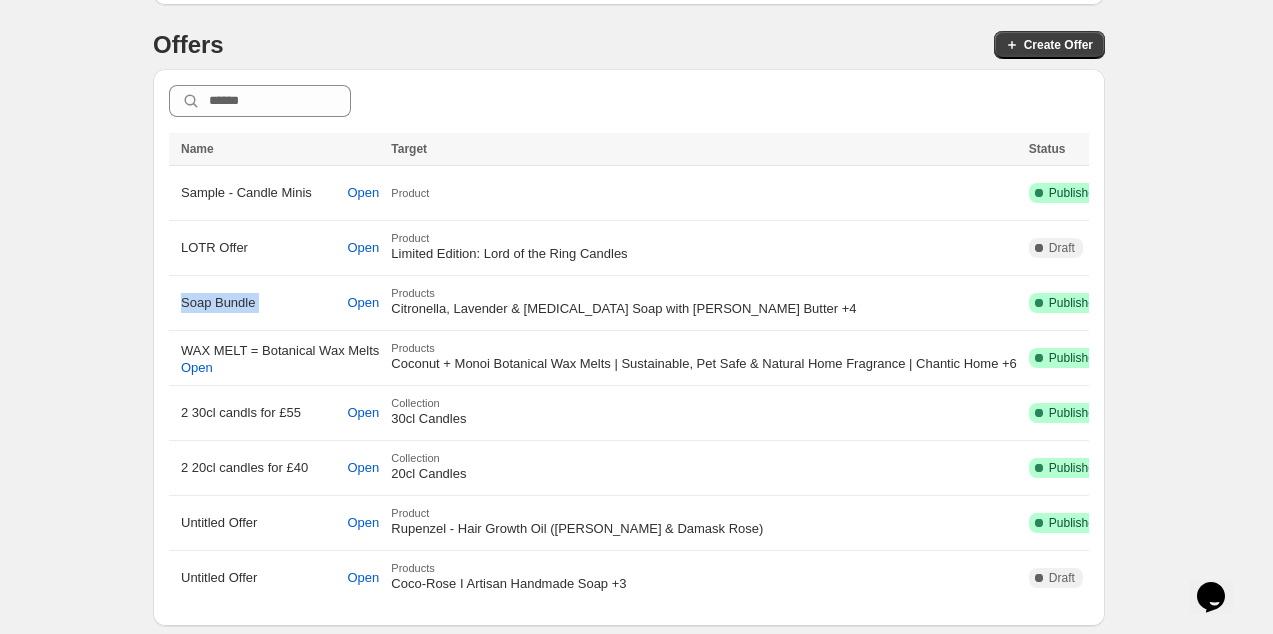 click on "Close Help this amazing app grow 🚀! Share it with your network and let others benefit, too. As a thank-you, we’ll remove our branding from your app! Tap below to share on your favorite social media 📢 OR Not comfortable sharing on social media? No problem! You can support us by buying a coffee (or two ☕) to help our team keep improving this amazing app. x 1 2 3 4 Support ($9.60) Help us grow, and we’ll remove the branding from your store as a thank-you! 💖 Unlock Branding-Free Free assistance Schedule a meeting for help with  setup process, creating discounts, widget customization  or any other queries. Schedule a meeting with us Offers Create Offer Name Name Target Status Discounts Name Target Status Discounts Sample - Candle Minis Open Product Success Complete Published 2 Open LOTR Offer  Open Product Limited Edition: Lord of the Ring Candles Complete Draft 2 Open Soap Bundle Open Products Citronella, Lavender & Tea Tree Soap with Shea Butter +4 Success Complete Published 2 Open Open Products 4" at bounding box center [629, 205] 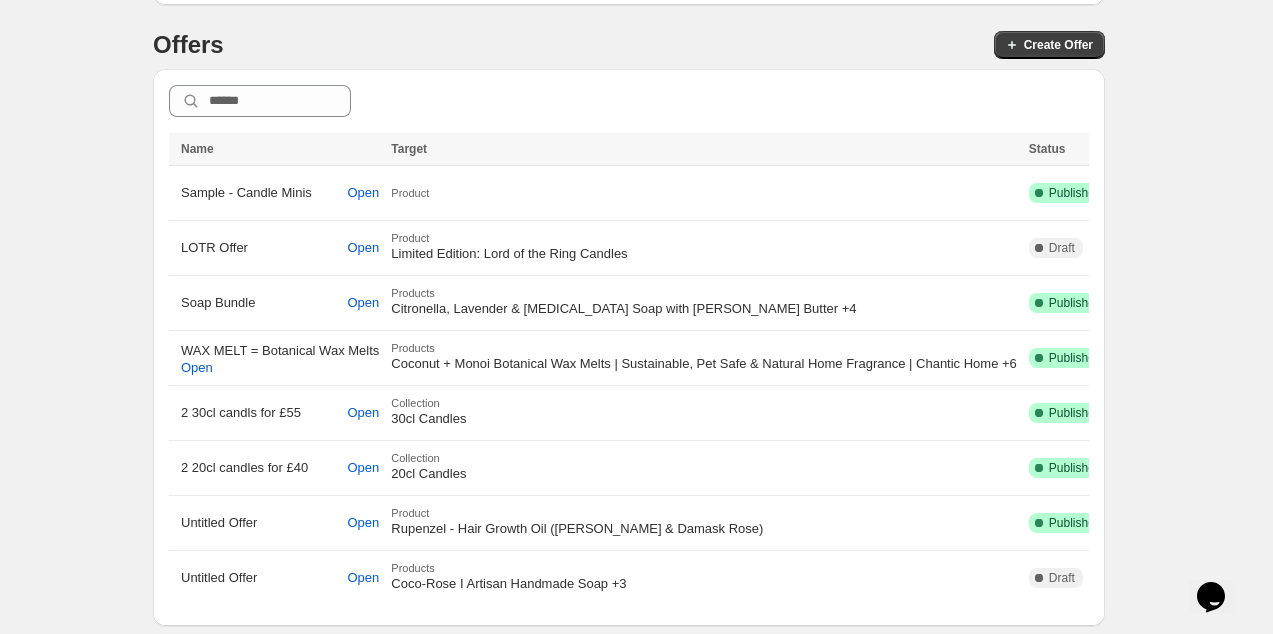 click on "Offers Create Offer Name Name Target Status Discounts Name Target Status Discounts Sample - Candle Minis Open Product Success Complete Published 2 Open LOTR Offer  Open Product Limited Edition: Lord of the Ring Candles Complete Draft 2 Open Soap Bundle Open Products Citronella, Lavender & Tea Tree Soap with Shea Butter +4 Success Complete Published 2 Open WAX MELT = Botanical Wax Melts Open Products Coconut + Monoi Botanical Wax Melts | Sustainable, Pet Safe & Natural Home Fragrance | Chantic Home +6 Success Complete Published 4 Open 2 30cl candls for £55 Open Collection 30cl Candles Success Complete Published 1 Open 2 20cl candles for £40 Open Collection 20cl Candles Success Complete Published 1 Open Untitled Offer Open Product Rupenzel - Hair Growth Oil (White Lilly & Damask Rose) Success Complete Published 2 Open Untitled Offer Open Products Coco-Rose I Artisan Handmade Soap +3 Complete Draft 3 Open" at bounding box center [629, 327] 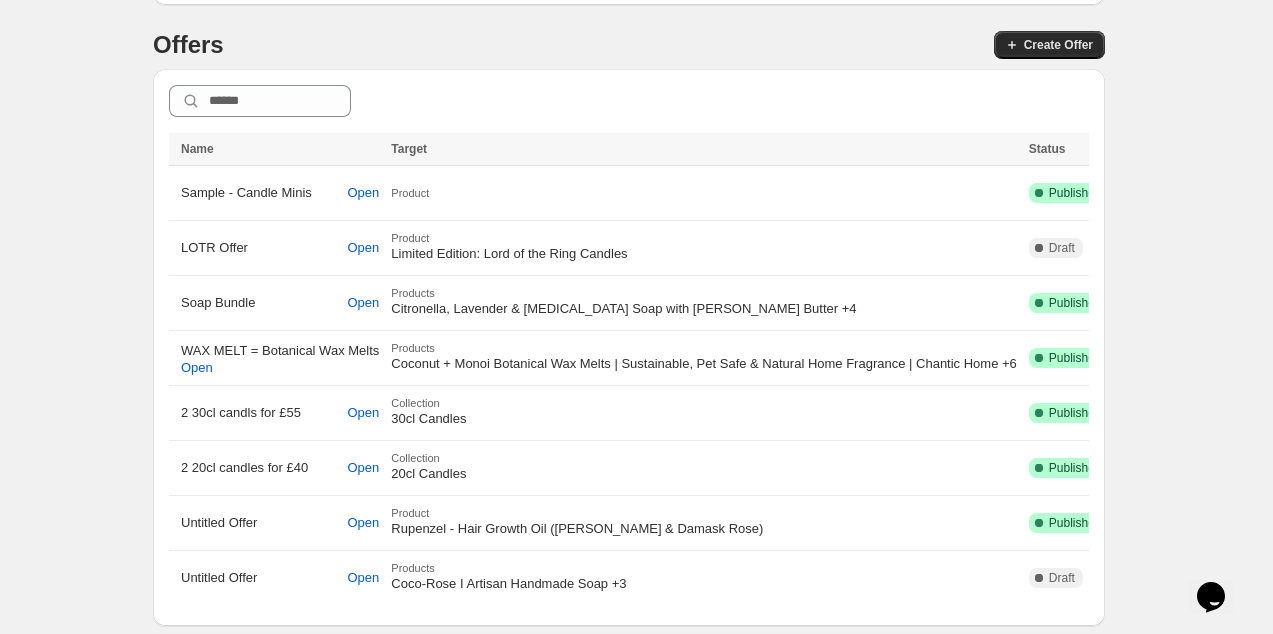 click on "Create Offer" at bounding box center [1058, 45] 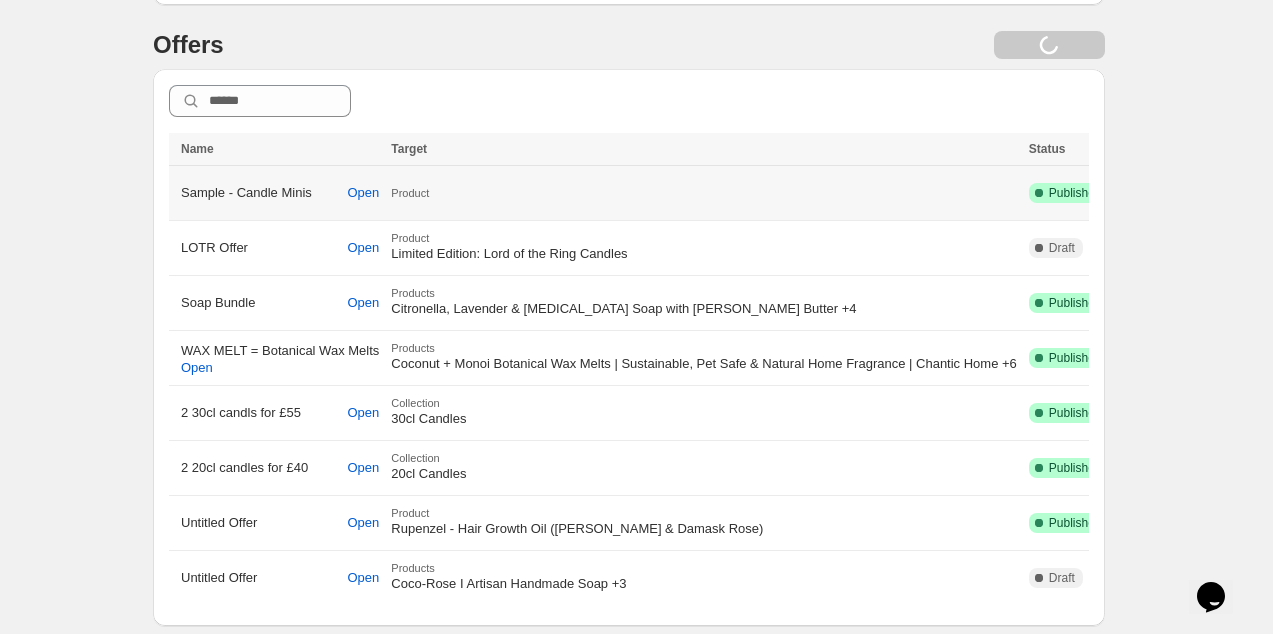 scroll, scrollTop: 0, scrollLeft: 0, axis: both 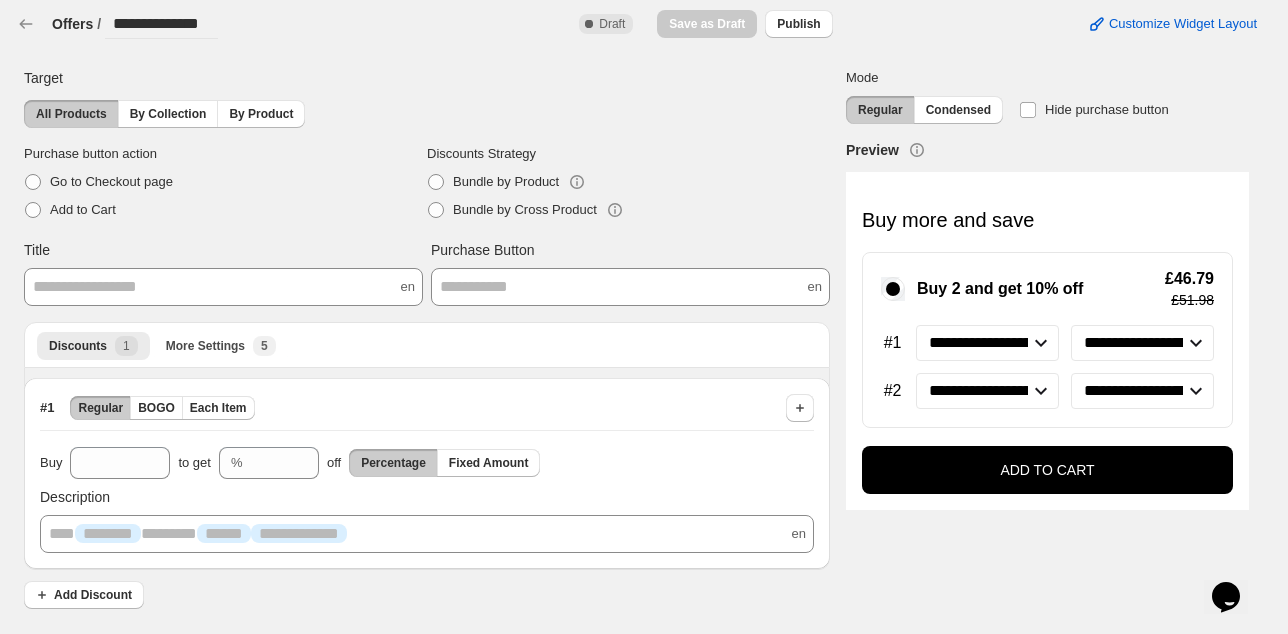 click on "**********" at bounding box center (427, 343) 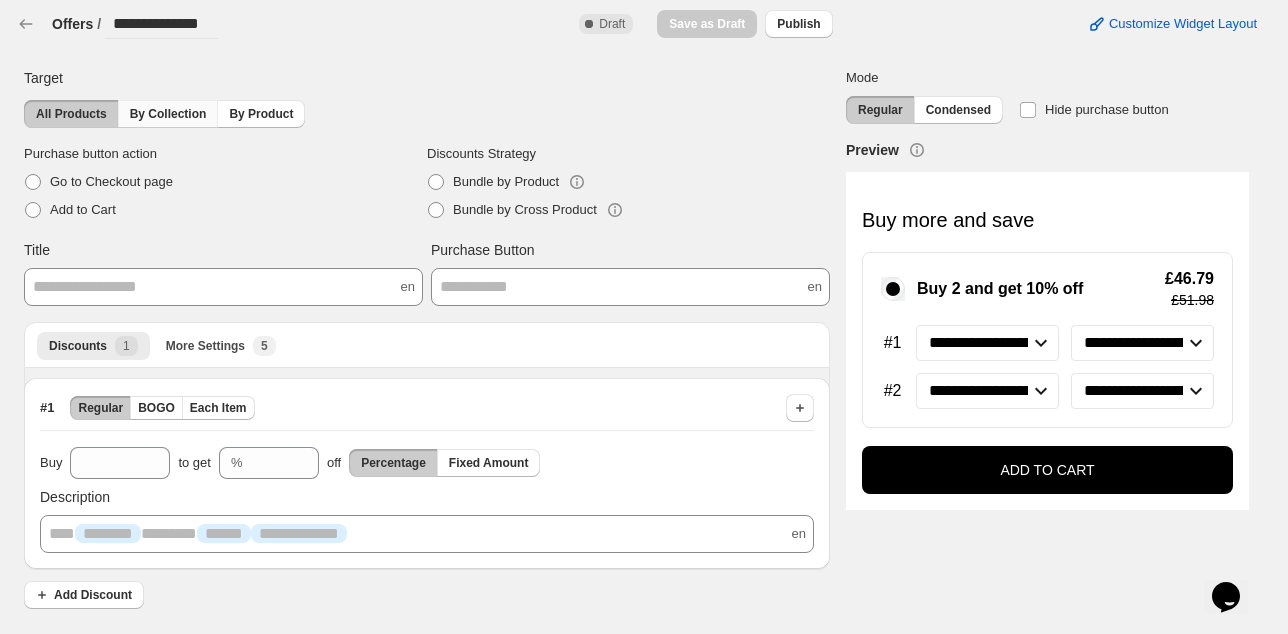 click on "By Collection" at bounding box center [168, 114] 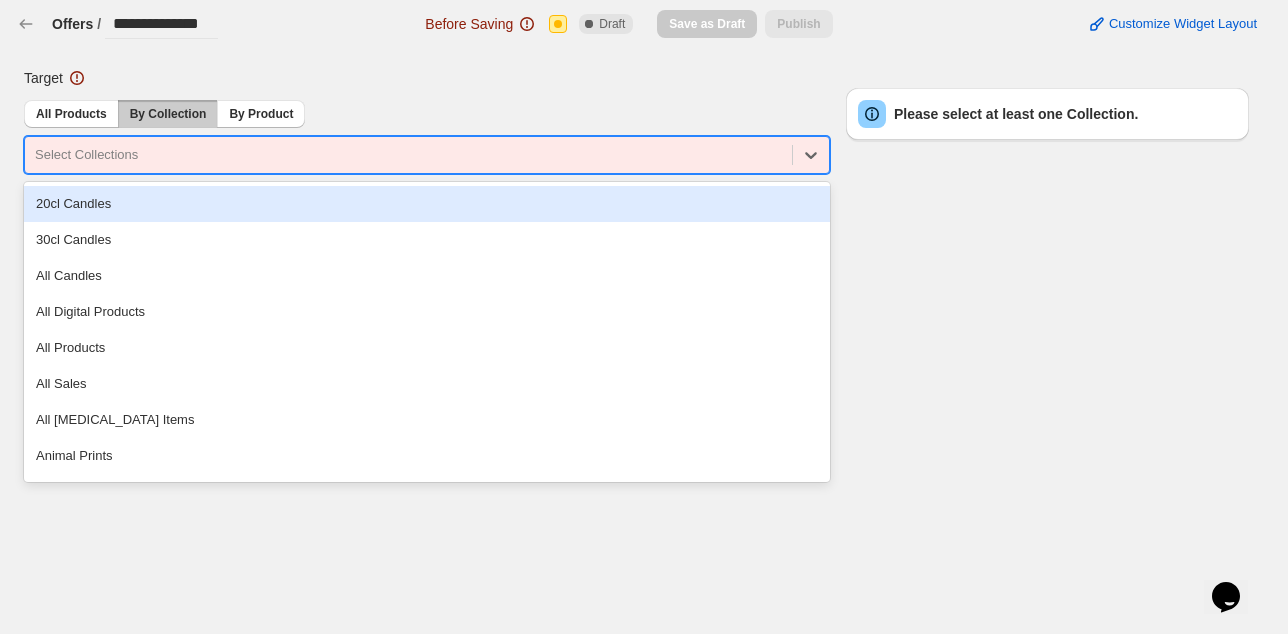 click at bounding box center [408, 155] 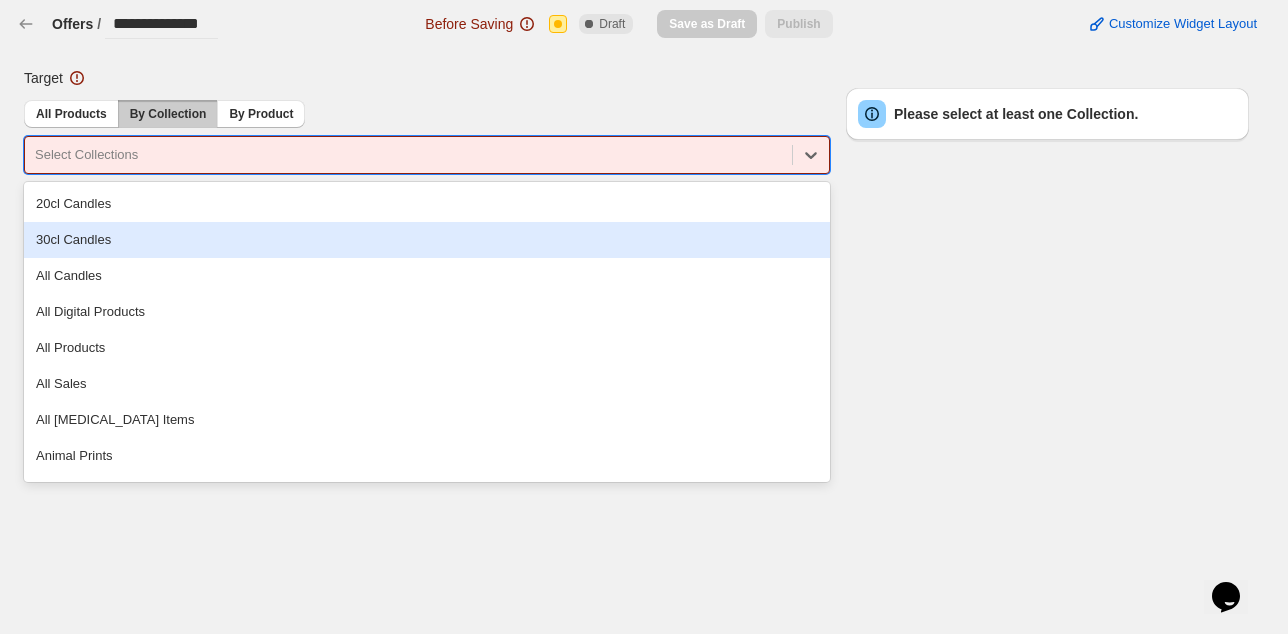 click on "30cl Candles" at bounding box center (427, 240) 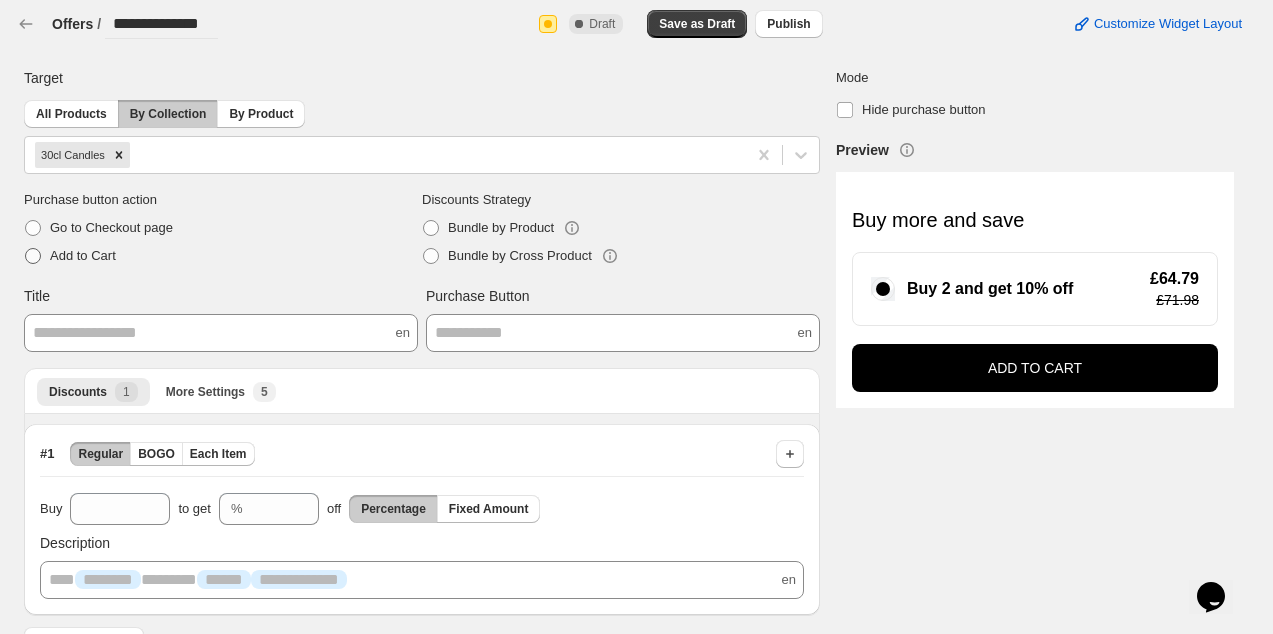 click on "Add to Cart" at bounding box center (83, 255) 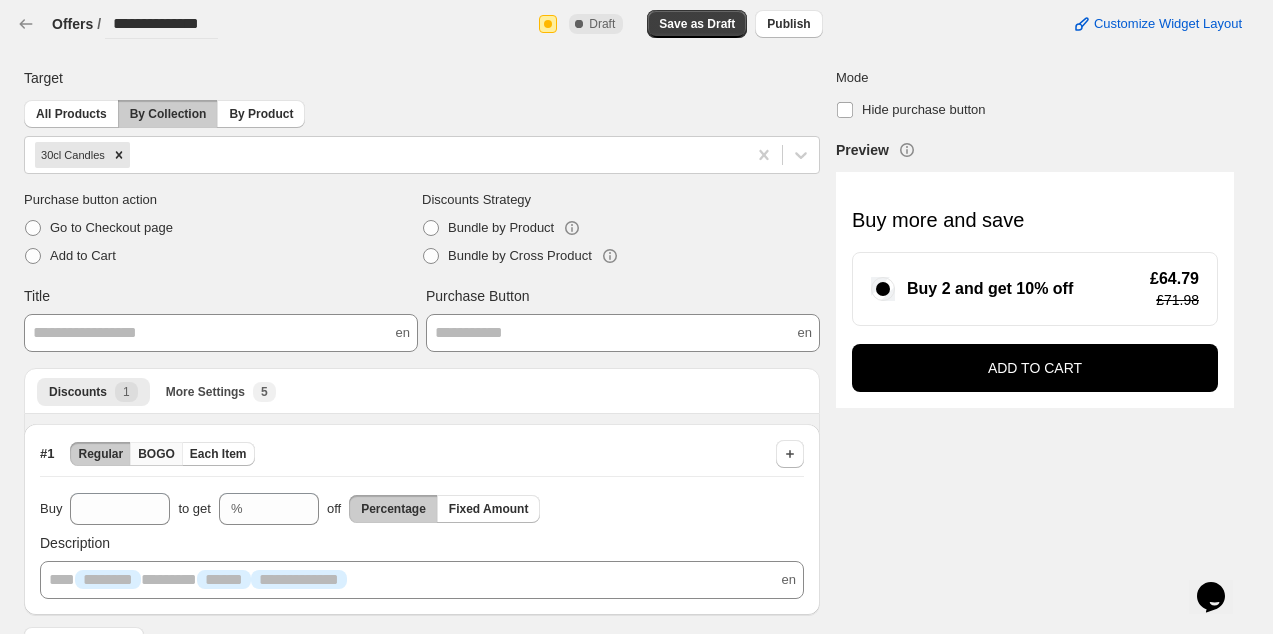 click on "BOGO" at bounding box center (156, 454) 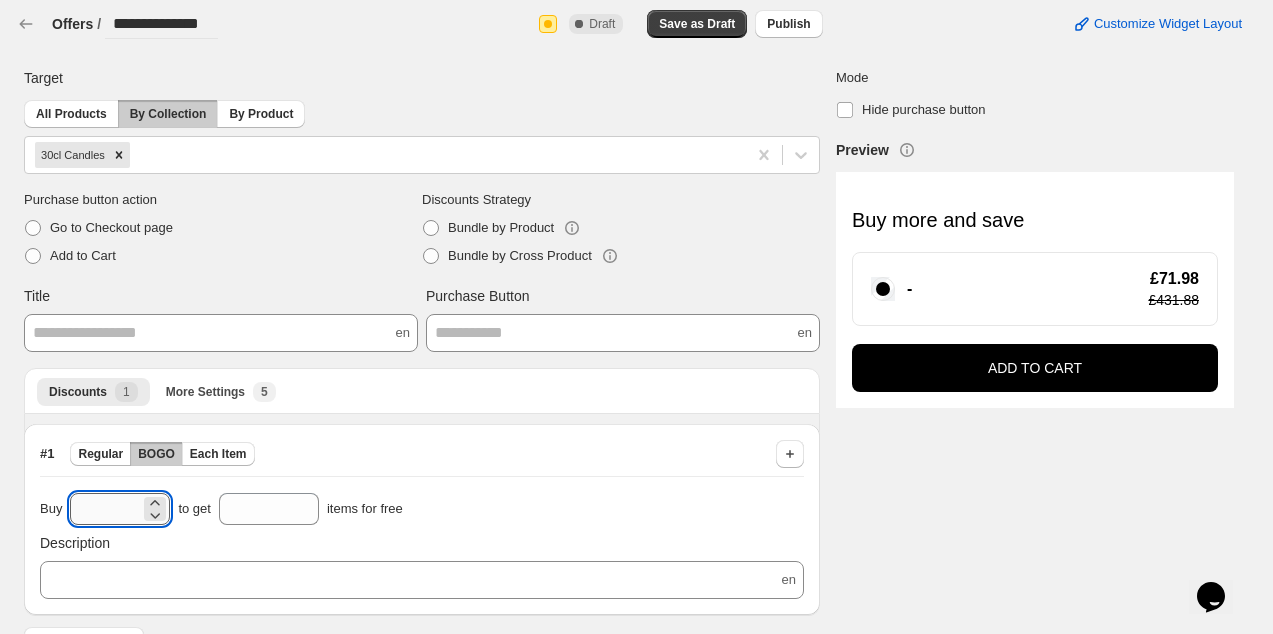 drag, startPoint x: 119, startPoint y: 496, endPoint x: 70, endPoint y: 499, distance: 49.09175 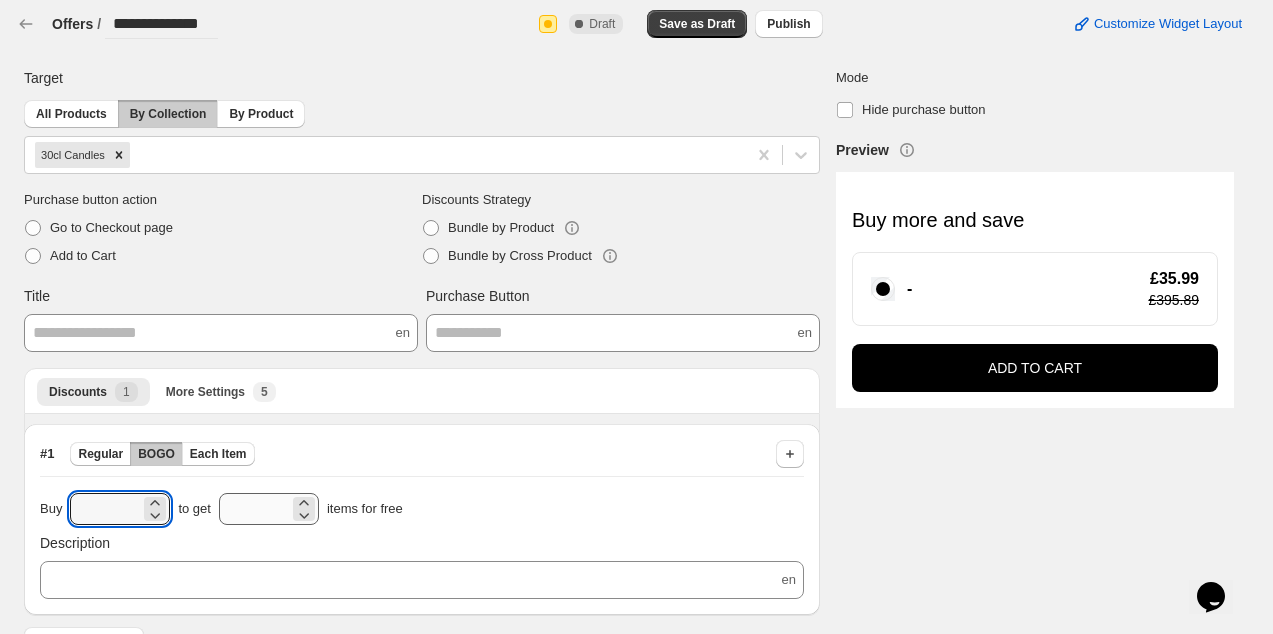 type on "*" 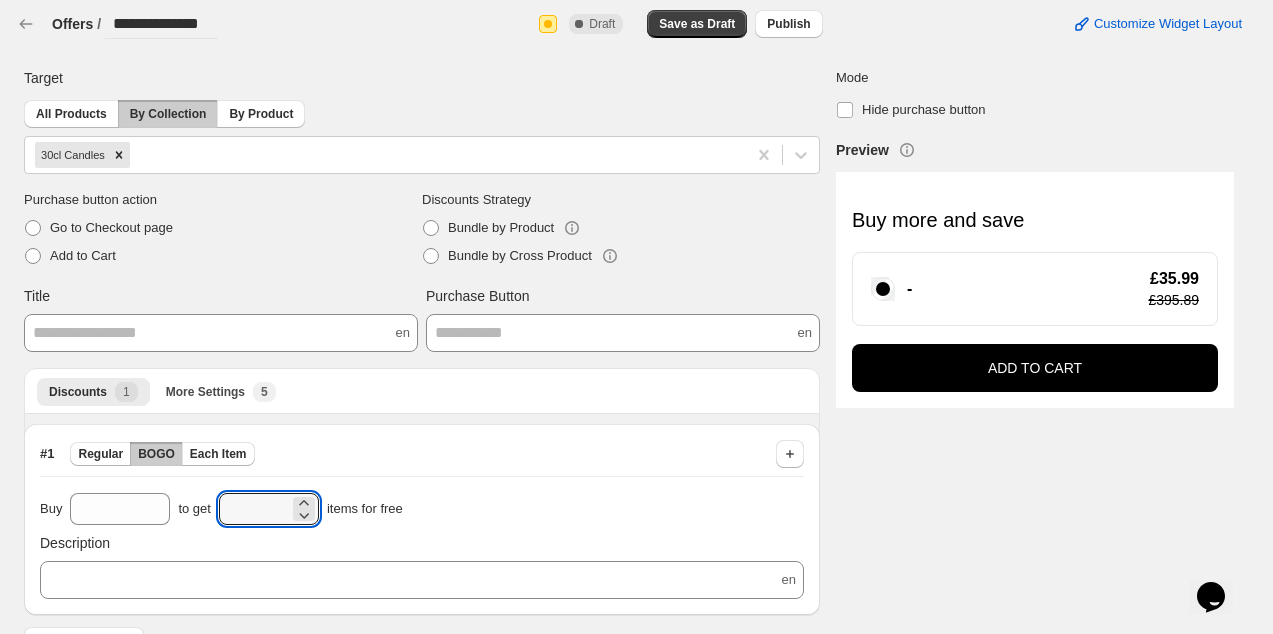drag, startPoint x: 256, startPoint y: 498, endPoint x: 176, endPoint y: 503, distance: 80.1561 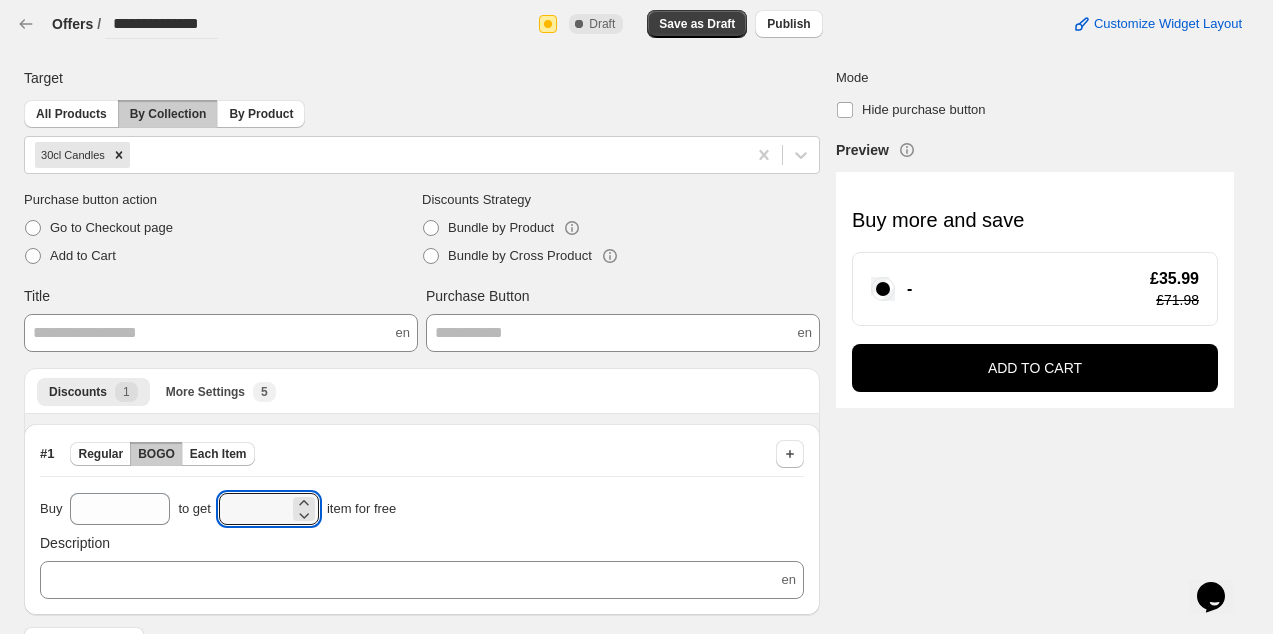 type on "*" 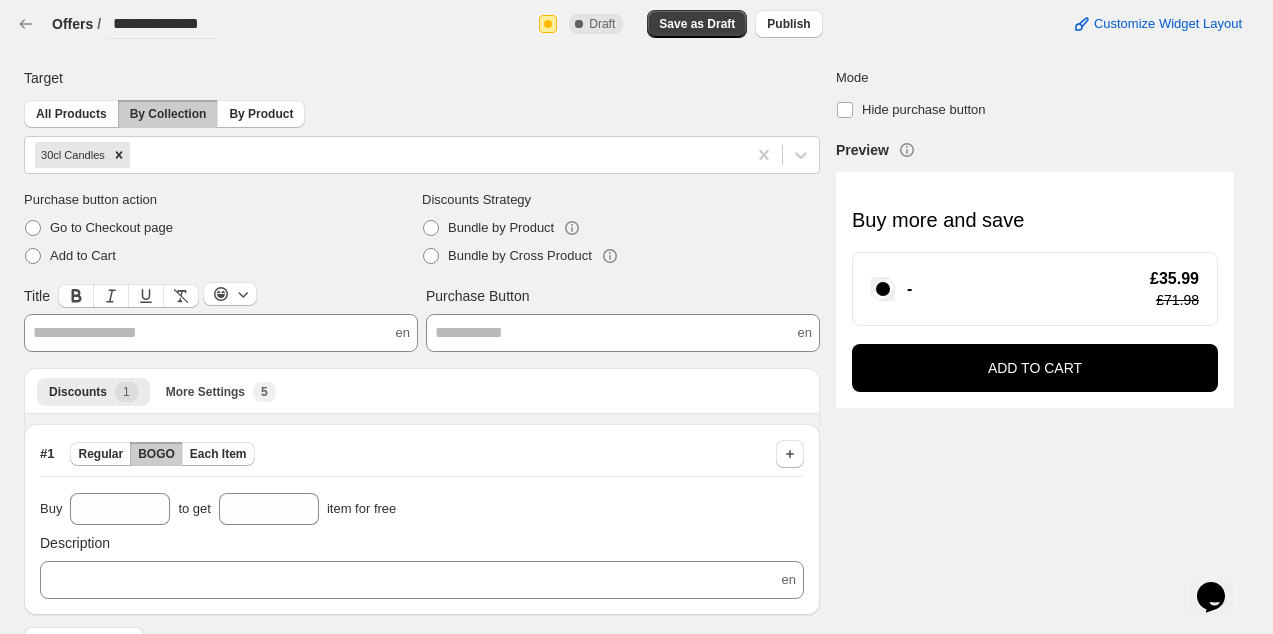 click on "**********" at bounding box center (221, 333) 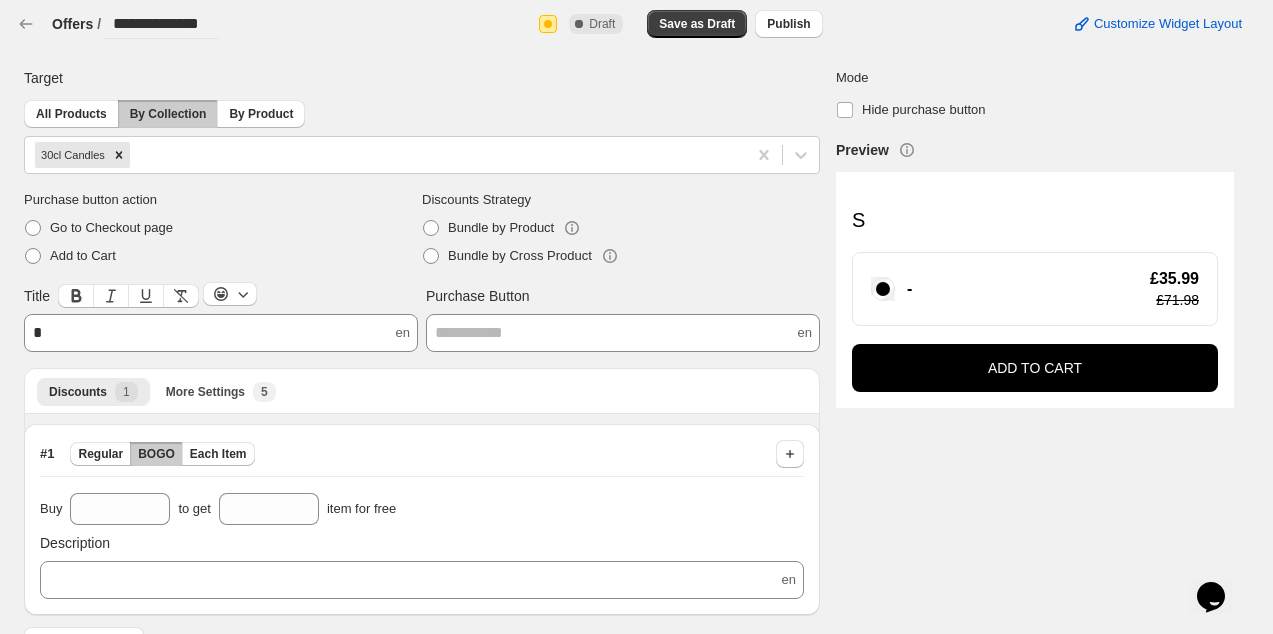 type 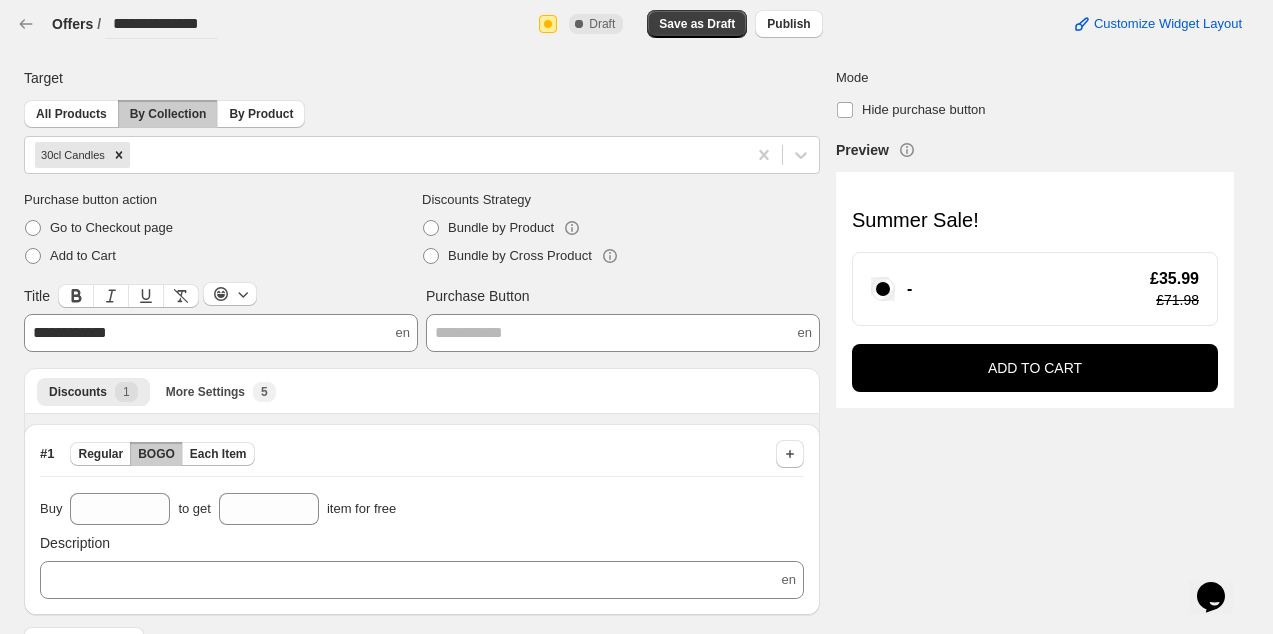 click on "**********" at bounding box center [623, 333] 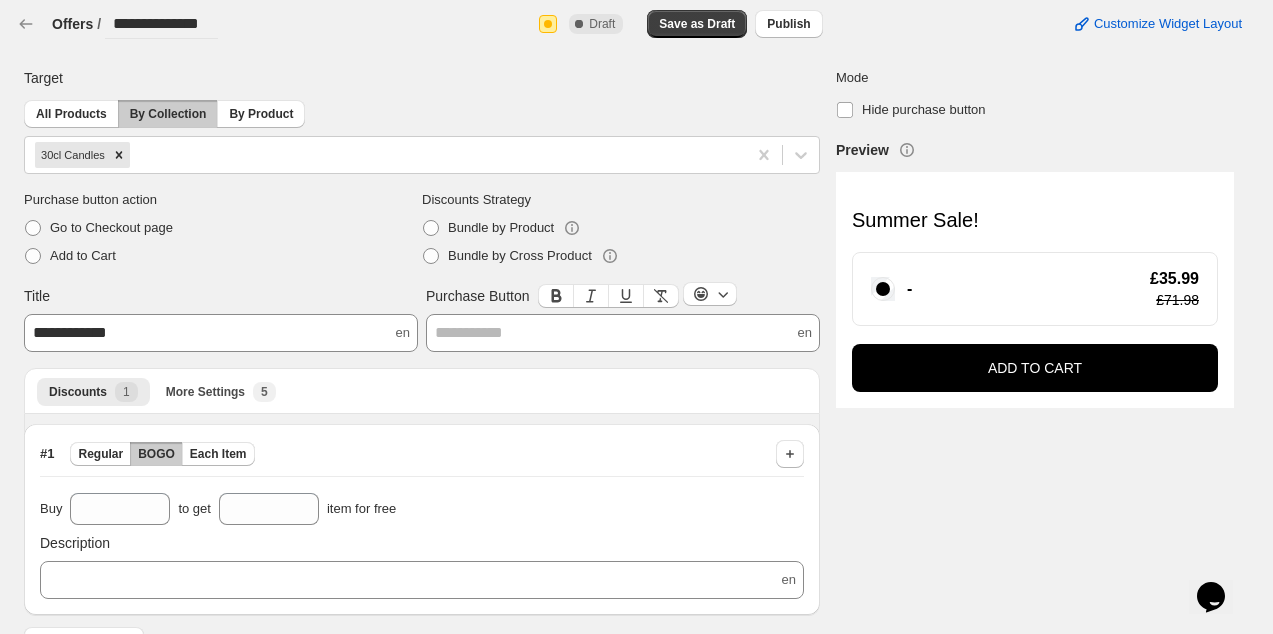 click on "﻿" at bounding box center [422, 580] 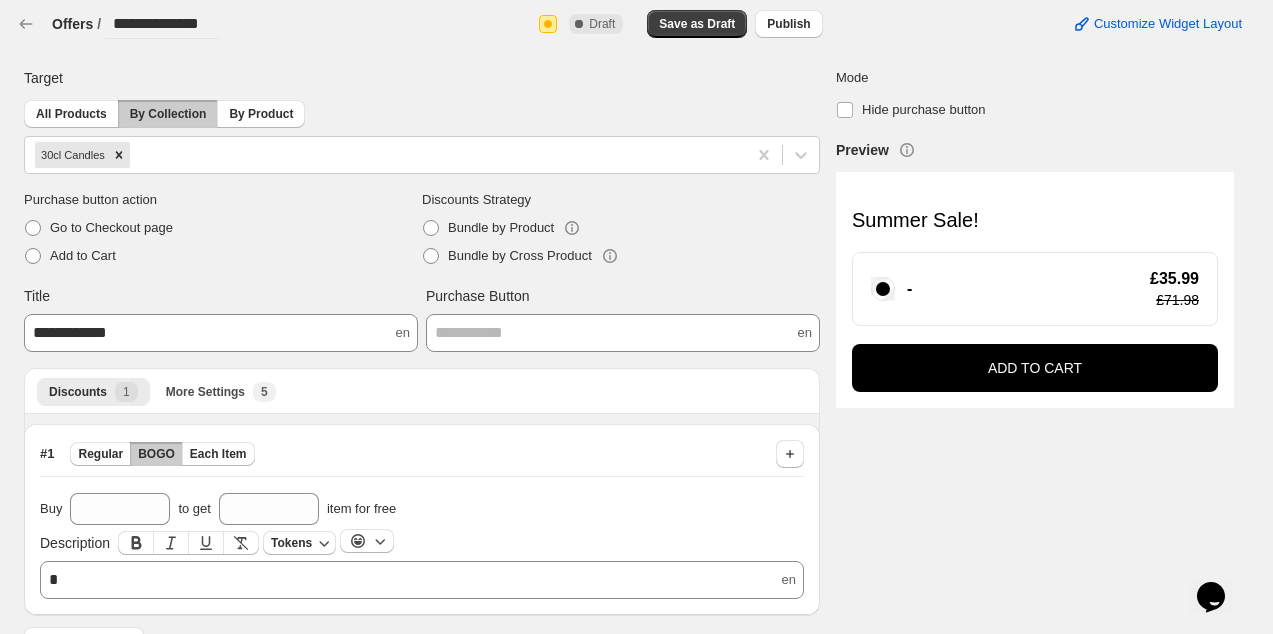 type 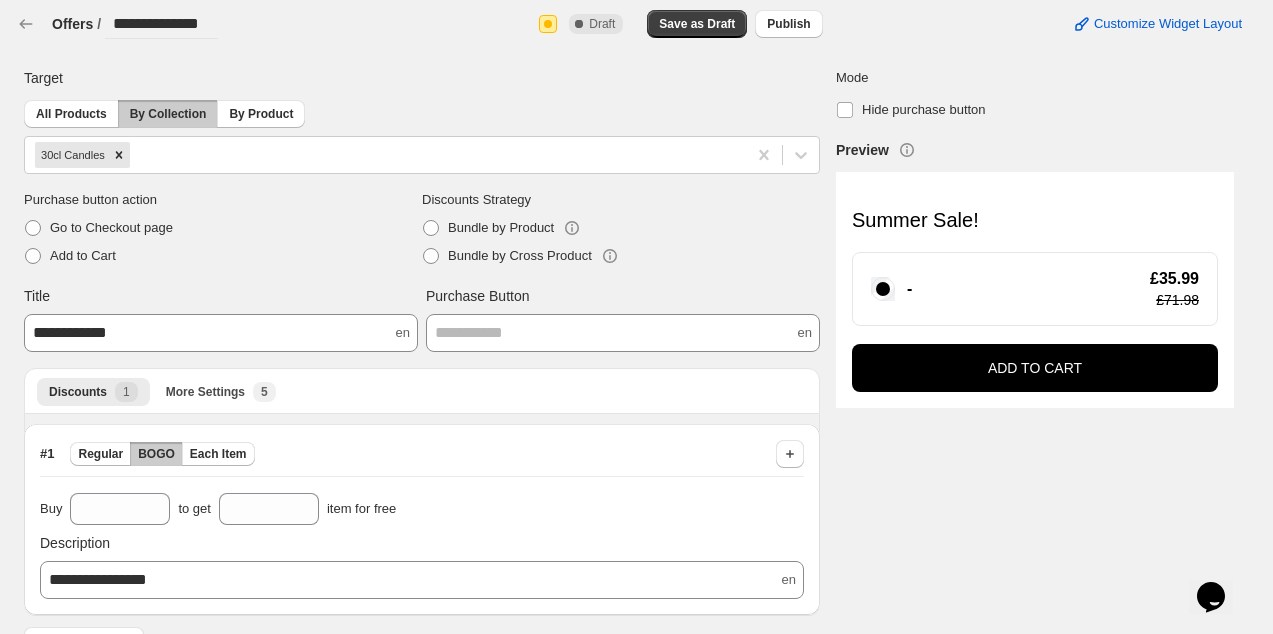 click on "**********" at bounding box center (422, 519) 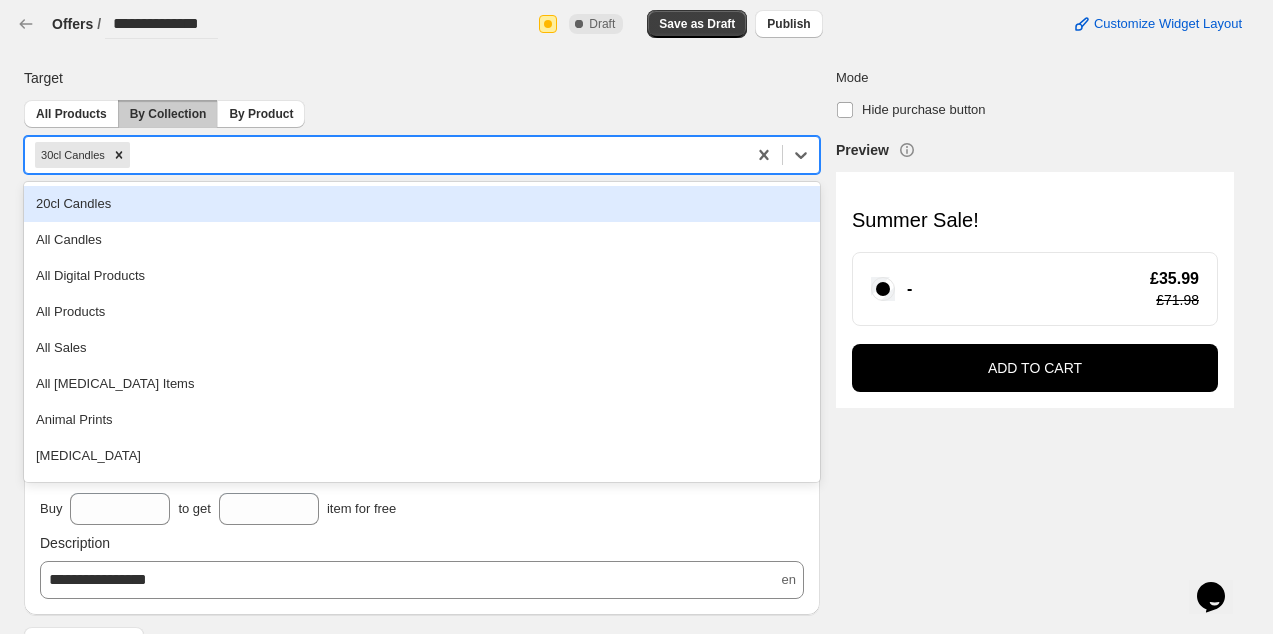 click at bounding box center [435, 155] 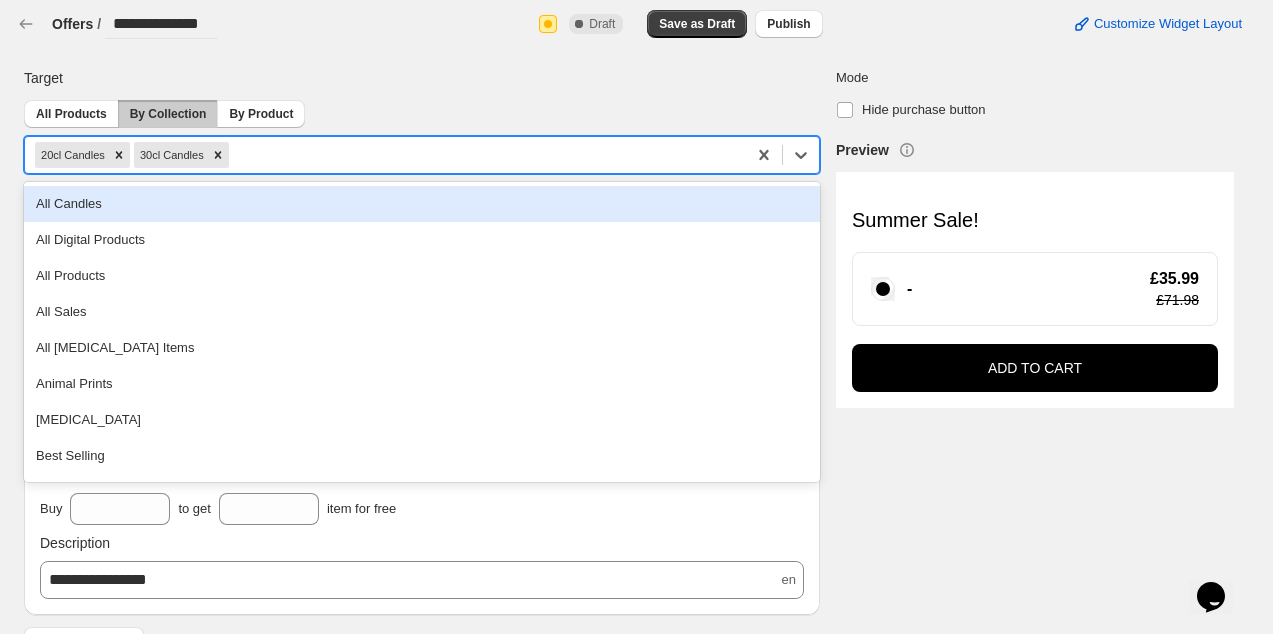 click at bounding box center (484, 155) 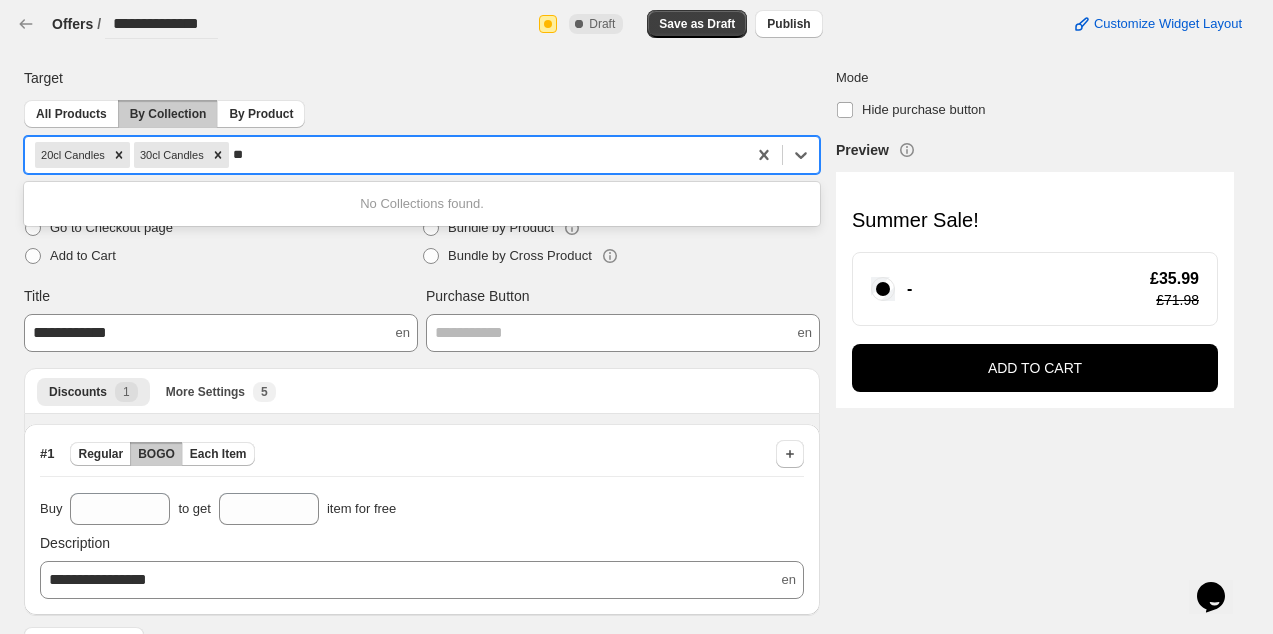 type on "*" 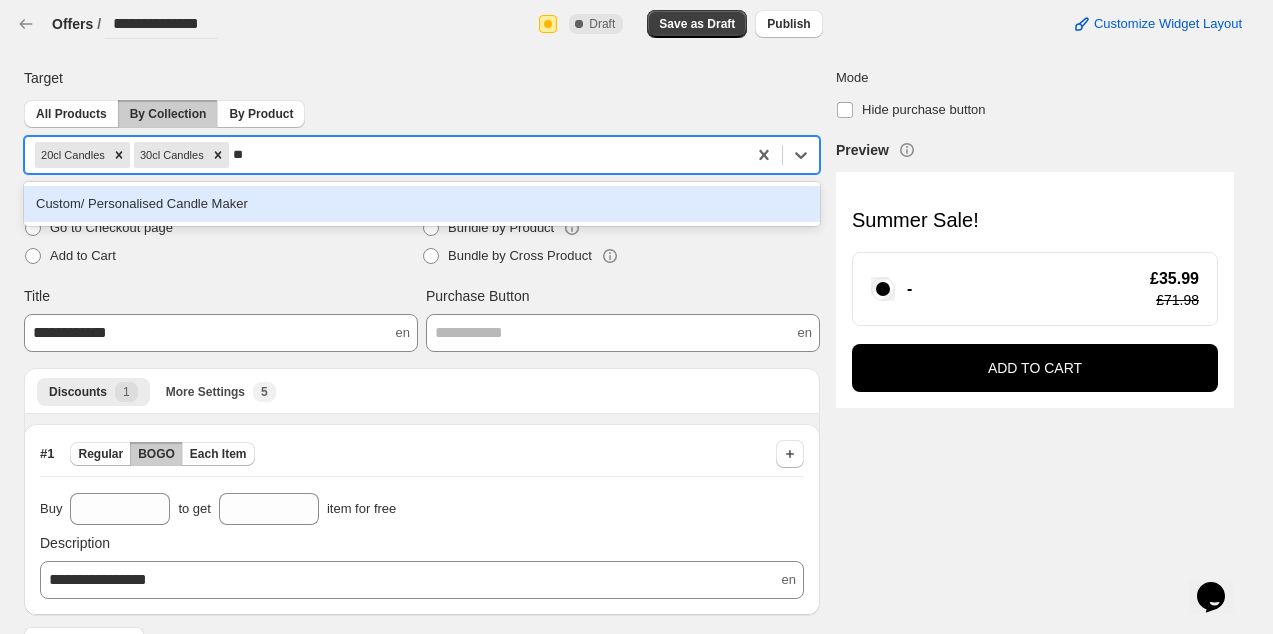 type on "*" 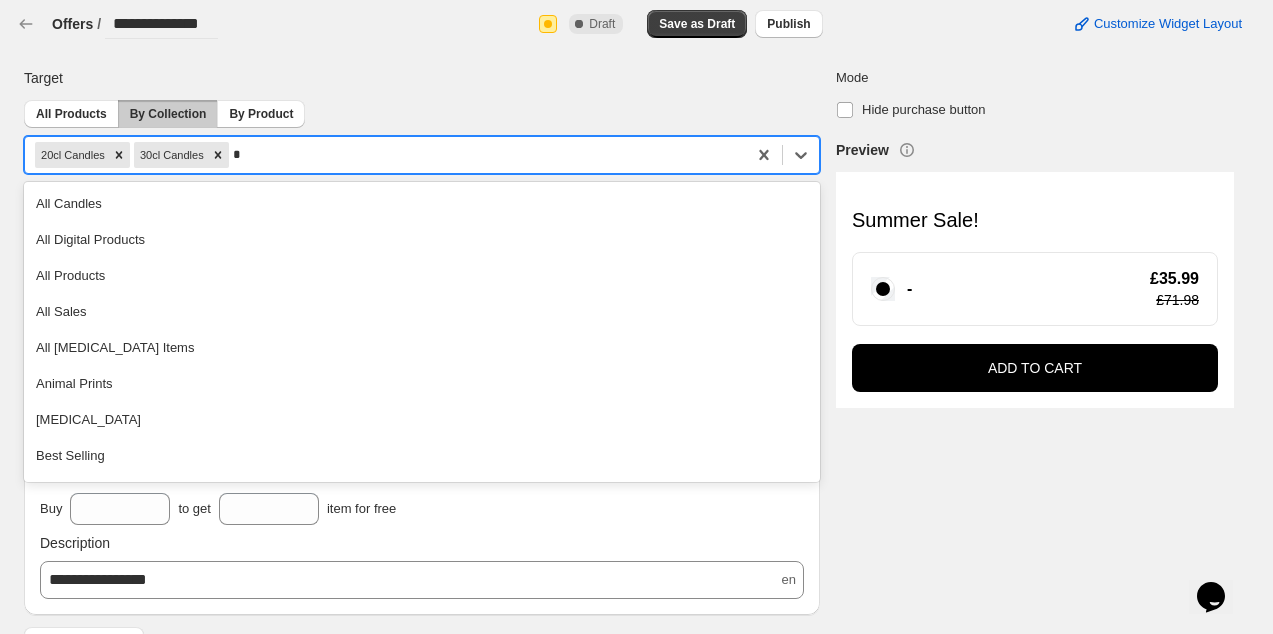 type 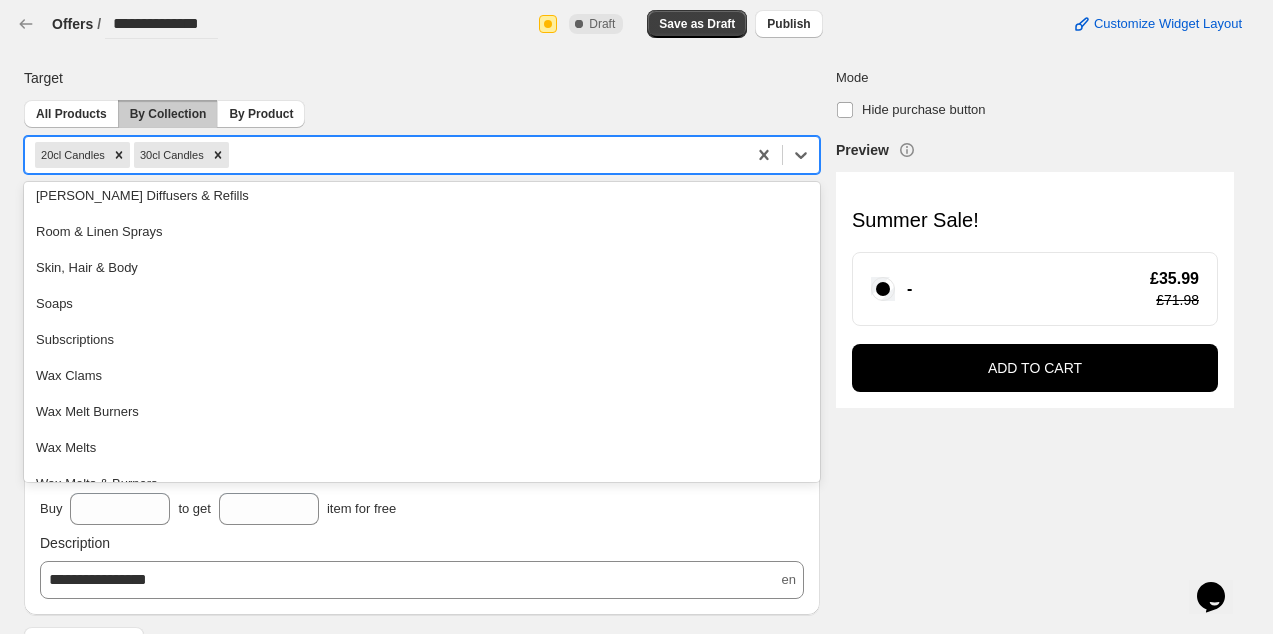 scroll, scrollTop: 1184, scrollLeft: 0, axis: vertical 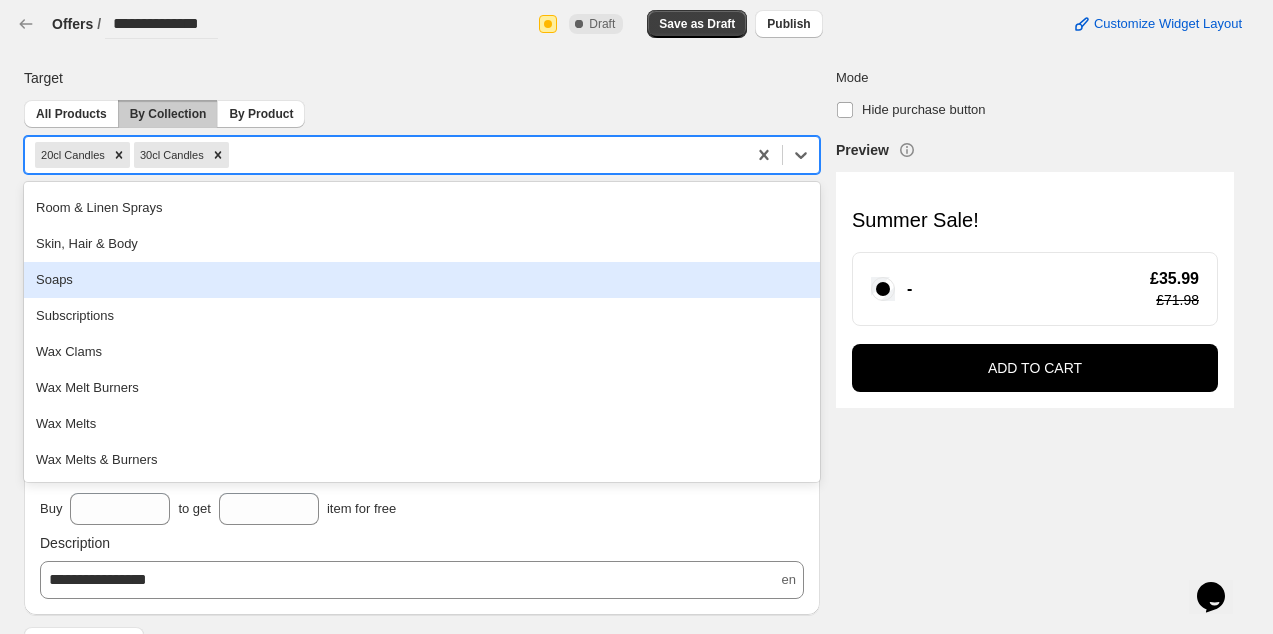 click on "Soaps" at bounding box center (422, 280) 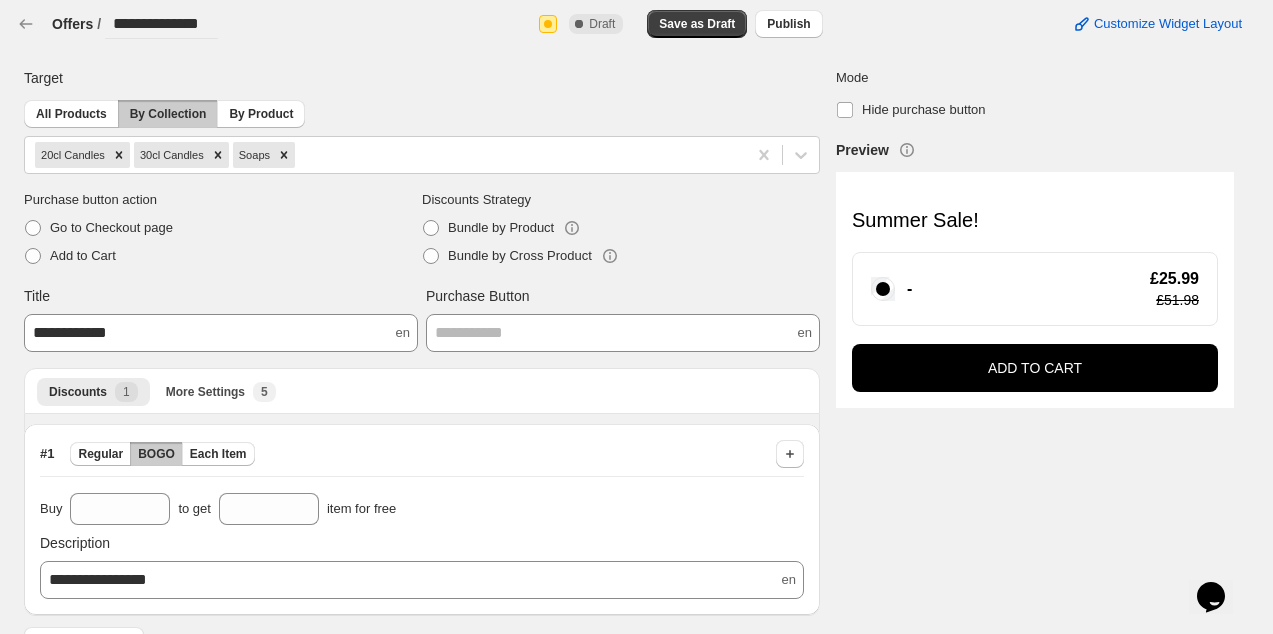 drag, startPoint x: 451, startPoint y: 482, endPoint x: 379, endPoint y: 431, distance: 88.23265 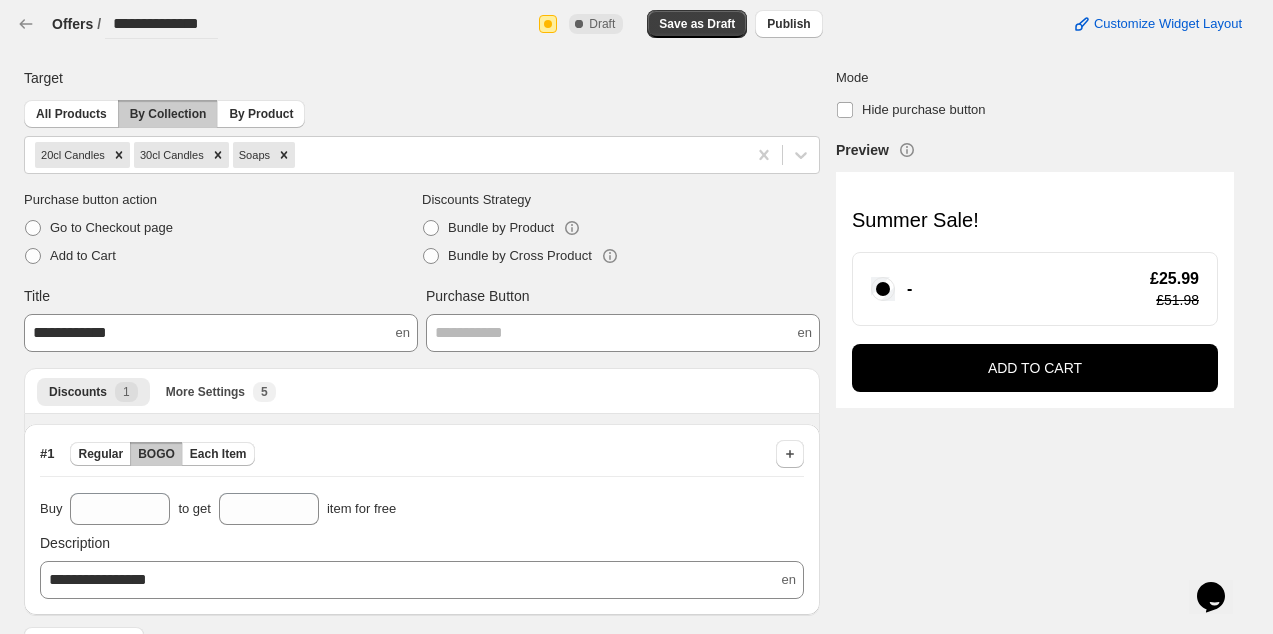 scroll, scrollTop: 37, scrollLeft: 0, axis: vertical 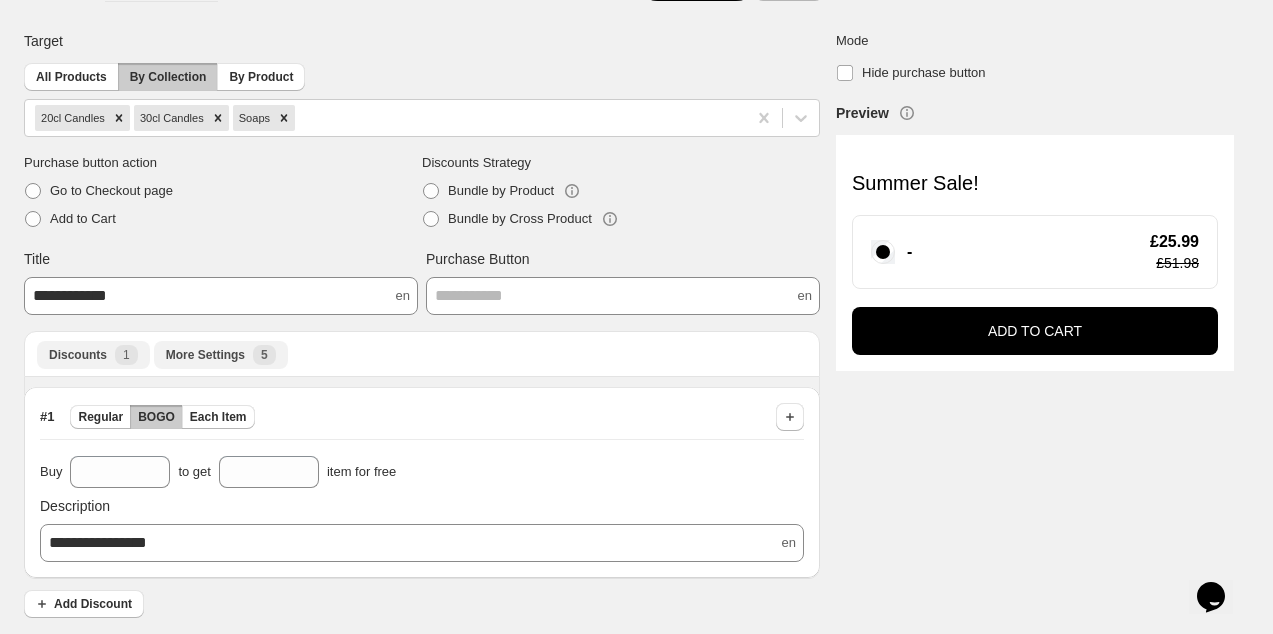 click on "More Settings" at bounding box center [205, 355] 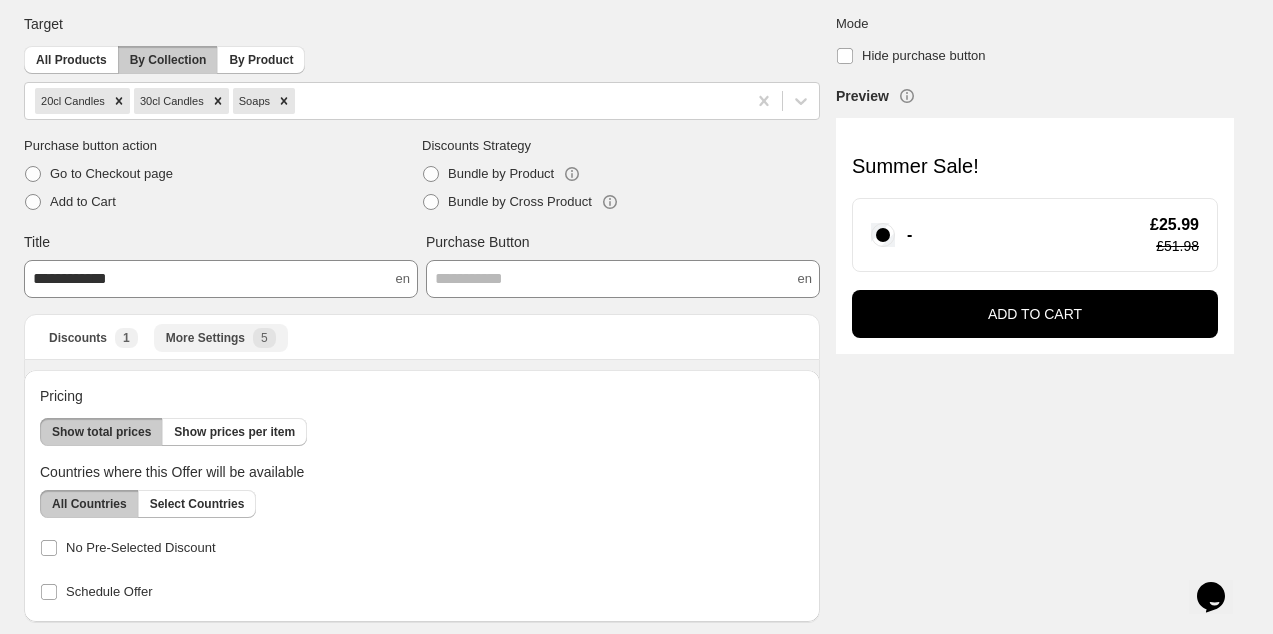 scroll, scrollTop: 59, scrollLeft: 0, axis: vertical 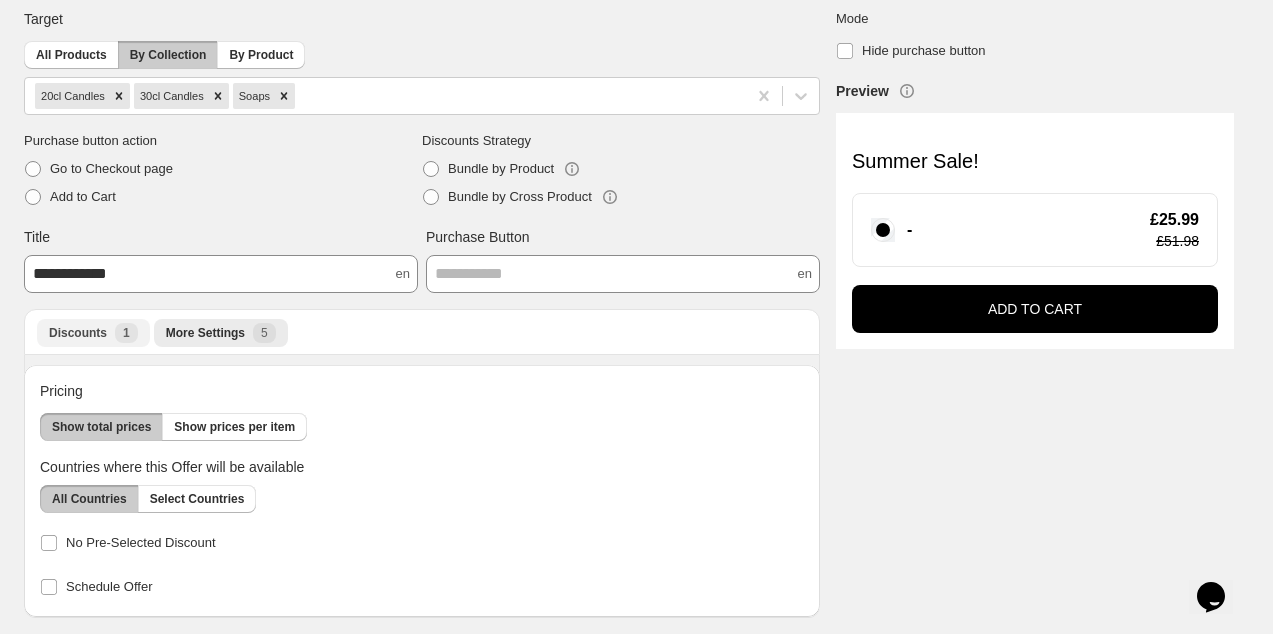 click on "Discounts New 1" at bounding box center (93, 333) 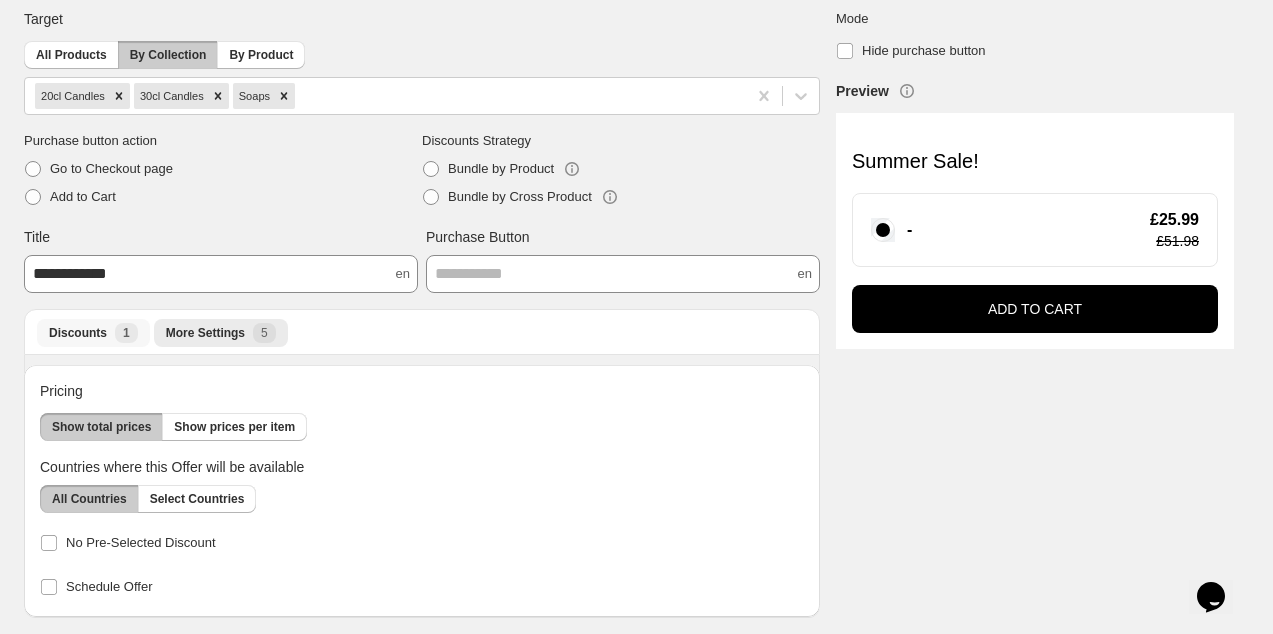 scroll, scrollTop: 37, scrollLeft: 0, axis: vertical 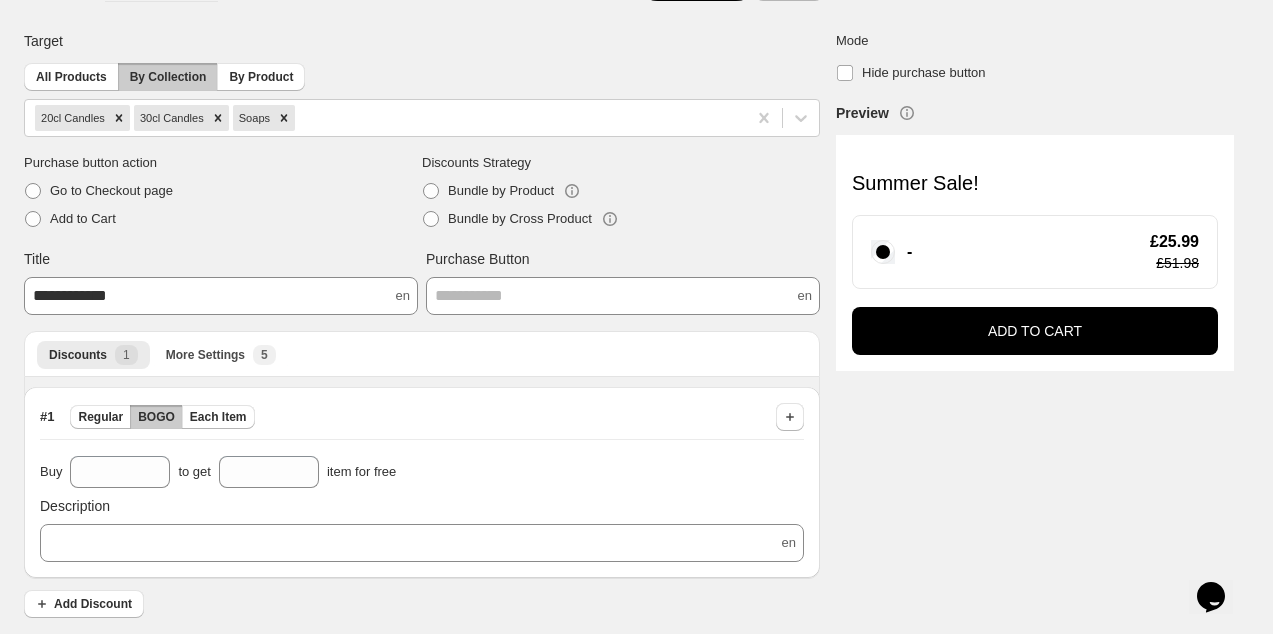 click on "﻿" at bounding box center [422, 543] 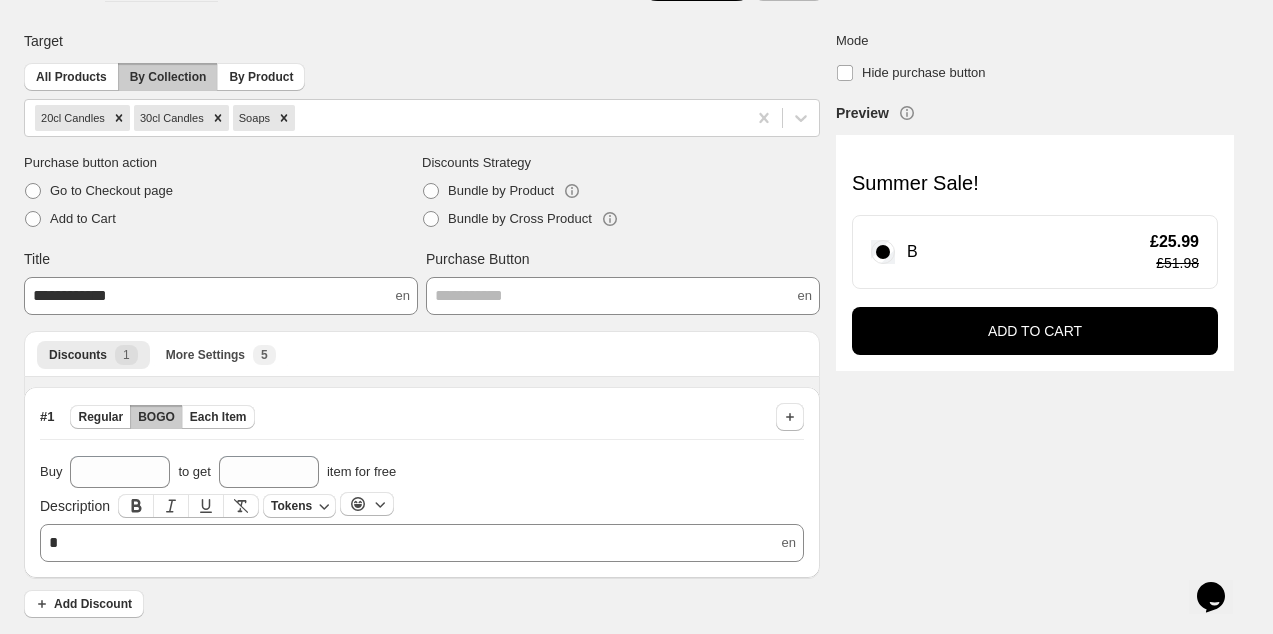 type 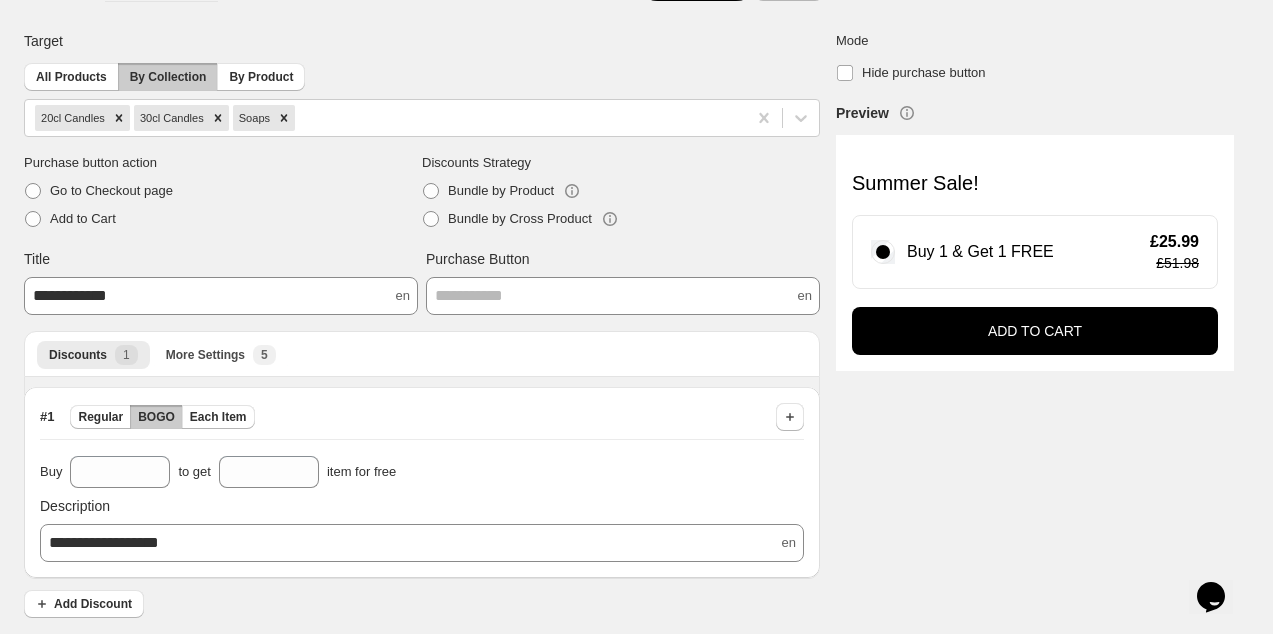 click on "Preview" at bounding box center [862, 113] 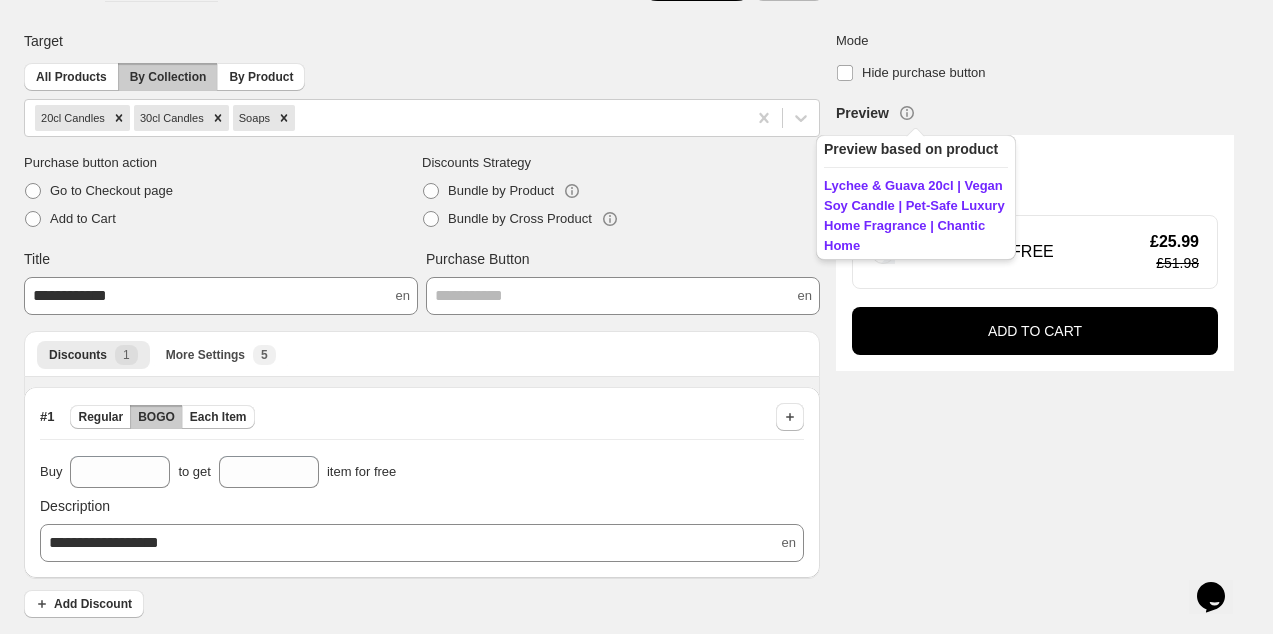 click 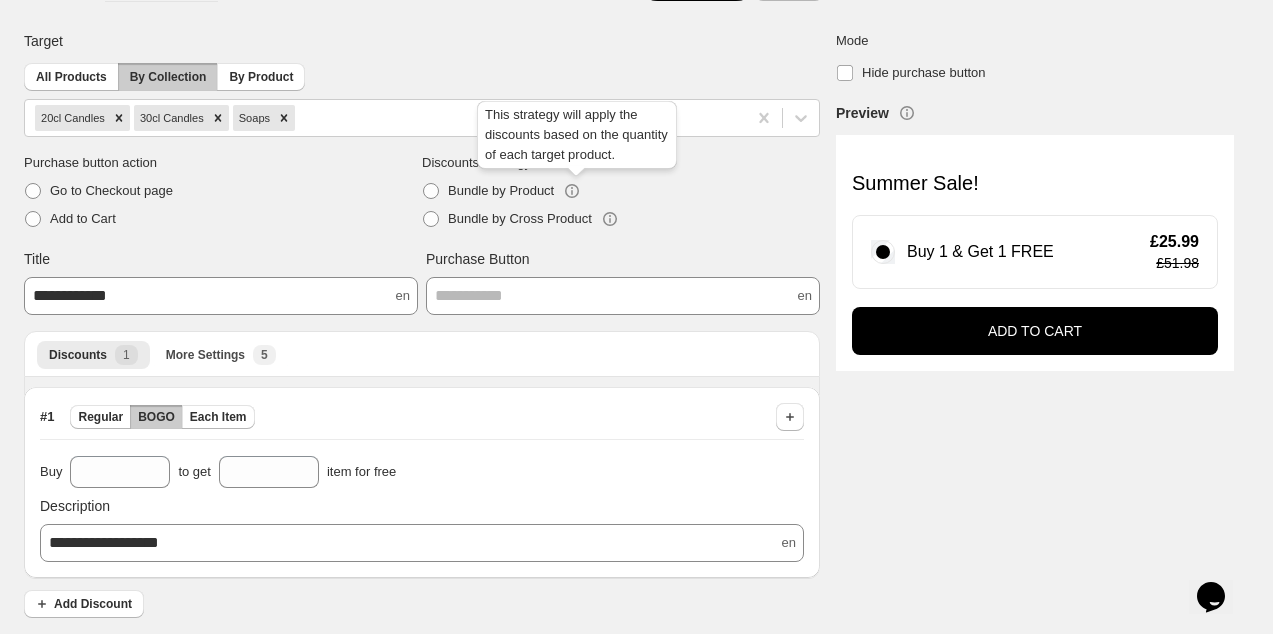 click 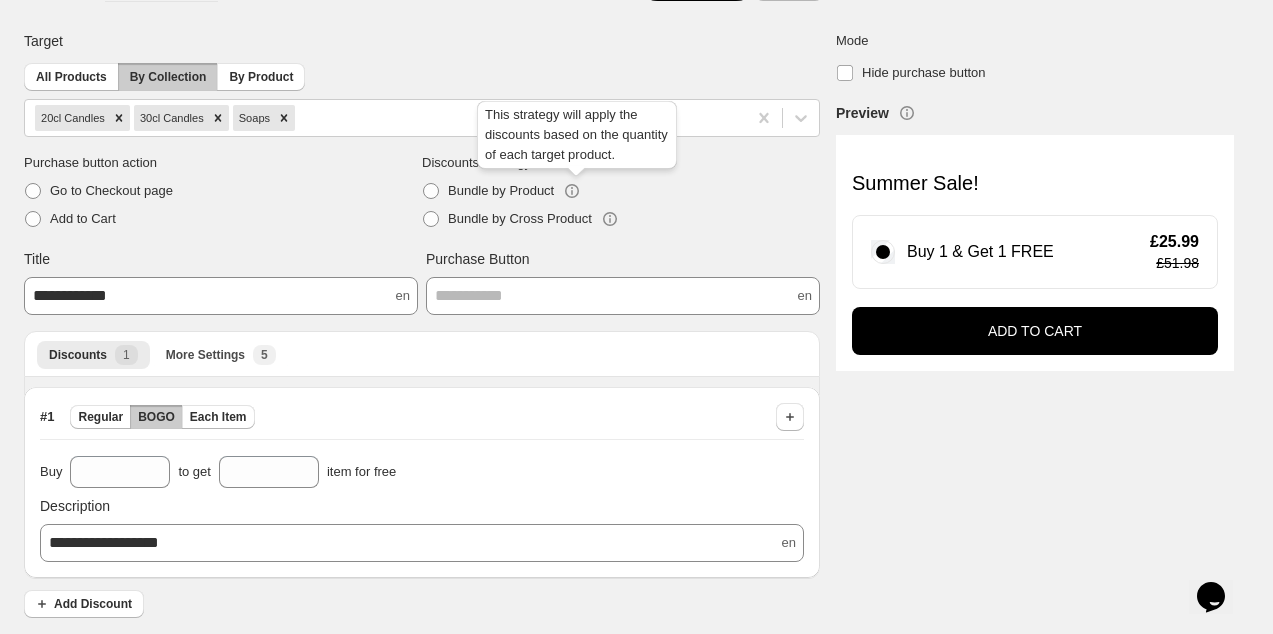 click 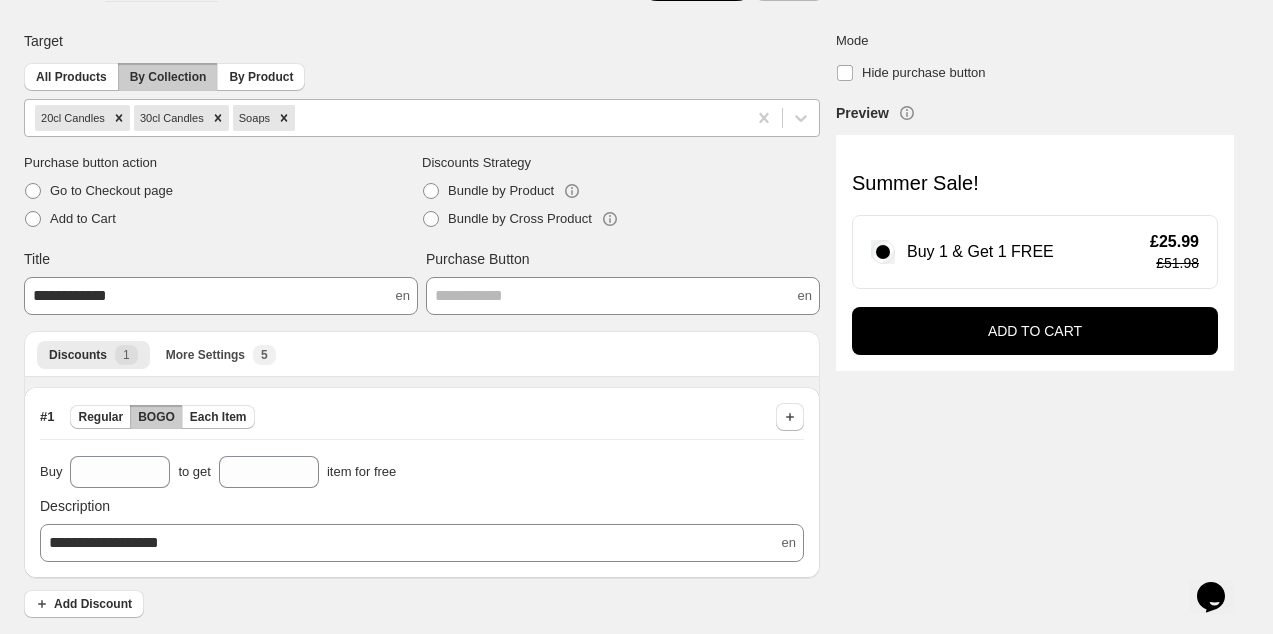 click at bounding box center (517, 118) 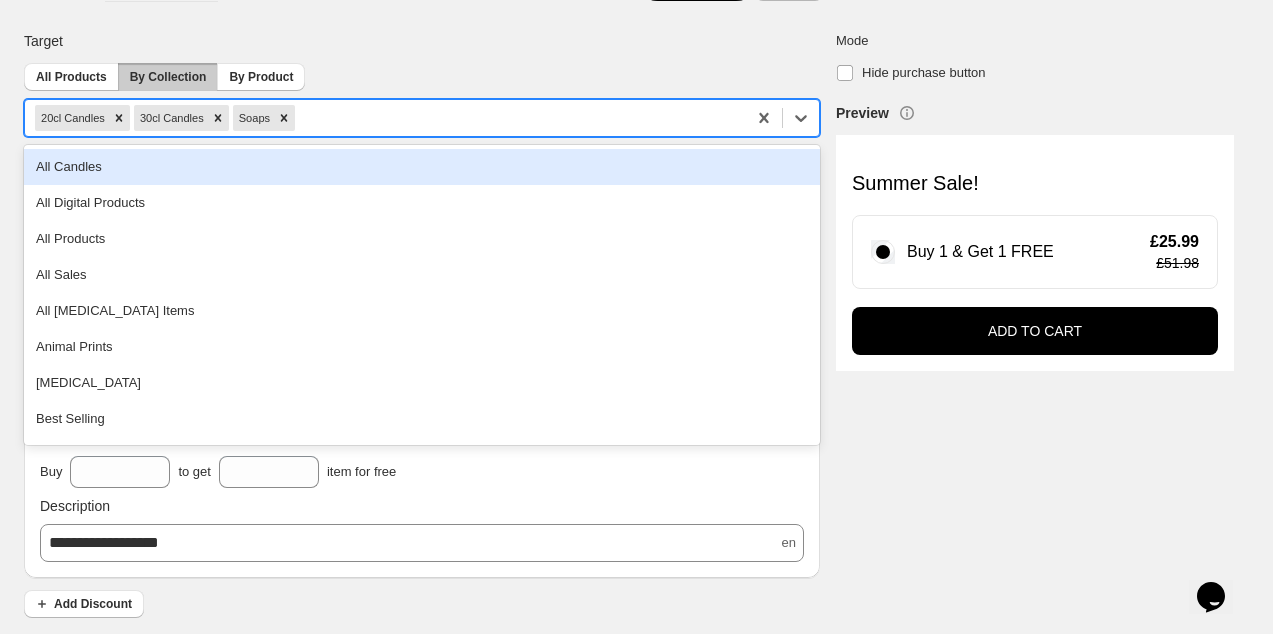 click on "All Products By Collection By Product" at bounding box center [422, 77] 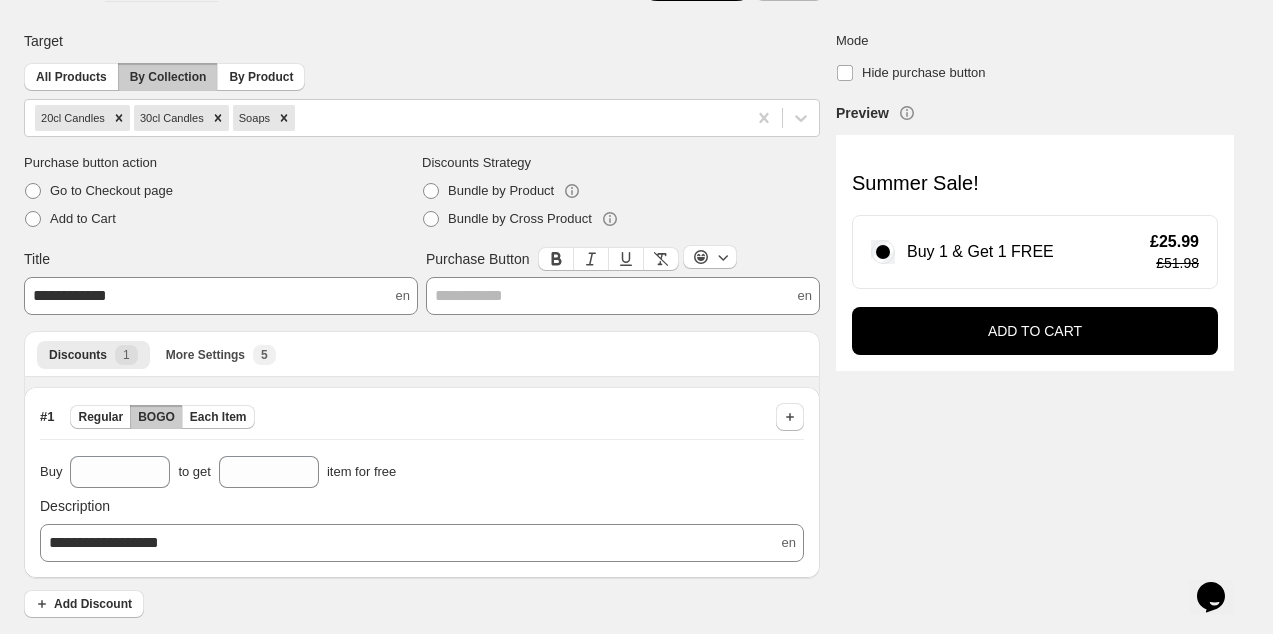 click on "**********" at bounding box center [623, 296] 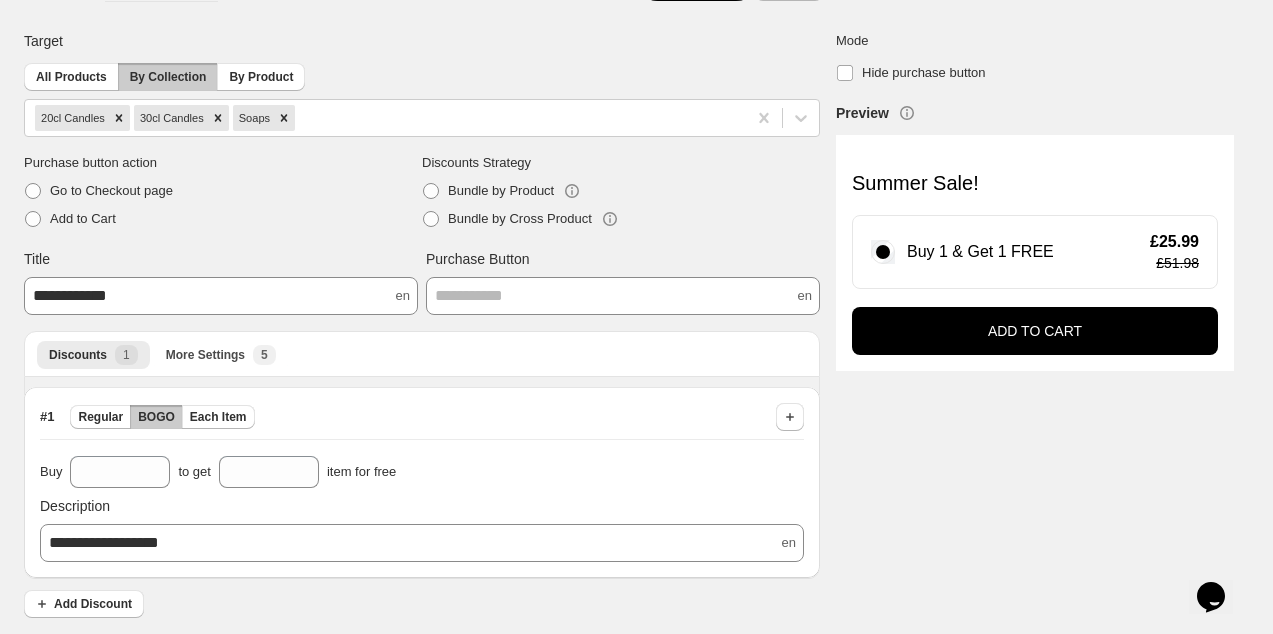 click on "**********" at bounding box center (621, 321) 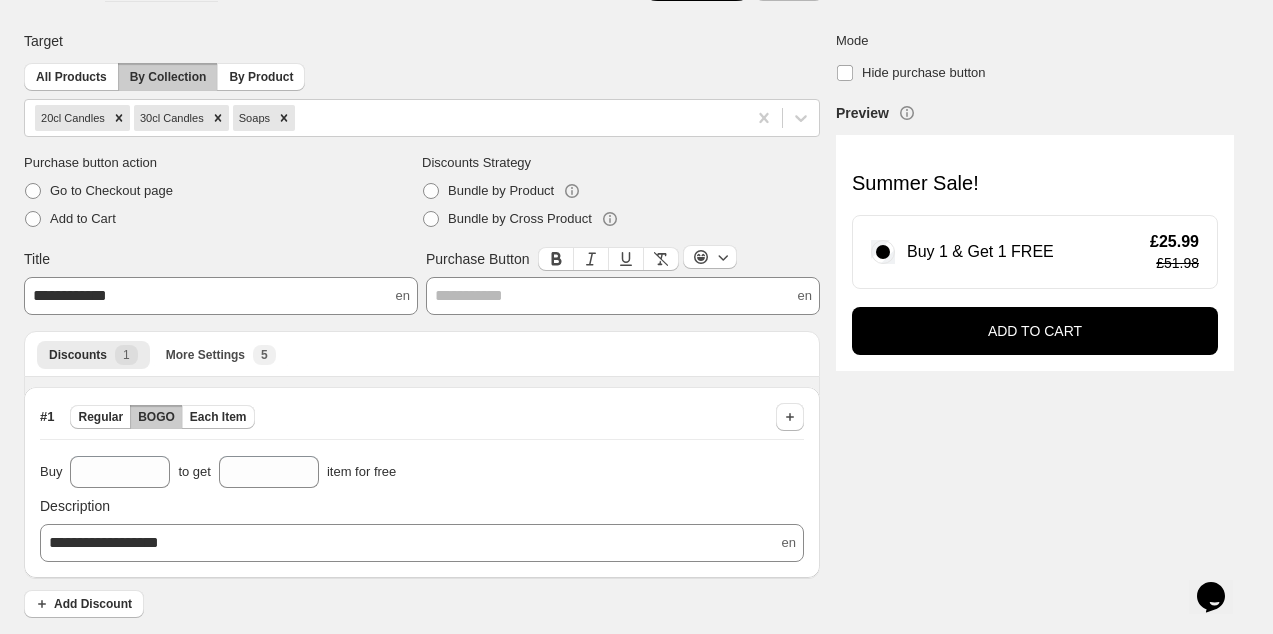click on "**********" at bounding box center [623, 296] 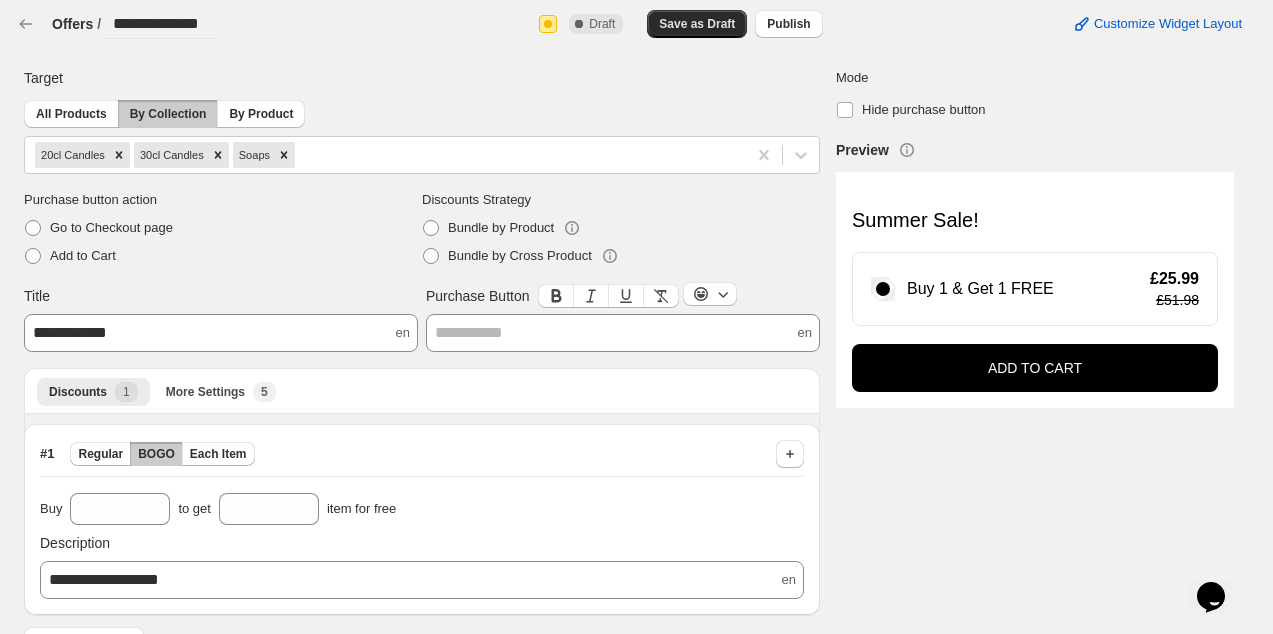 click on "Save as Draft" at bounding box center (697, 24) 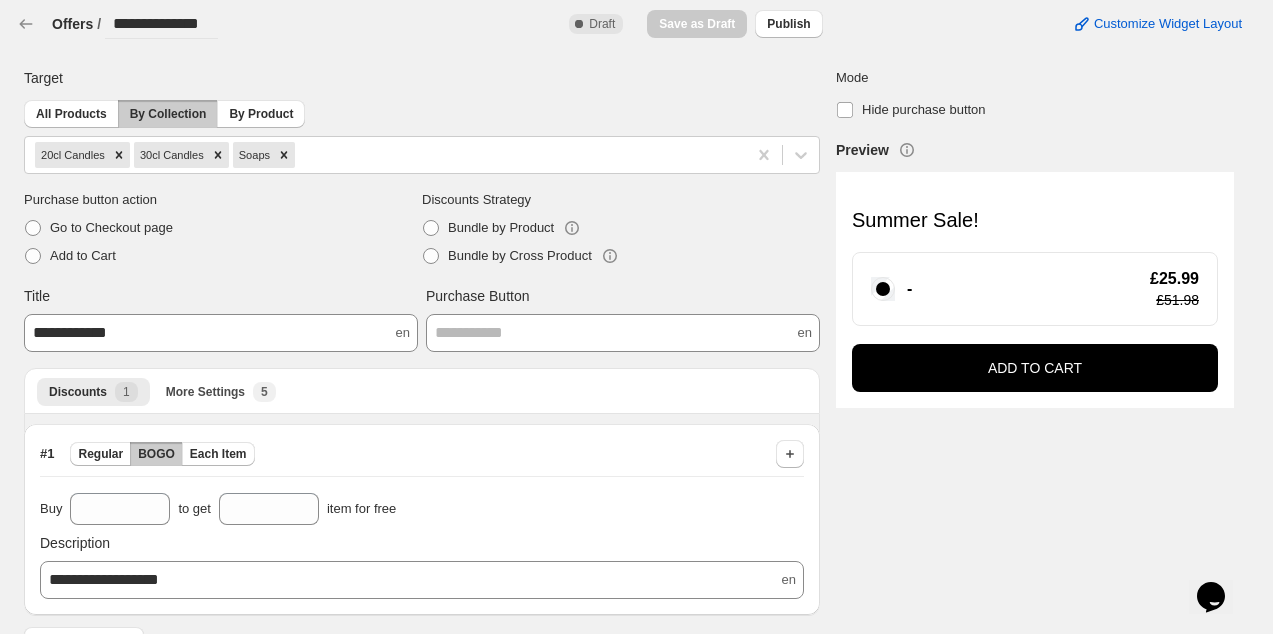 drag, startPoint x: 399, startPoint y: 602, endPoint x: 398, endPoint y: 590, distance: 12.0415945 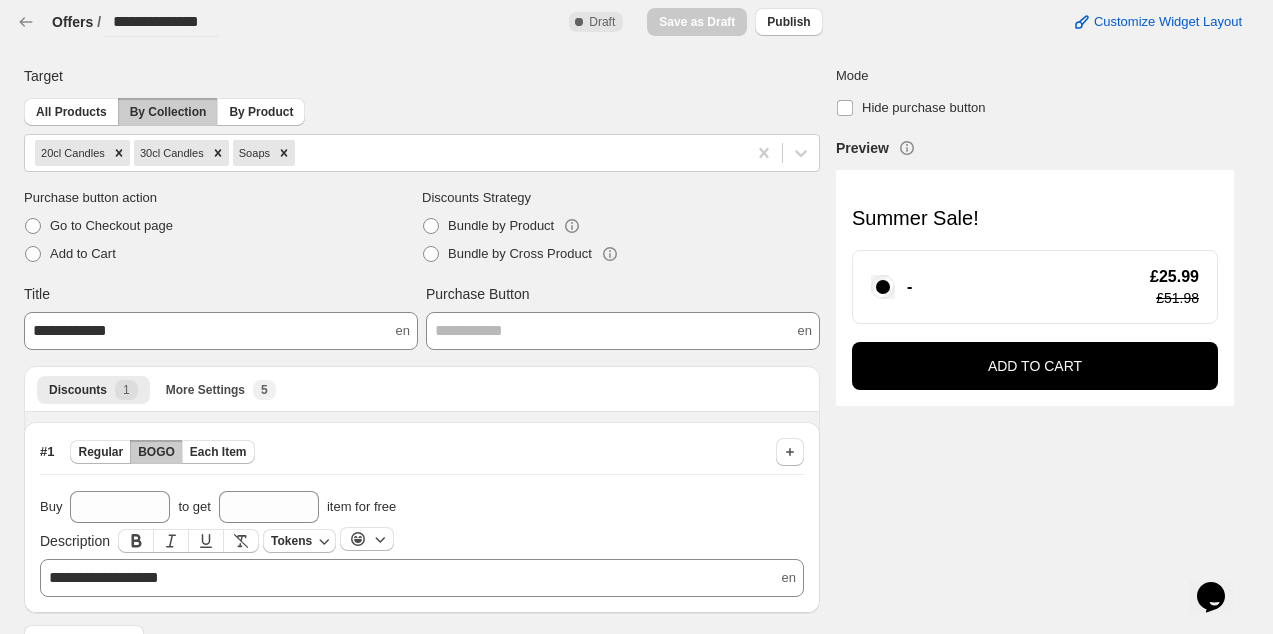 scroll, scrollTop: 37, scrollLeft: 0, axis: vertical 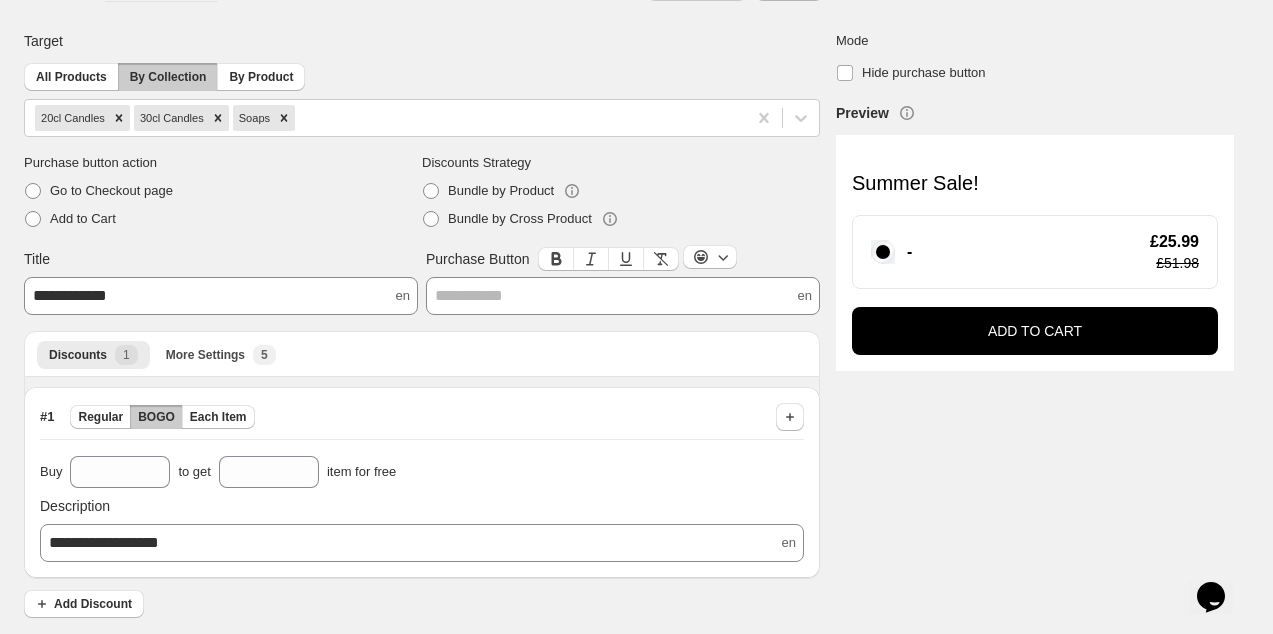click on "**********" at bounding box center [623, 296] 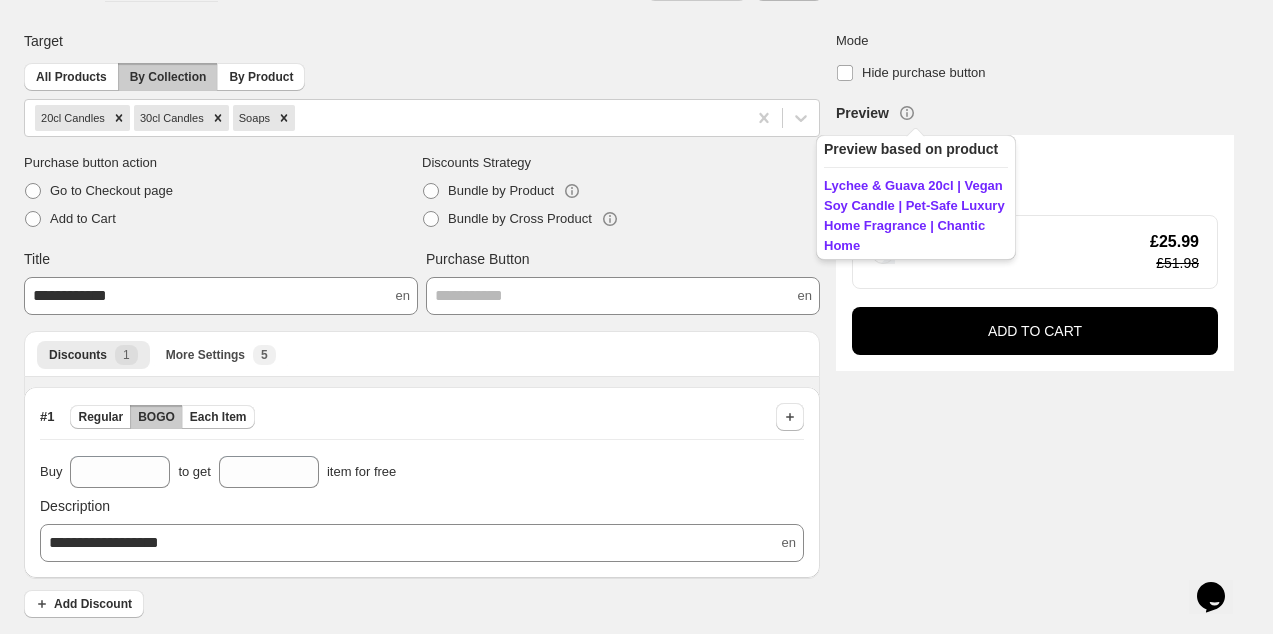 click on "Preview based on product Lychee & Guava 20cl | Vegan Soy Candle | Pet-Safe Luxury Home Fragrance | Chantic Home" at bounding box center [916, 193] 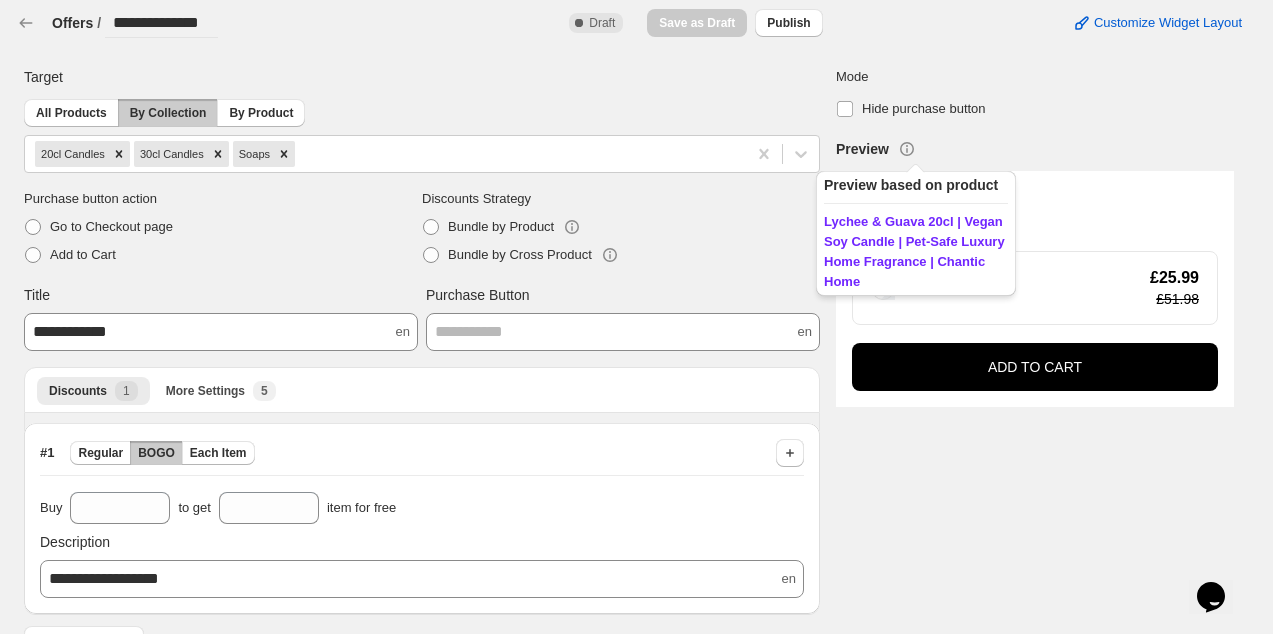 scroll, scrollTop: 0, scrollLeft: 0, axis: both 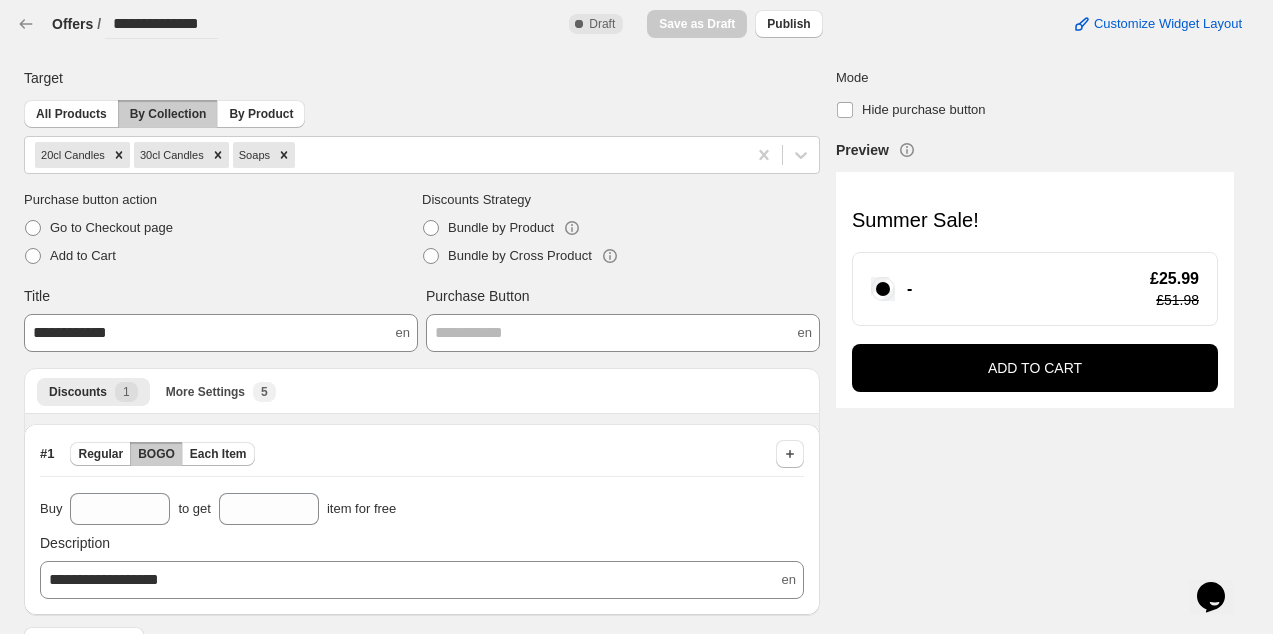 click on "**********" at bounding box center [629, 24] 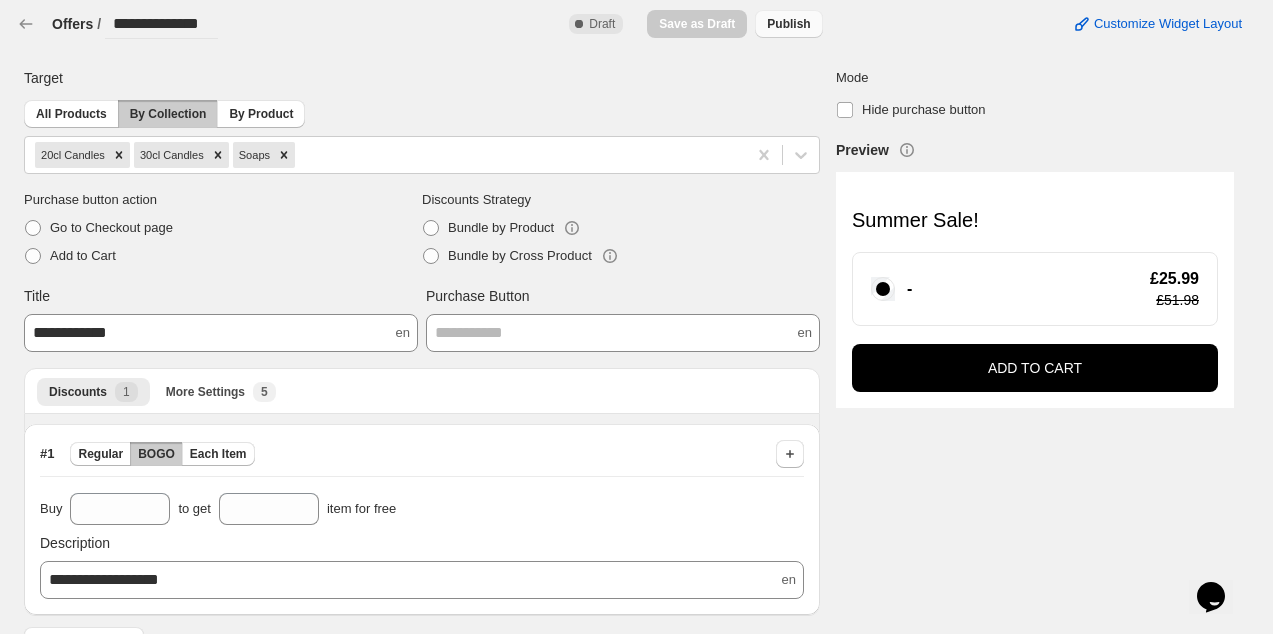 click on "Publish" at bounding box center [788, 24] 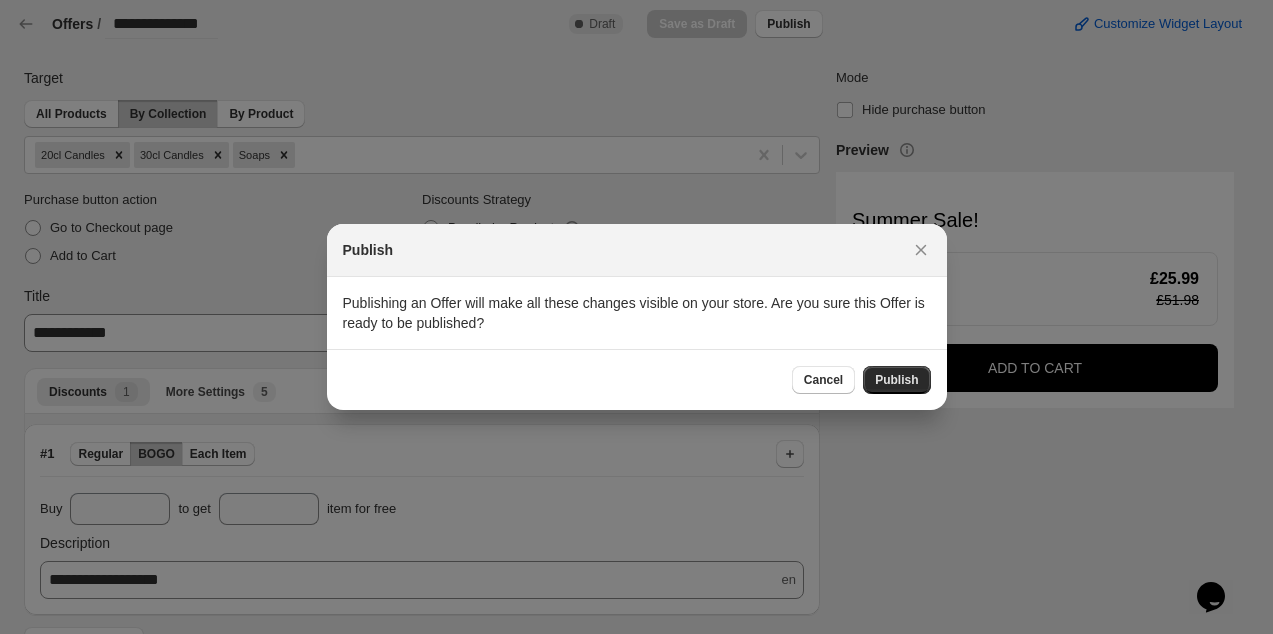 click on "Publish" at bounding box center (896, 380) 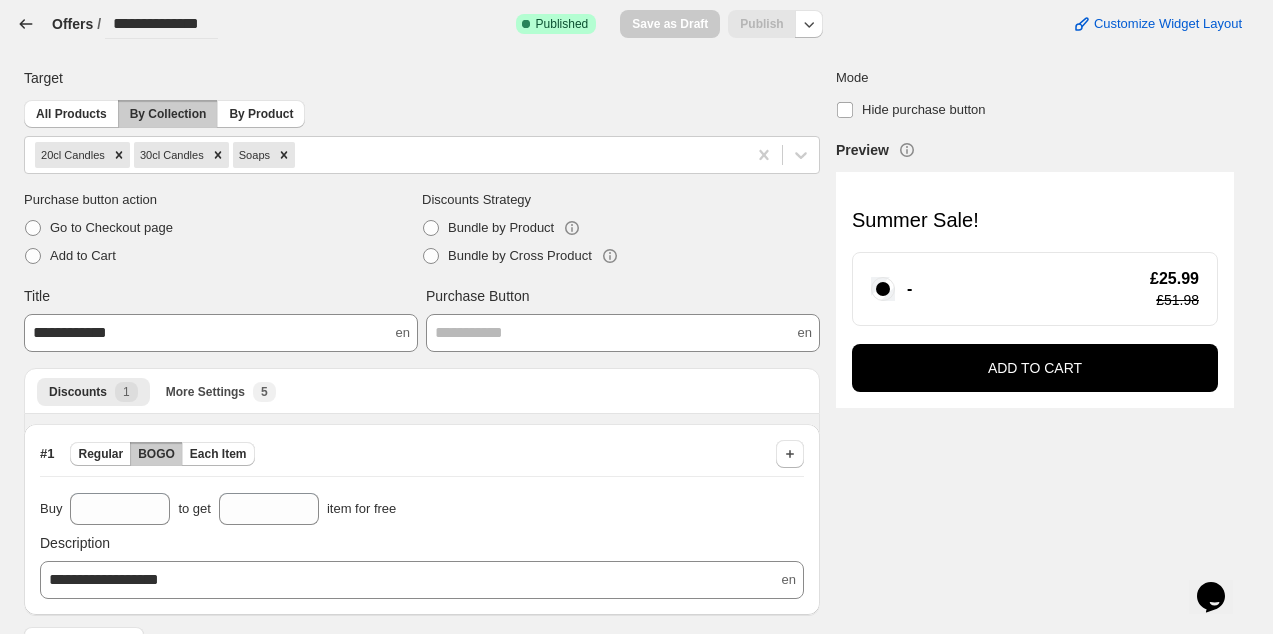 click 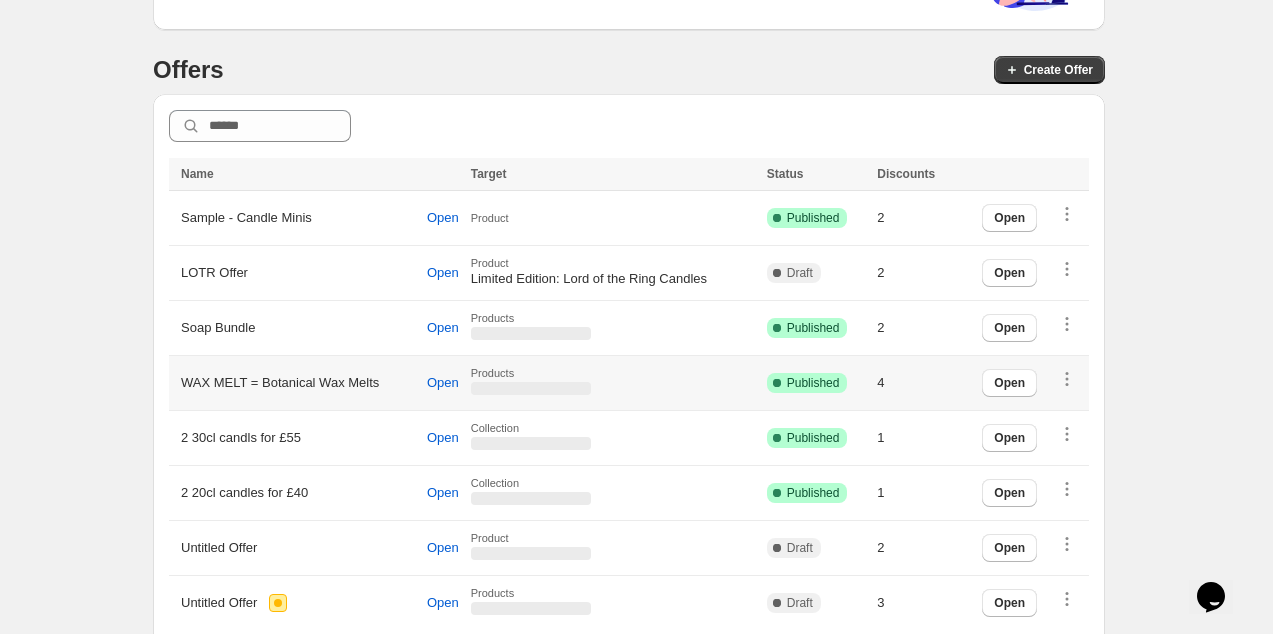 scroll, scrollTop: 272, scrollLeft: 0, axis: vertical 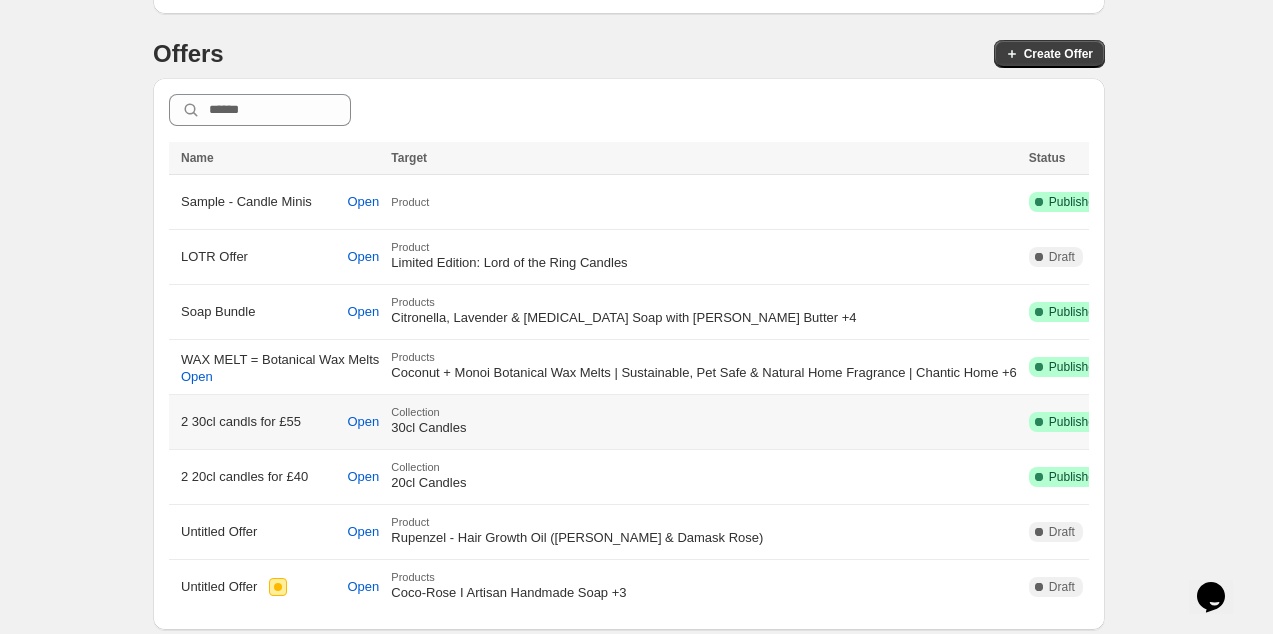 click on "30cl Candles" at bounding box center (704, 428) 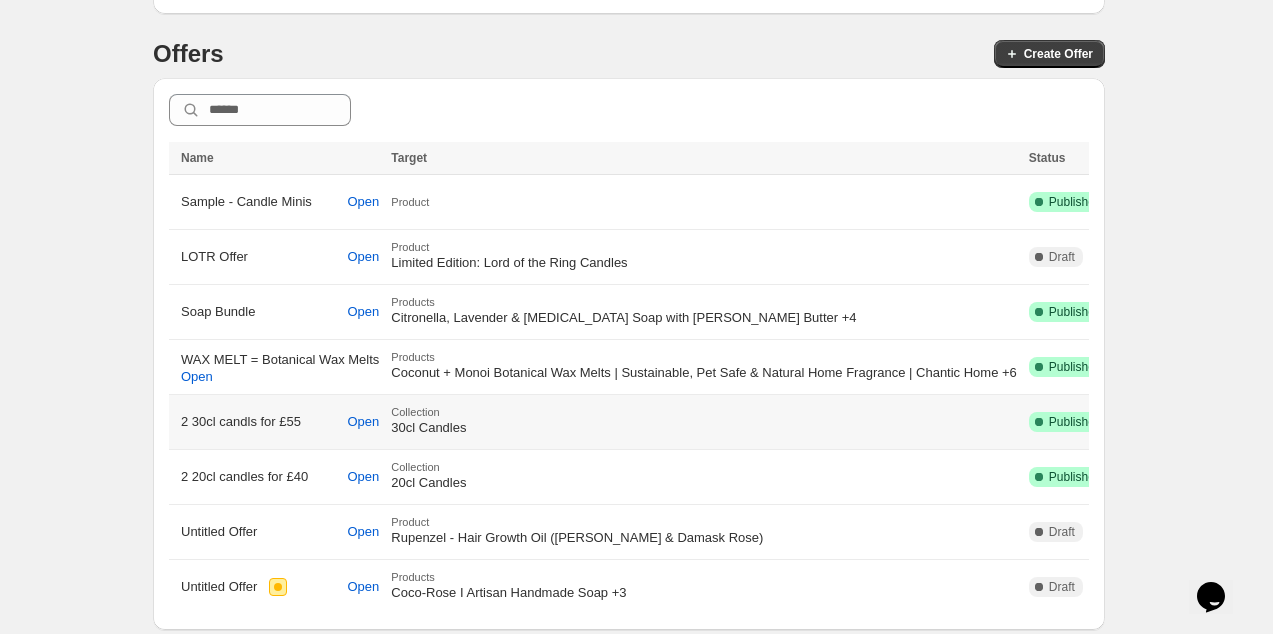 click on "2 30cl candls for £55" at bounding box center (241, 422) 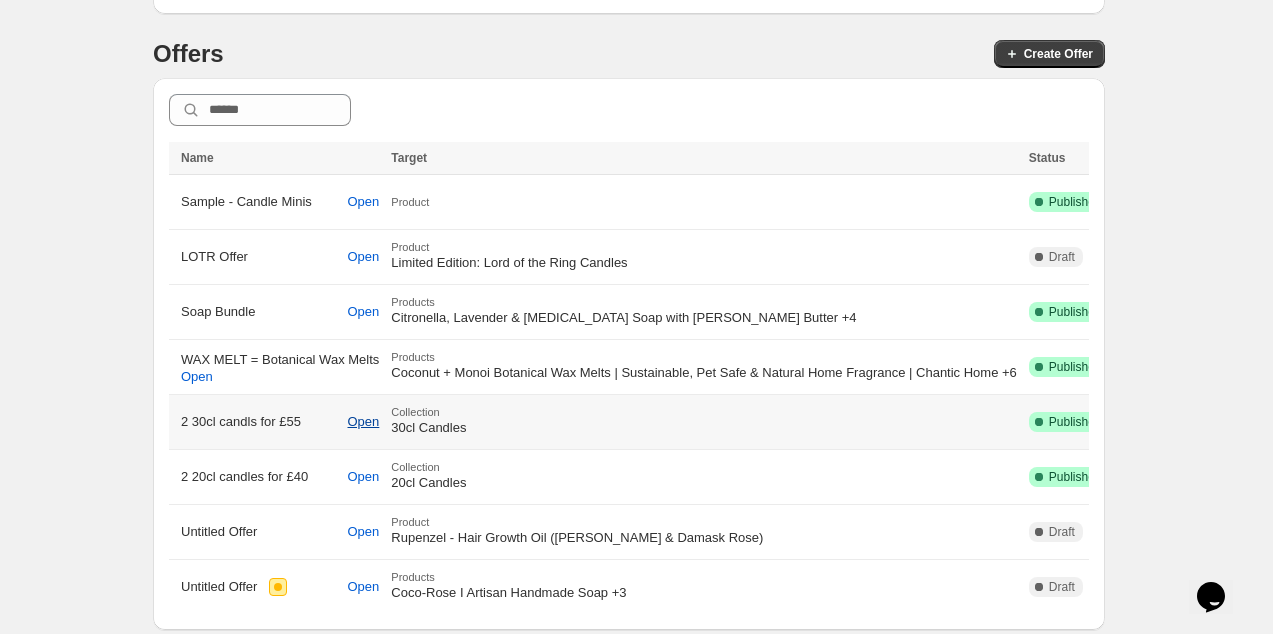 click on "Open" at bounding box center (364, 422) 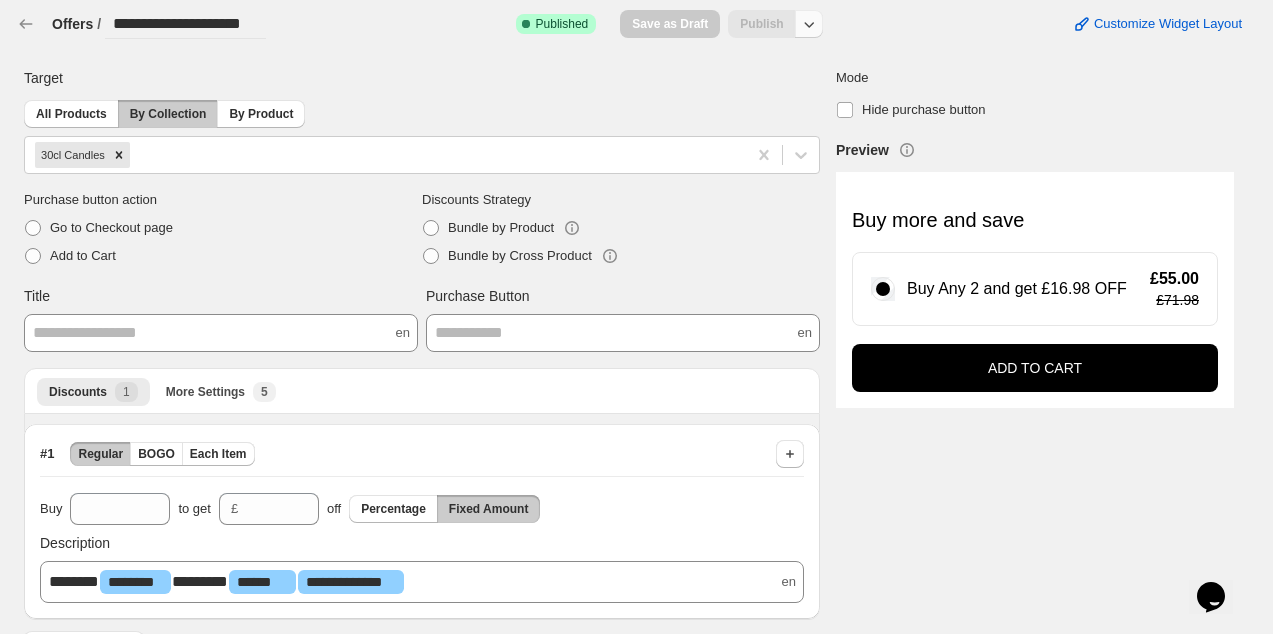click 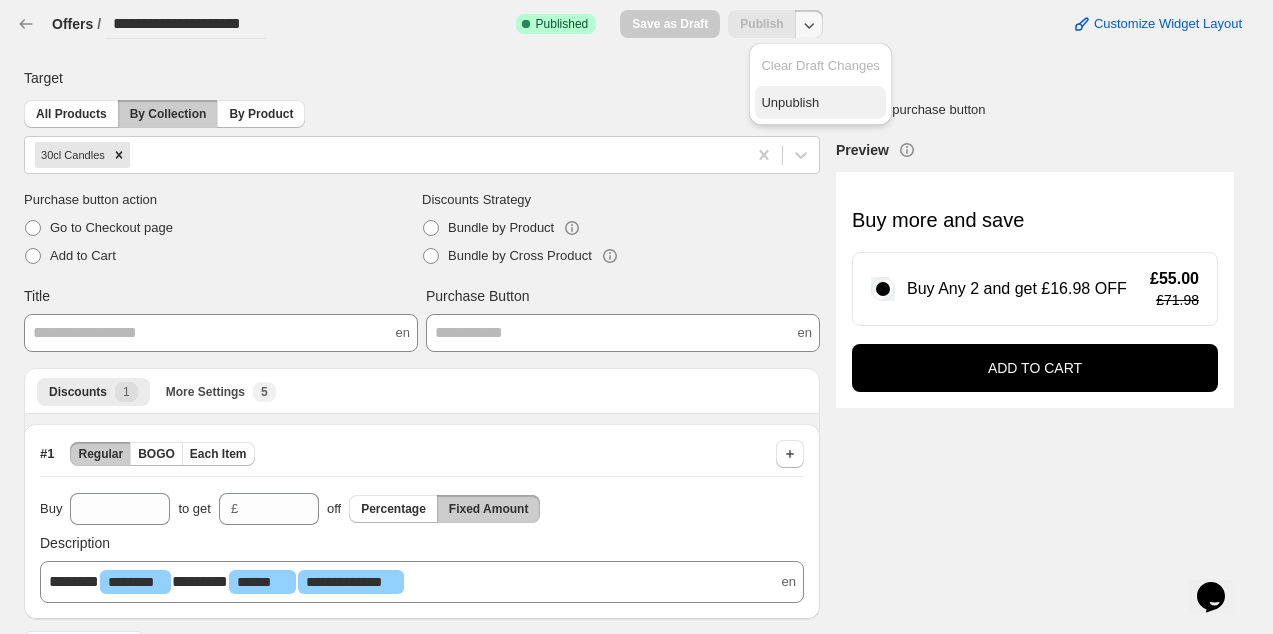 click on "Unpublish" at bounding box center (820, 103) 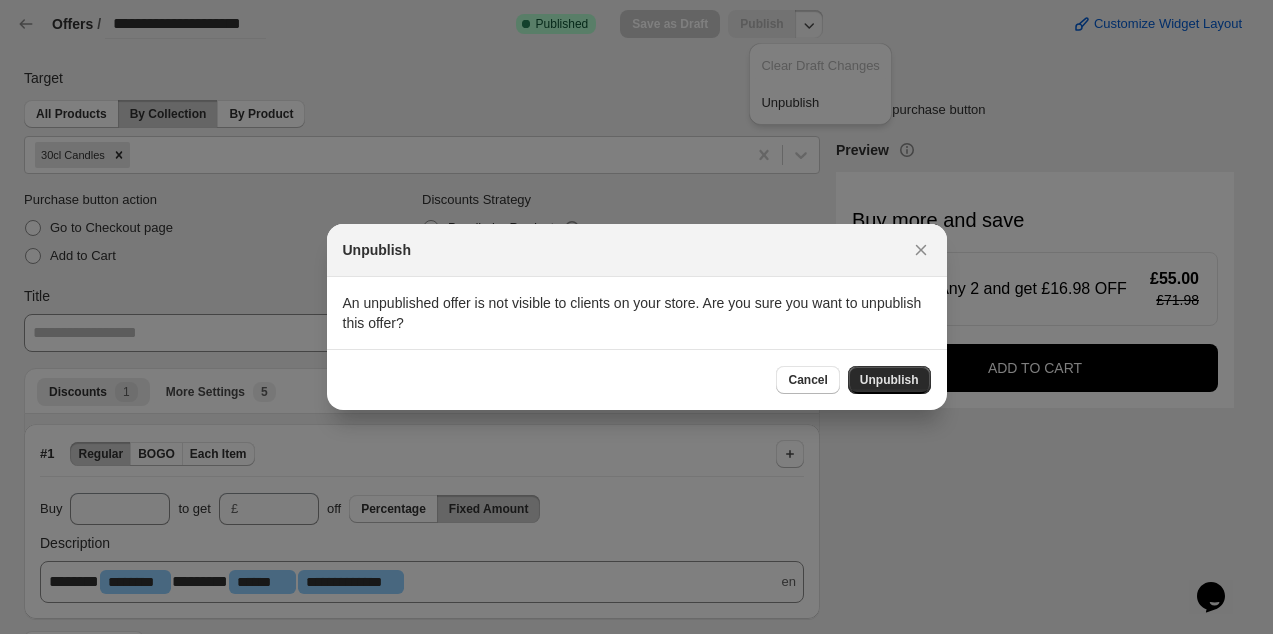 click on "Unpublish" at bounding box center (889, 380) 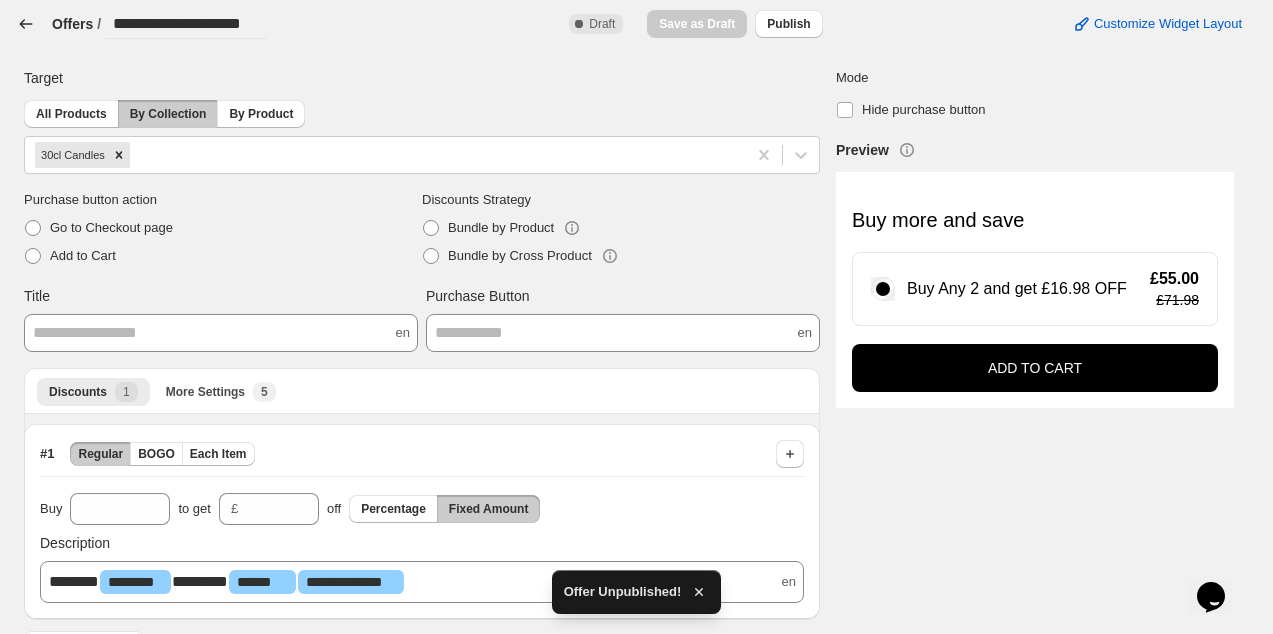 click 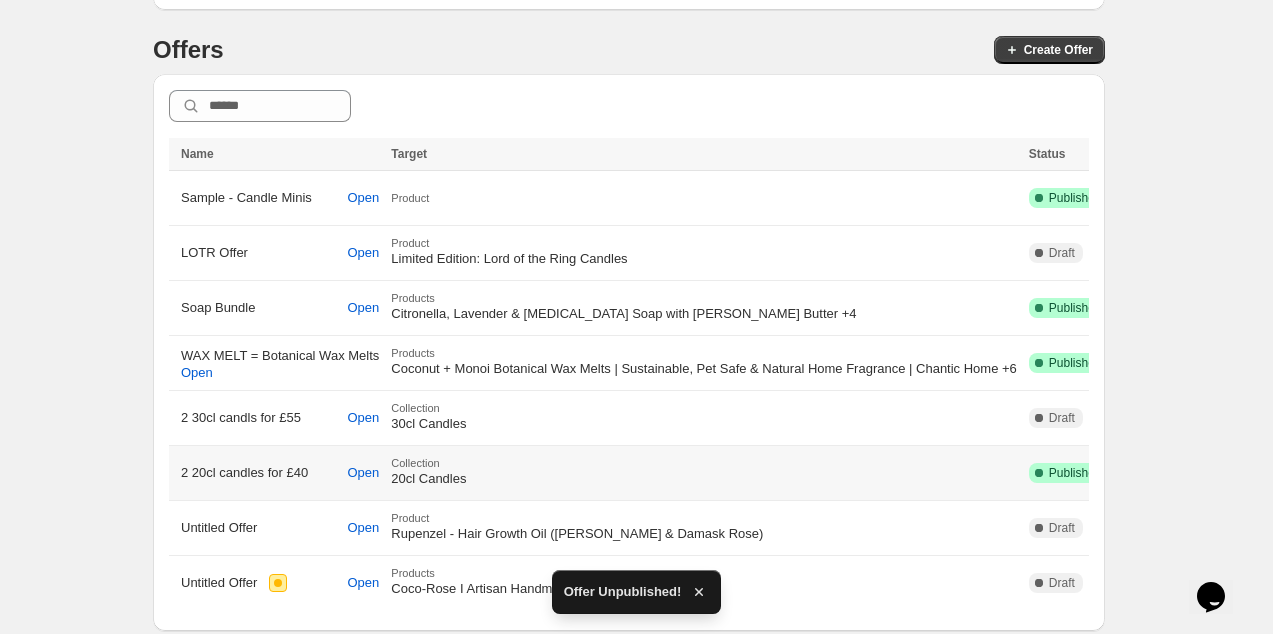 scroll, scrollTop: 285, scrollLeft: 0, axis: vertical 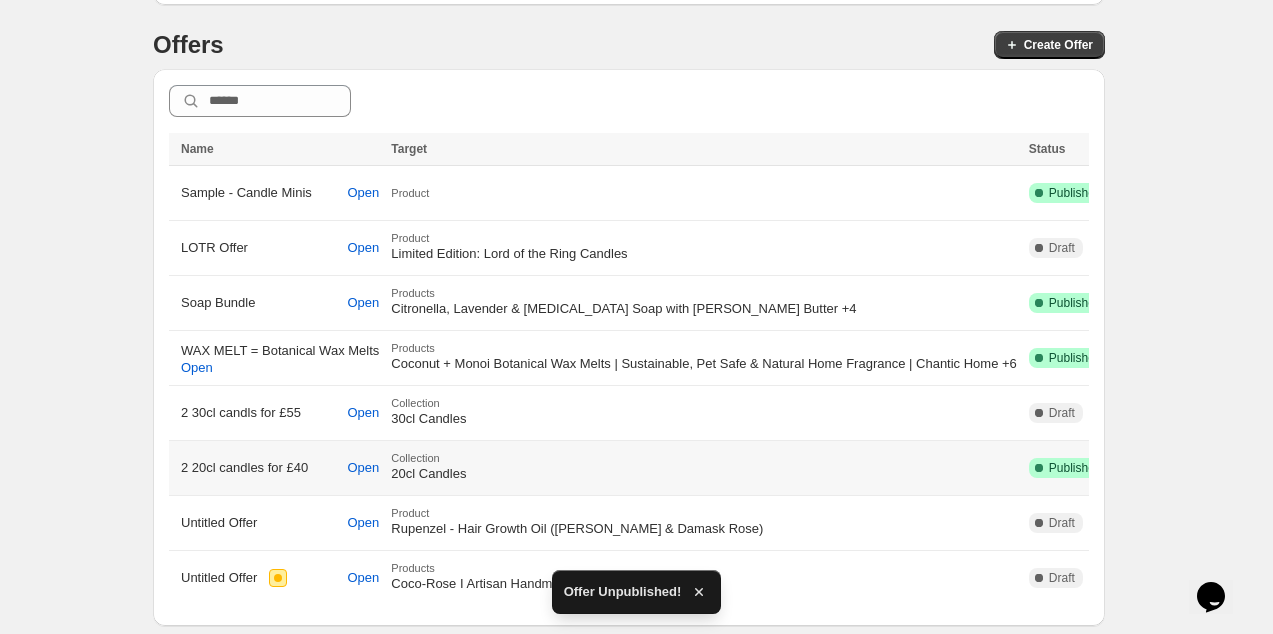 click on "Open" at bounding box center (364, 468) 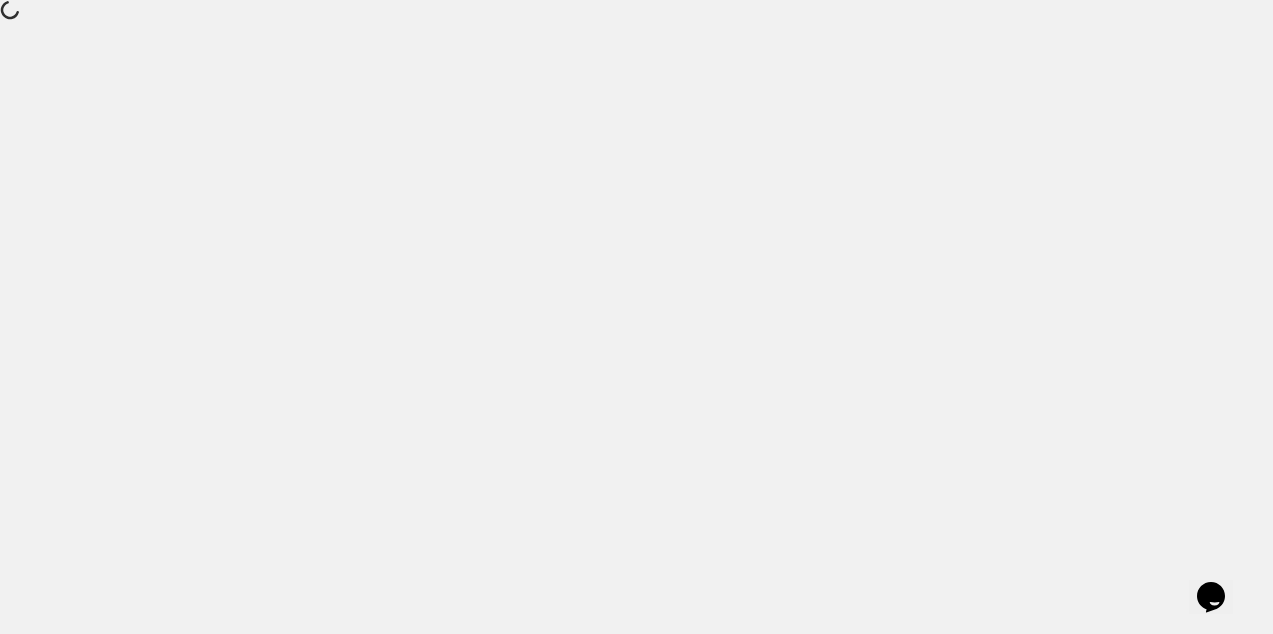scroll, scrollTop: 0, scrollLeft: 0, axis: both 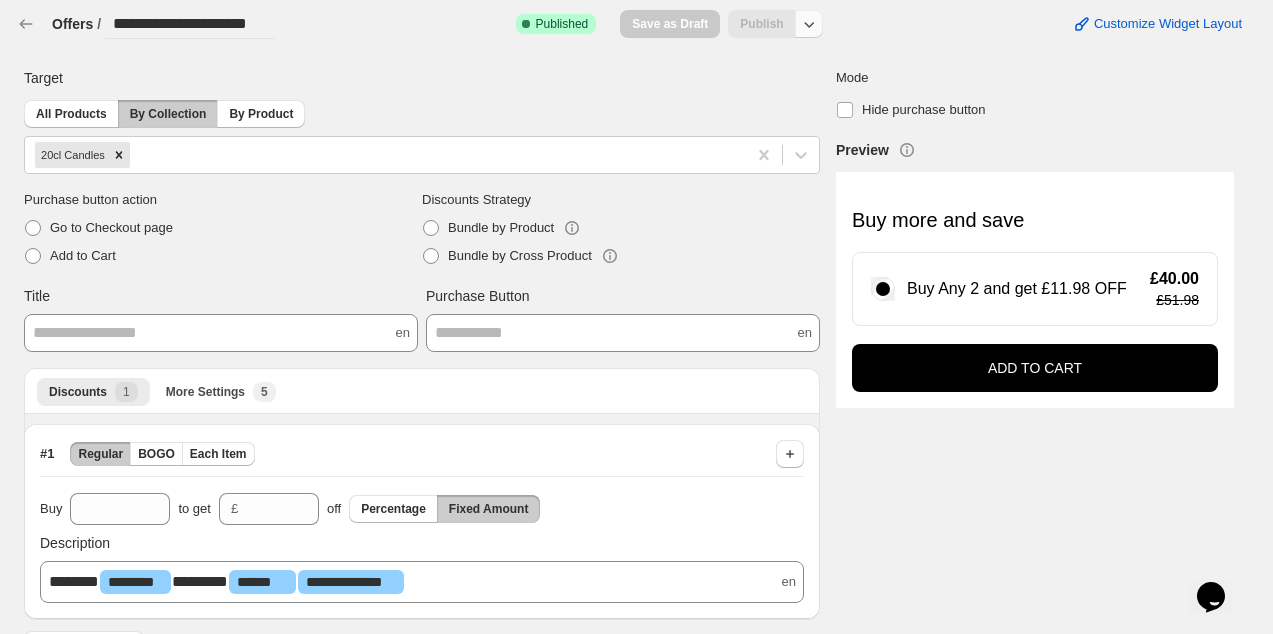 click at bounding box center [809, 24] 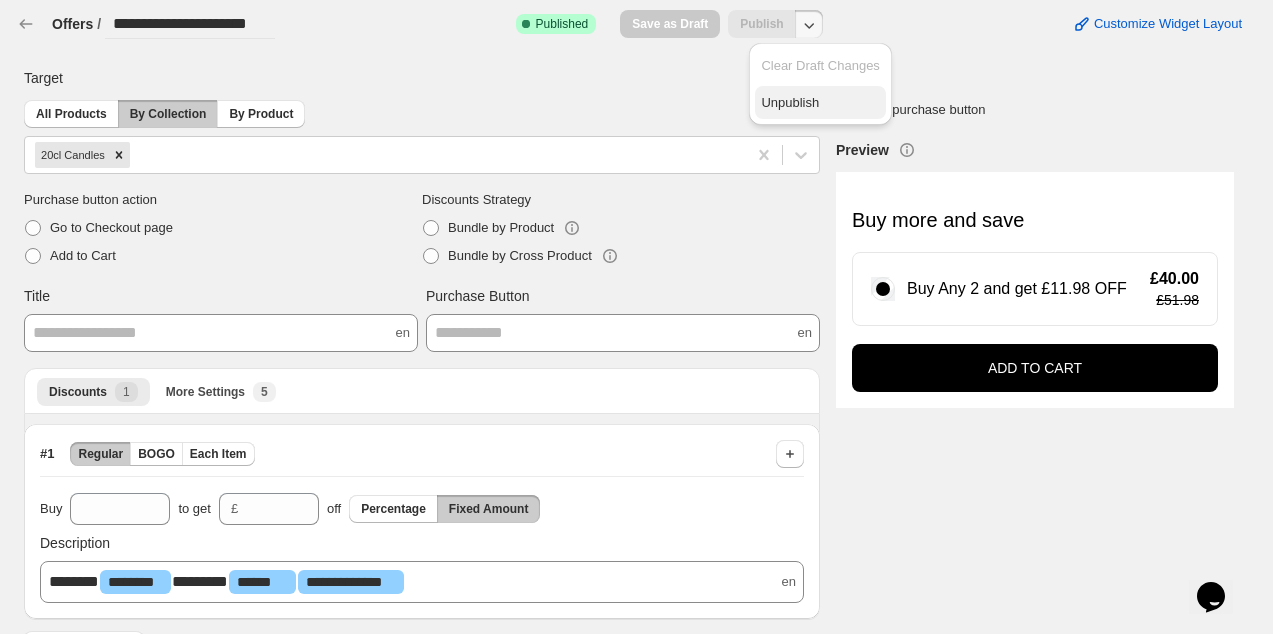 click on "Unpublish" at bounding box center (820, 103) 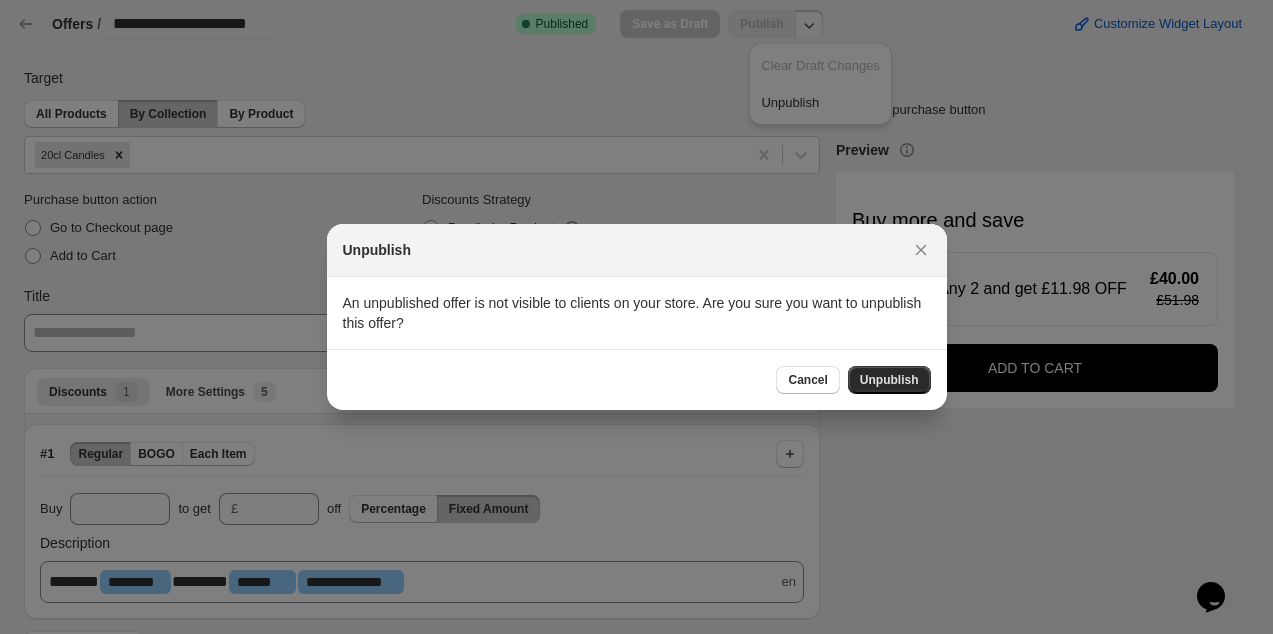 click on "Unpublish" at bounding box center [889, 380] 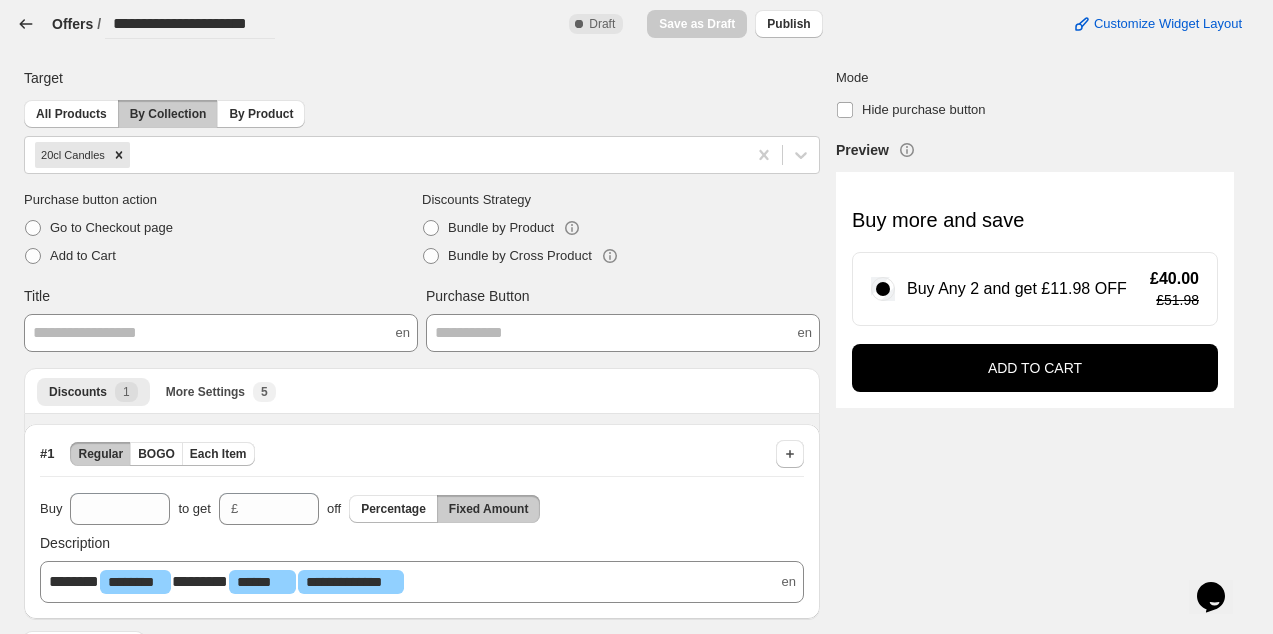 click 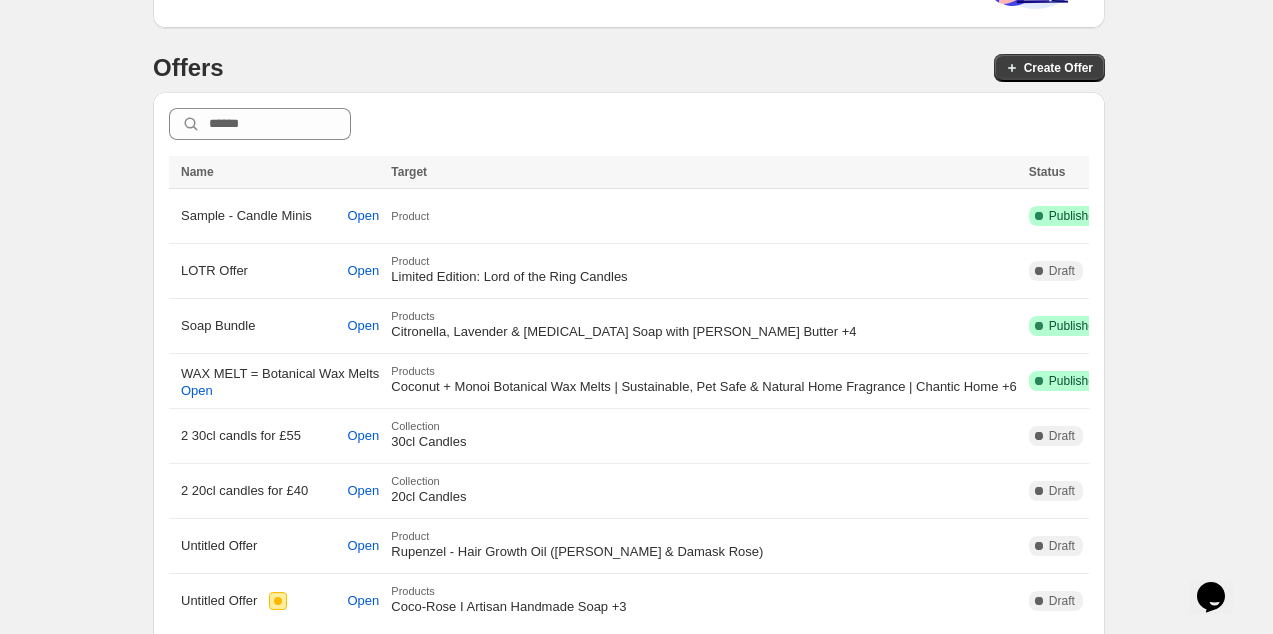 scroll, scrollTop: 285, scrollLeft: 0, axis: vertical 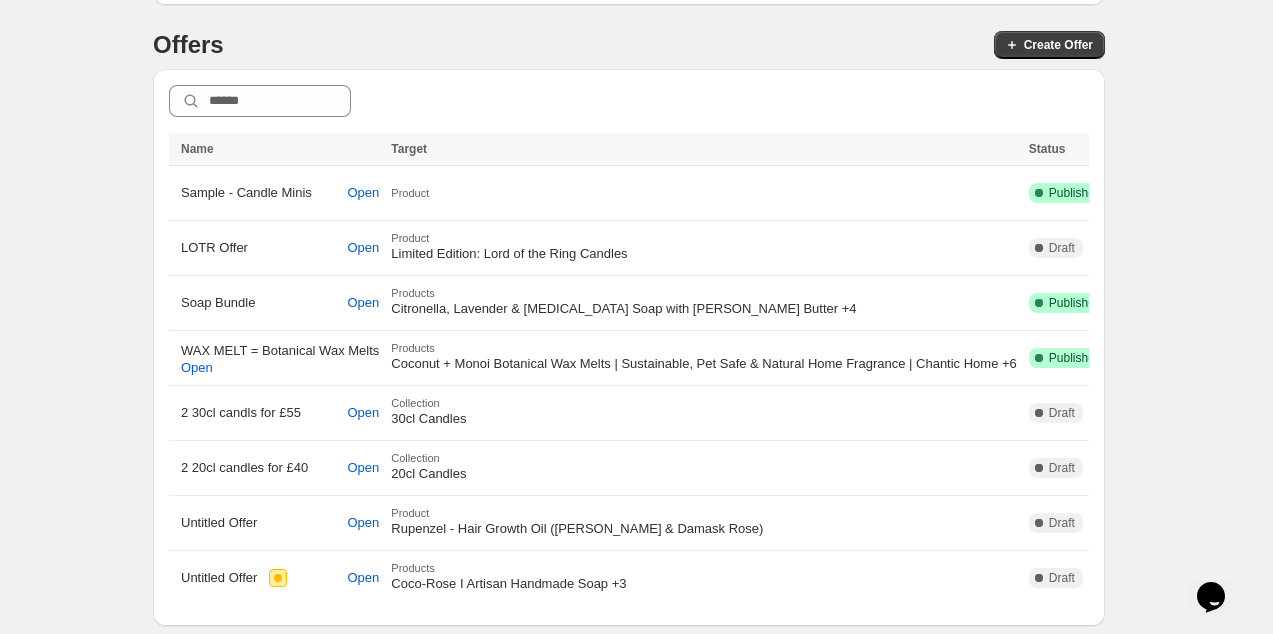 select on "**********" 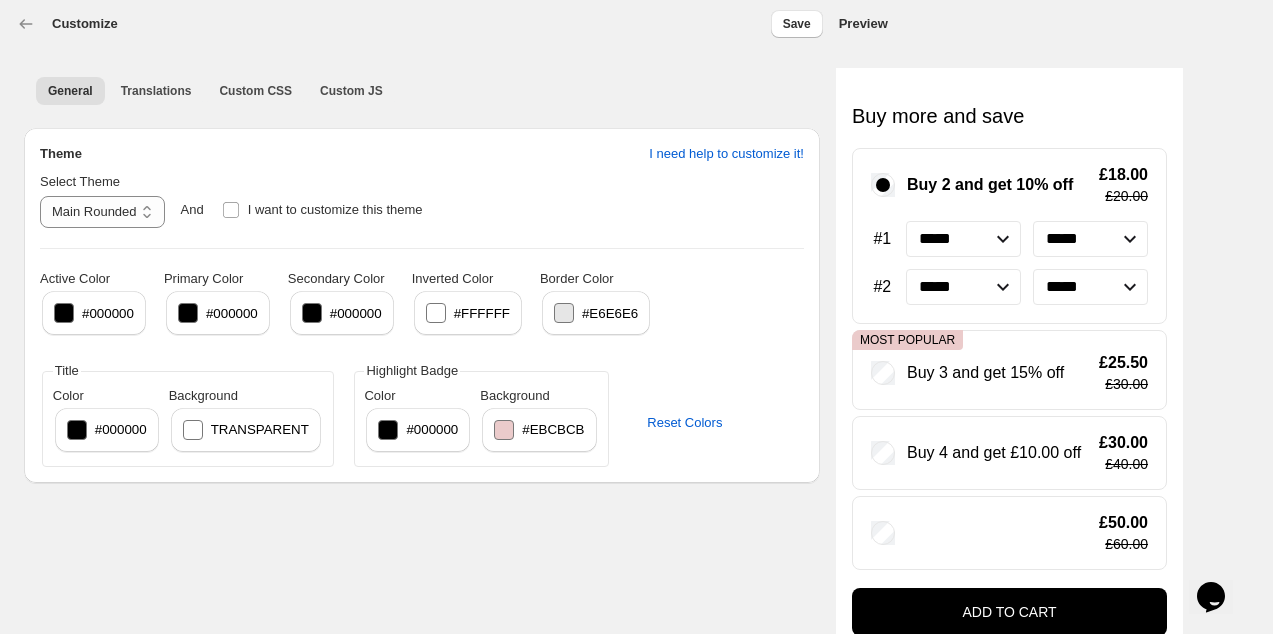 scroll, scrollTop: 0, scrollLeft: 0, axis: both 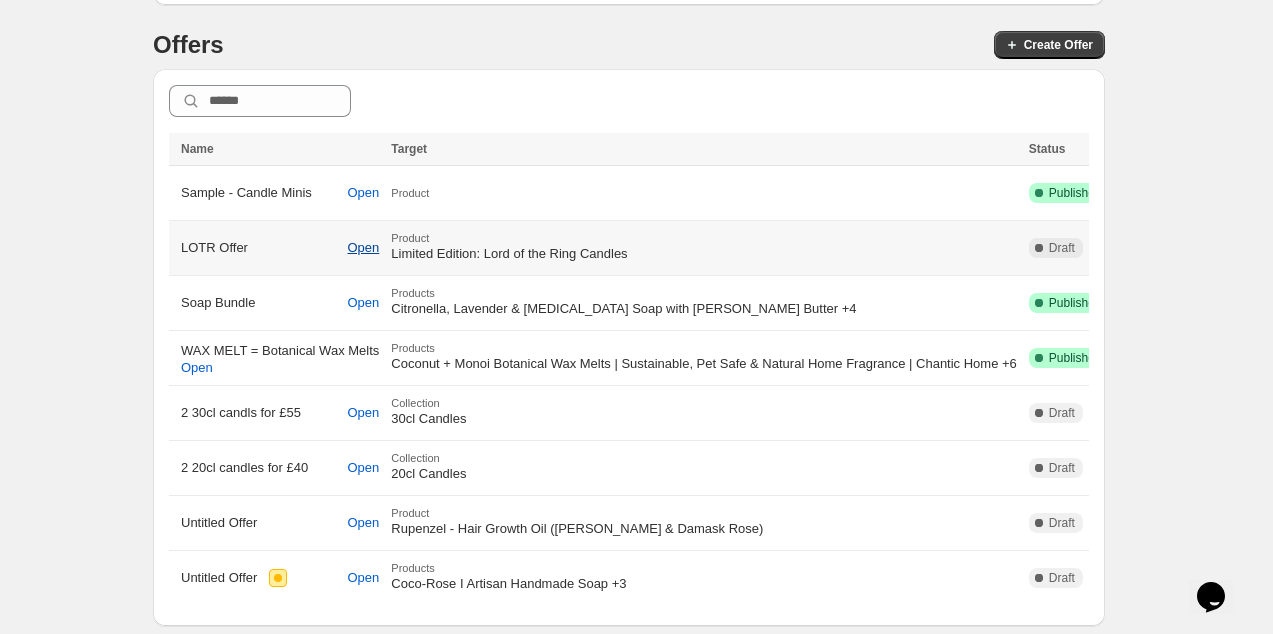 click on "Open" at bounding box center [364, 248] 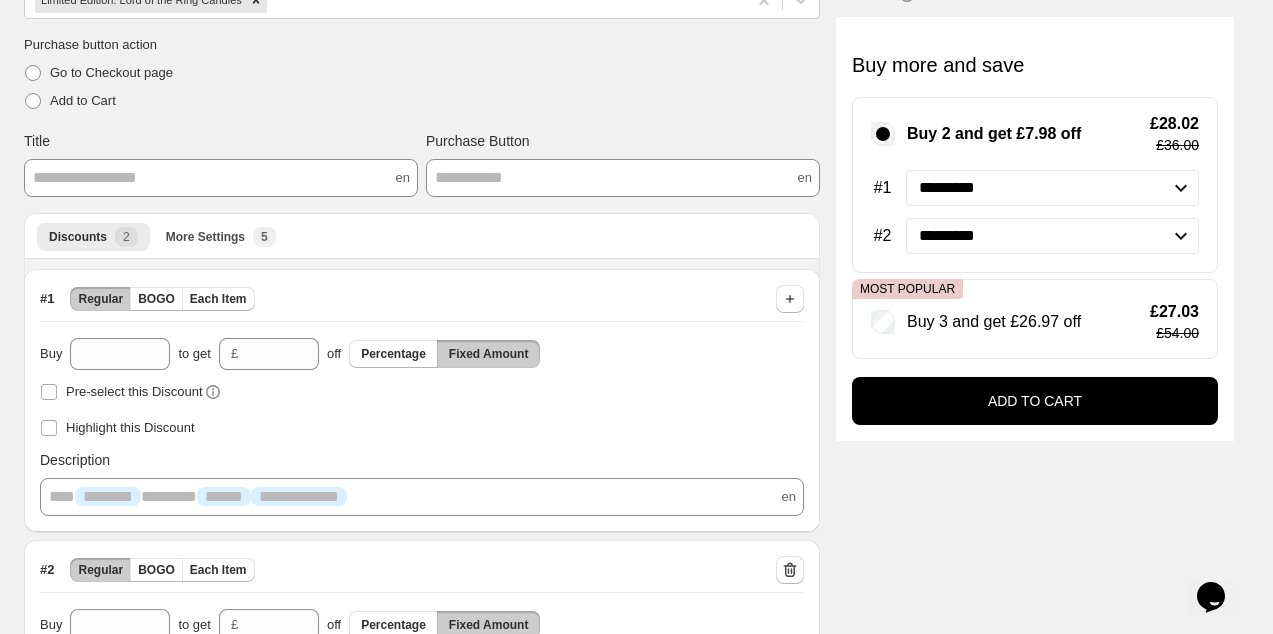 scroll, scrollTop: 126, scrollLeft: 0, axis: vertical 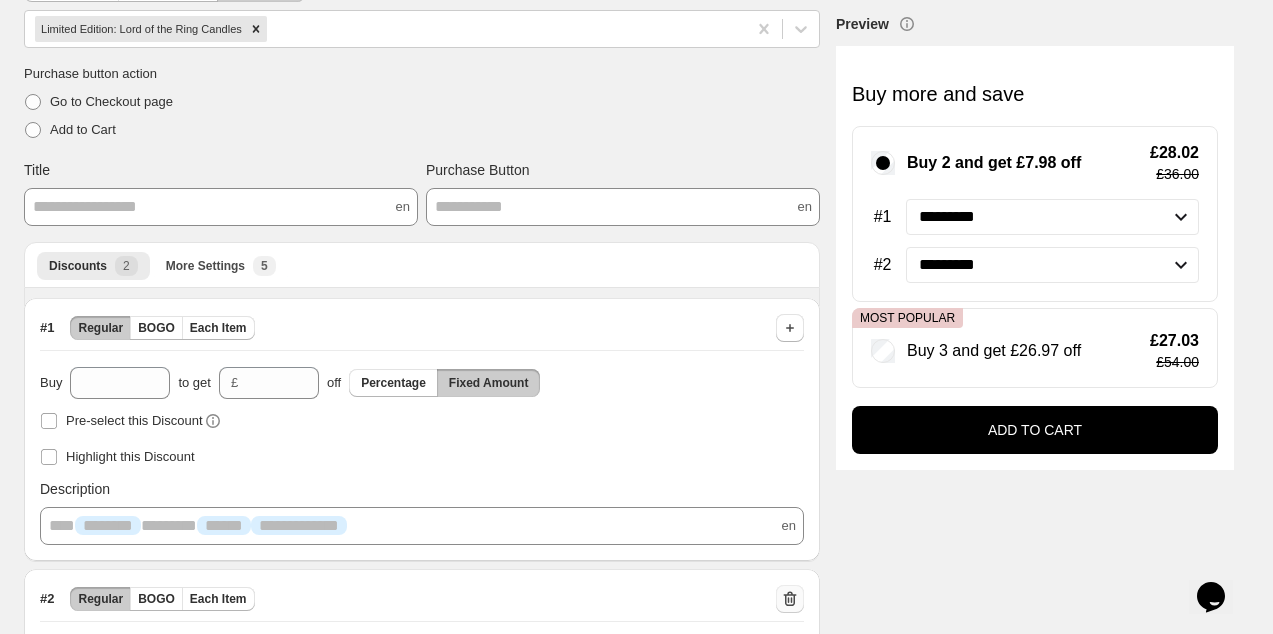 click 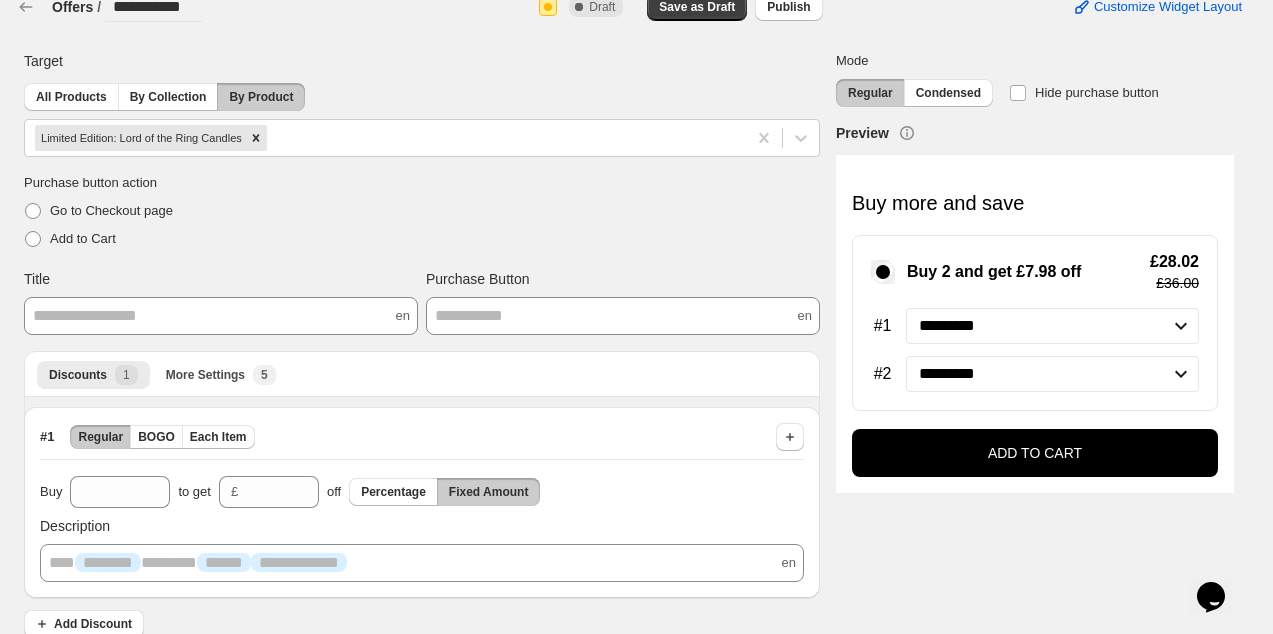 scroll, scrollTop: 0, scrollLeft: 0, axis: both 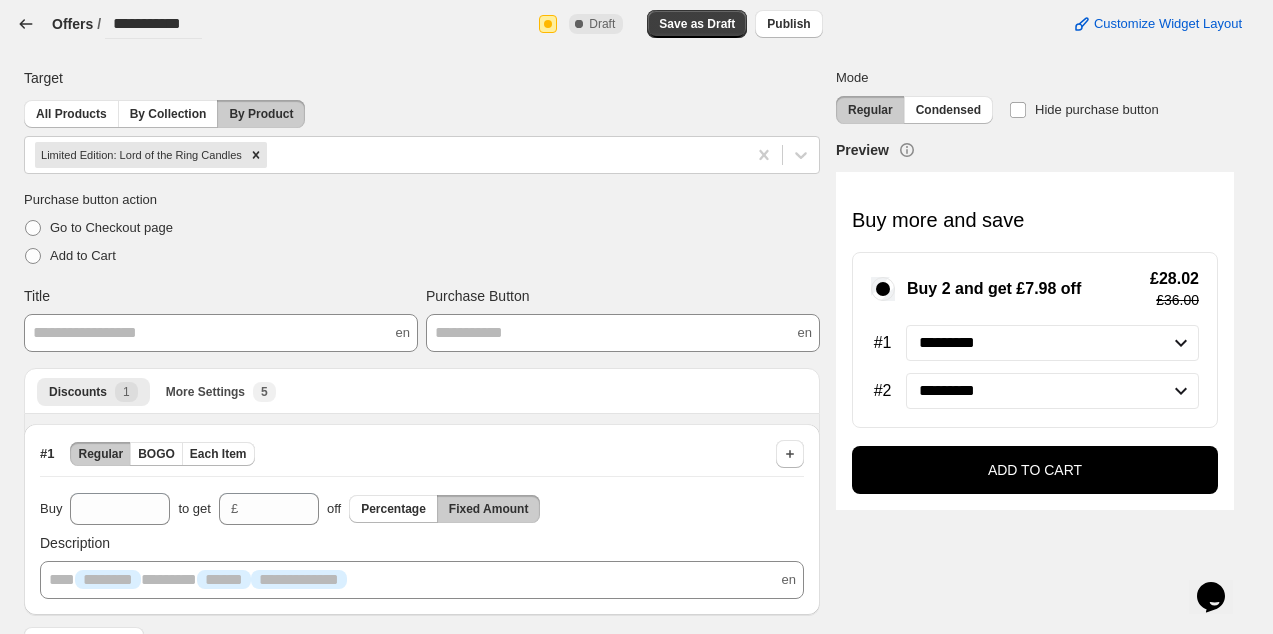 click 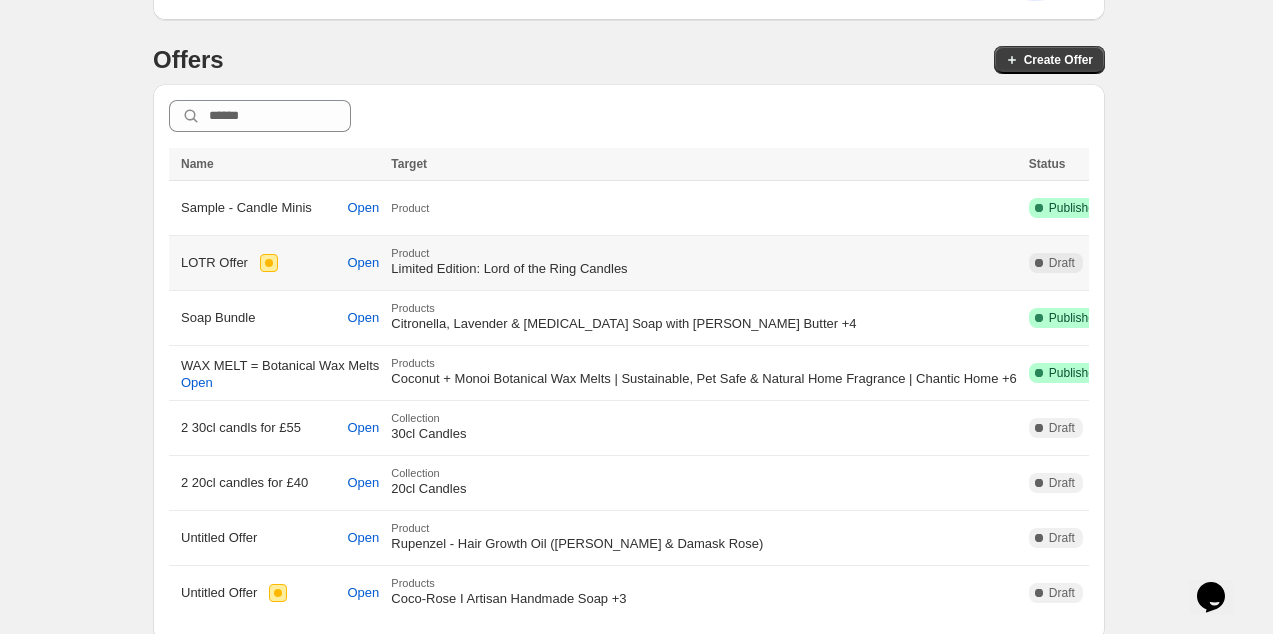 scroll, scrollTop: 285, scrollLeft: 0, axis: vertical 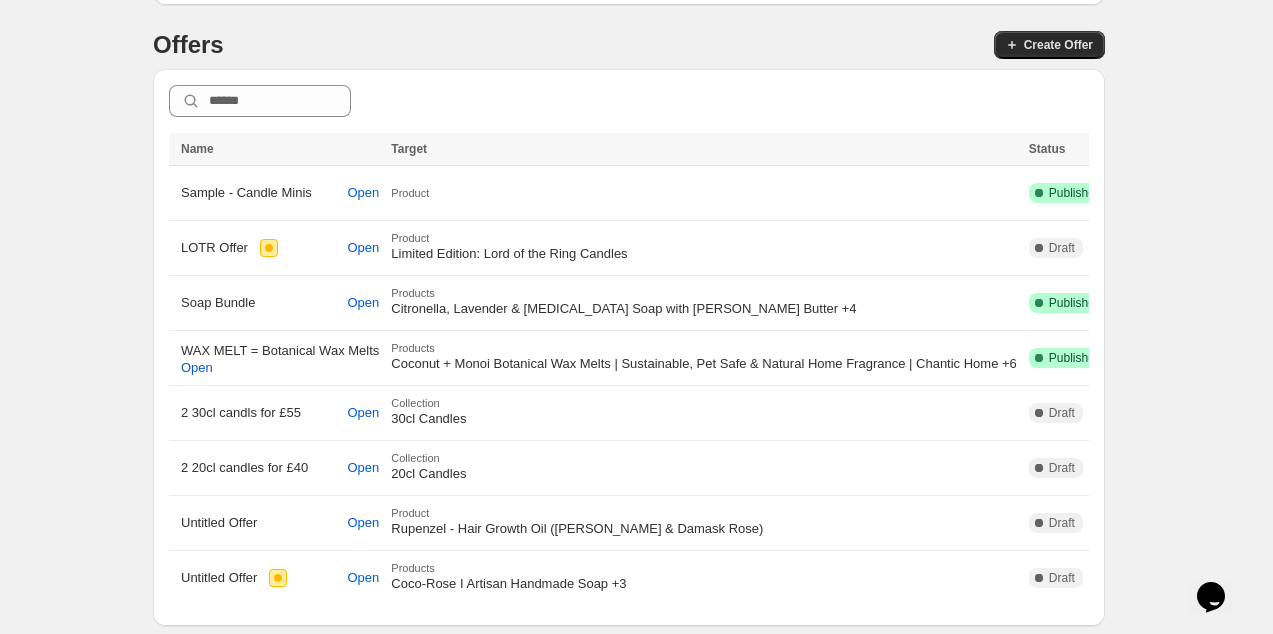 click on "Create Offer" at bounding box center [1058, 45] 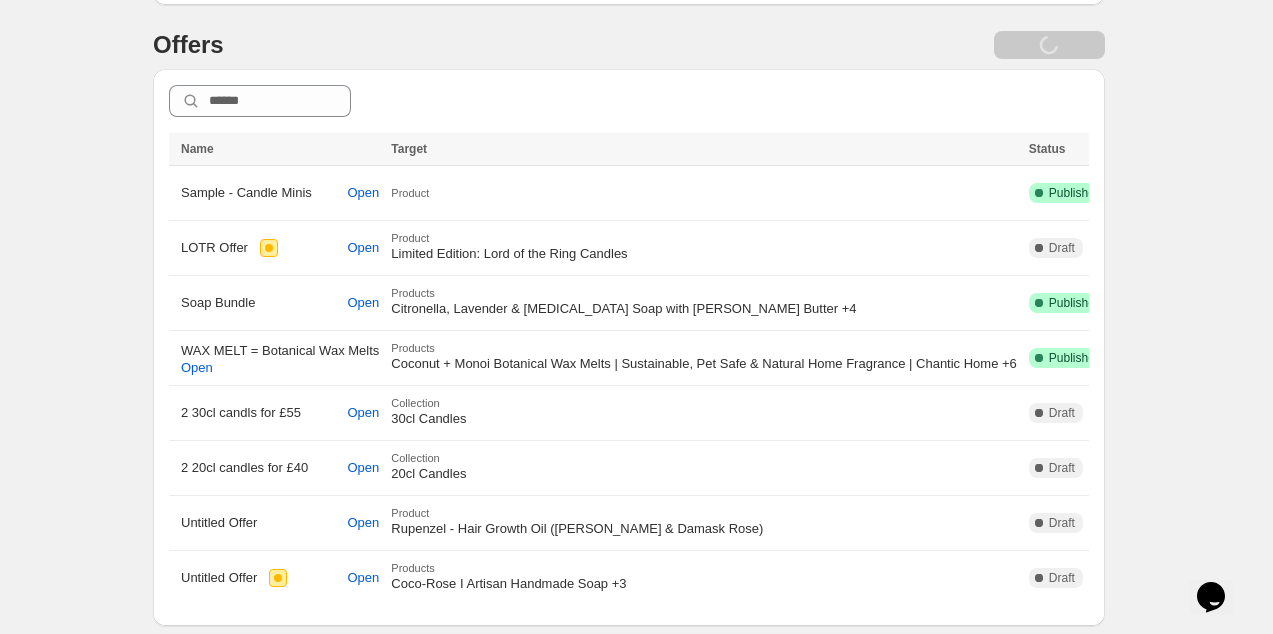 scroll, scrollTop: 0, scrollLeft: 0, axis: both 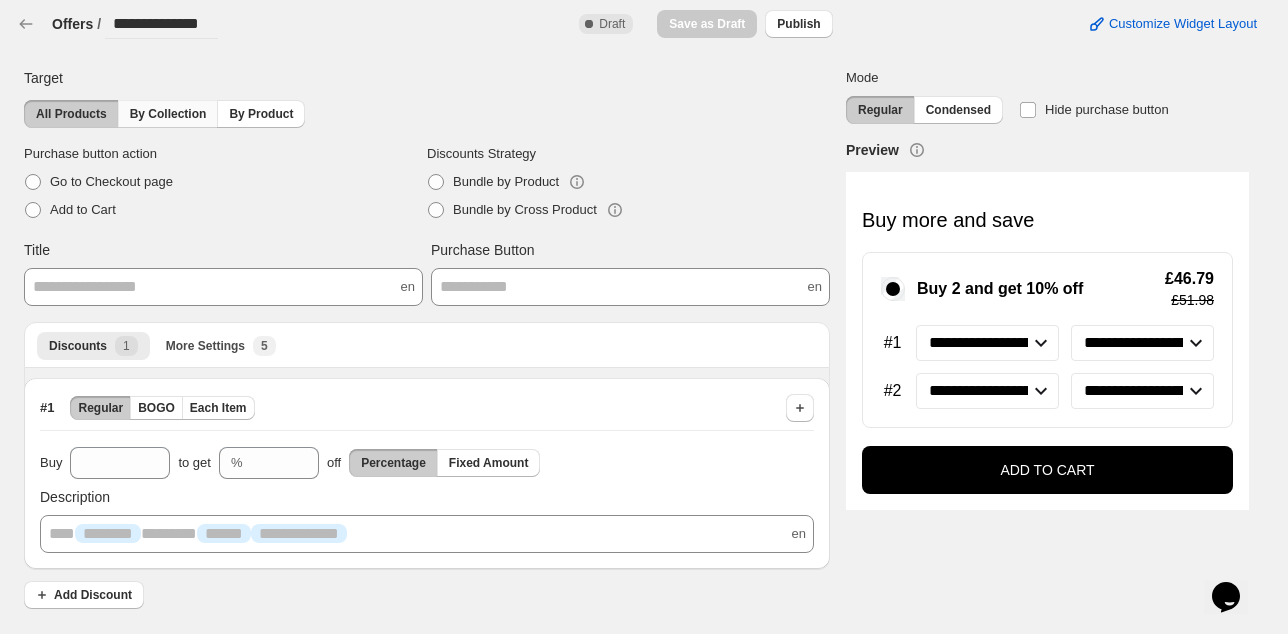click on "By Collection" at bounding box center (168, 114) 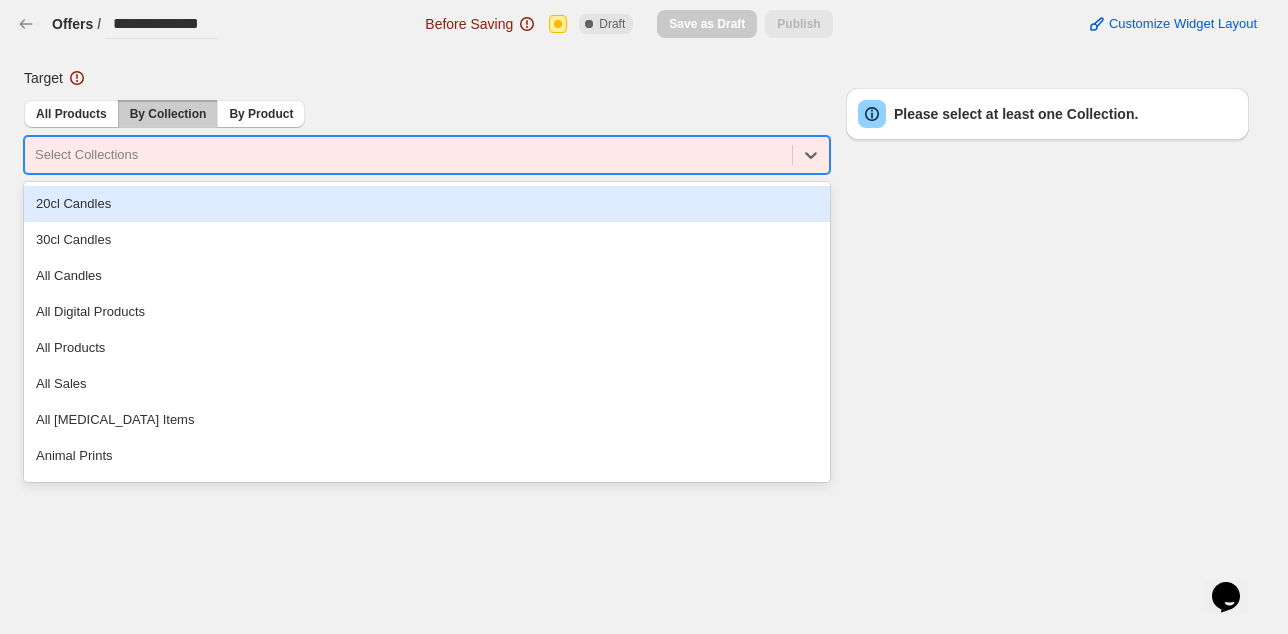 click at bounding box center (408, 155) 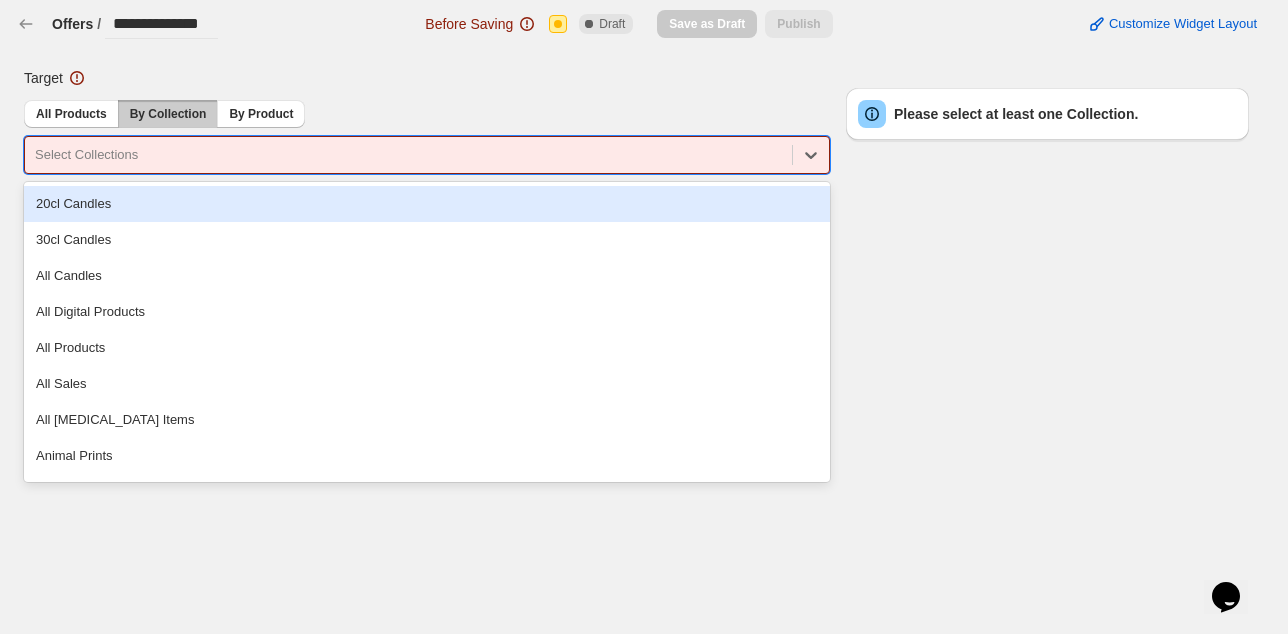 click on "20cl Candles" at bounding box center [427, 204] 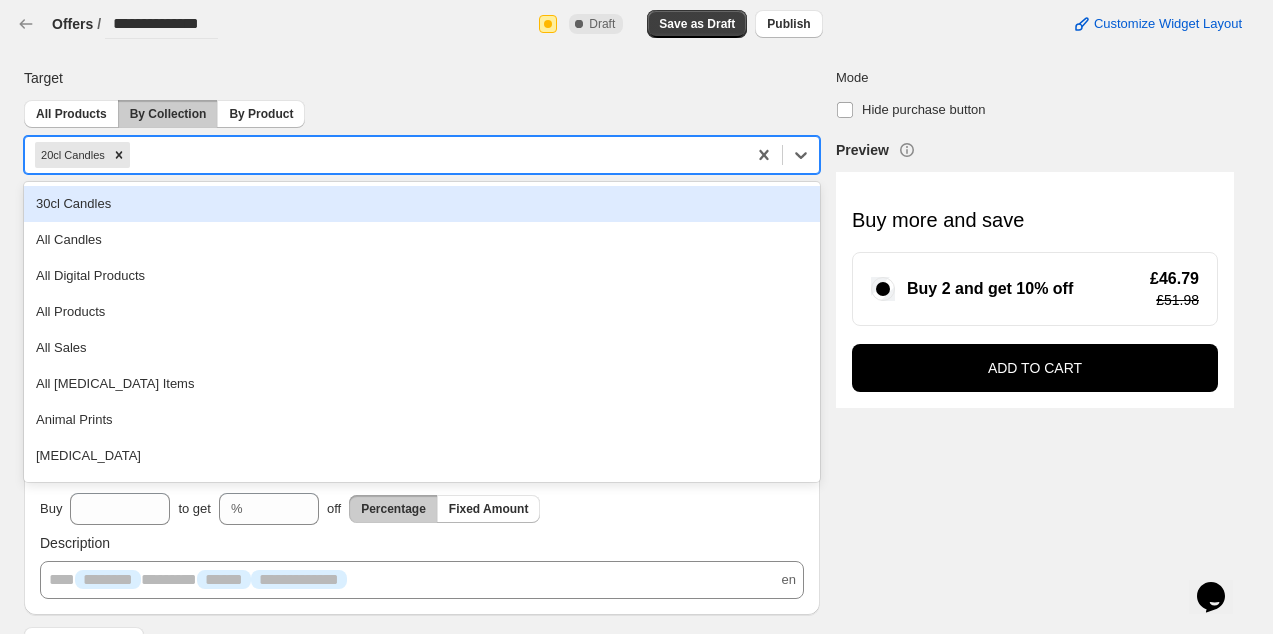 click at bounding box center [435, 155] 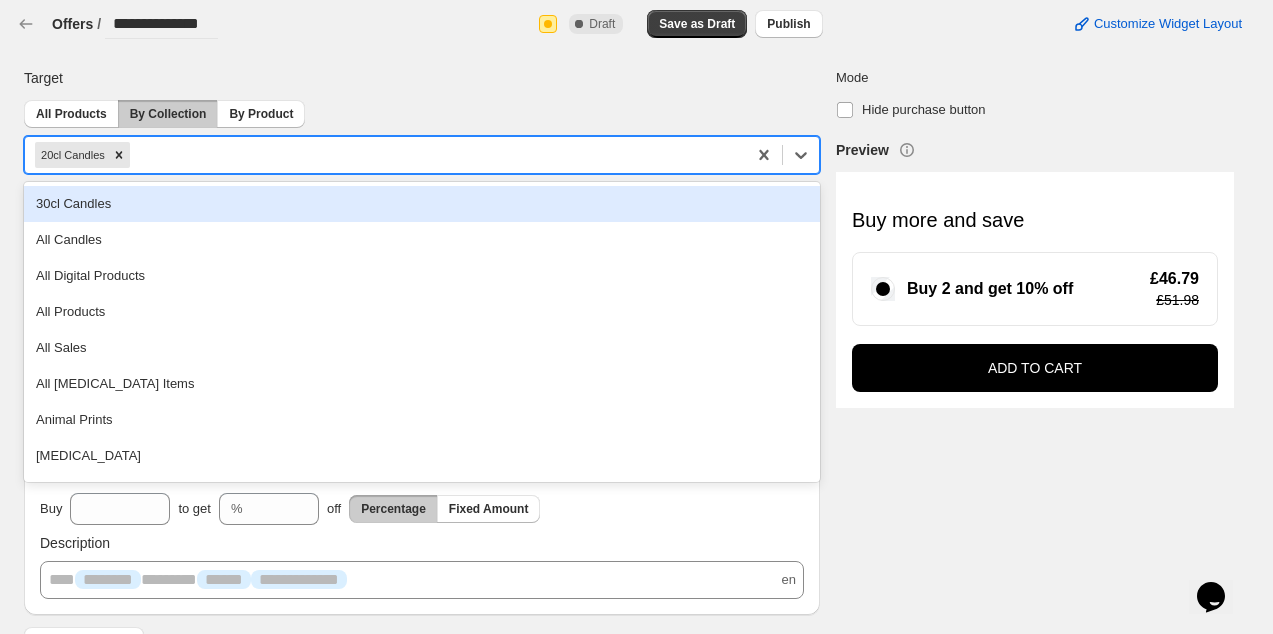 click on "30cl Candles" at bounding box center (422, 204) 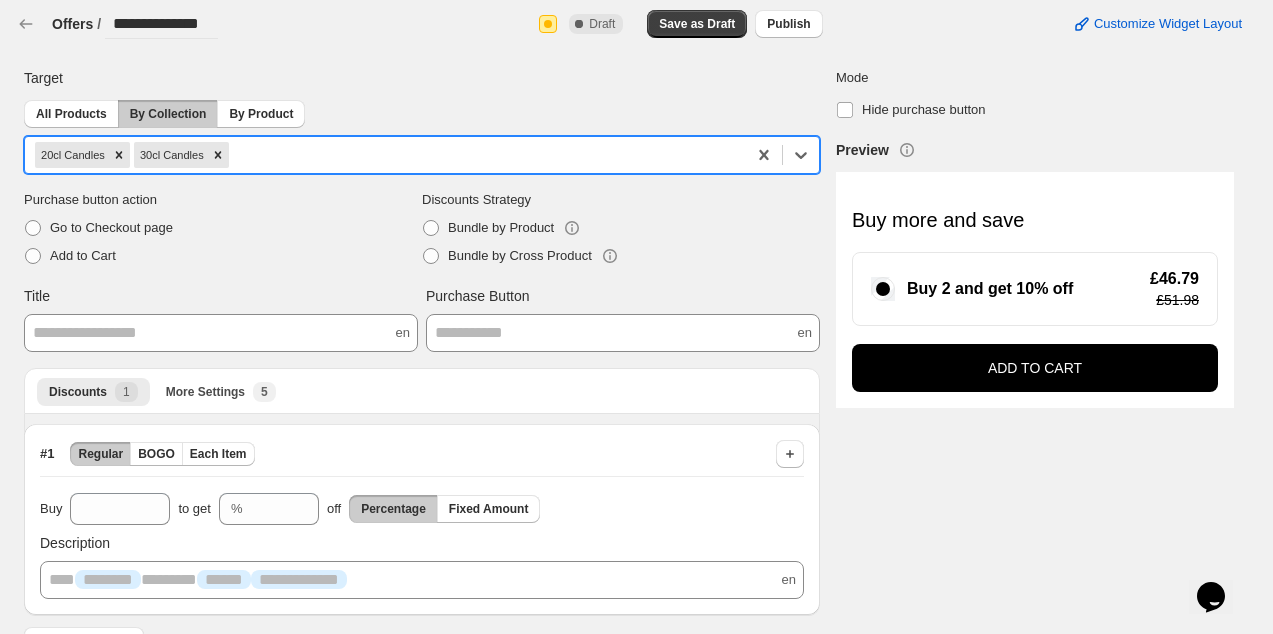 click at bounding box center (484, 155) 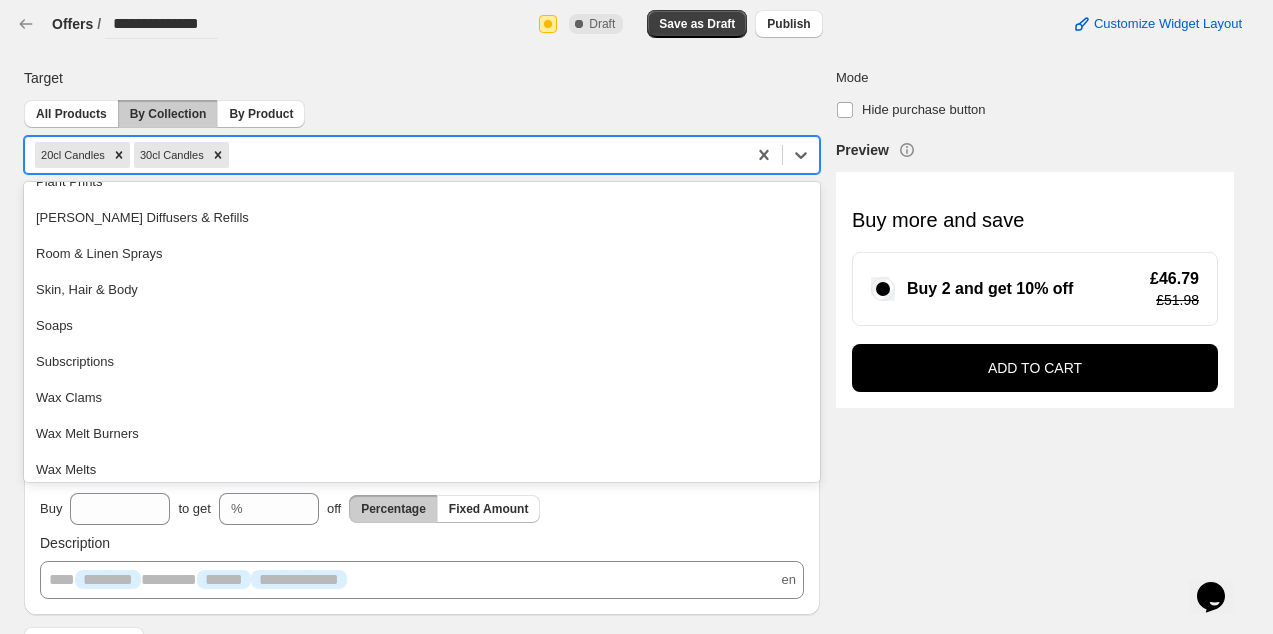 scroll, scrollTop: 1184, scrollLeft: 0, axis: vertical 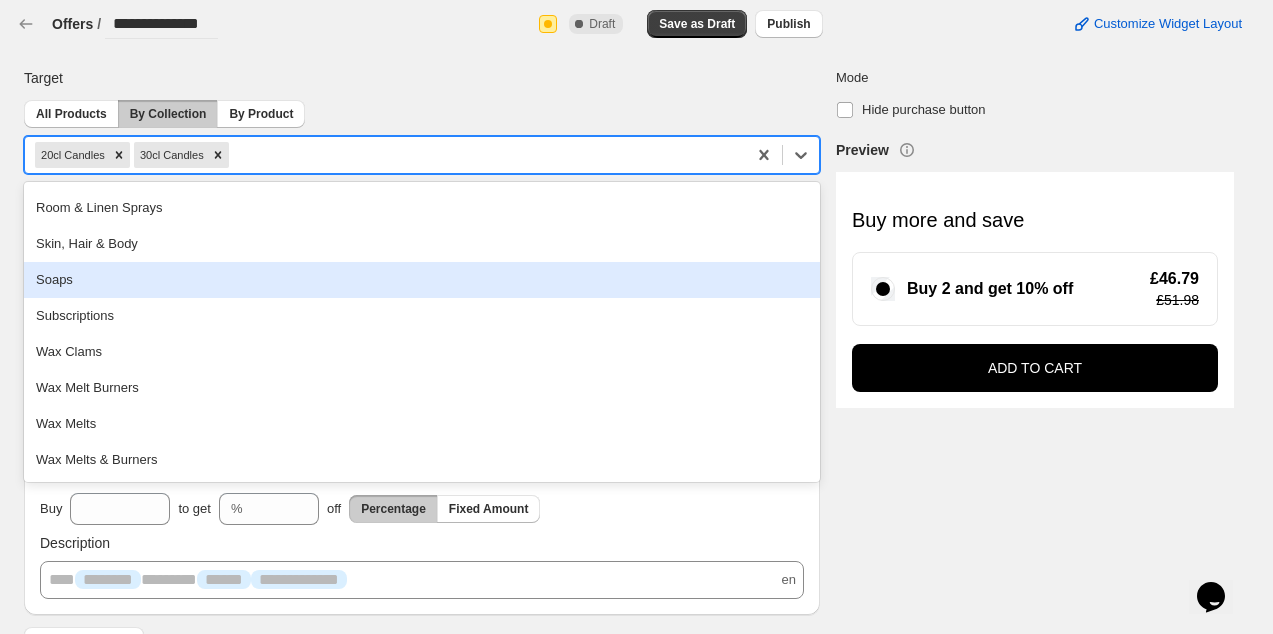 click on "Soaps" at bounding box center (422, 280) 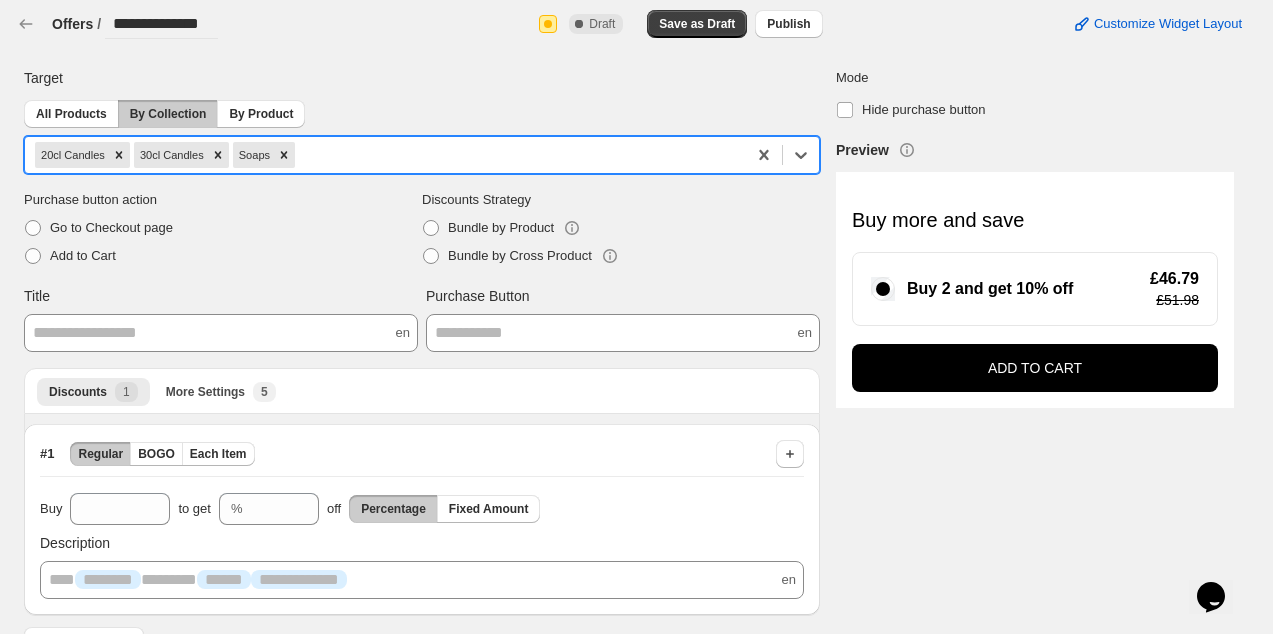 click on "**********" at bounding box center [221, 333] 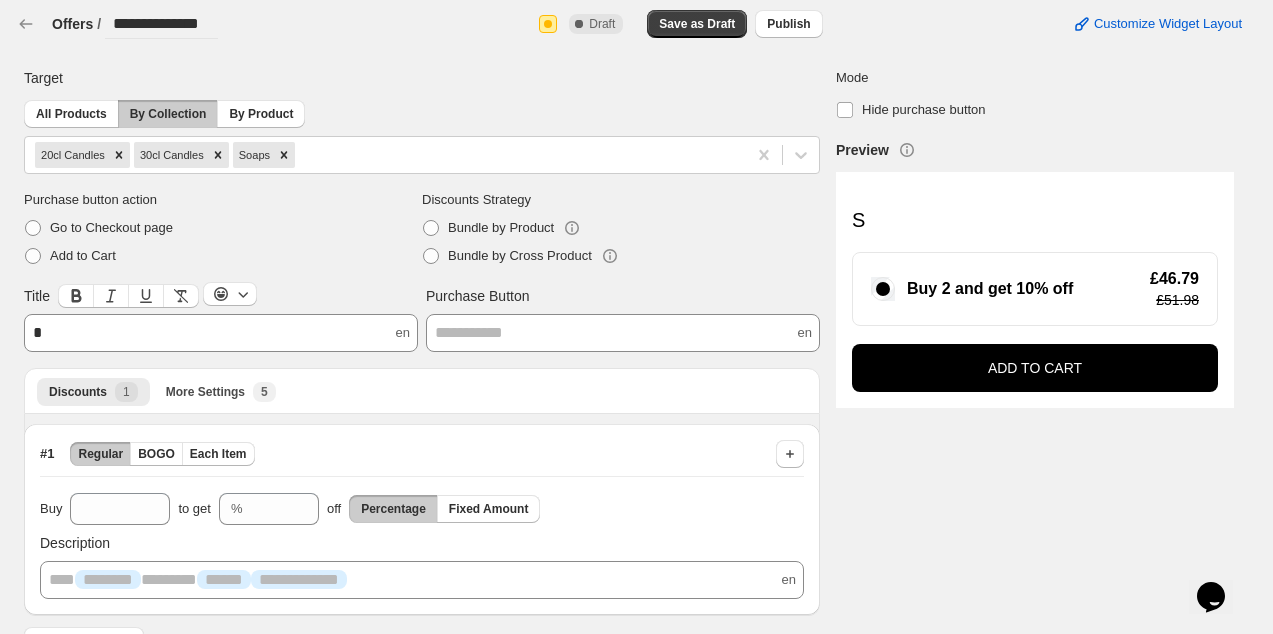 type 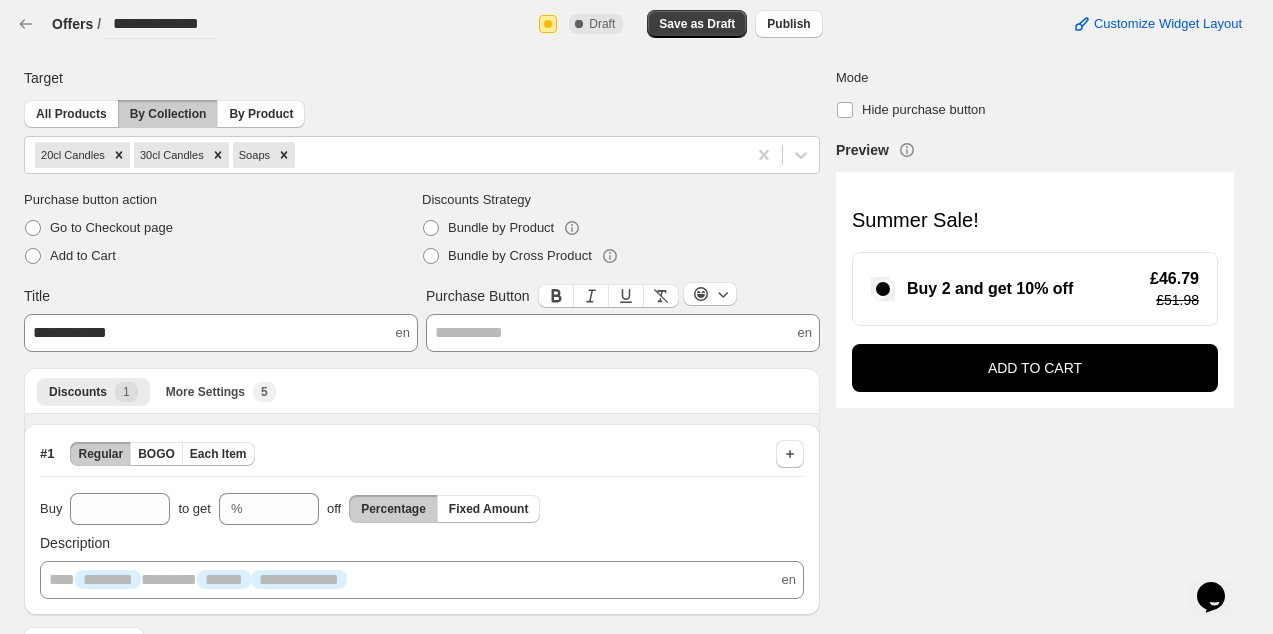click on "**********" at bounding box center [623, 333] 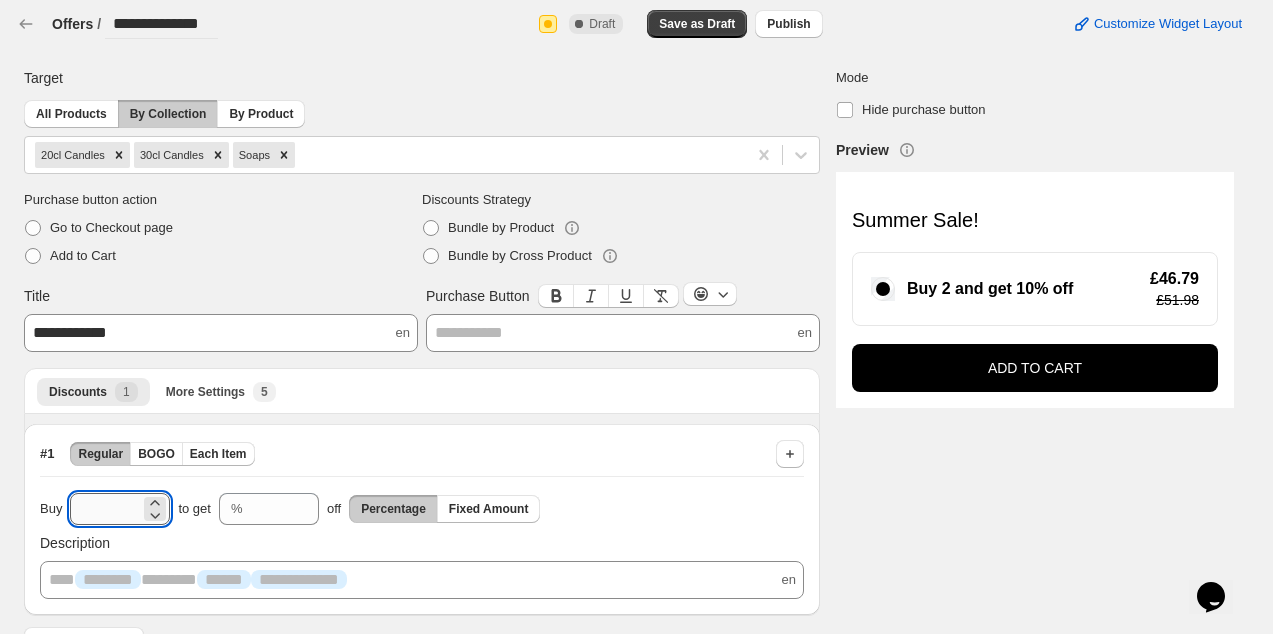click on "*" at bounding box center (105, 509) 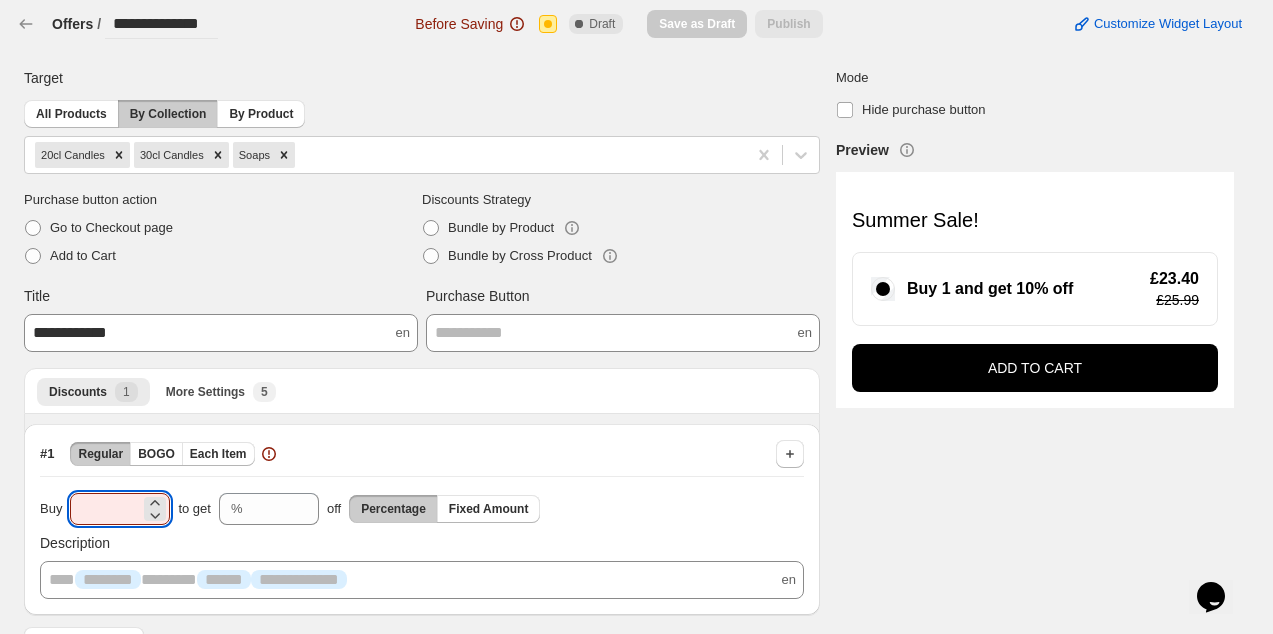 type on "*" 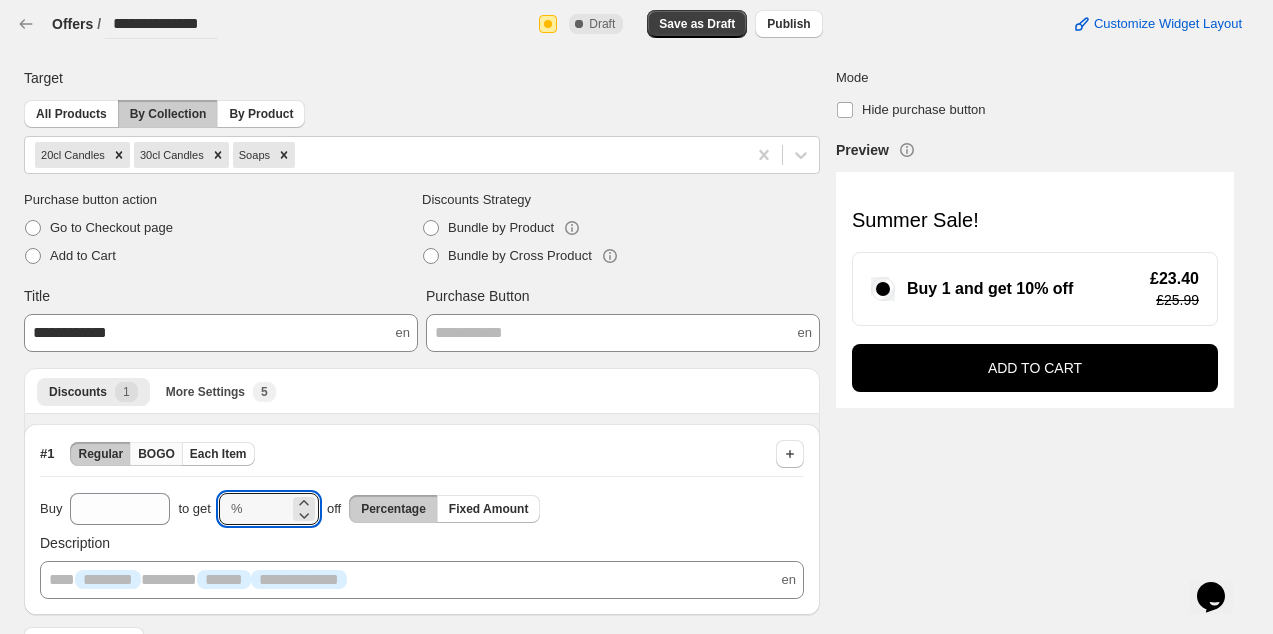 click on "BOGO" at bounding box center [156, 454] 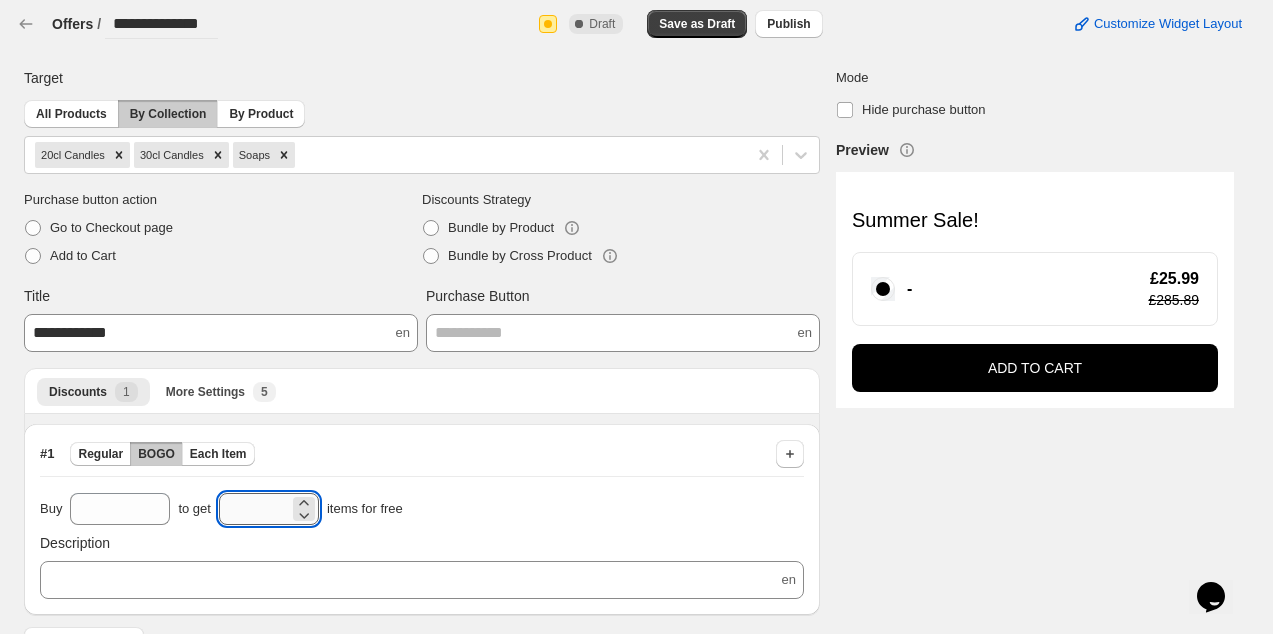 click on "**" at bounding box center [254, 509] 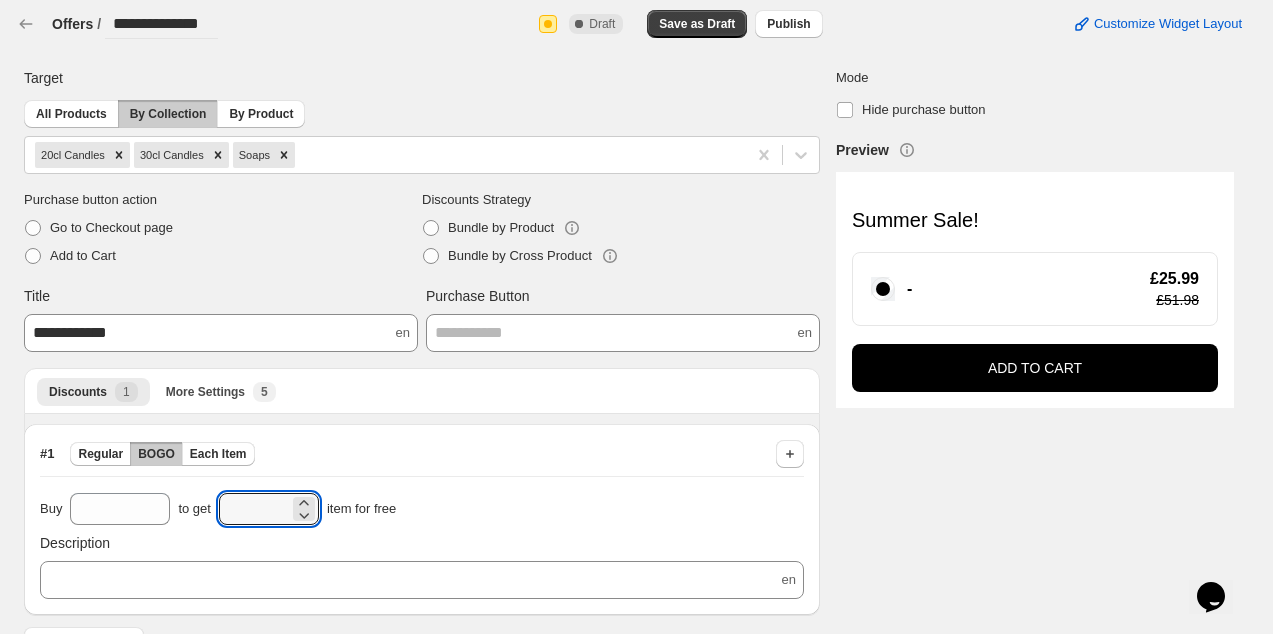 type on "*" 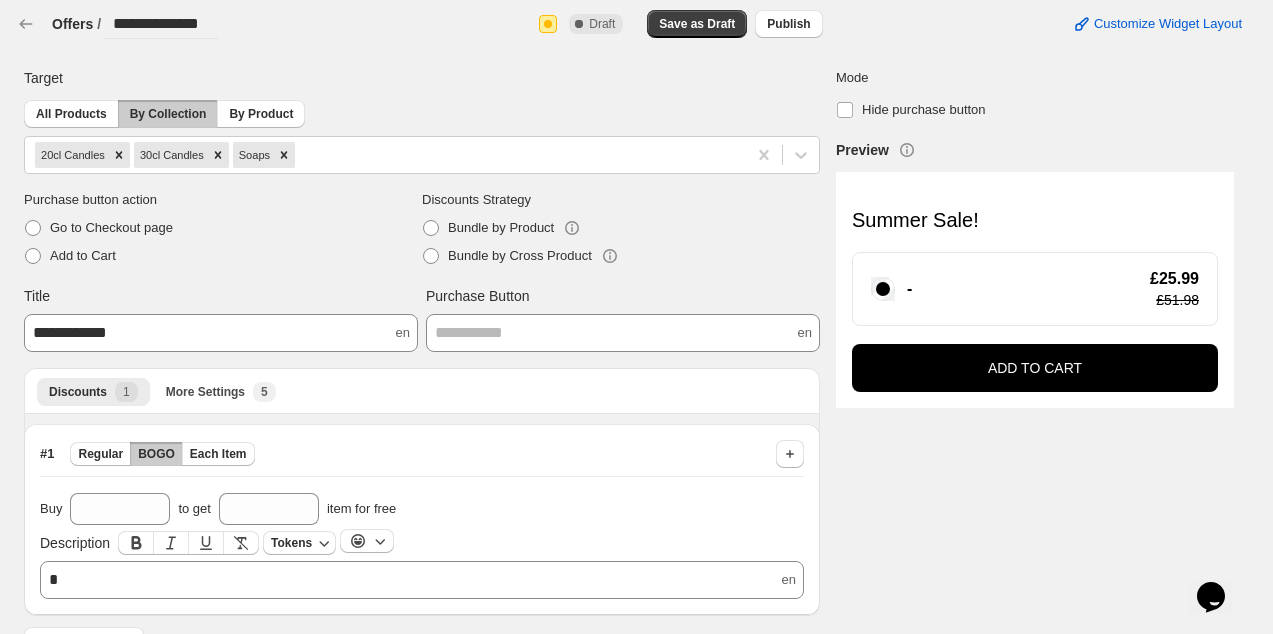 type 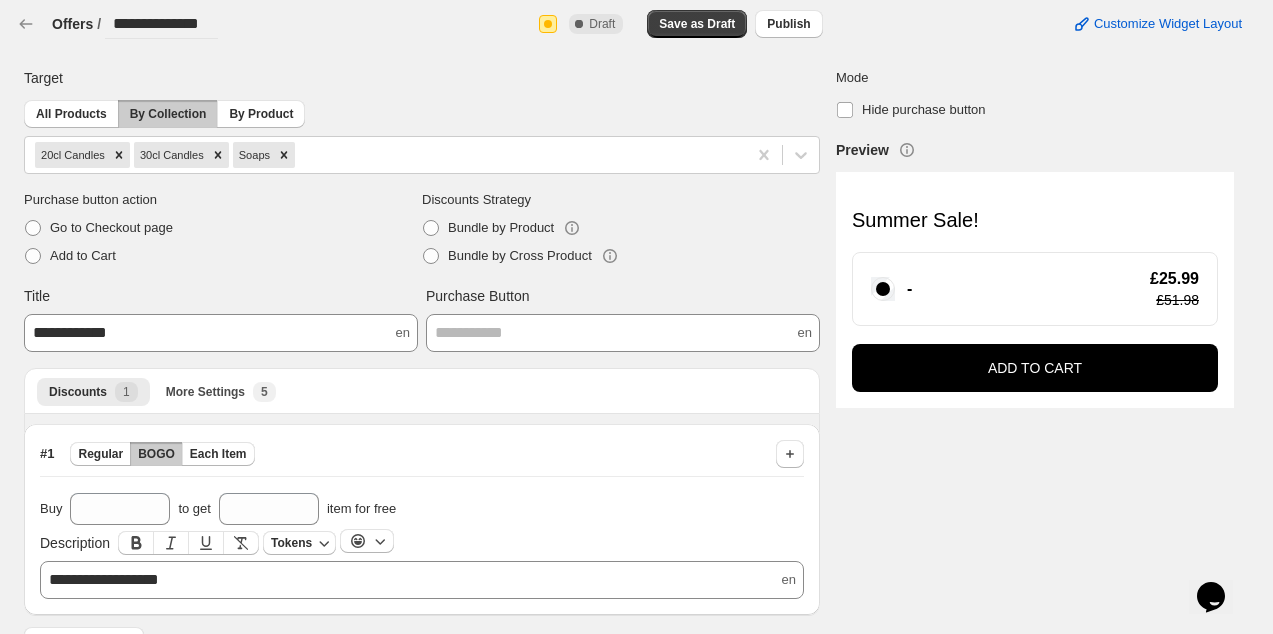 click on "**********" at bounding box center (422, 546) 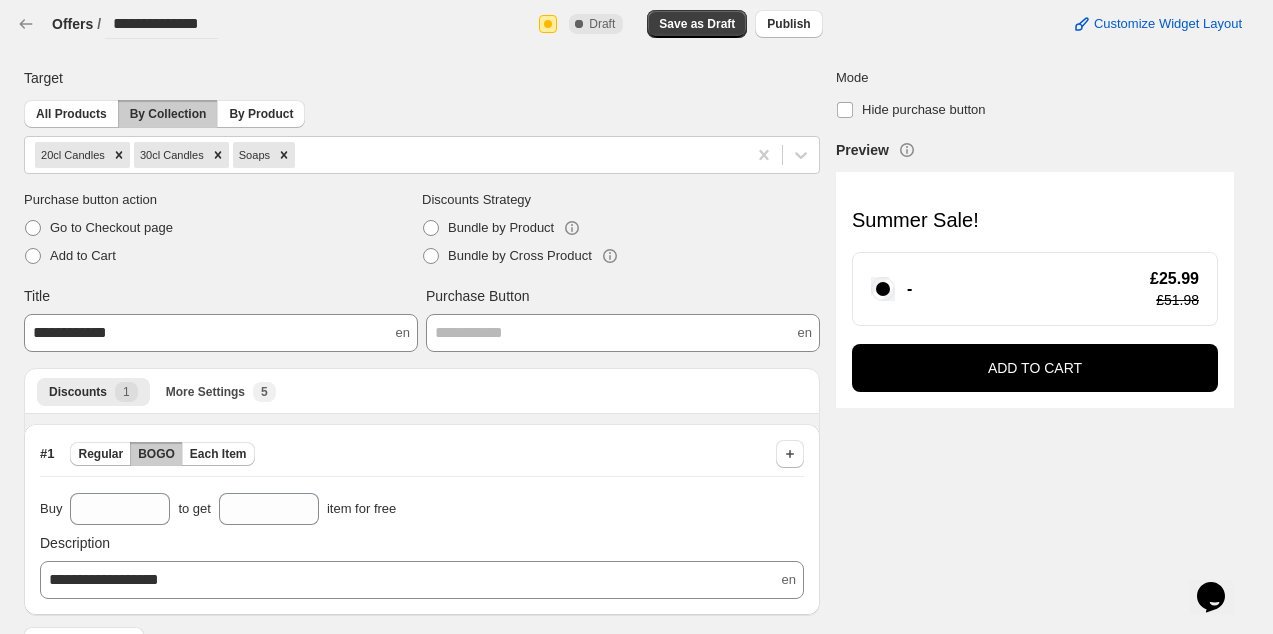 click on "**********" at bounding box center [623, 333] 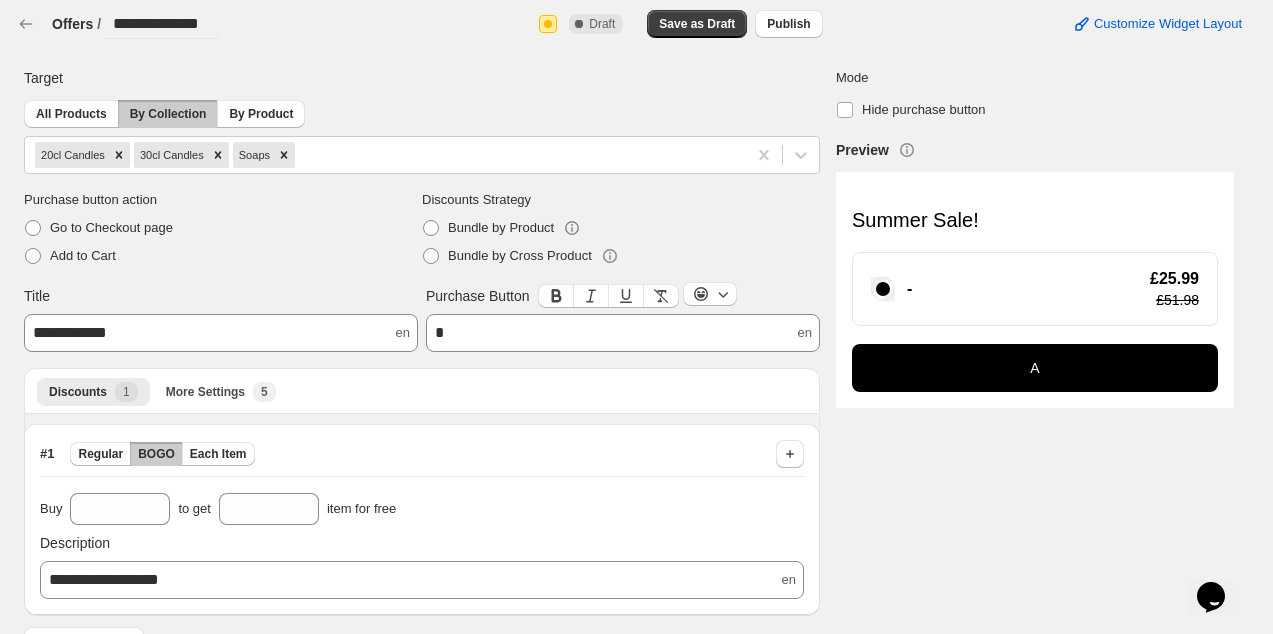 type 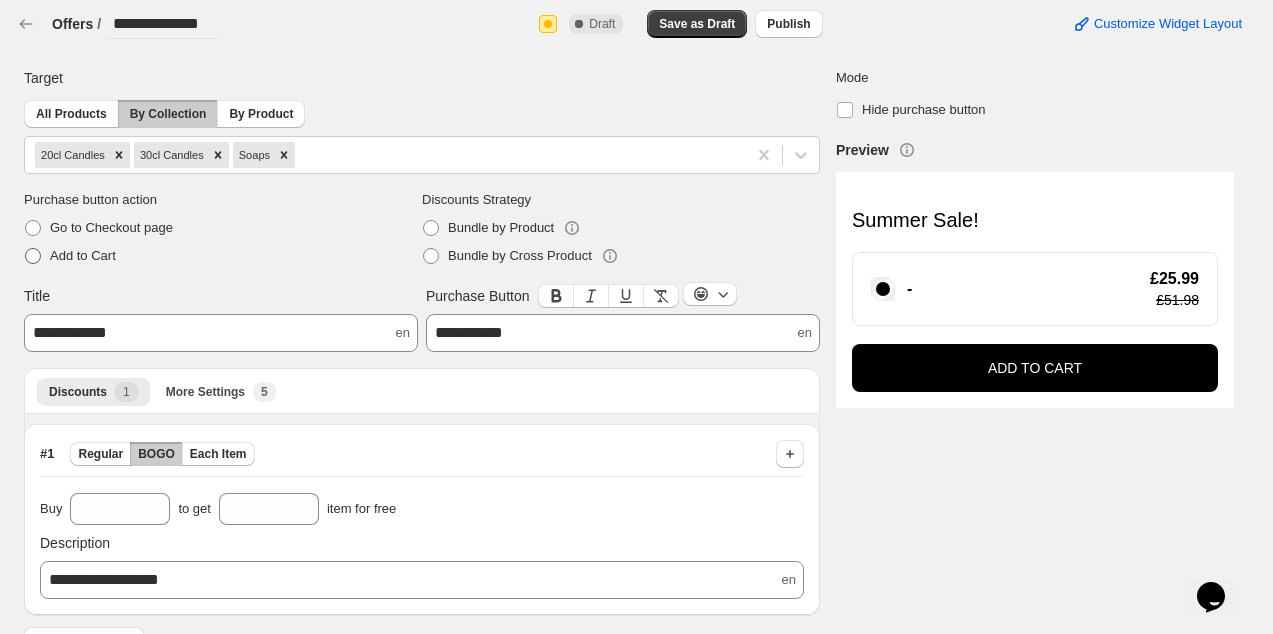 click on "Add to Cart" at bounding box center [83, 255] 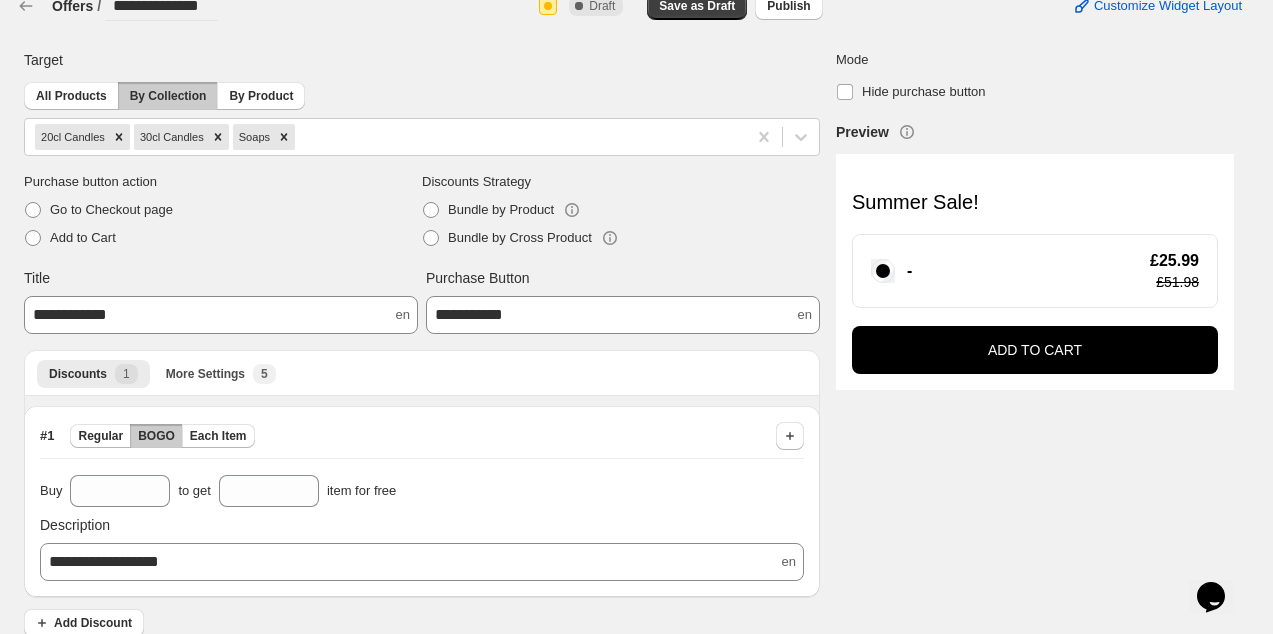scroll, scrollTop: 0, scrollLeft: 0, axis: both 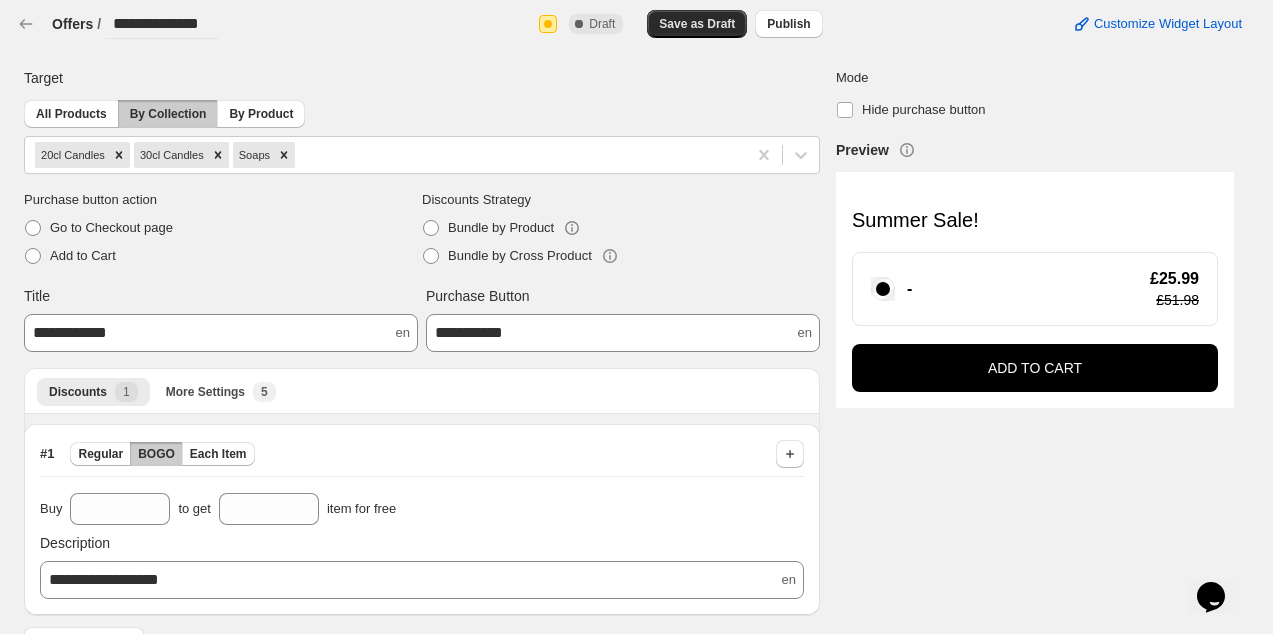 click on "Save as Draft" at bounding box center [697, 24] 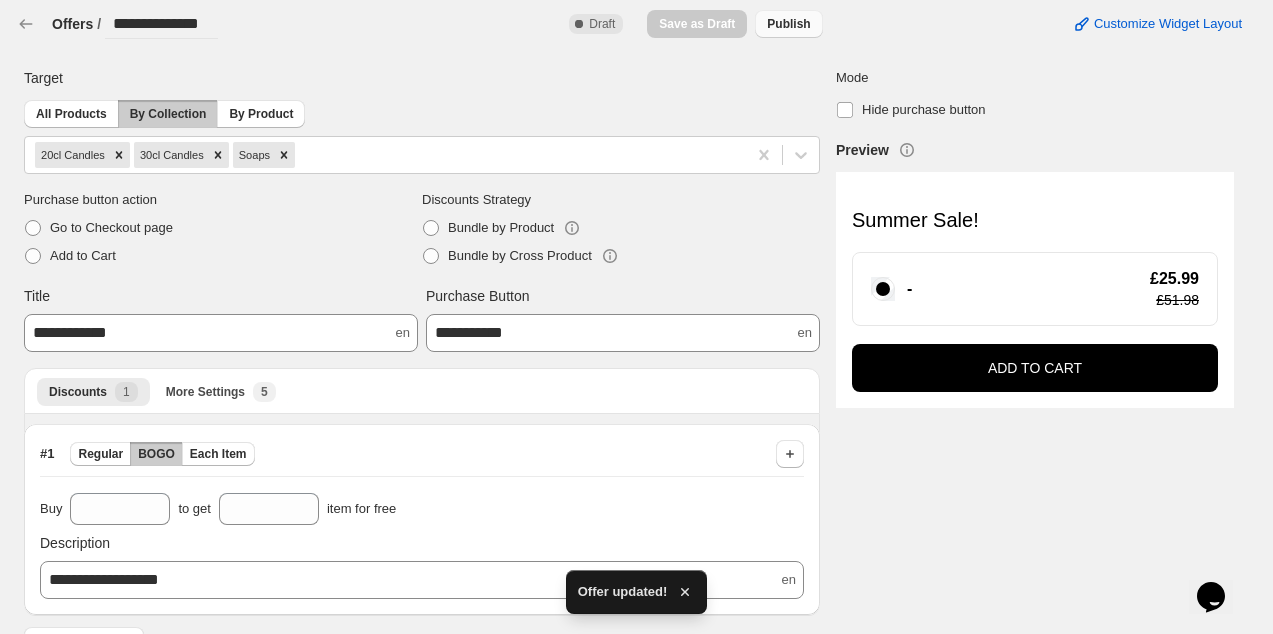 click on "Publish" at bounding box center (788, 24) 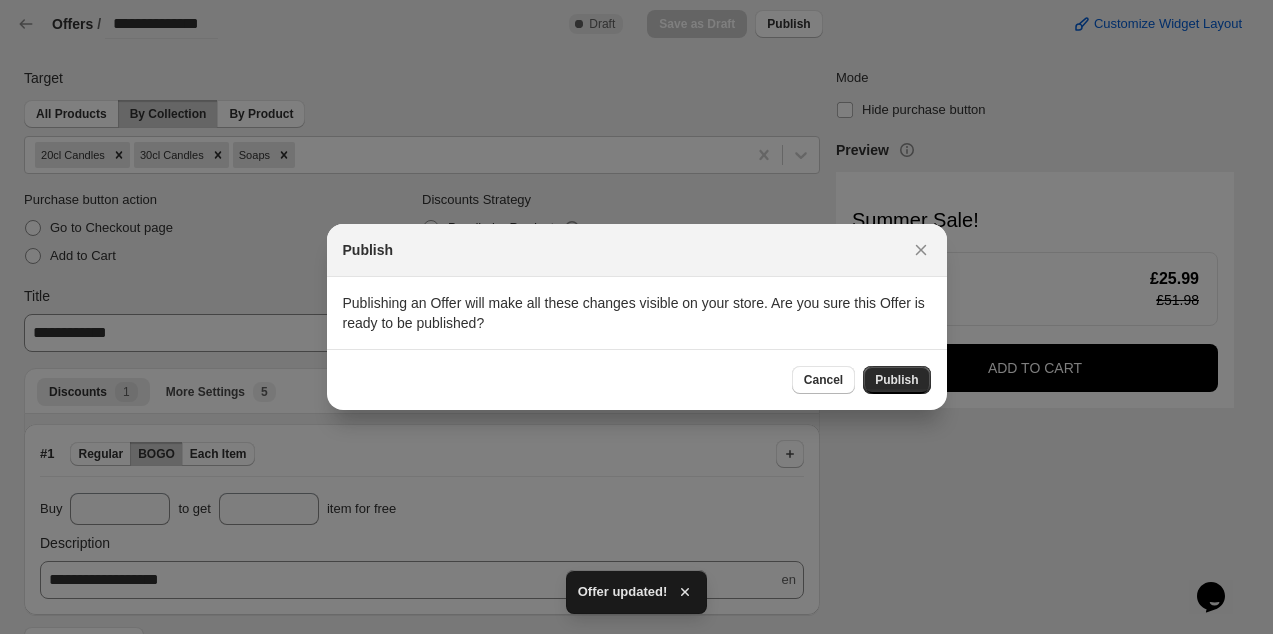 click on "Publish" at bounding box center [896, 380] 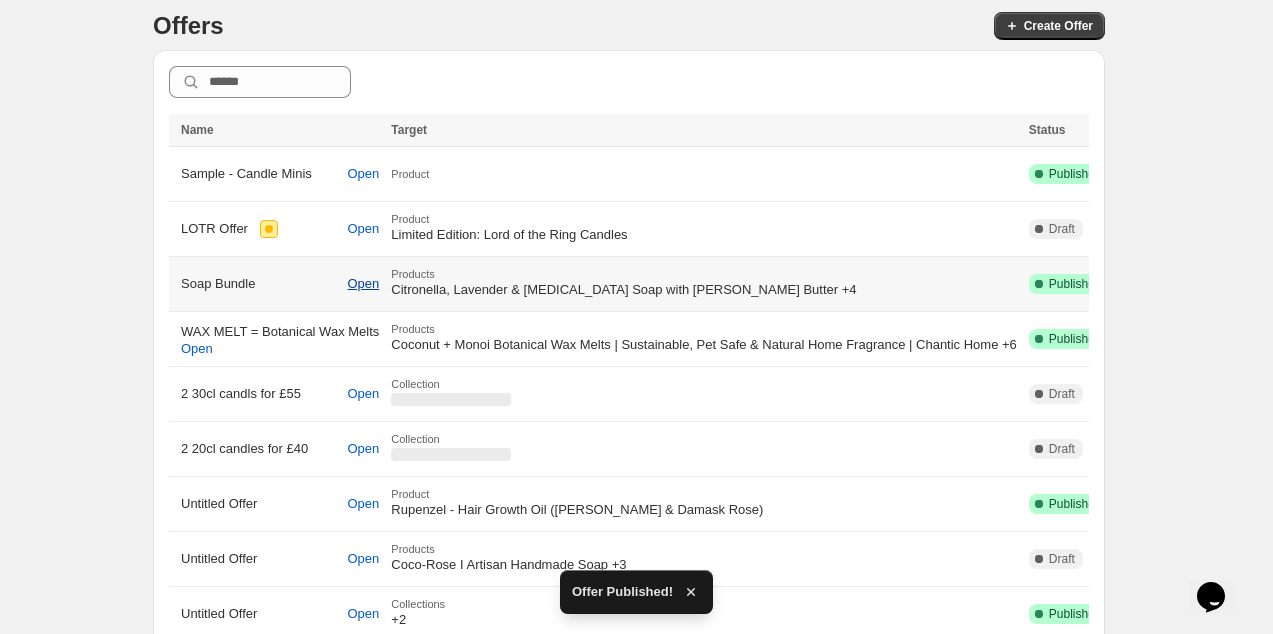scroll, scrollTop: 395, scrollLeft: 0, axis: vertical 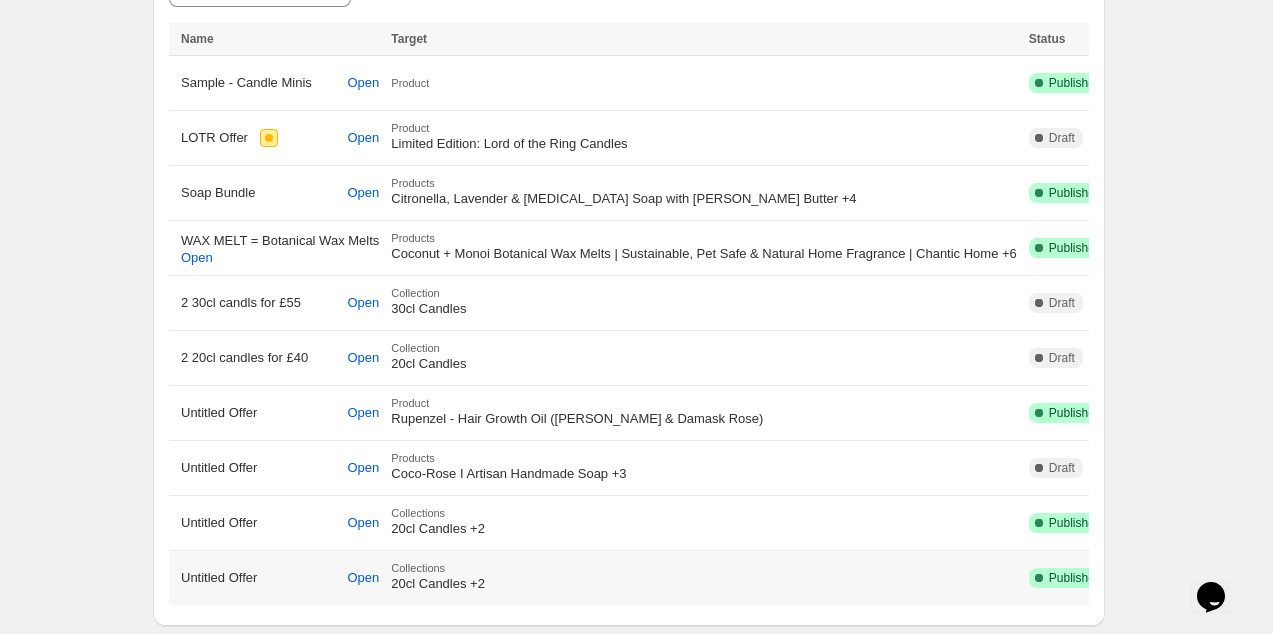 click on "20cl Candles +2" at bounding box center (704, 584) 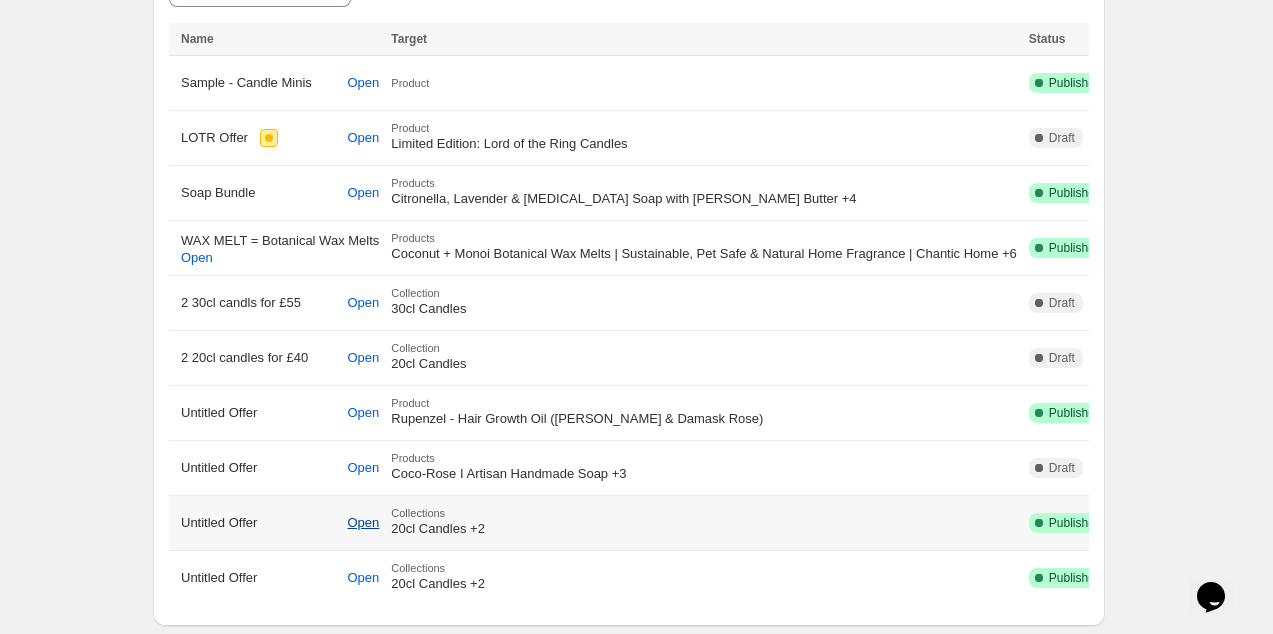 click on "Open" at bounding box center [364, 523] 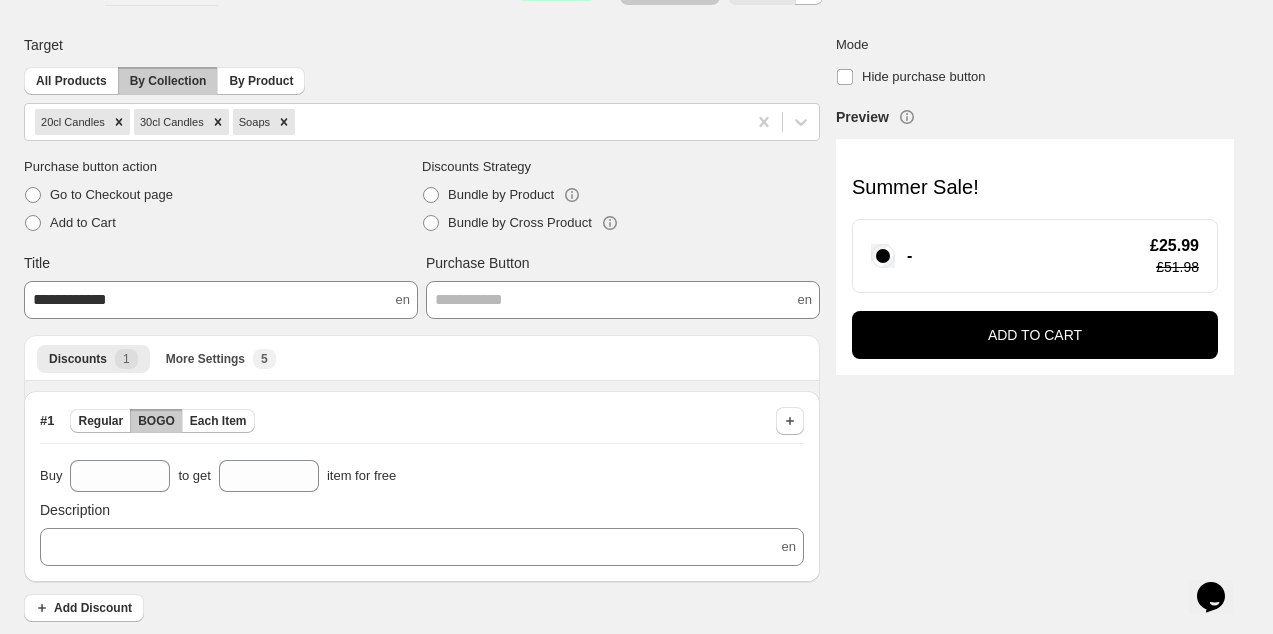scroll, scrollTop: 0, scrollLeft: 0, axis: both 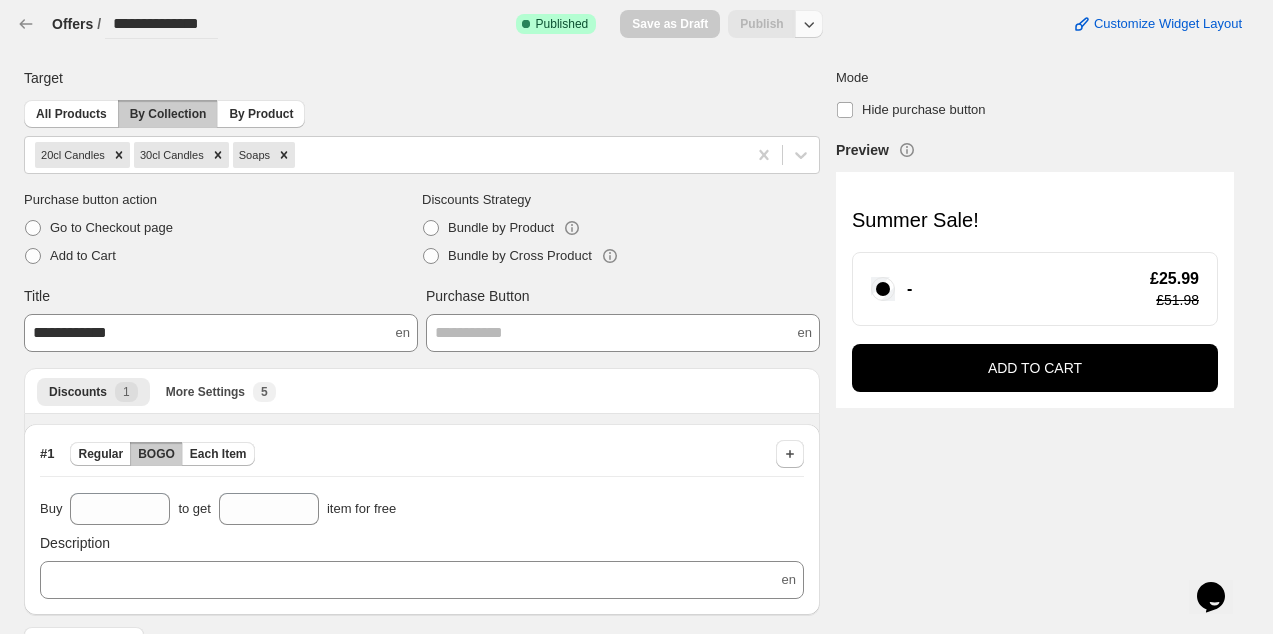 click at bounding box center [809, 24] 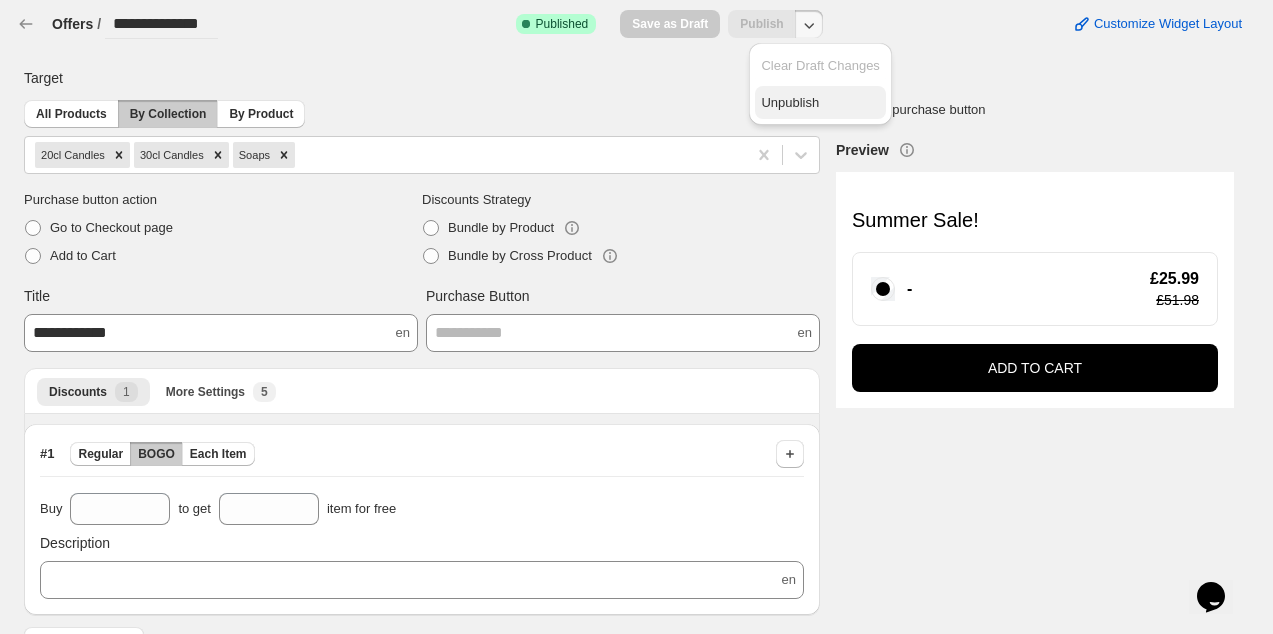 click on "Unpublish" at bounding box center (820, 103) 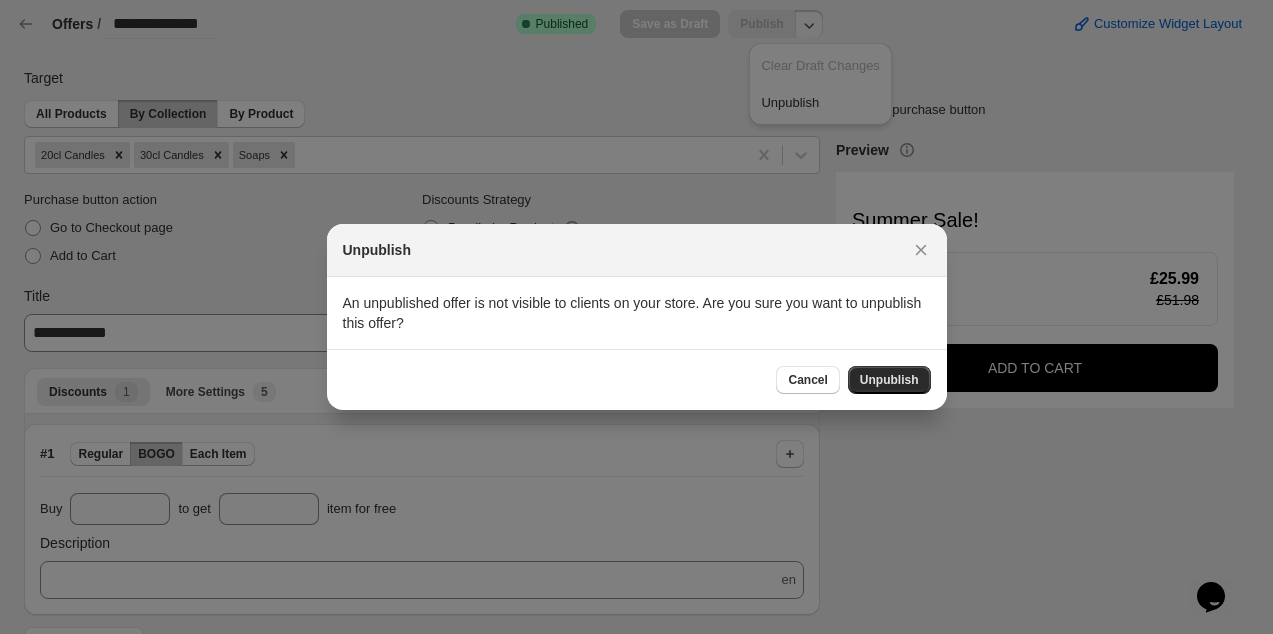click on "Unpublish" at bounding box center [889, 380] 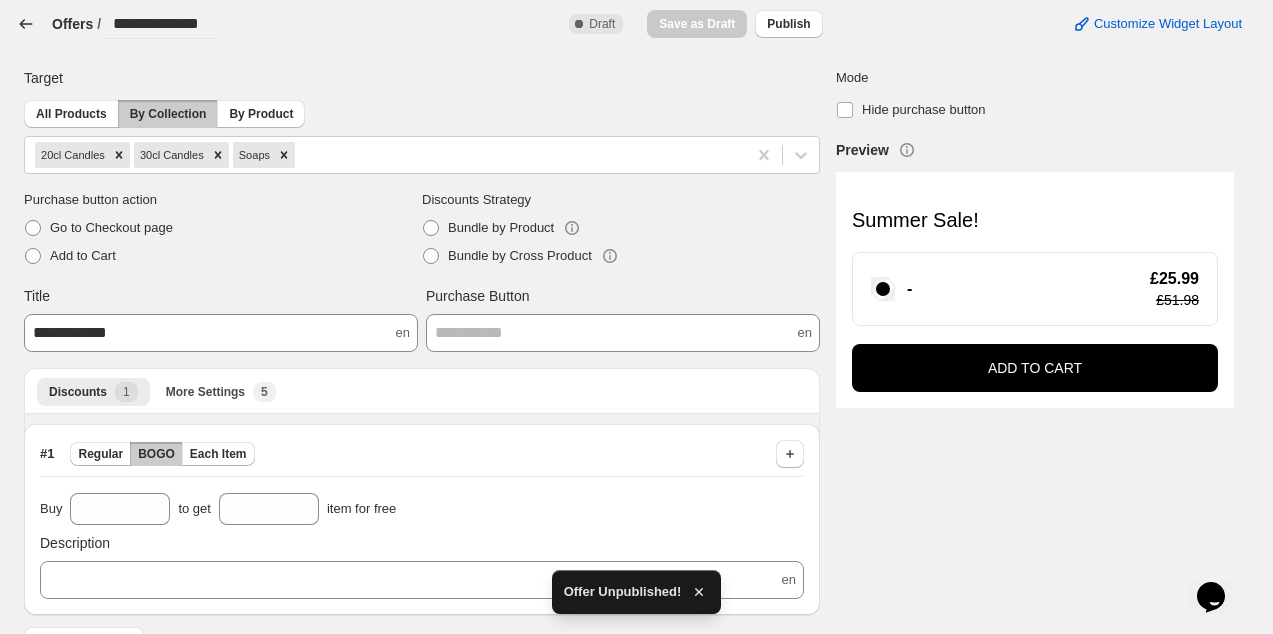 click 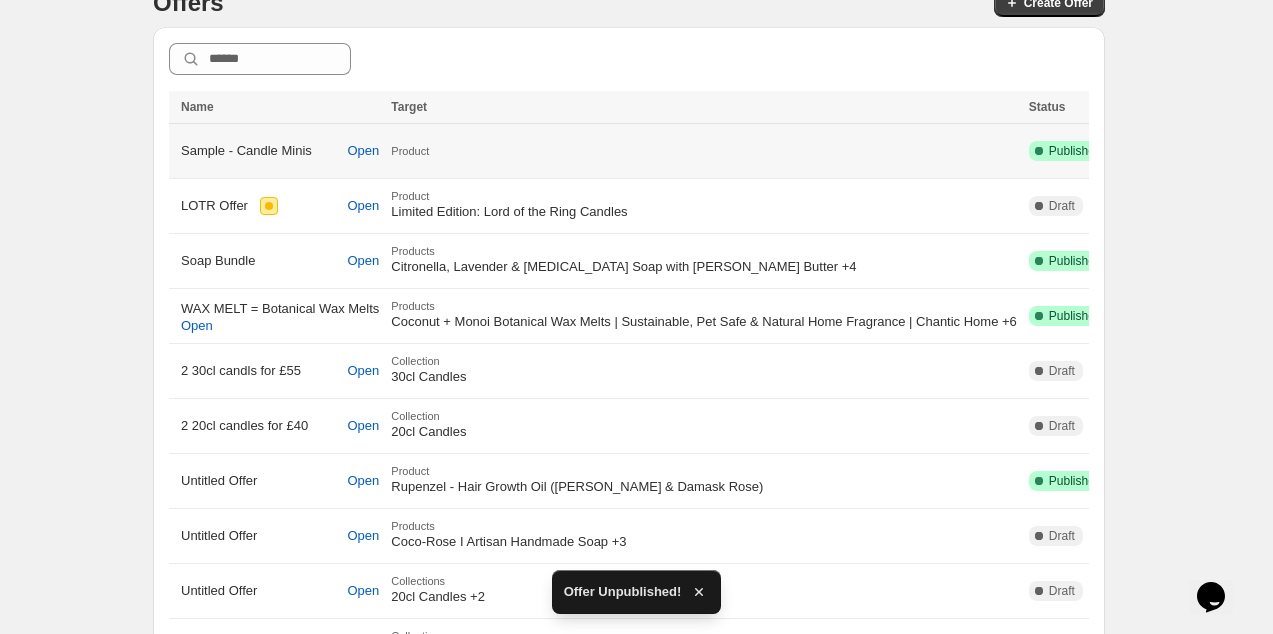 scroll, scrollTop: 395, scrollLeft: 0, axis: vertical 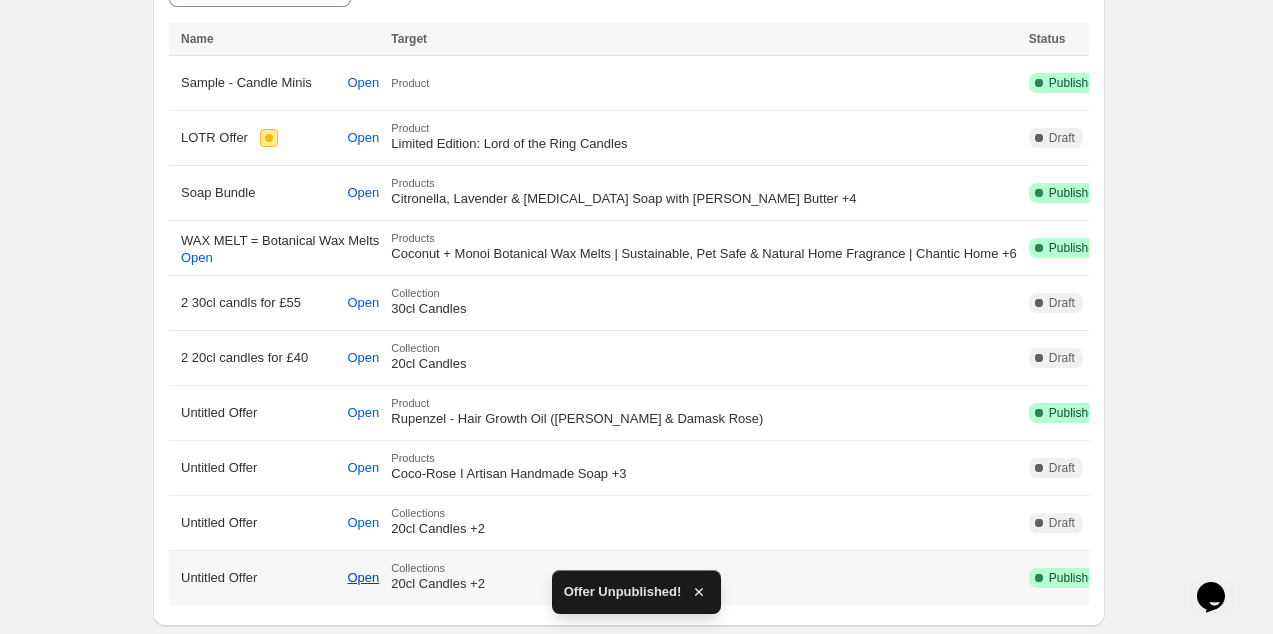 click on "Open" at bounding box center (364, 578) 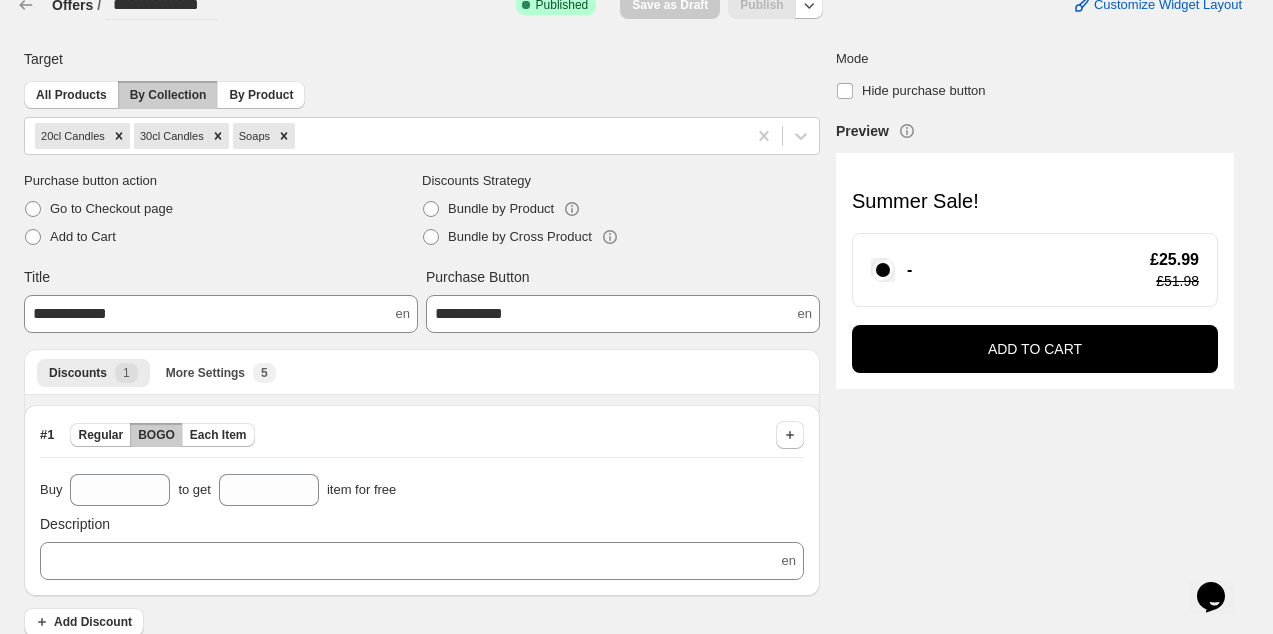 scroll, scrollTop: 37, scrollLeft: 0, axis: vertical 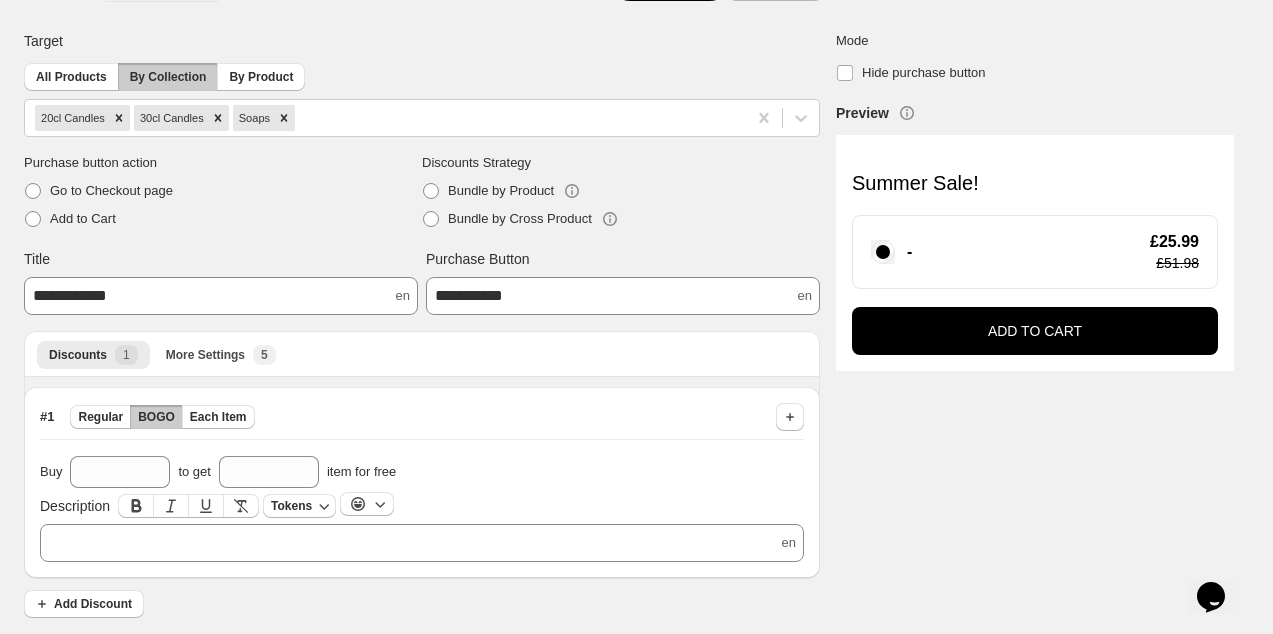 click on "﻿" at bounding box center (422, 543) 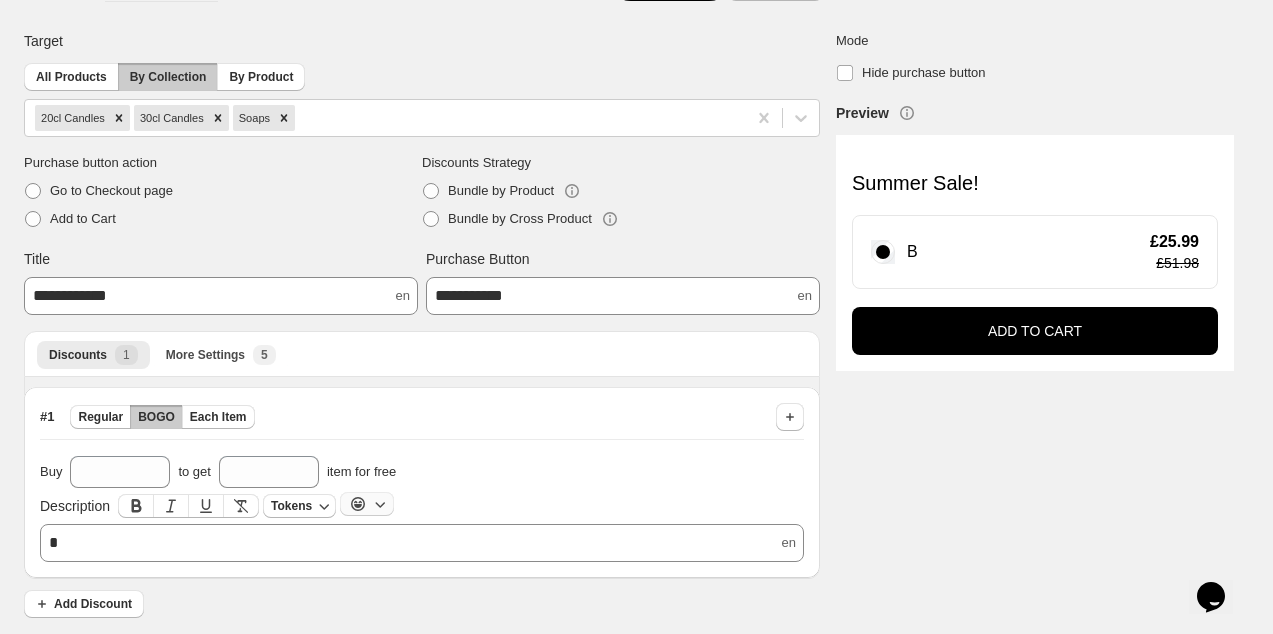 type 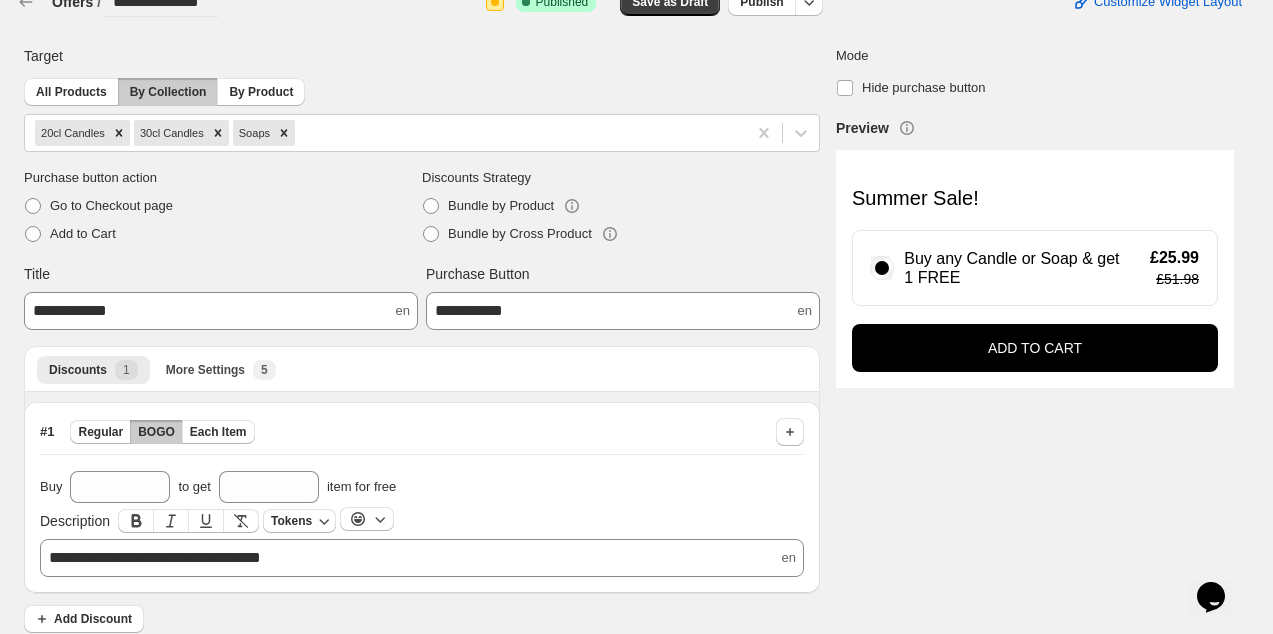 scroll, scrollTop: 0, scrollLeft: 0, axis: both 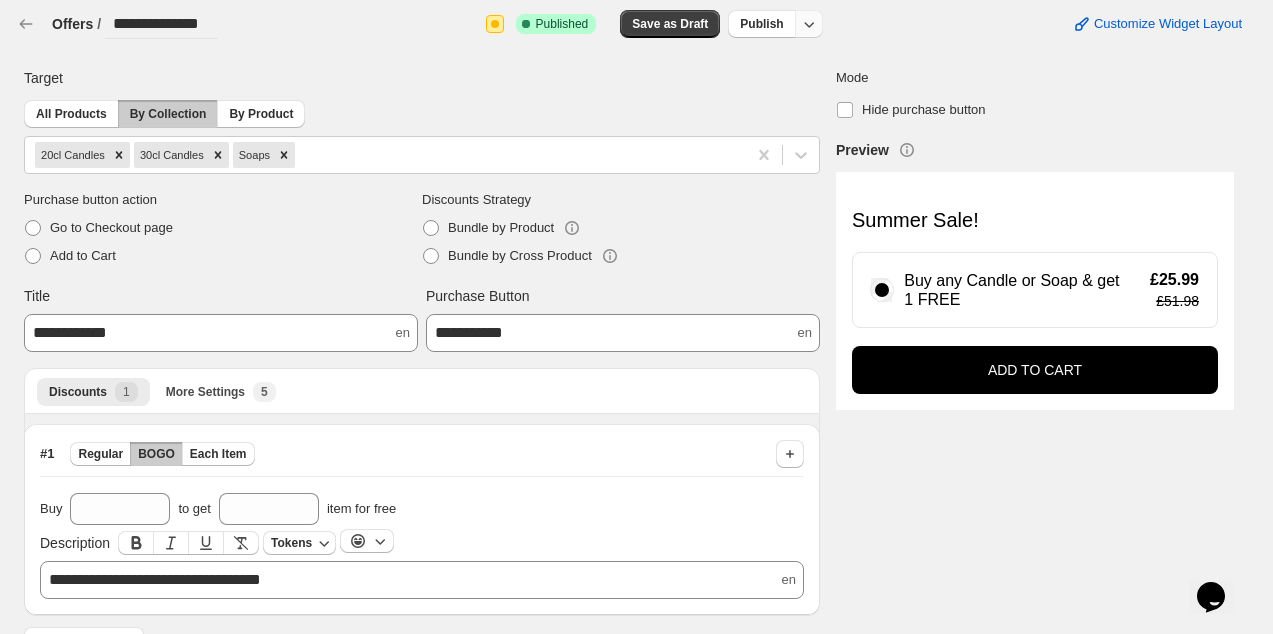 click 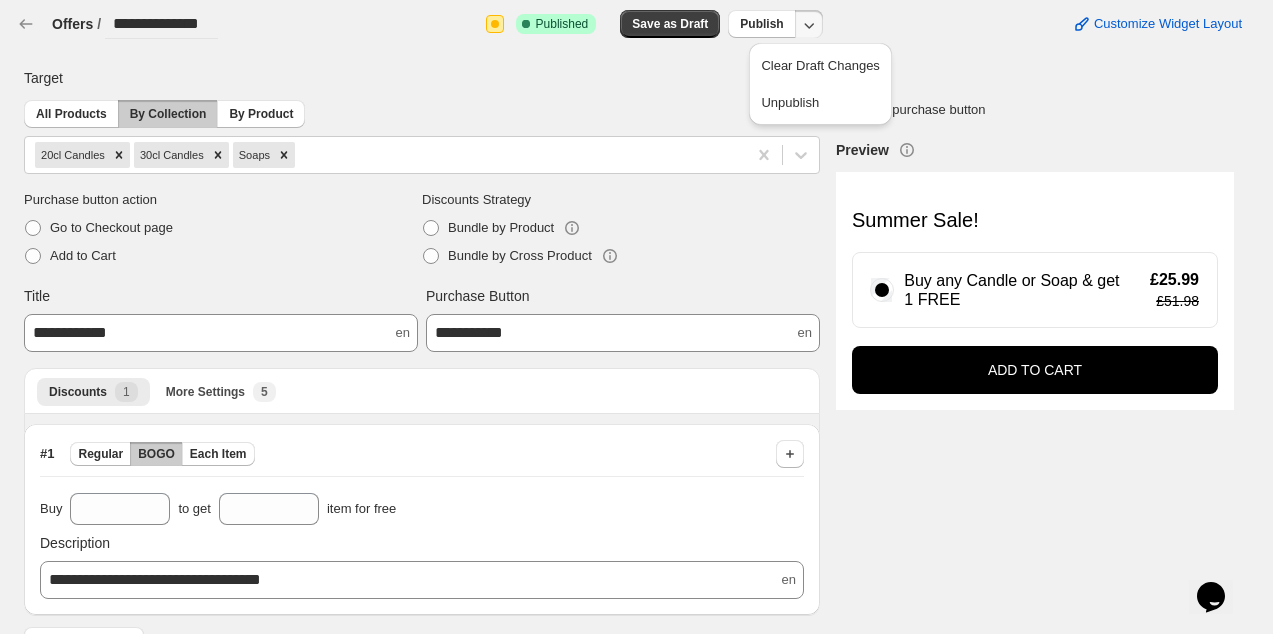drag, startPoint x: 660, startPoint y: 22, endPoint x: 674, endPoint y: 102, distance: 81.21576 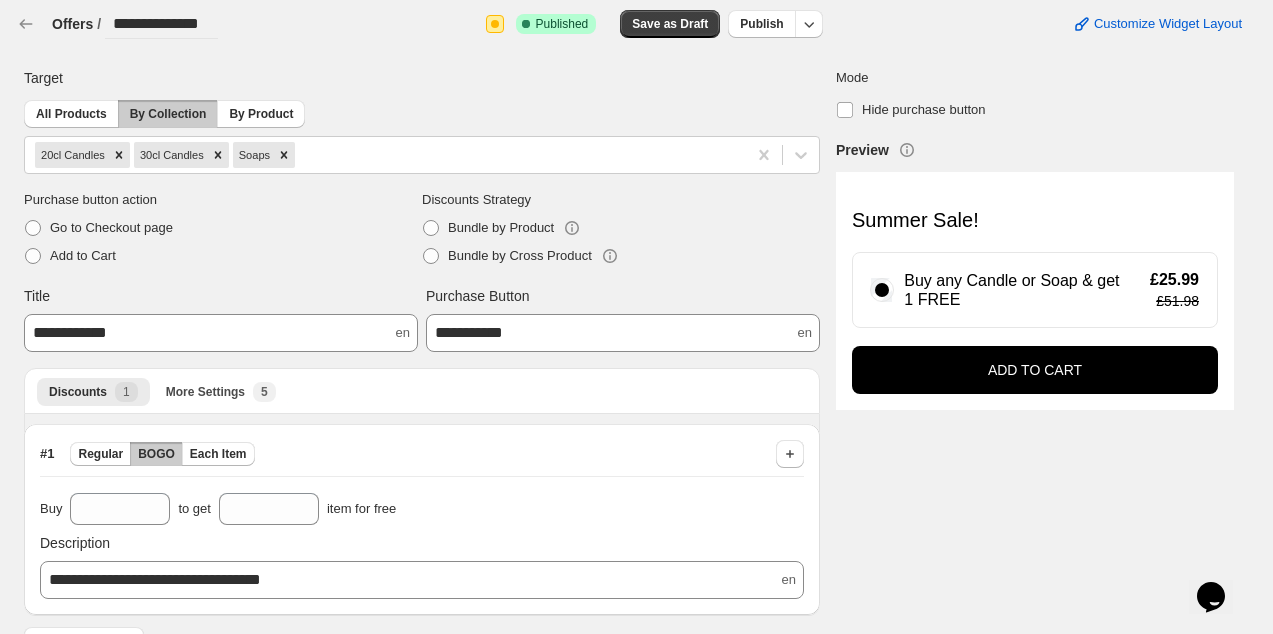 drag, startPoint x: 674, startPoint y: 102, endPoint x: 715, endPoint y: 63, distance: 56.586216 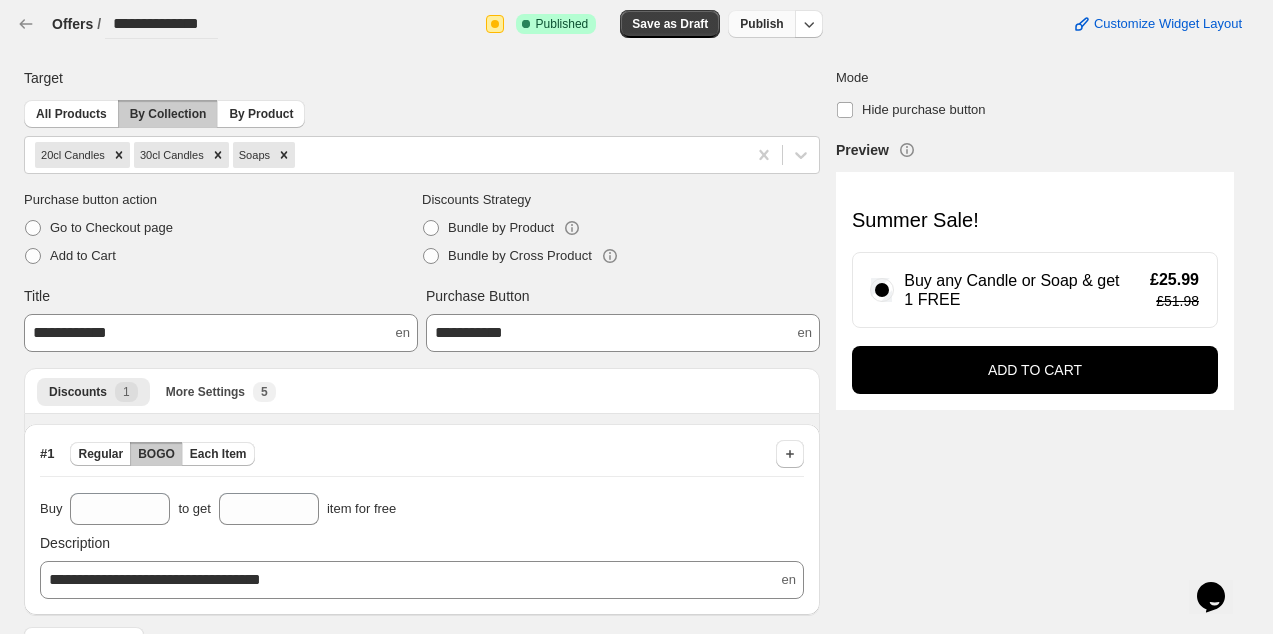 click on "Publish" at bounding box center [761, 24] 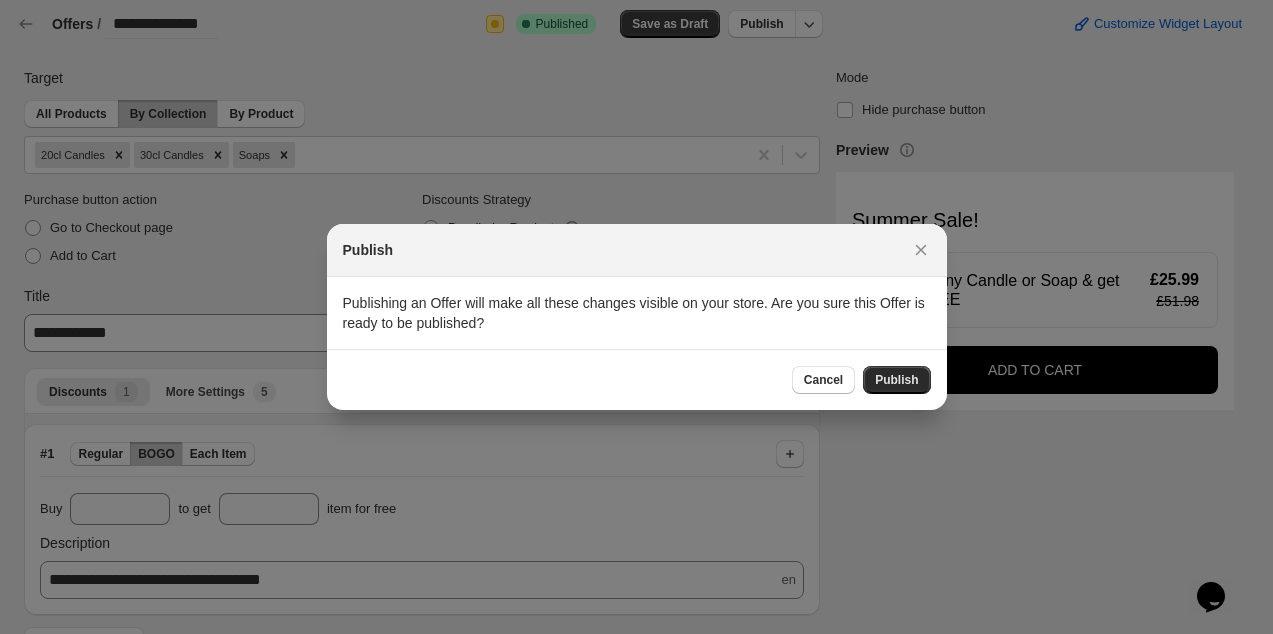 click on "Publish" at bounding box center [896, 380] 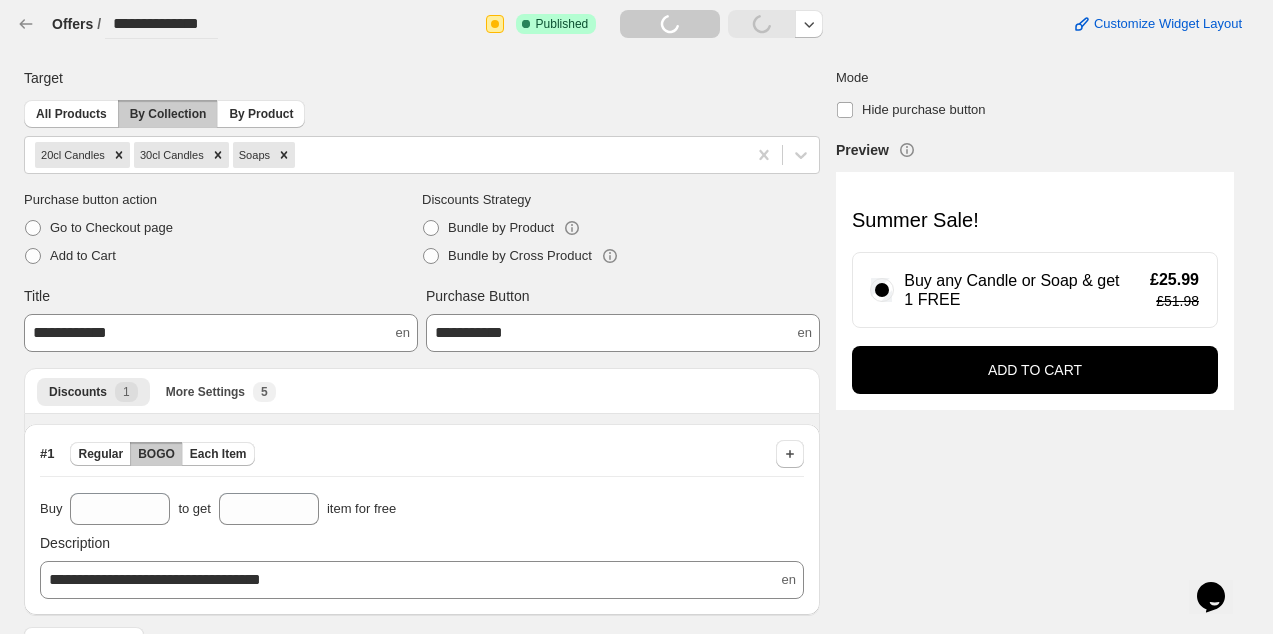 click on "**********" at bounding box center [419, 24] 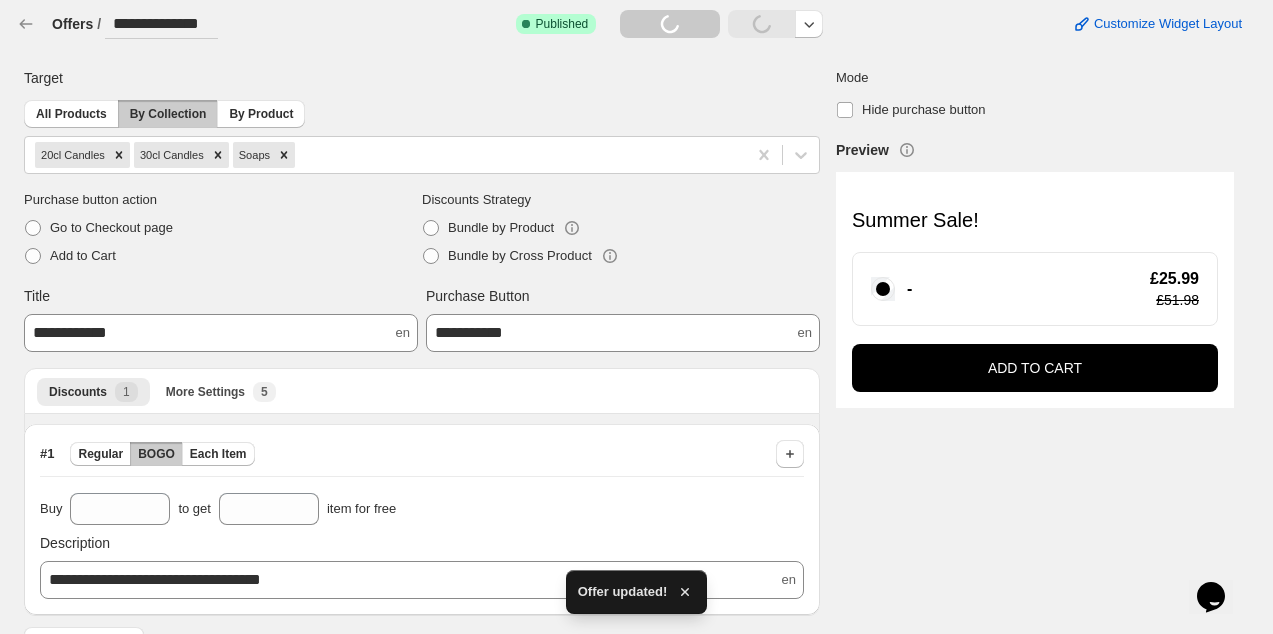 click on "**********" at bounding box center [161, 24] 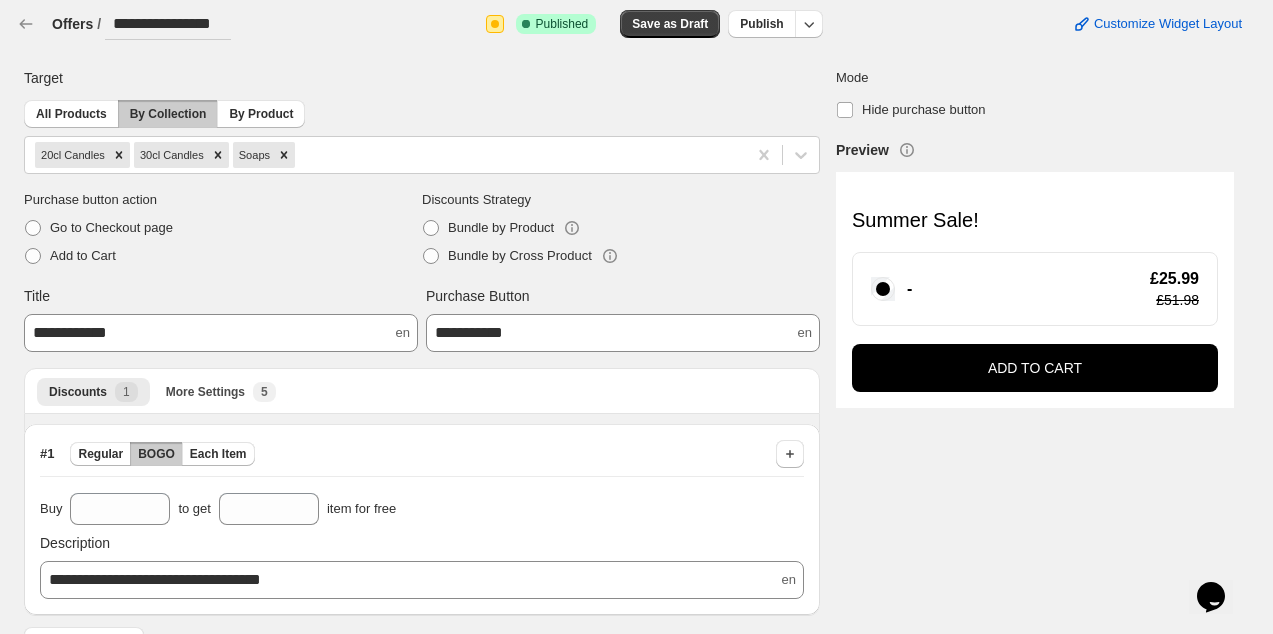 scroll, scrollTop: 0, scrollLeft: 5, axis: horizontal 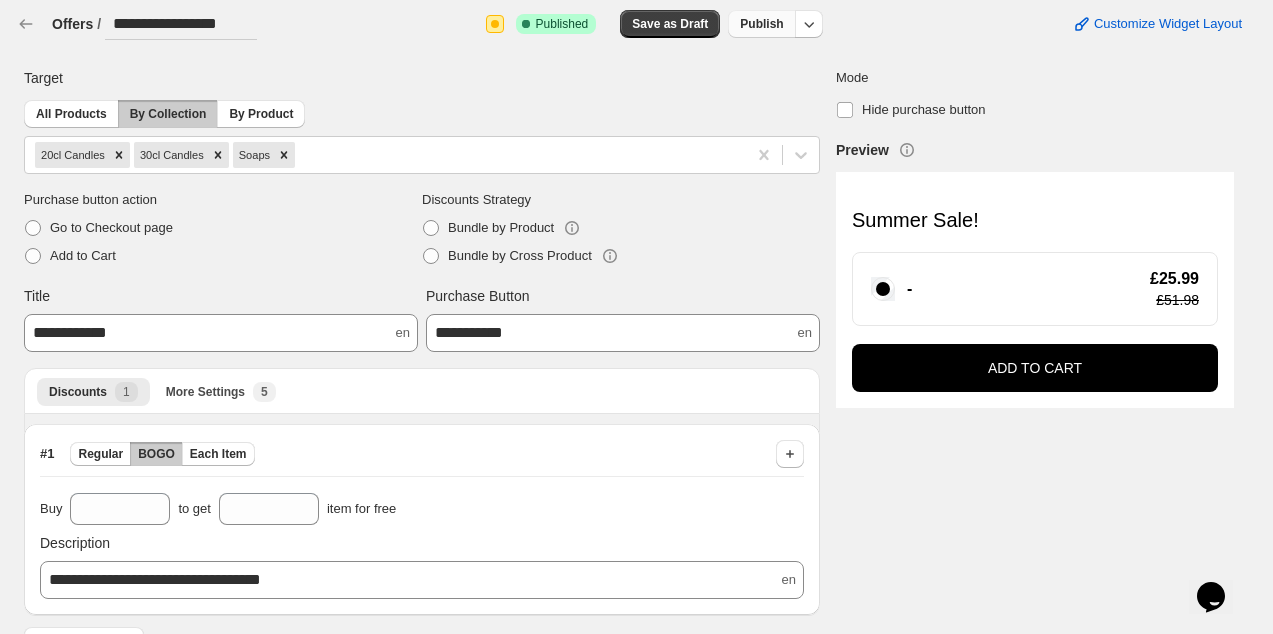 type on "**********" 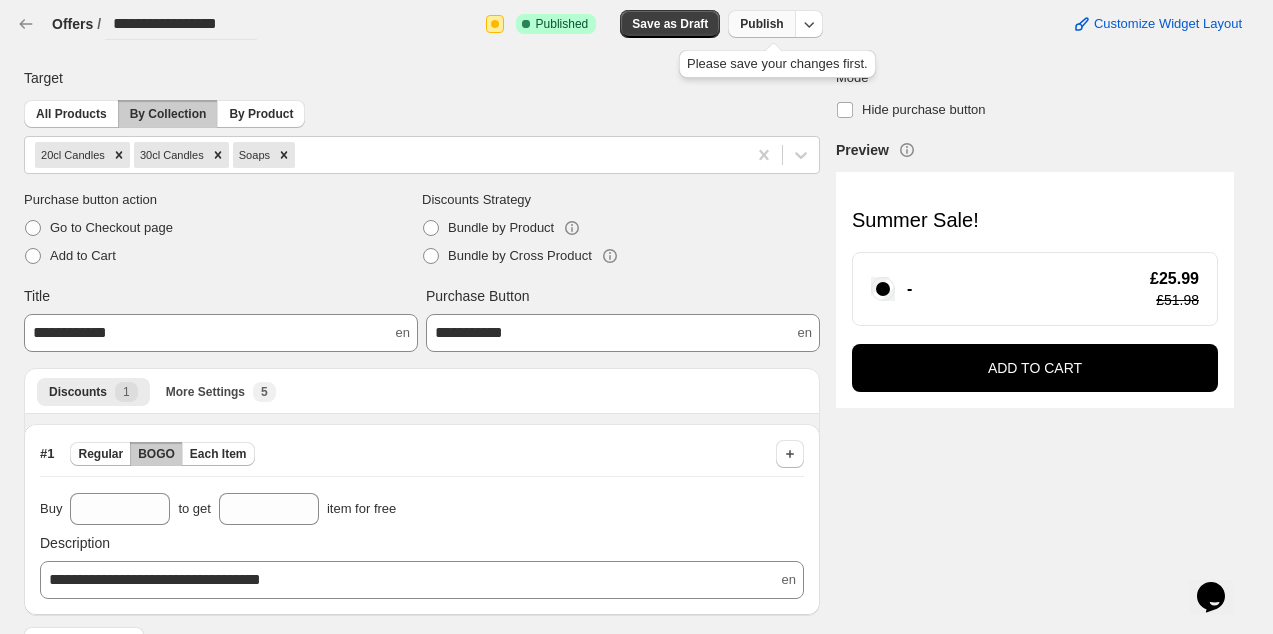 scroll, scrollTop: 0, scrollLeft: 0, axis: both 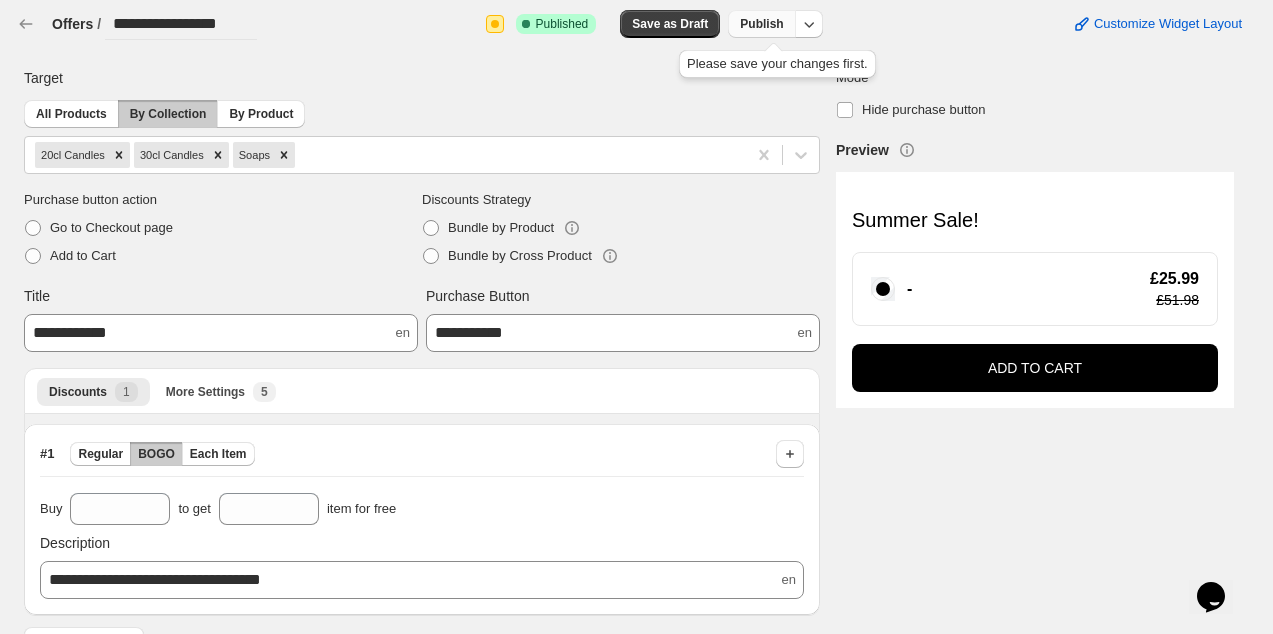 click on "Publish" at bounding box center [761, 24] 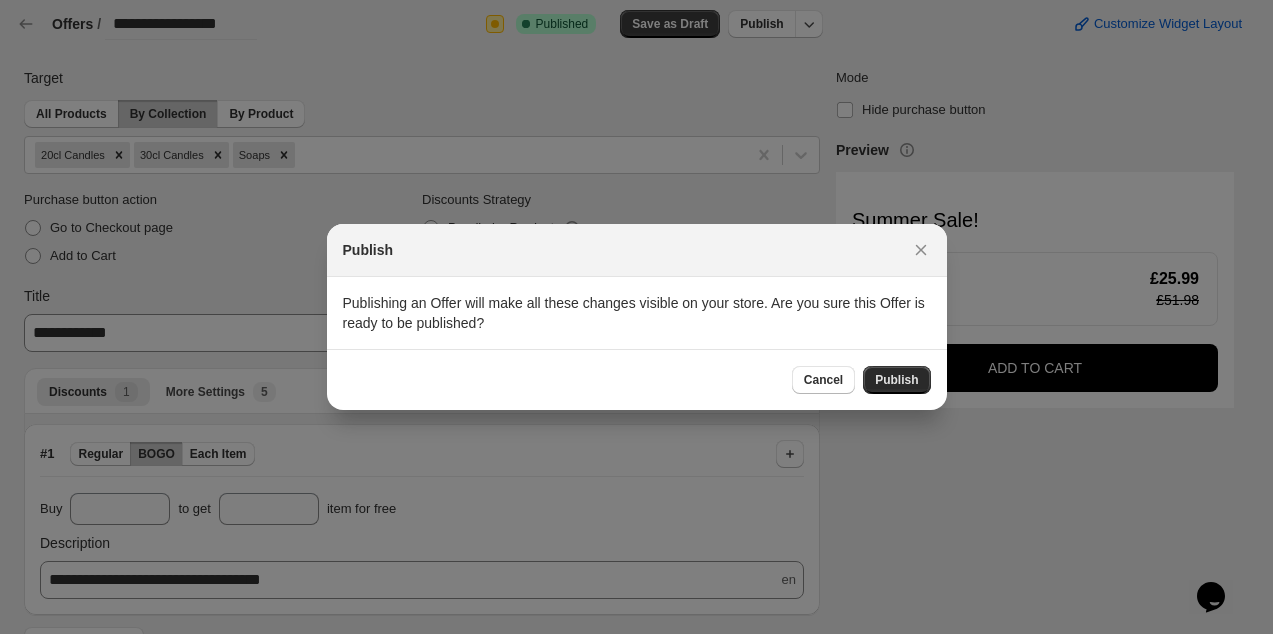 click on "Publish" at bounding box center (896, 380) 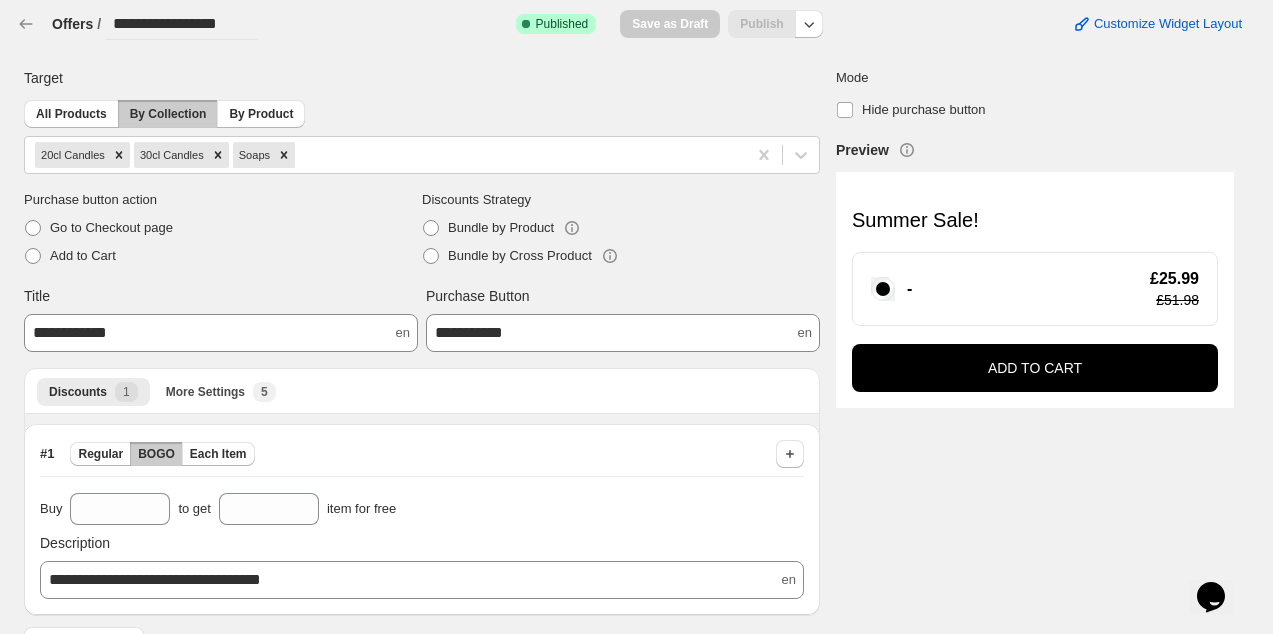 click on "**********" at bounding box center (136, 23) 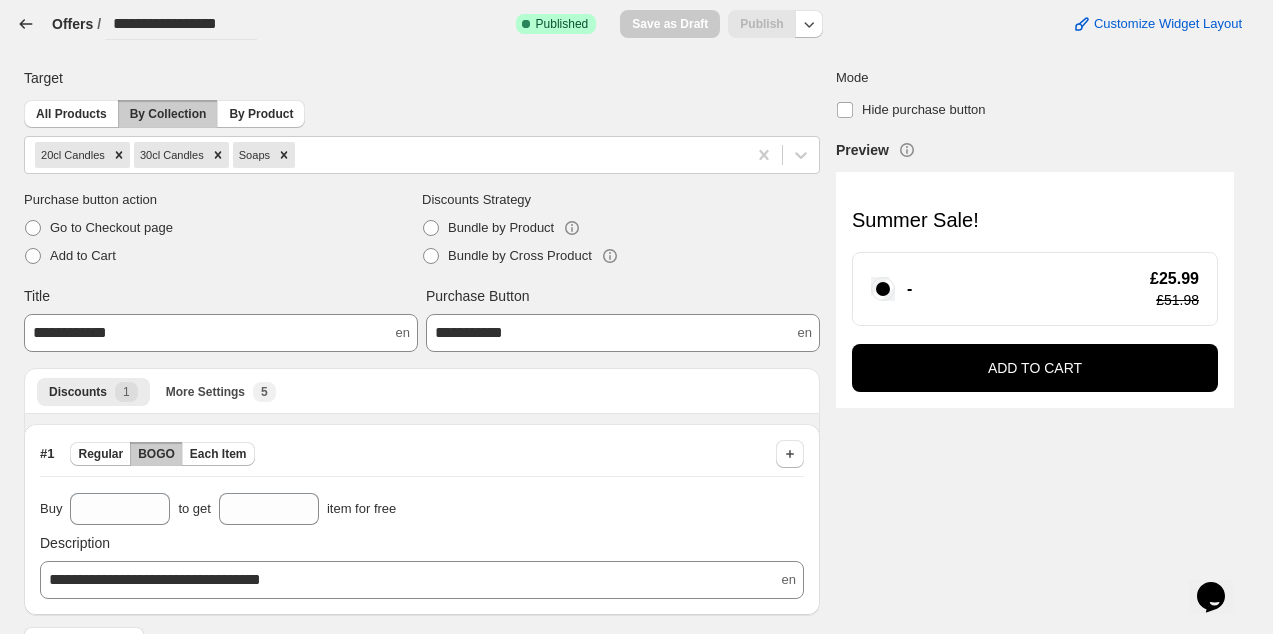 click 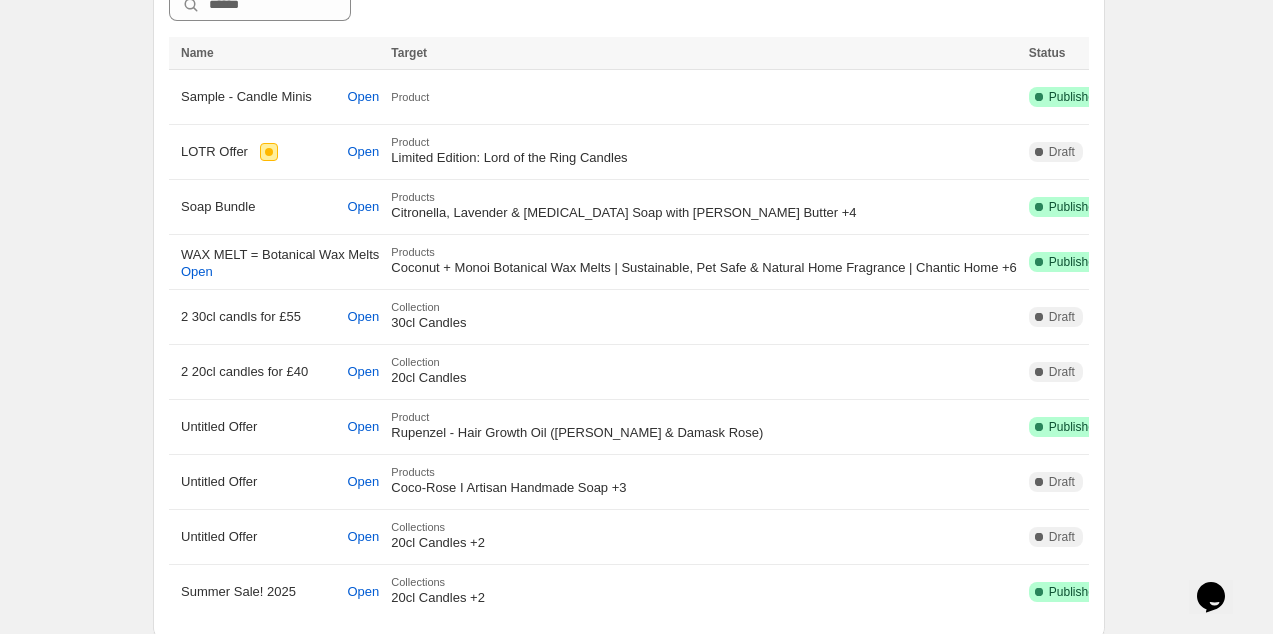 scroll, scrollTop: 395, scrollLeft: 0, axis: vertical 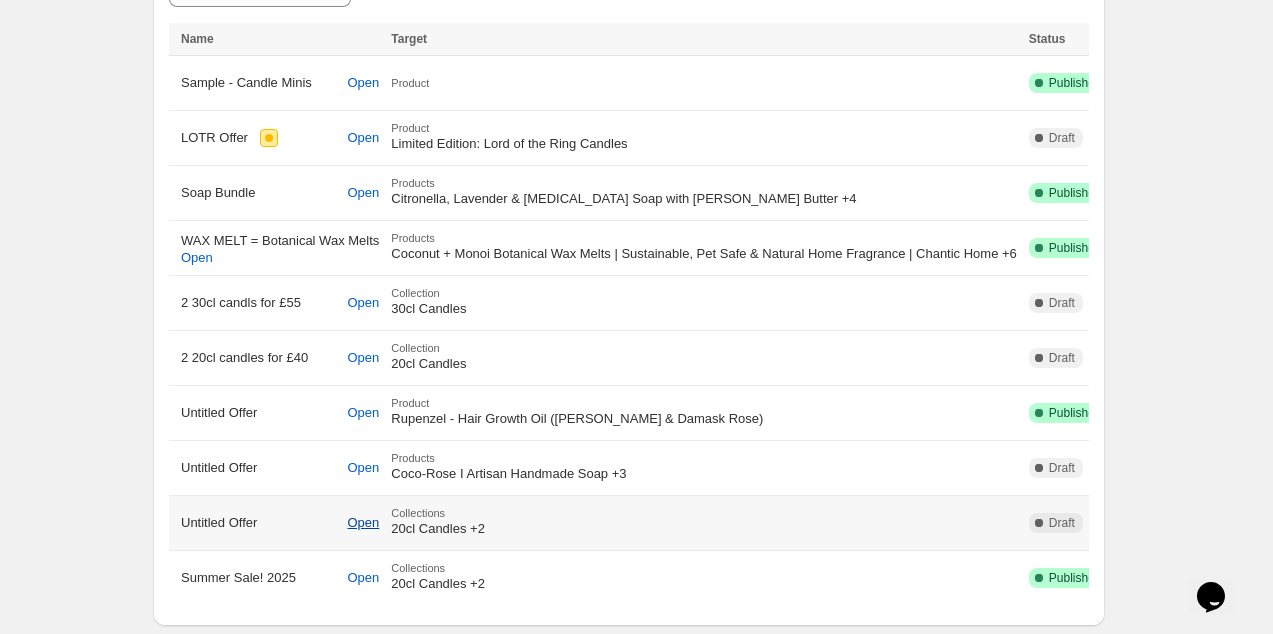 click on "Open" at bounding box center (364, 523) 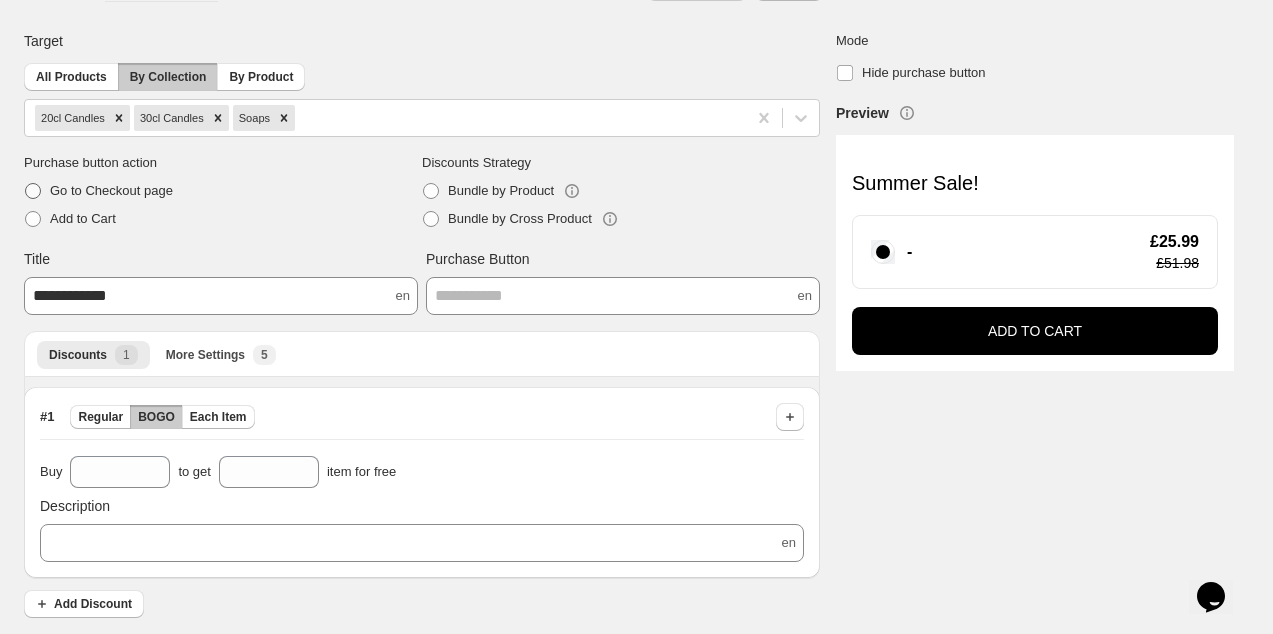 scroll, scrollTop: 0, scrollLeft: 0, axis: both 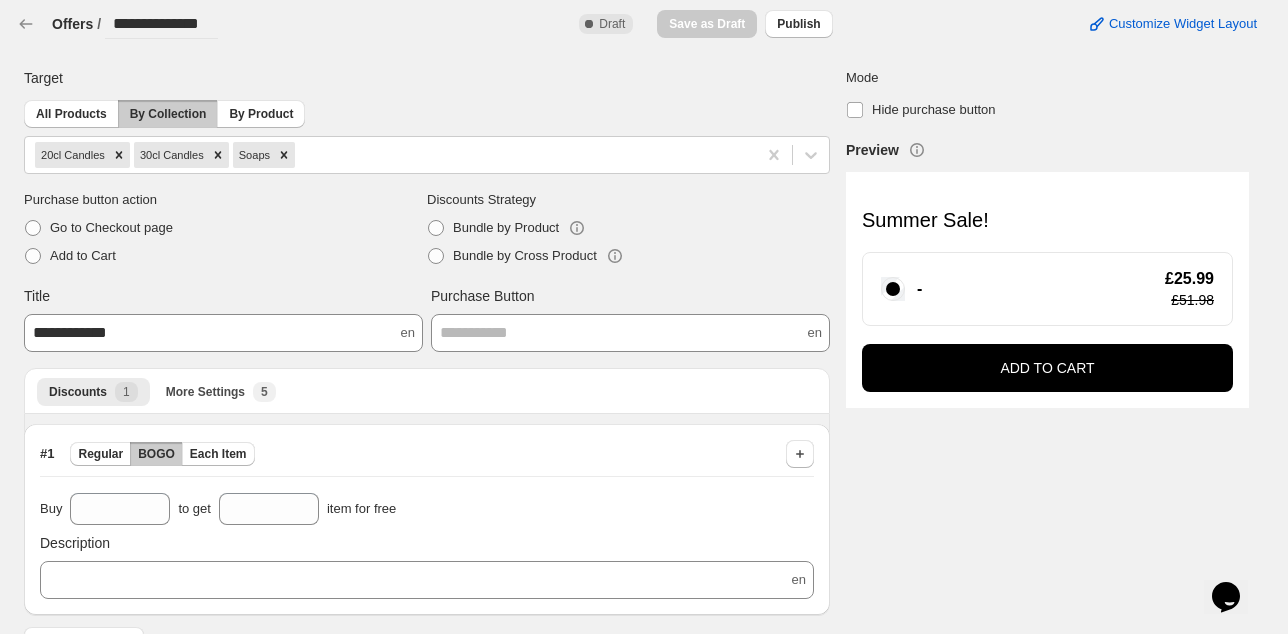select on "**********" 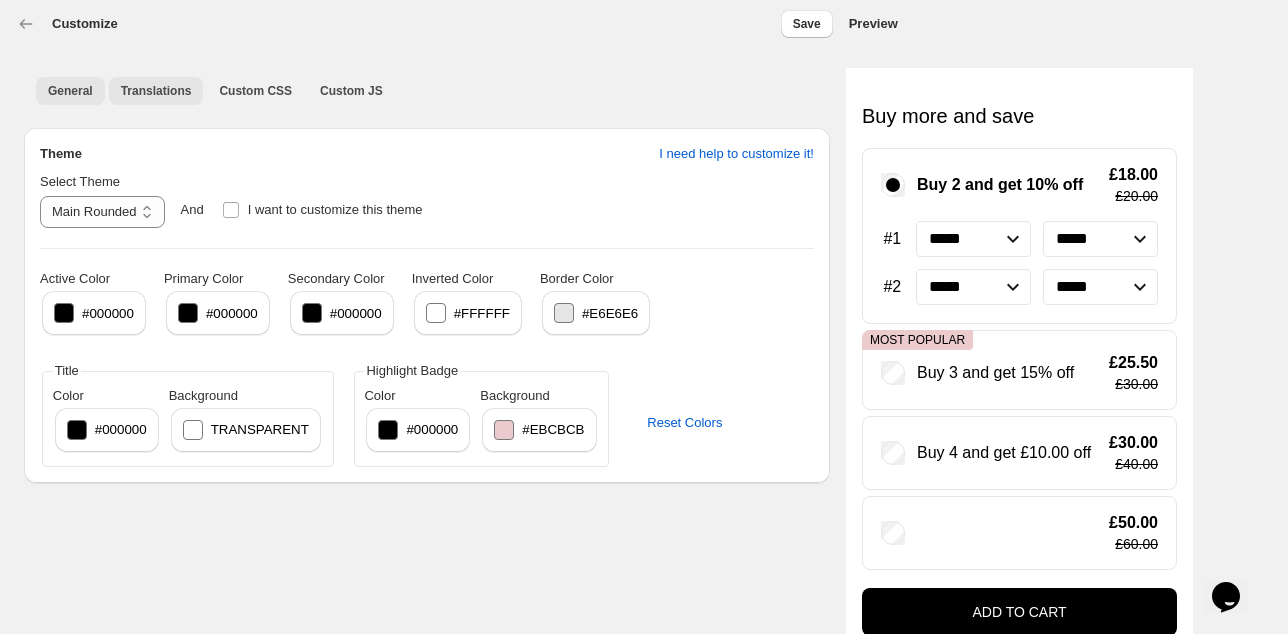 click on "Translations" at bounding box center (156, 91) 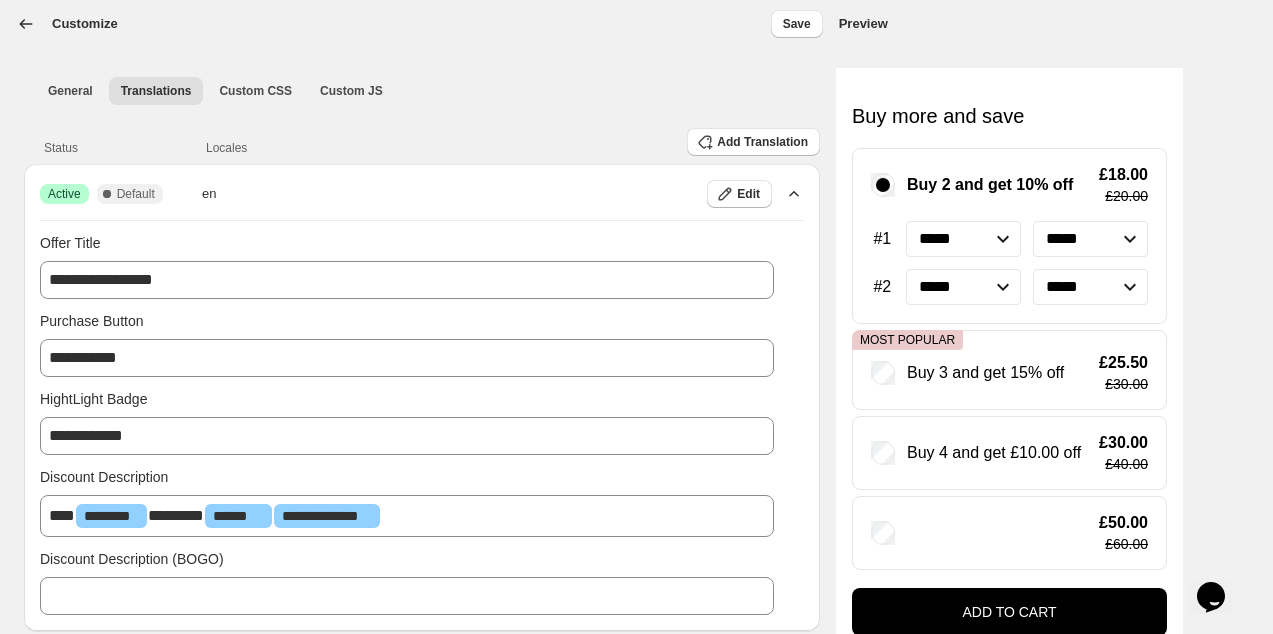 click 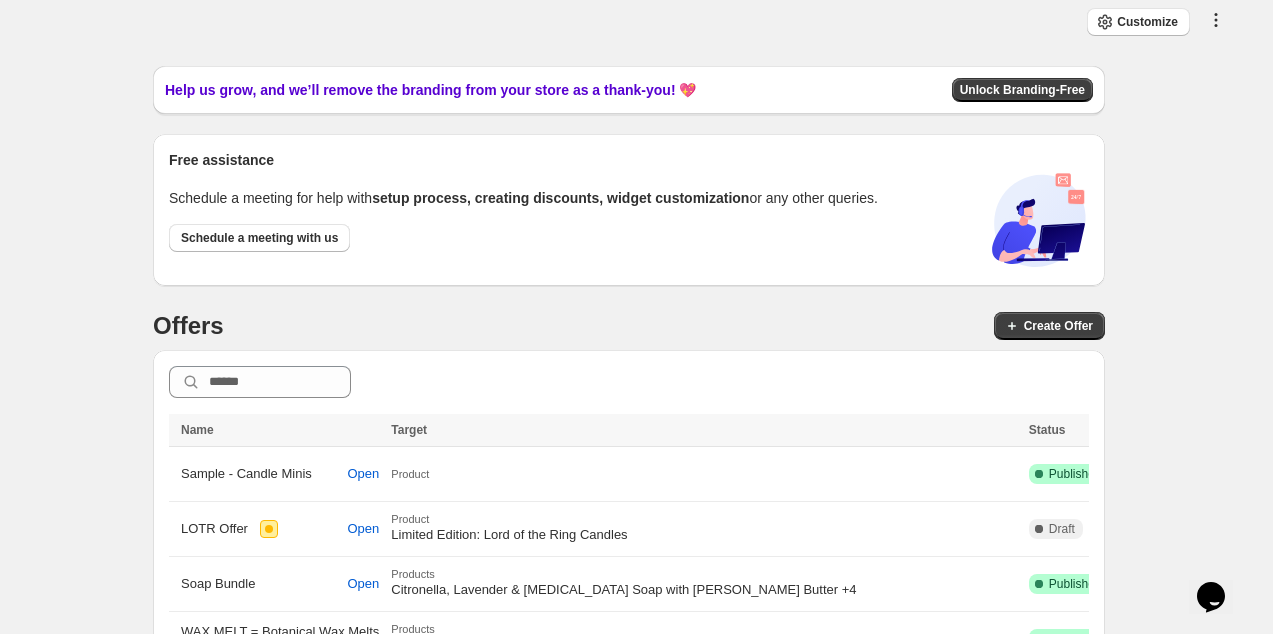 click 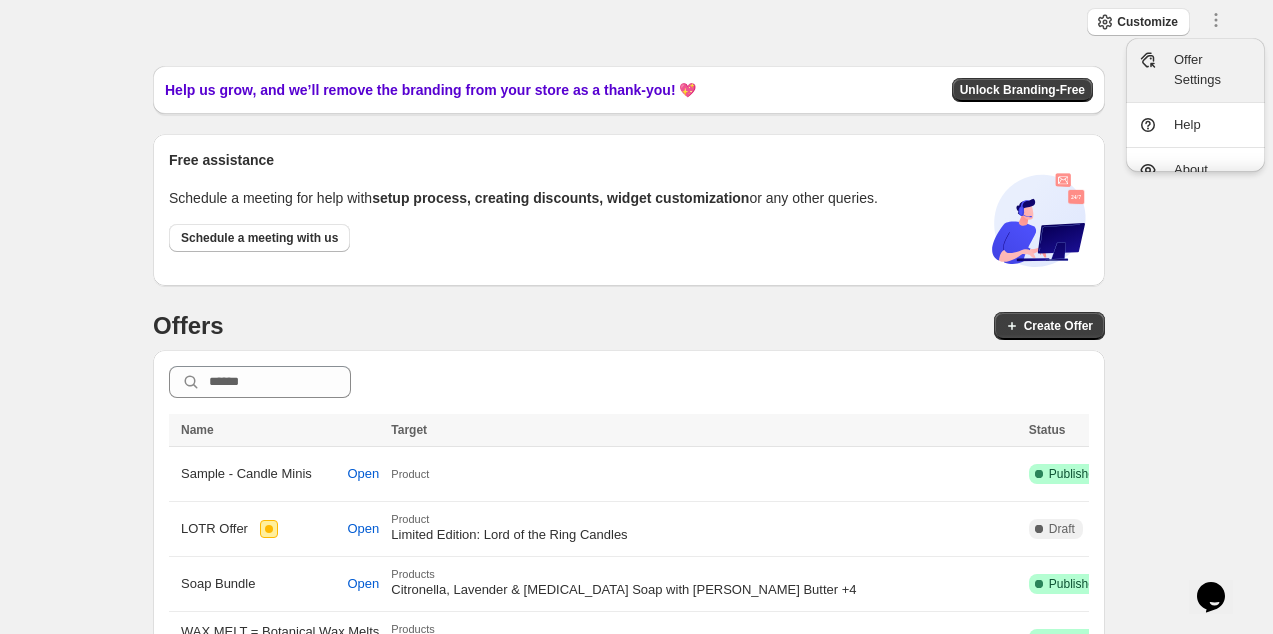 click on "Offer Settings" at bounding box center (1213, 70) 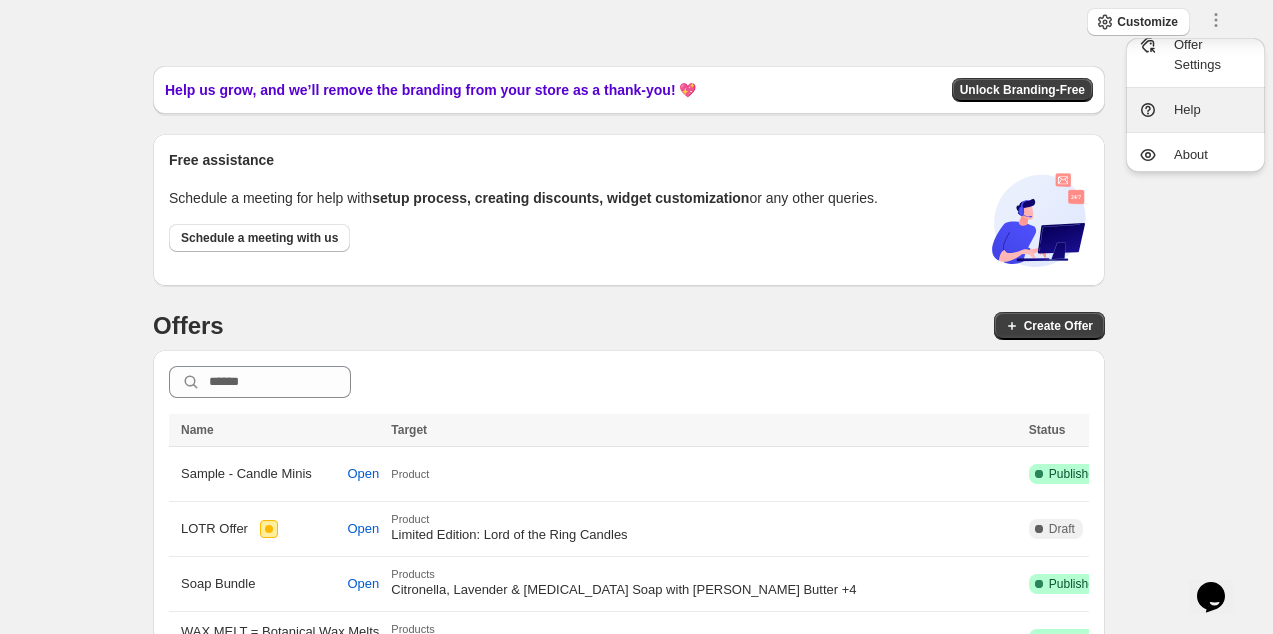 scroll, scrollTop: 20, scrollLeft: 0, axis: vertical 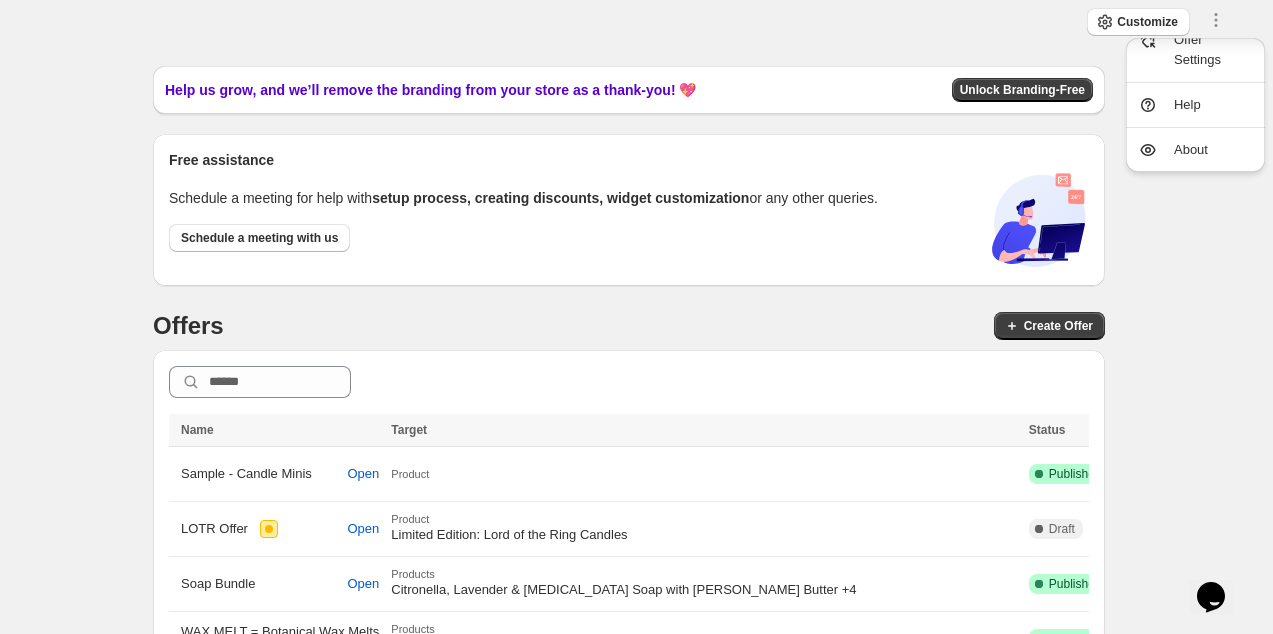 click on "Close Help this amazing app grow 🚀! Share it with your network and let others benefit, too. As a thank-you, we’ll remove our branding from your app! Tap below to share on your favorite social media 📢 OR Not comfortable sharing on social media? No problem! You can support us by buying a coffee (or two ☕) to help our team keep improving this amazing app. x 1 2 3 4 Support ($9.60) Help us grow, and we’ll remove the branding from your store as a thank-you! 💖 Unlock Branding-Free Free assistance Schedule a meeting for help with  setup process, creating discounts, widget customization  or any other queries. Schedule a meeting with us Offers Create Offer Name Name Target Status Discounts Name Target Status Discounts Sample - Candle Minis Open Product Success Complete Published 2 Open LOTR Offer  Open Product Limited Edition: Lord of the Ring Candles Complete Draft 1 Open Soap Bundle Open Products Citronella, Lavender & Tea Tree Soap with Shea Butter +4 Success Complete Published 2 Open Open Products 4" at bounding box center (629, 541) 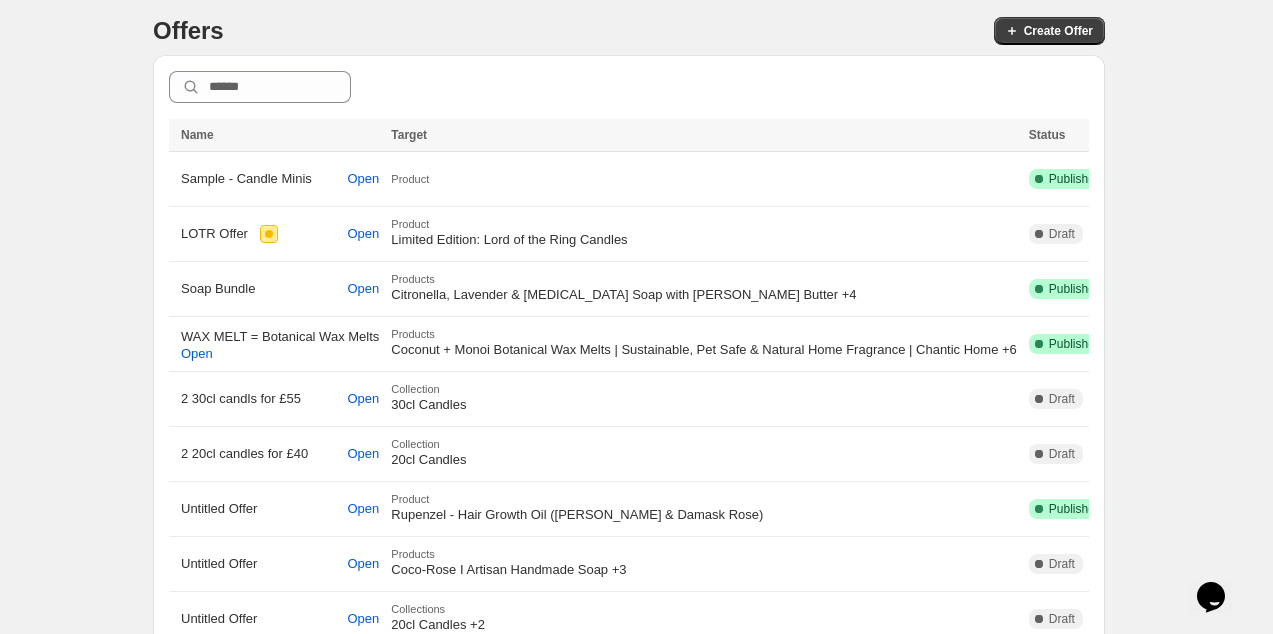 scroll, scrollTop: 300, scrollLeft: 0, axis: vertical 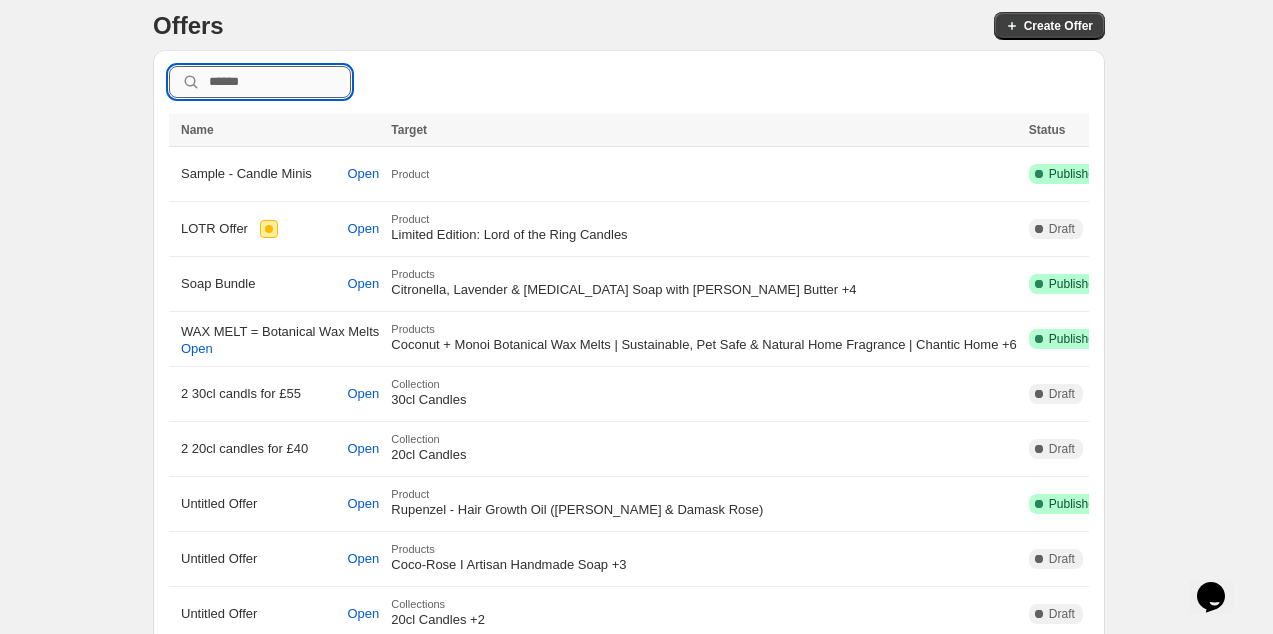 click at bounding box center (280, 82) 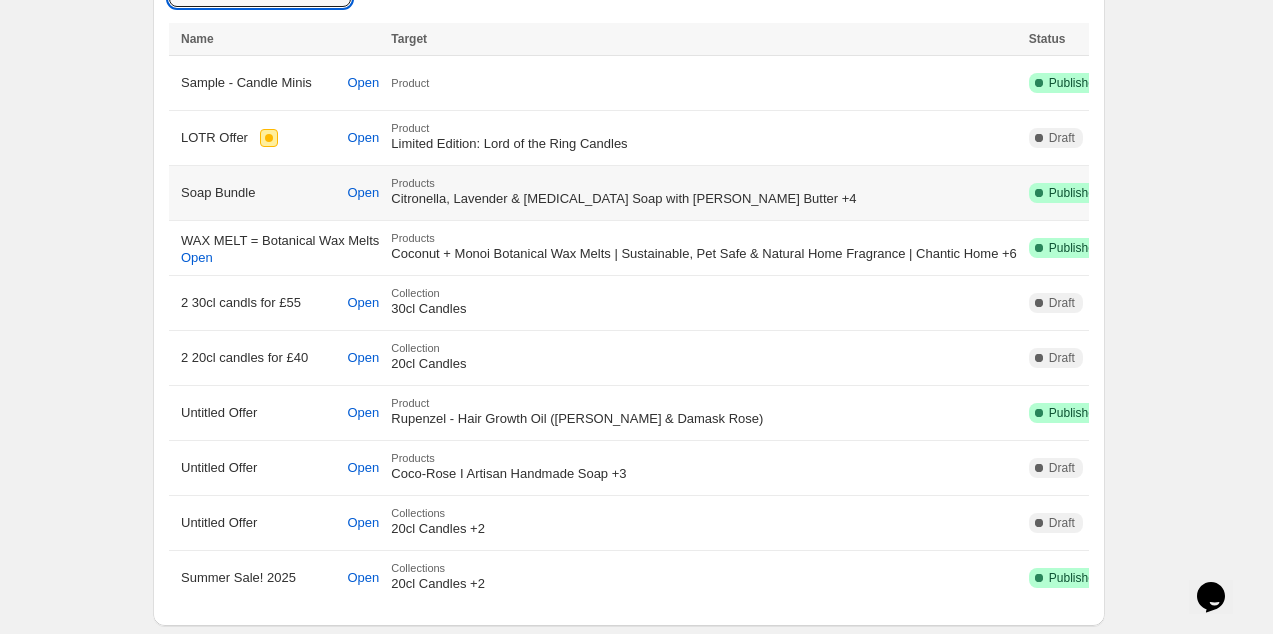scroll, scrollTop: 395, scrollLeft: 0, axis: vertical 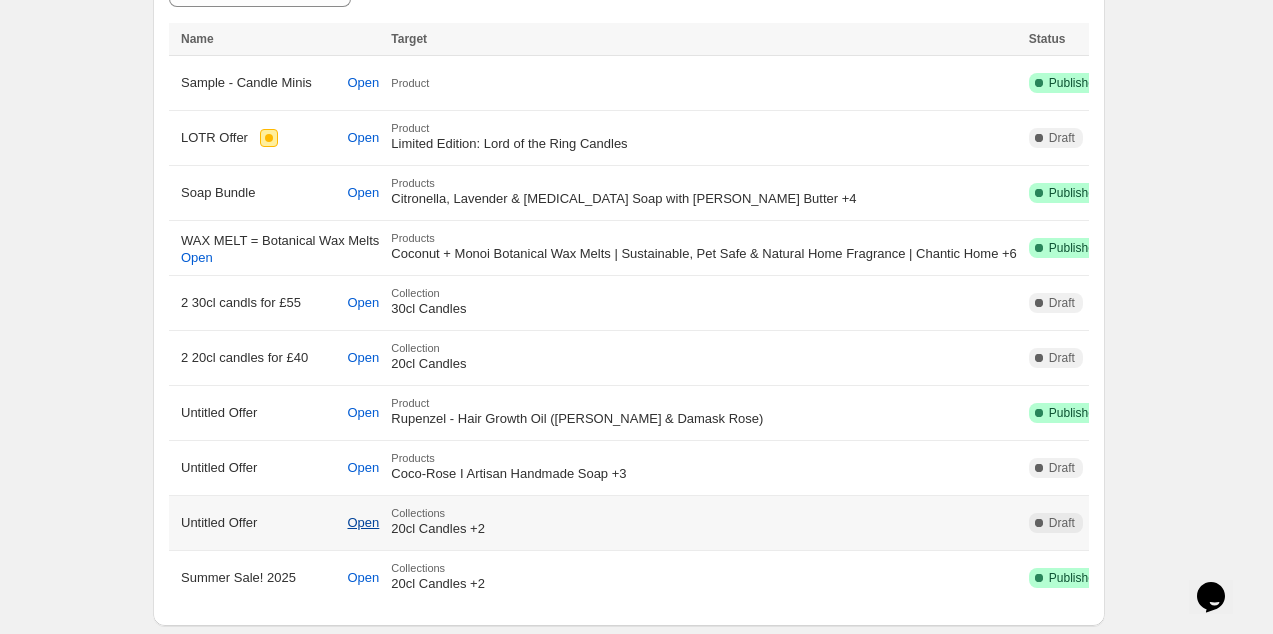 click on "Open" at bounding box center [364, 523] 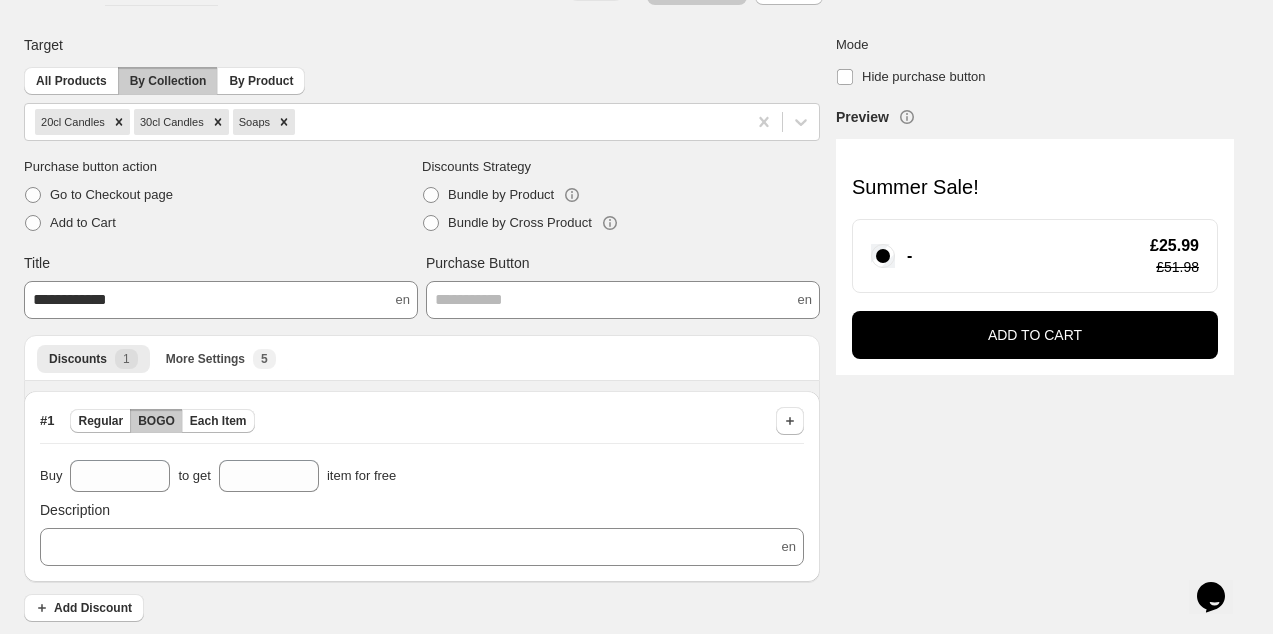 scroll, scrollTop: 0, scrollLeft: 0, axis: both 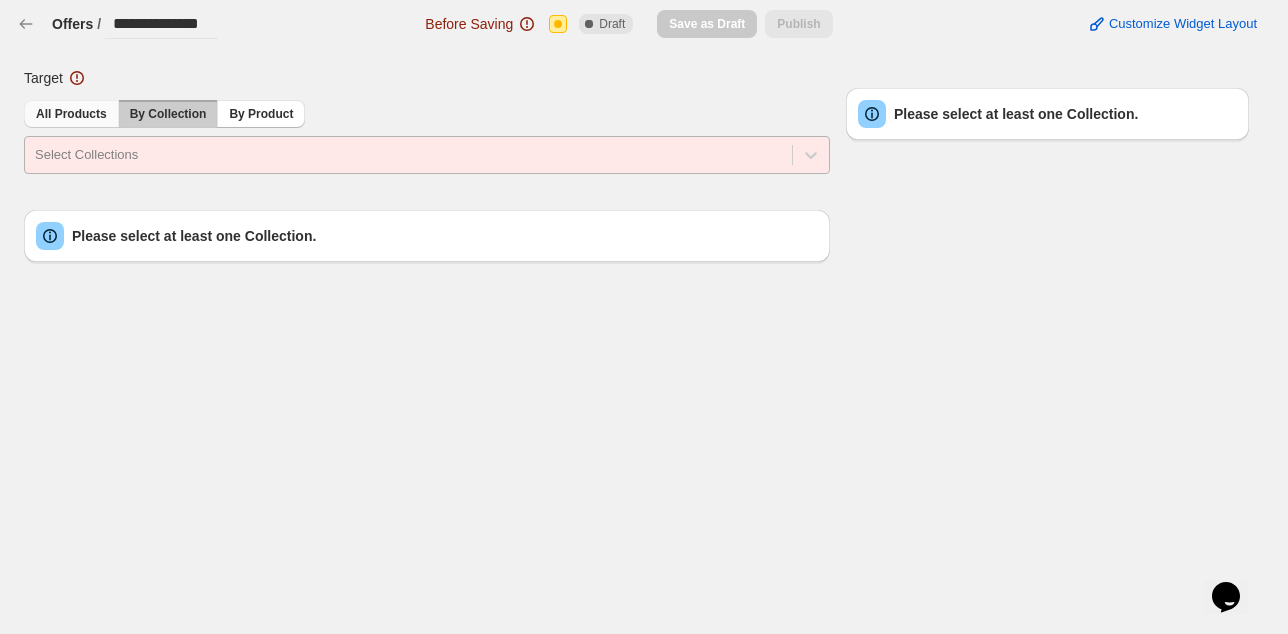 click on "All Products" at bounding box center (71, 114) 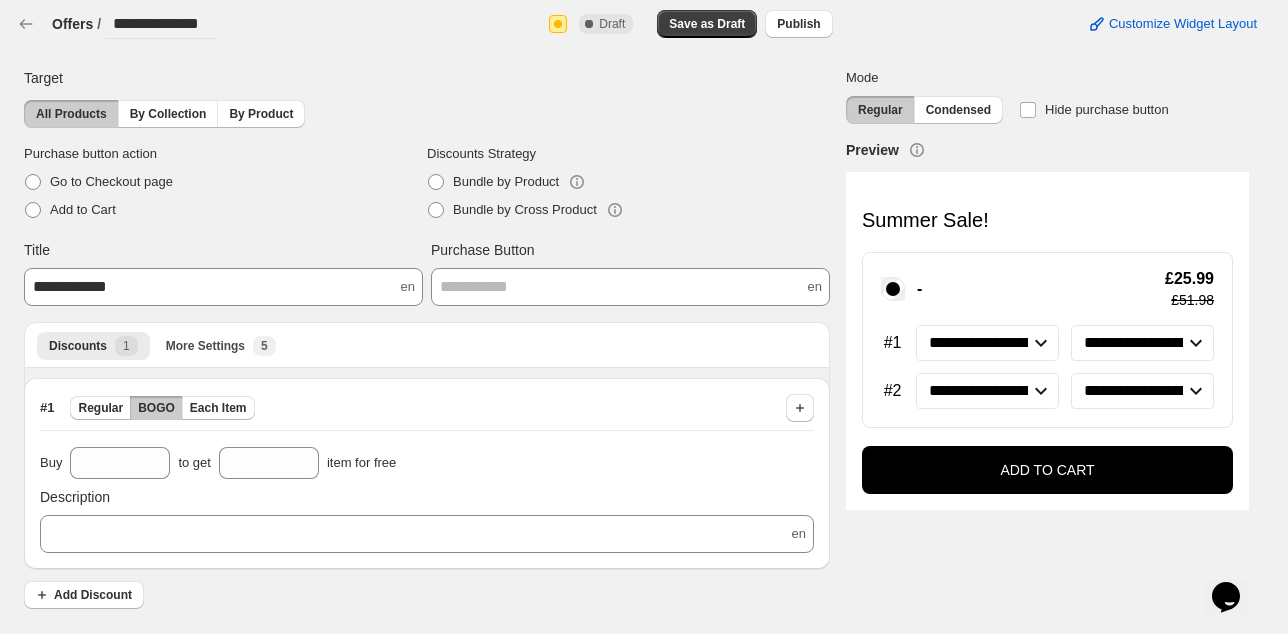 click 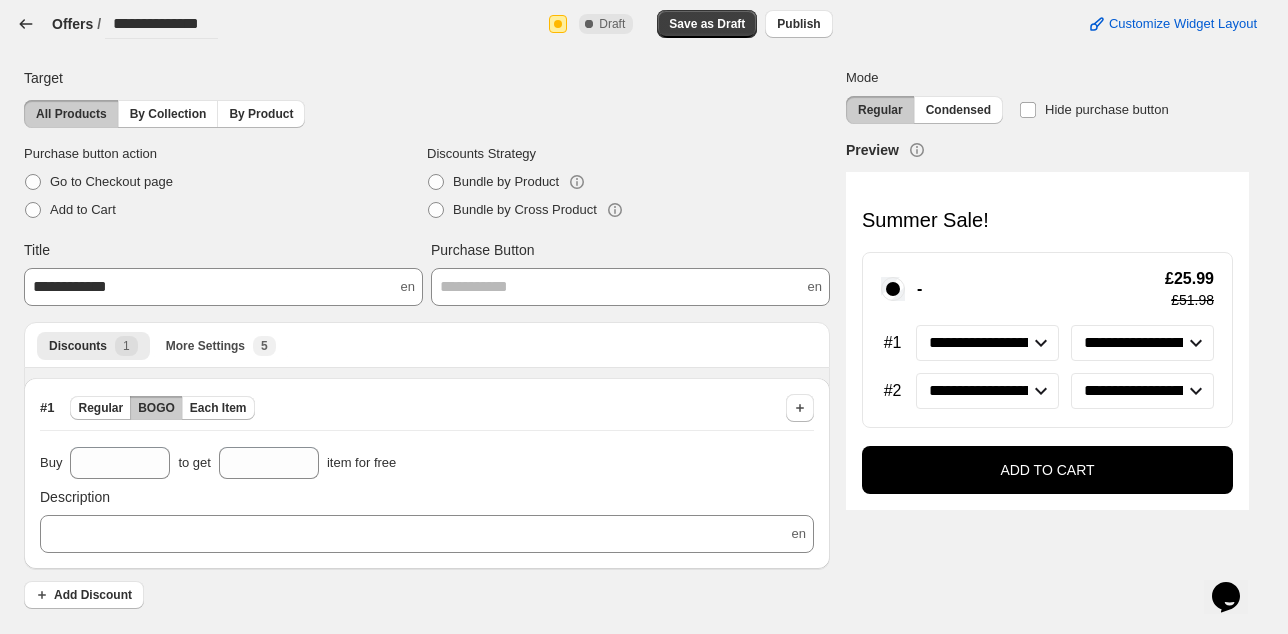 click 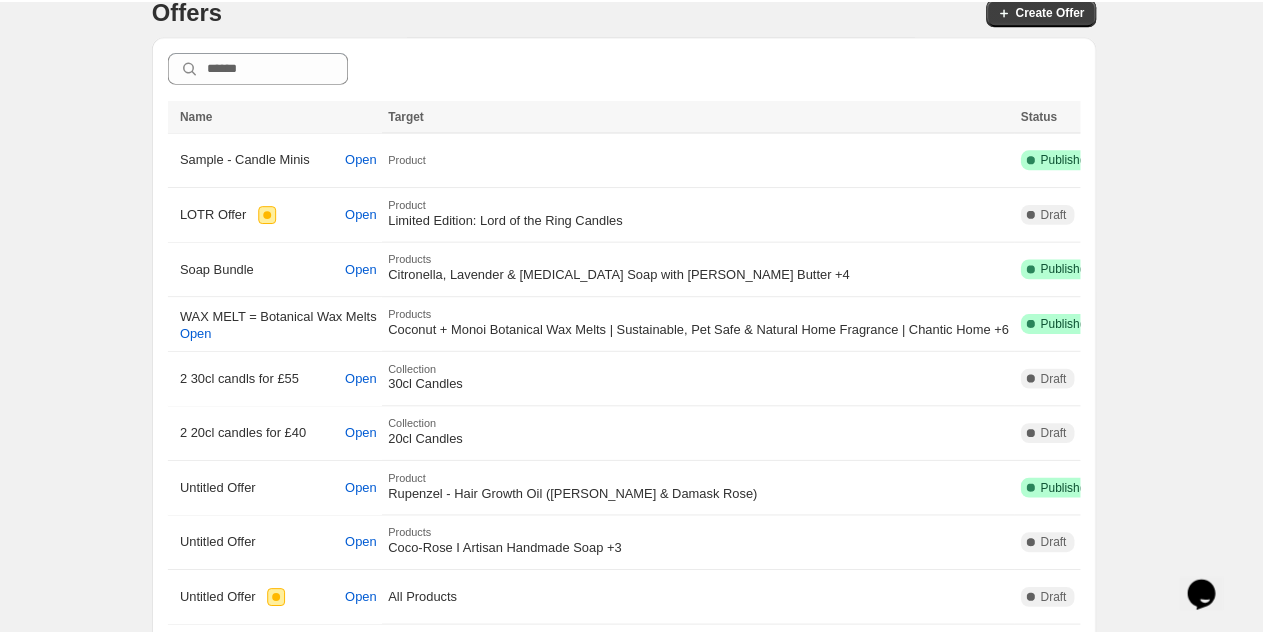 scroll, scrollTop: 395, scrollLeft: 0, axis: vertical 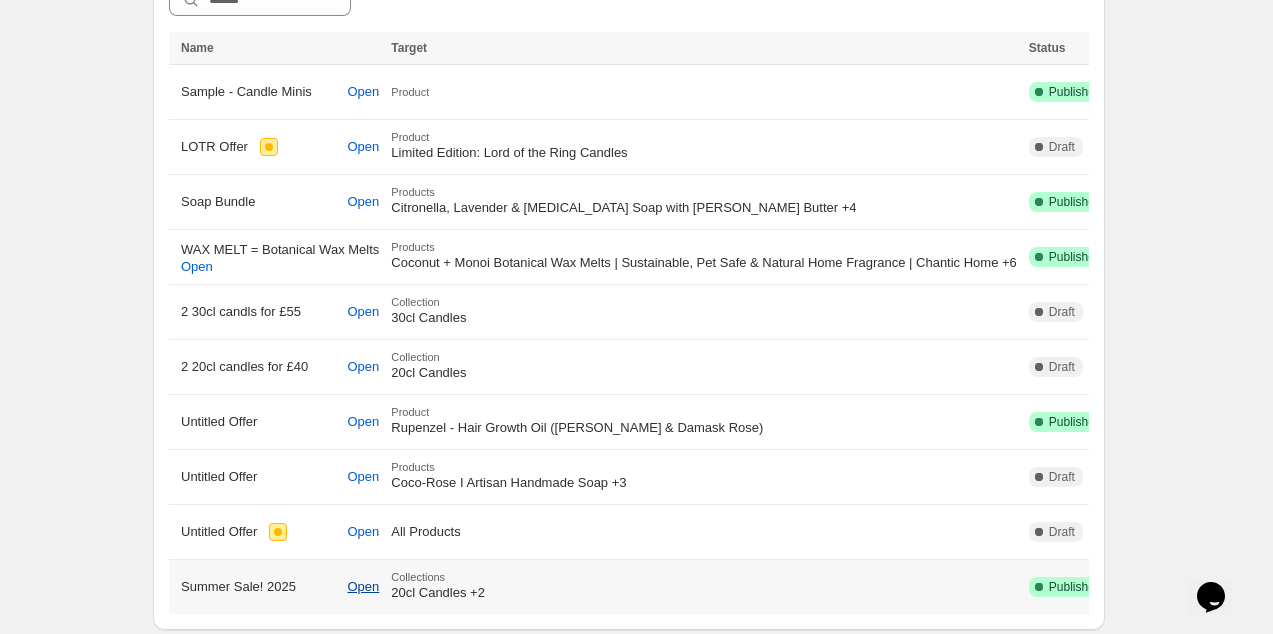 click on "Open" at bounding box center [364, 587] 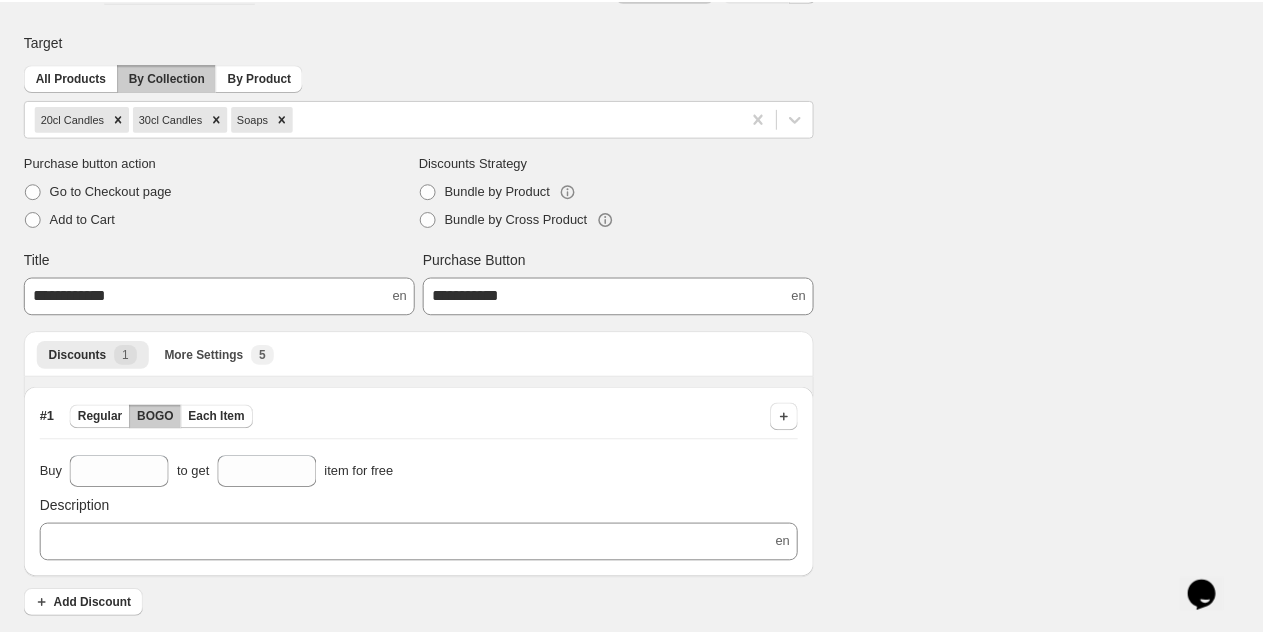scroll, scrollTop: 37, scrollLeft: 0, axis: vertical 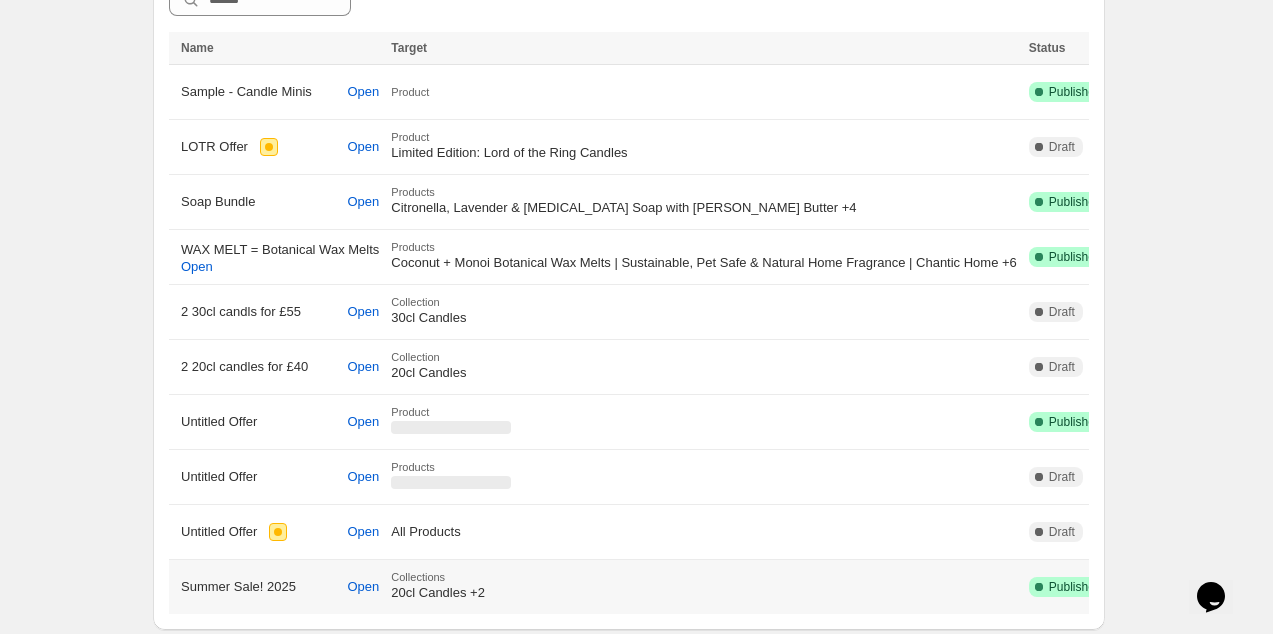 click on "Collections" at bounding box center (704, 577) 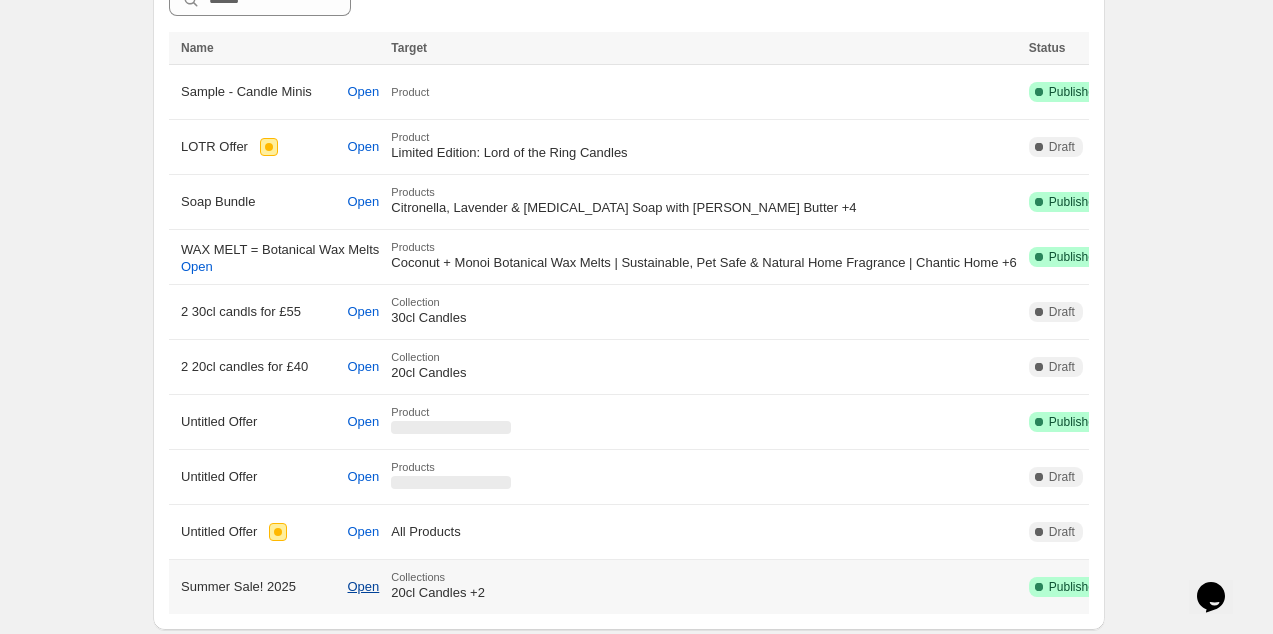 click on "Open" at bounding box center [364, 587] 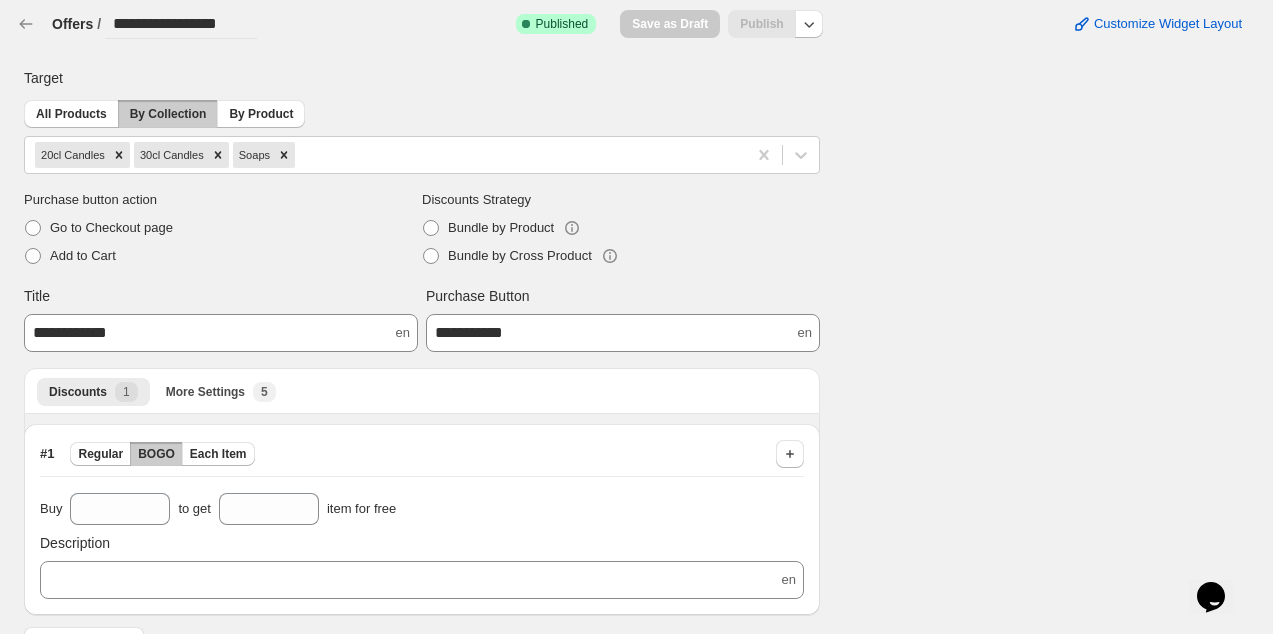 click on "**********" at bounding box center (422, 427) 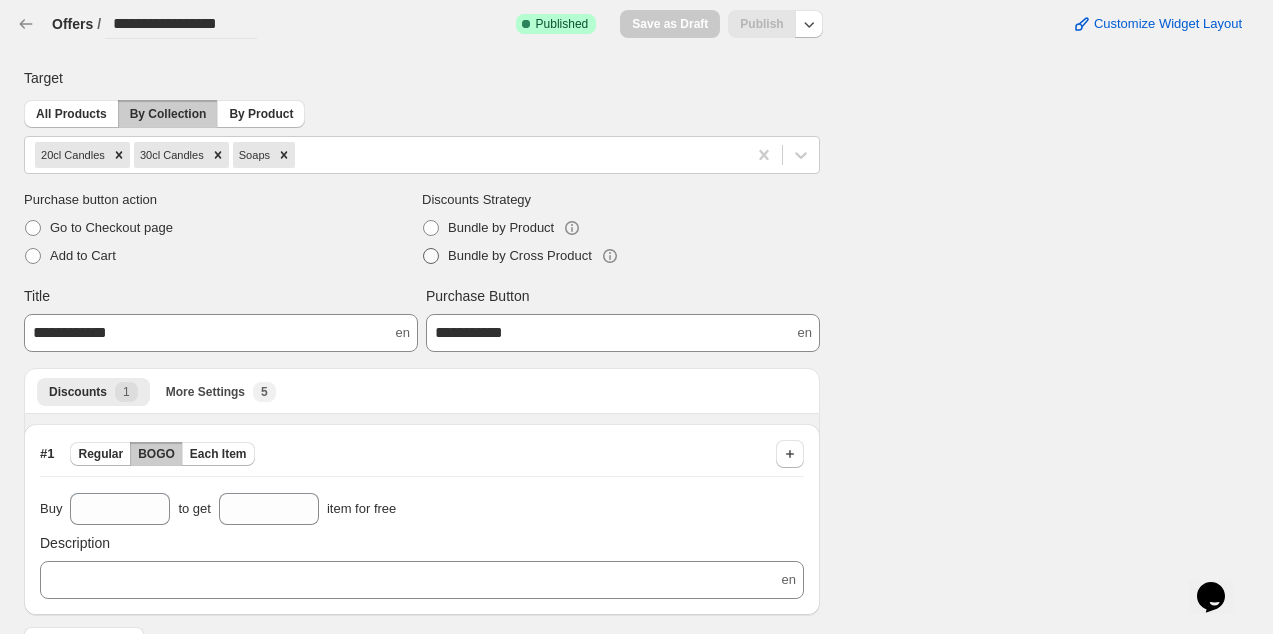 click on "Bundle by Cross Product" at bounding box center (520, 255) 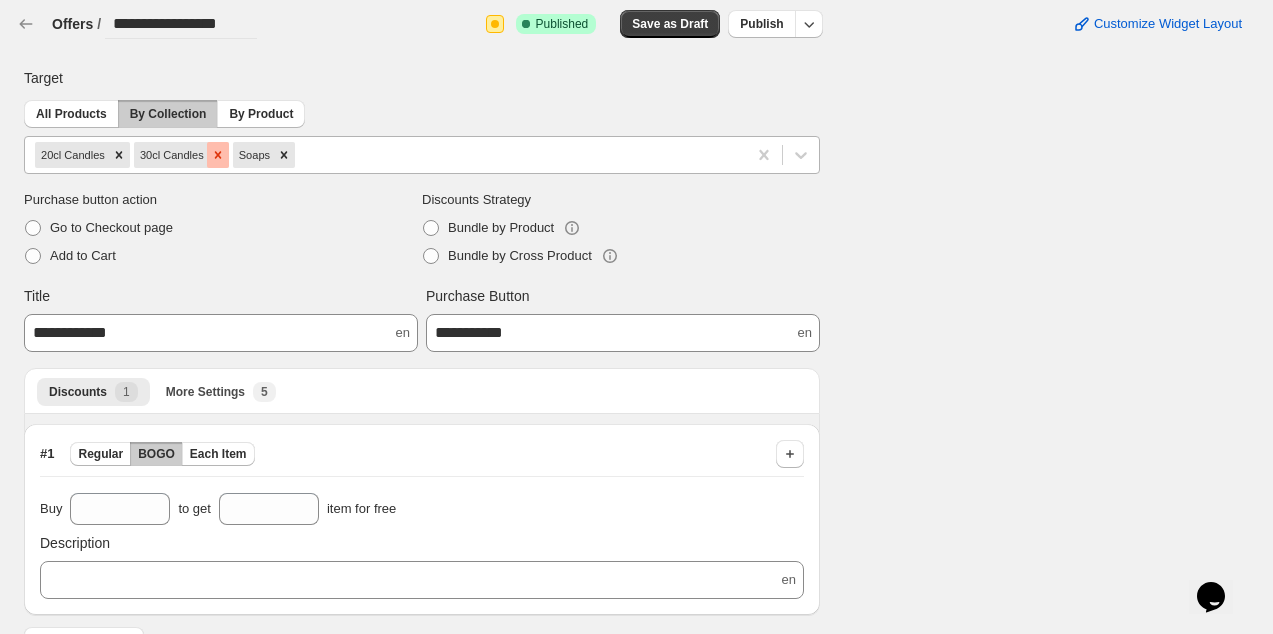 click 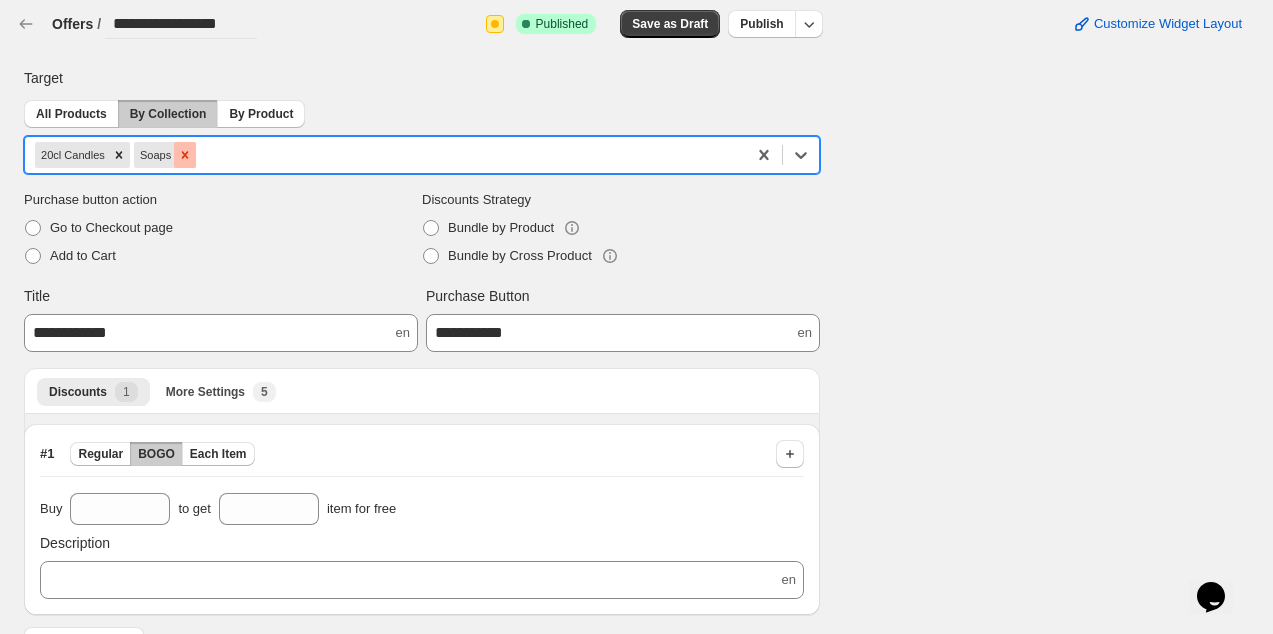 click 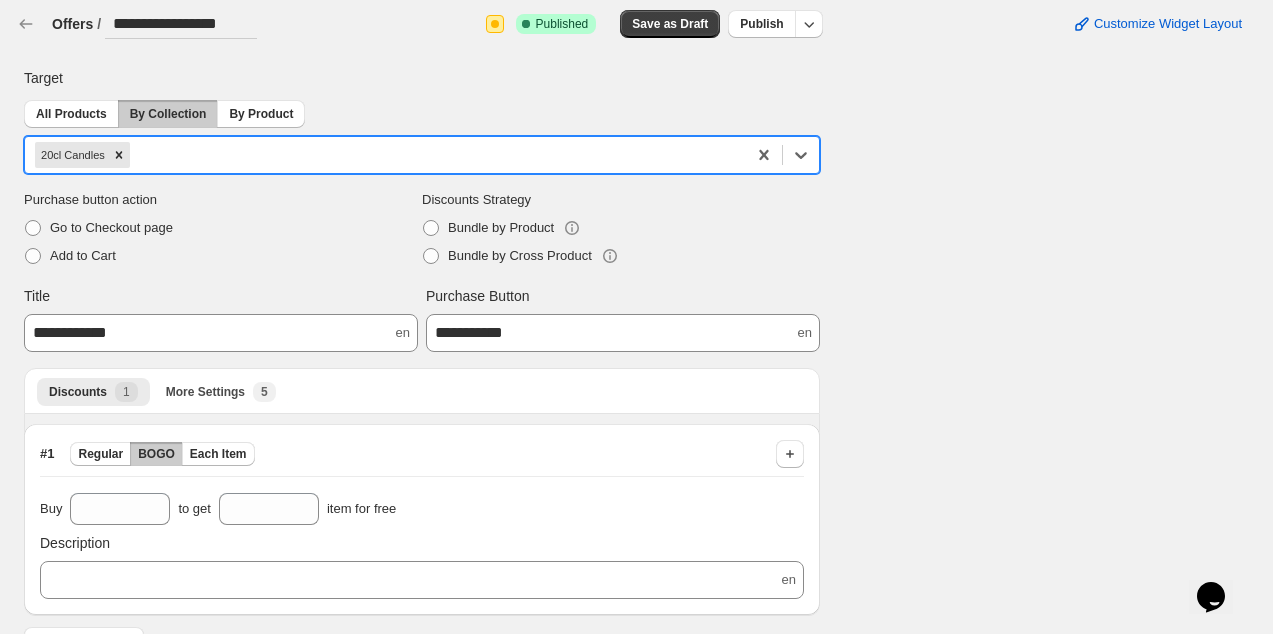 click on "**********" at bounding box center [181, 24] 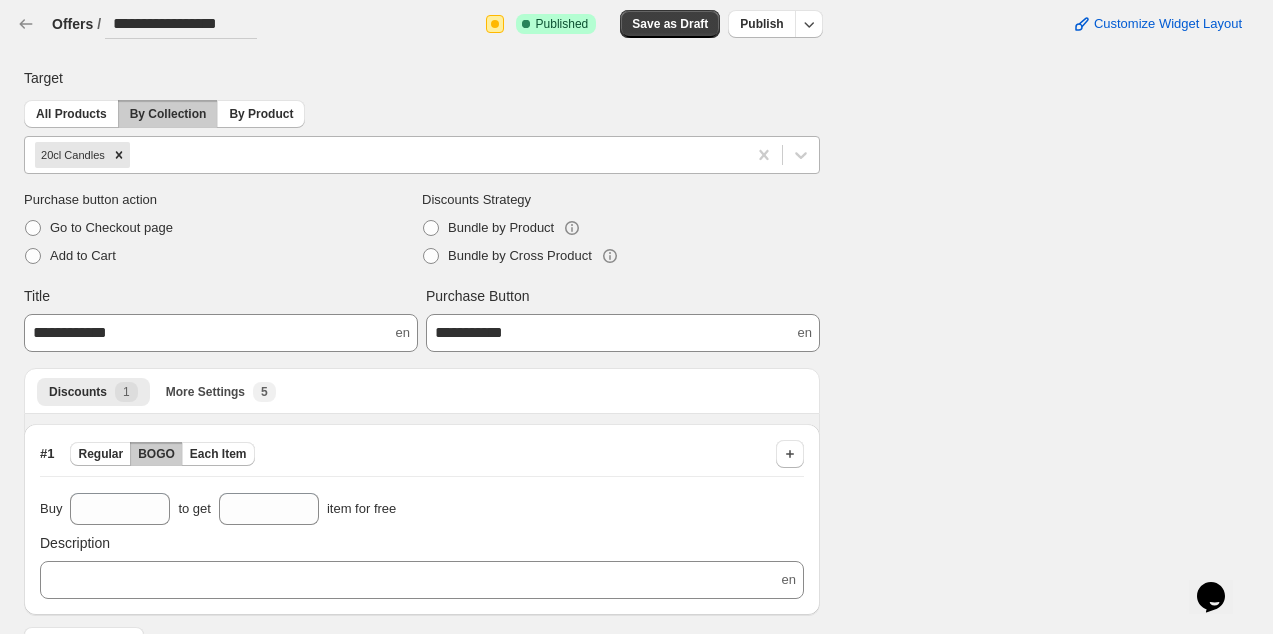 scroll, scrollTop: 0, scrollLeft: 4, axis: horizontal 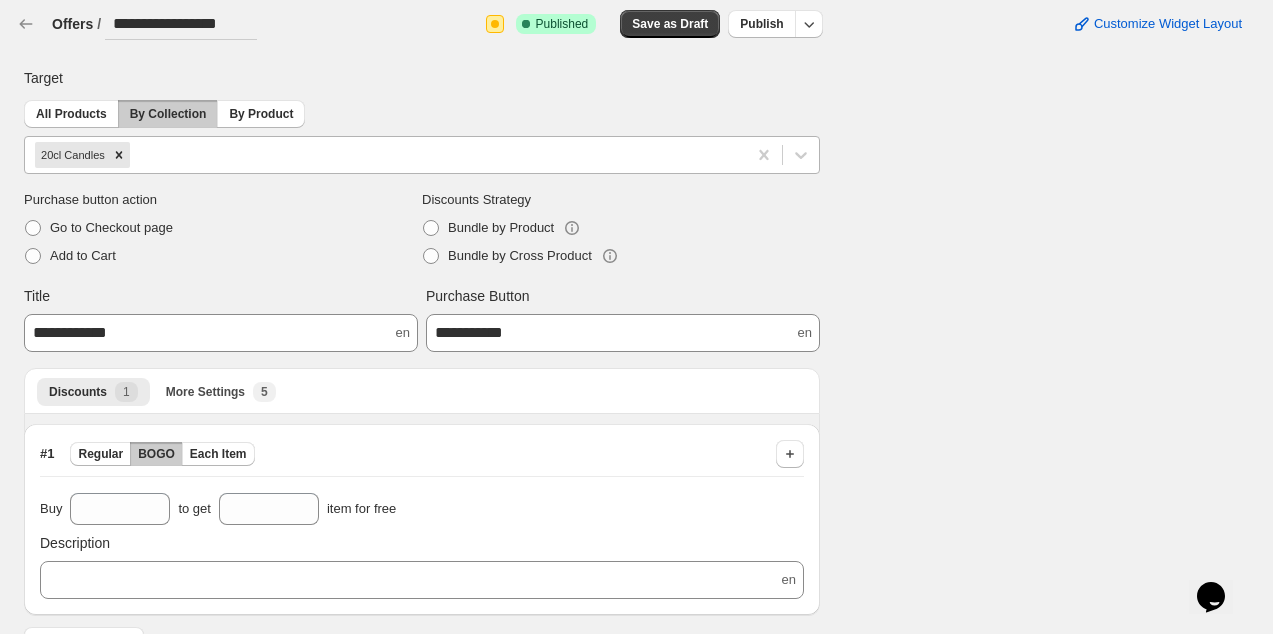 click on "**********" at bounding box center [181, 23] 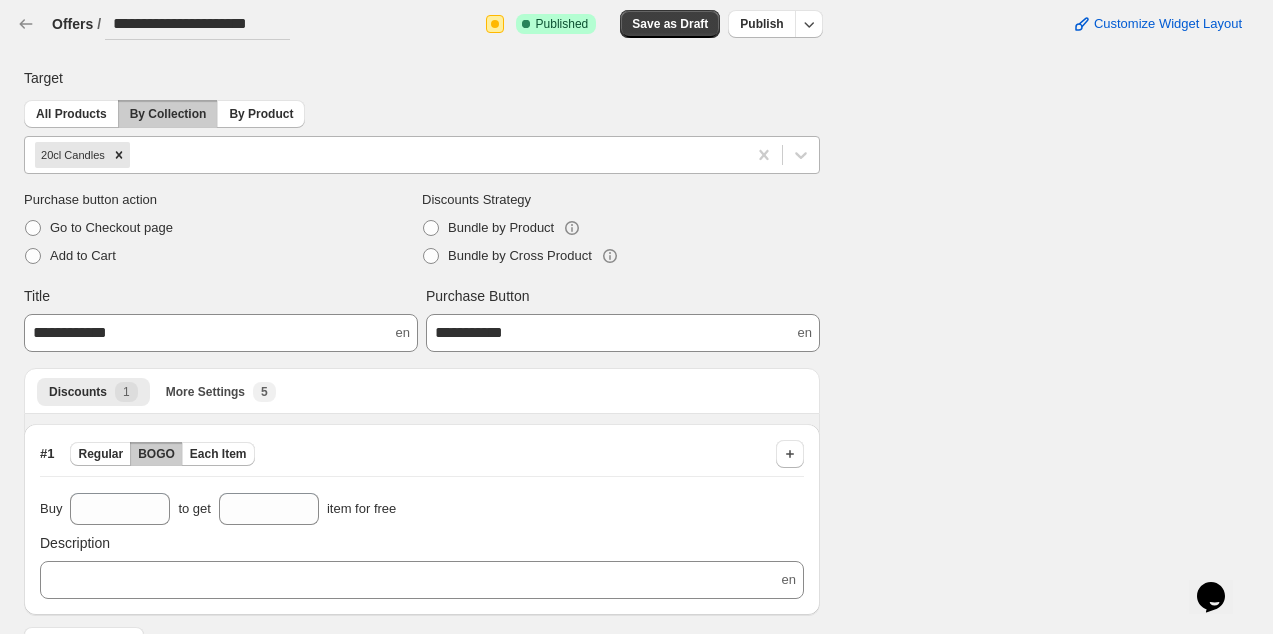 scroll, scrollTop: 0, scrollLeft: 0, axis: both 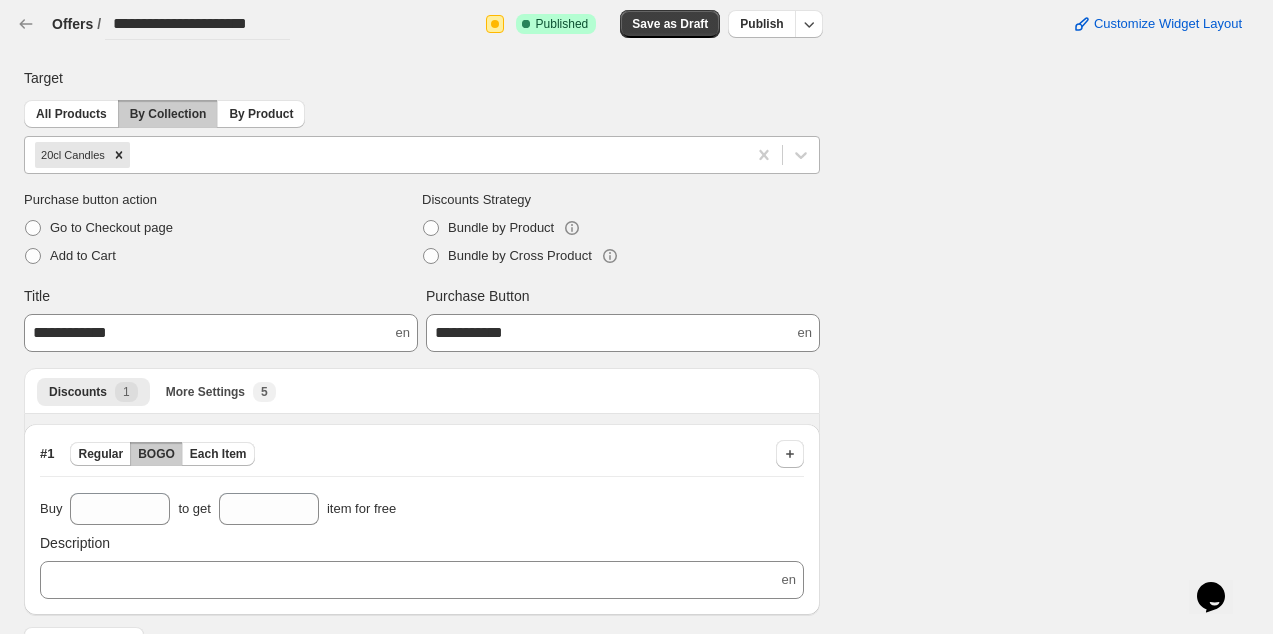 drag, startPoint x: 245, startPoint y: 555, endPoint x: 241, endPoint y: 575, distance: 20.396078 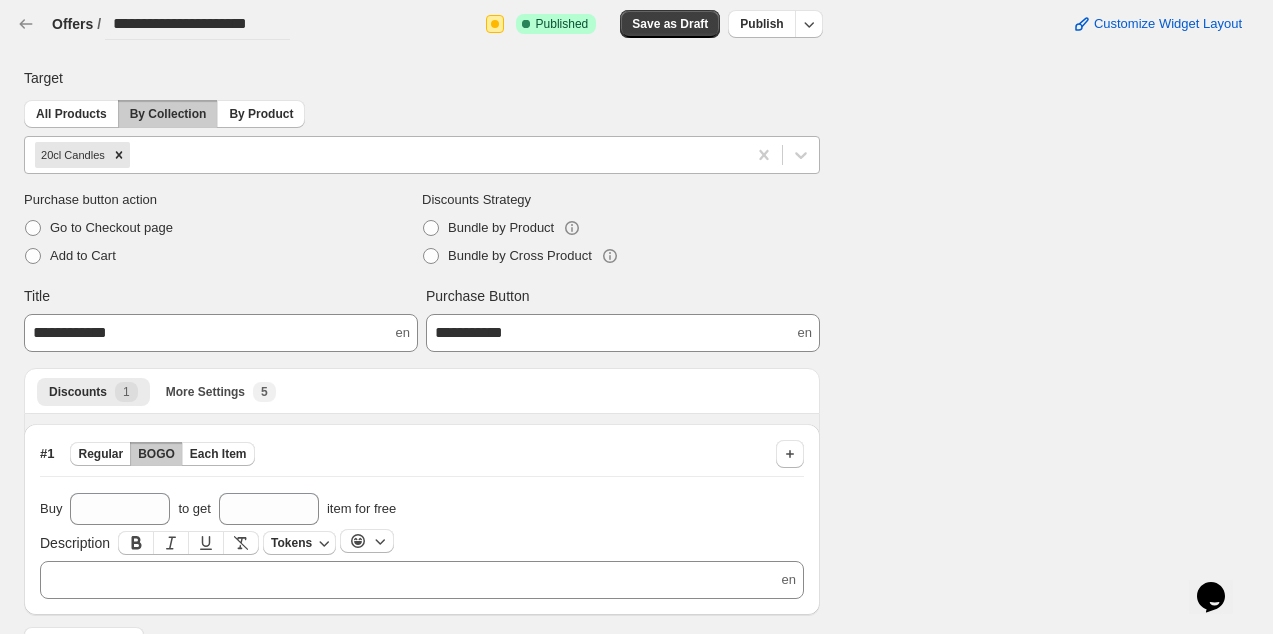 click on "﻿" at bounding box center [422, 580] 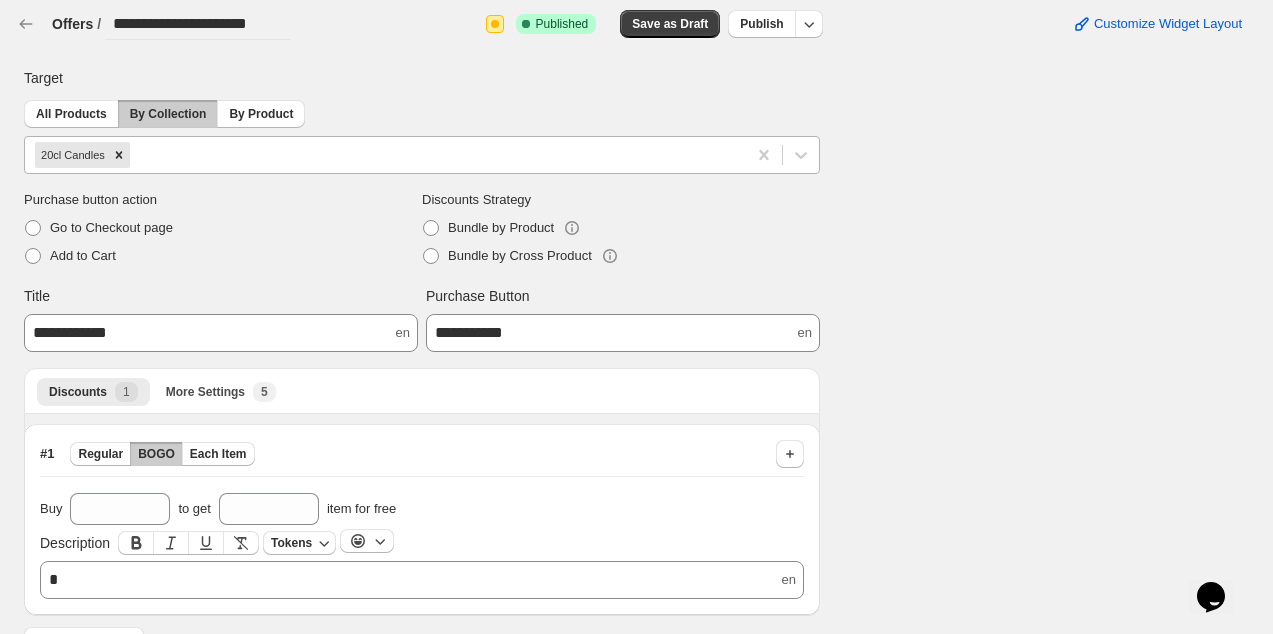 type 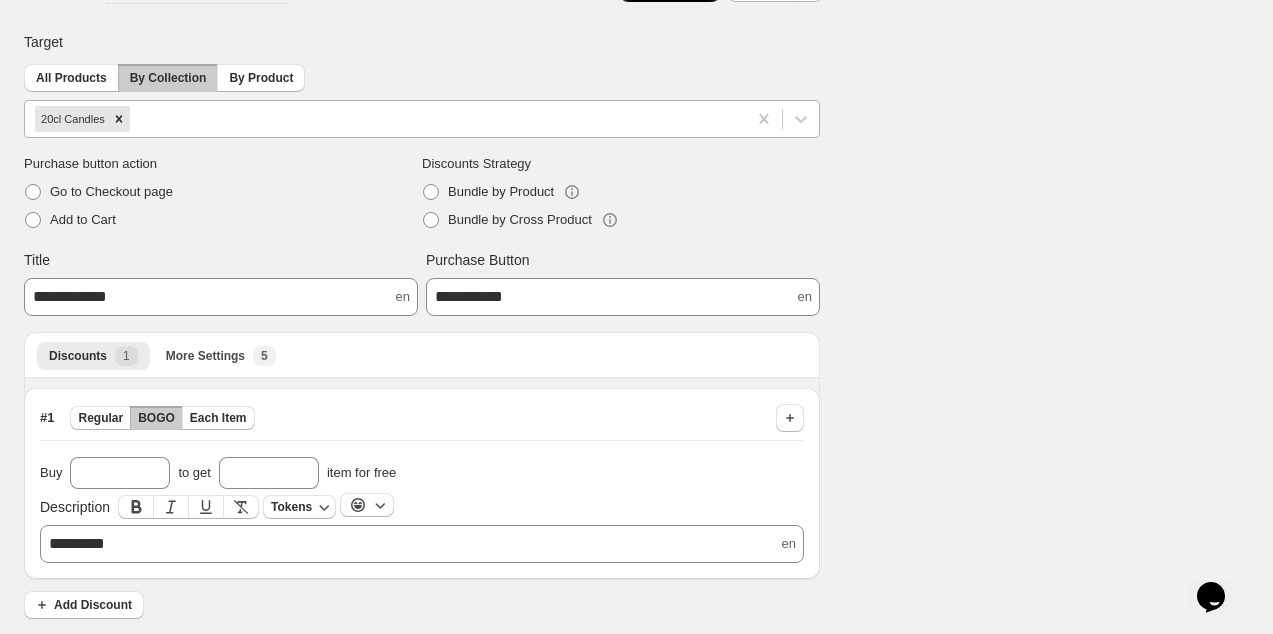 scroll, scrollTop: 37, scrollLeft: 0, axis: vertical 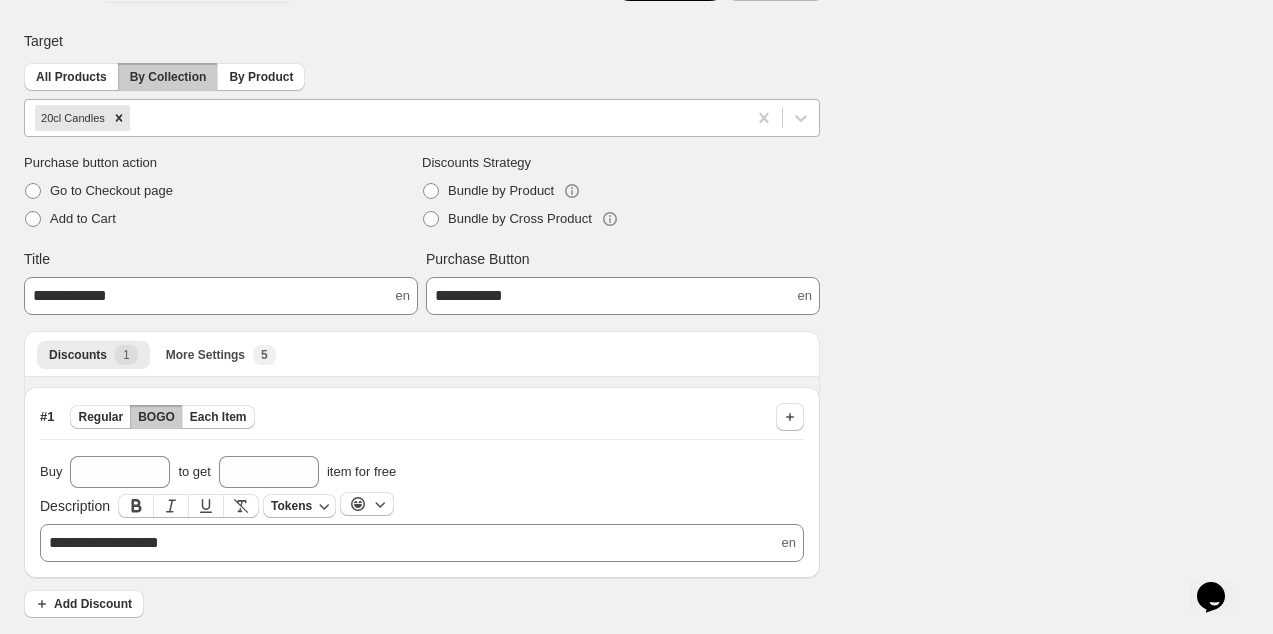 click on "**********" at bounding box center [621, 321] 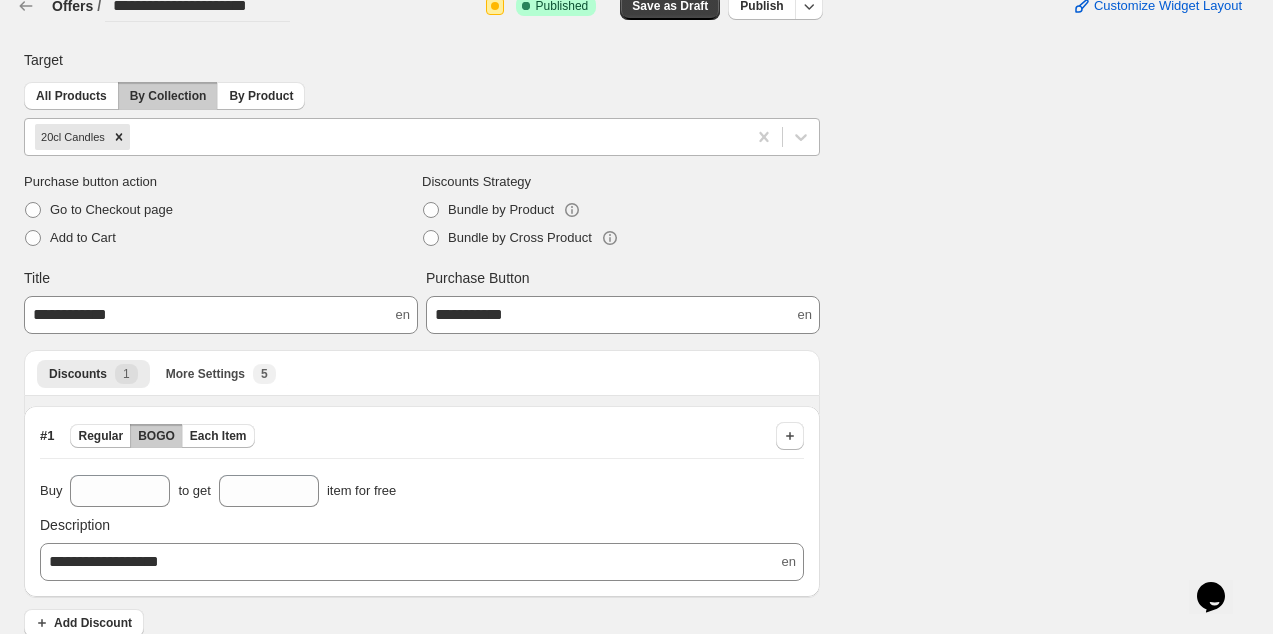 scroll, scrollTop: 0, scrollLeft: 0, axis: both 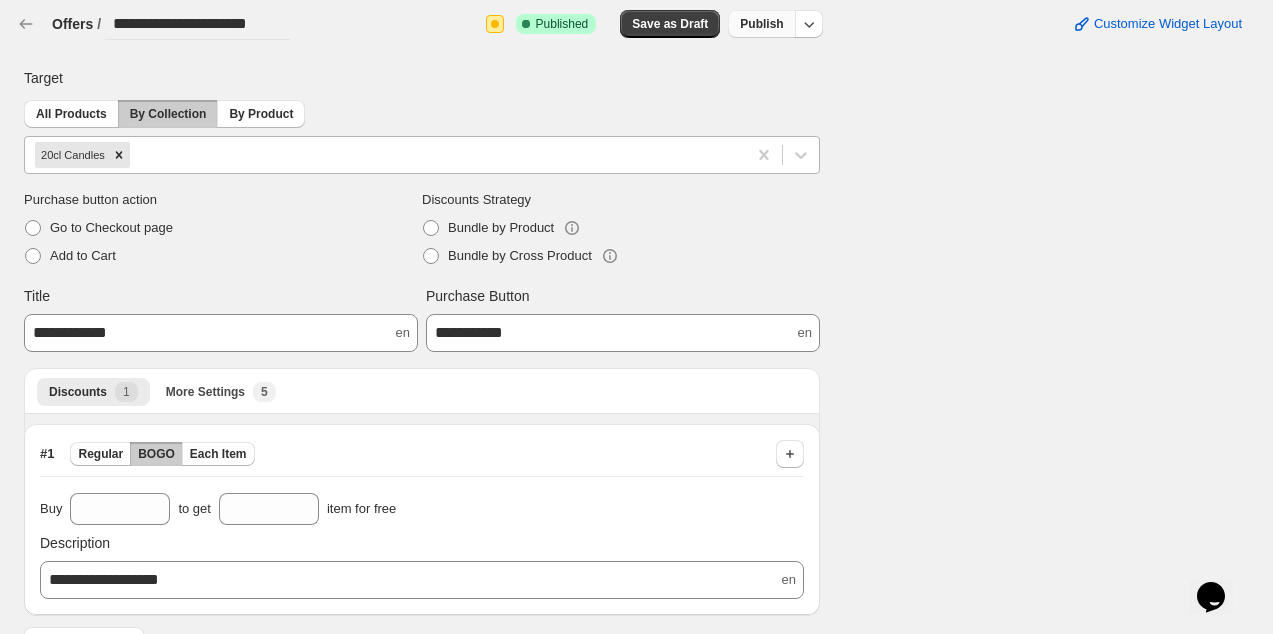 click on "Publish" at bounding box center [761, 24] 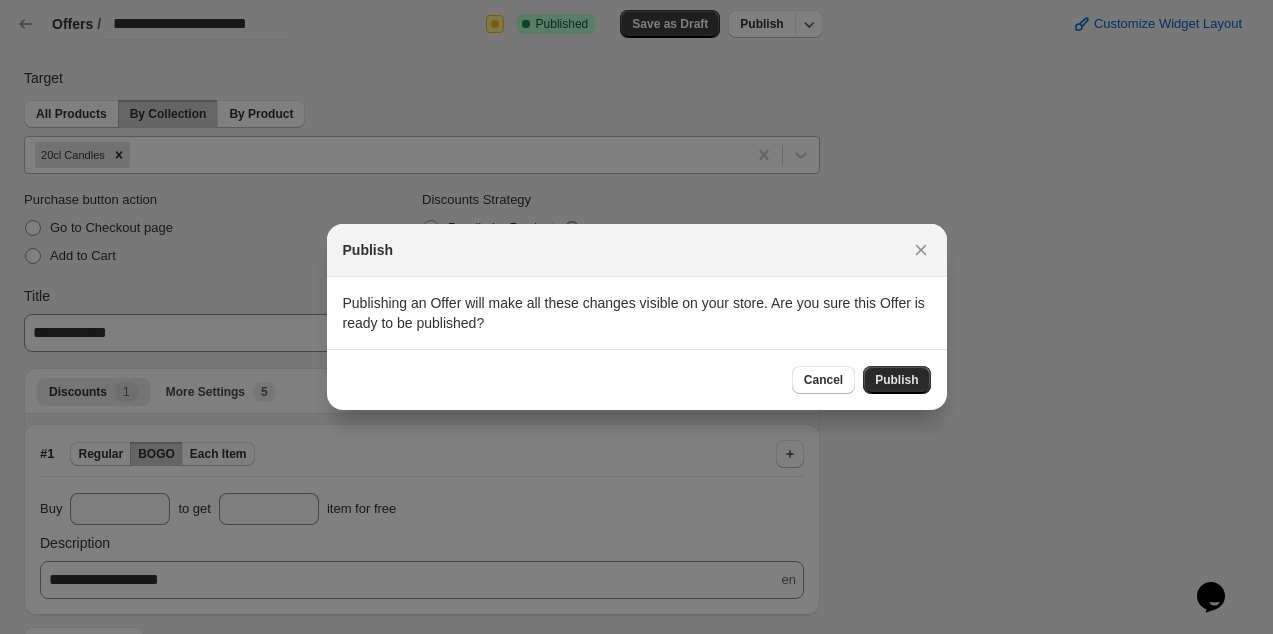 click on "Publish" at bounding box center [896, 380] 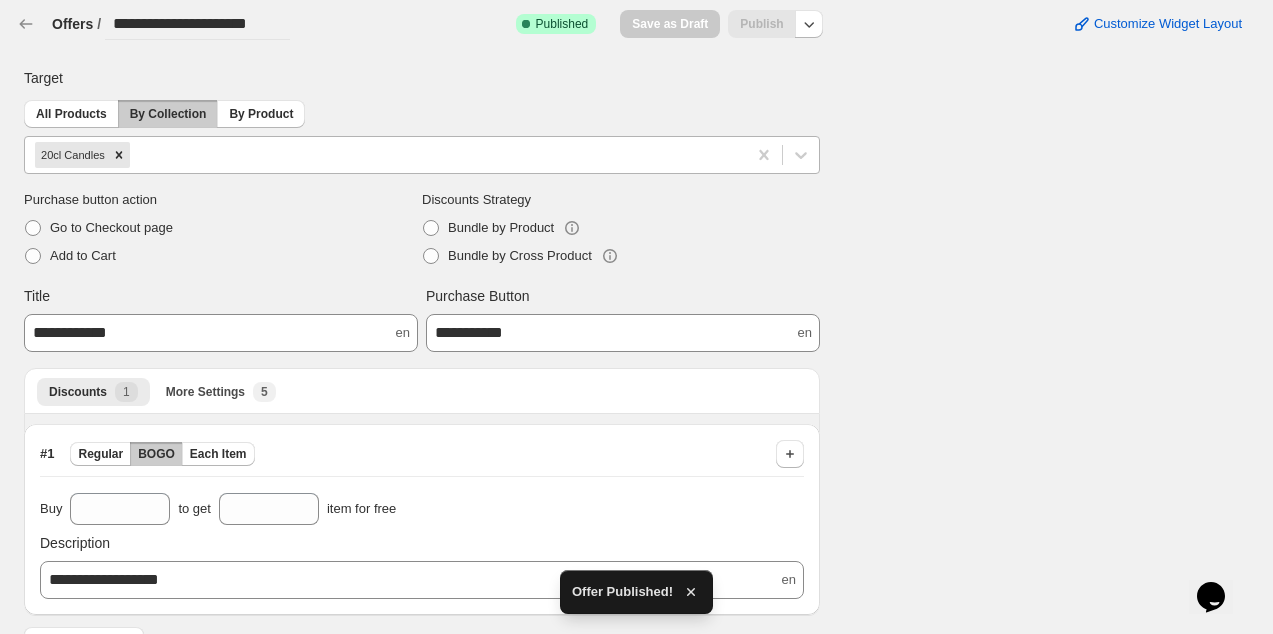 click on "**********" at bounding box center [153, 23] 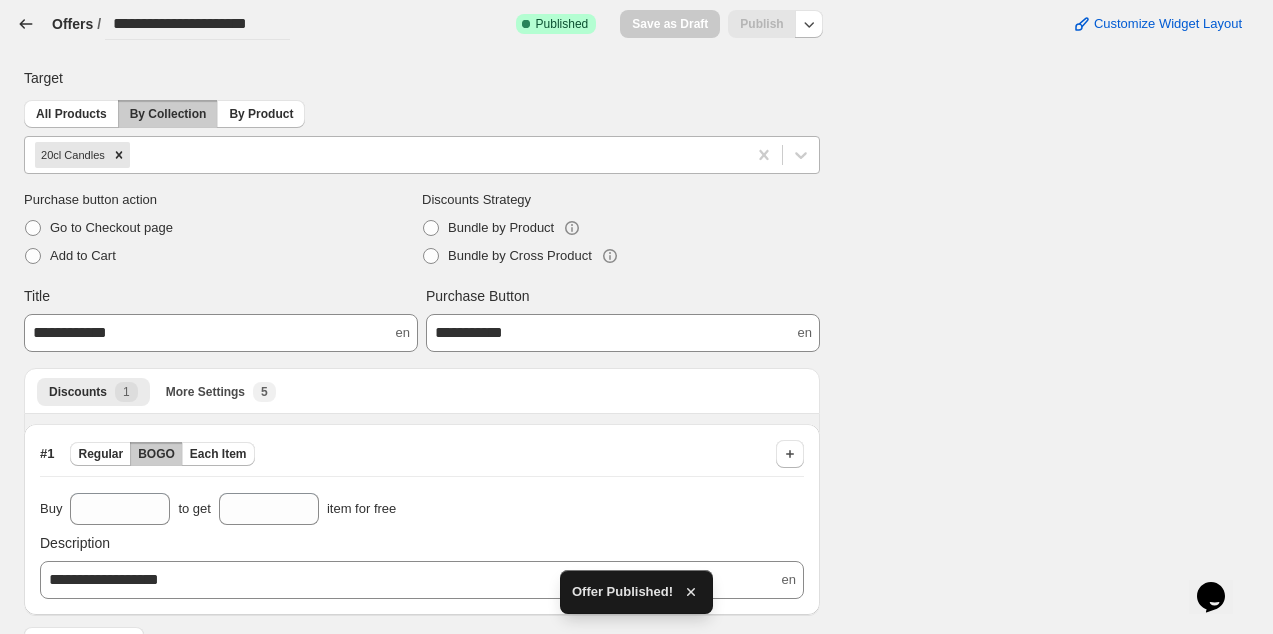 click 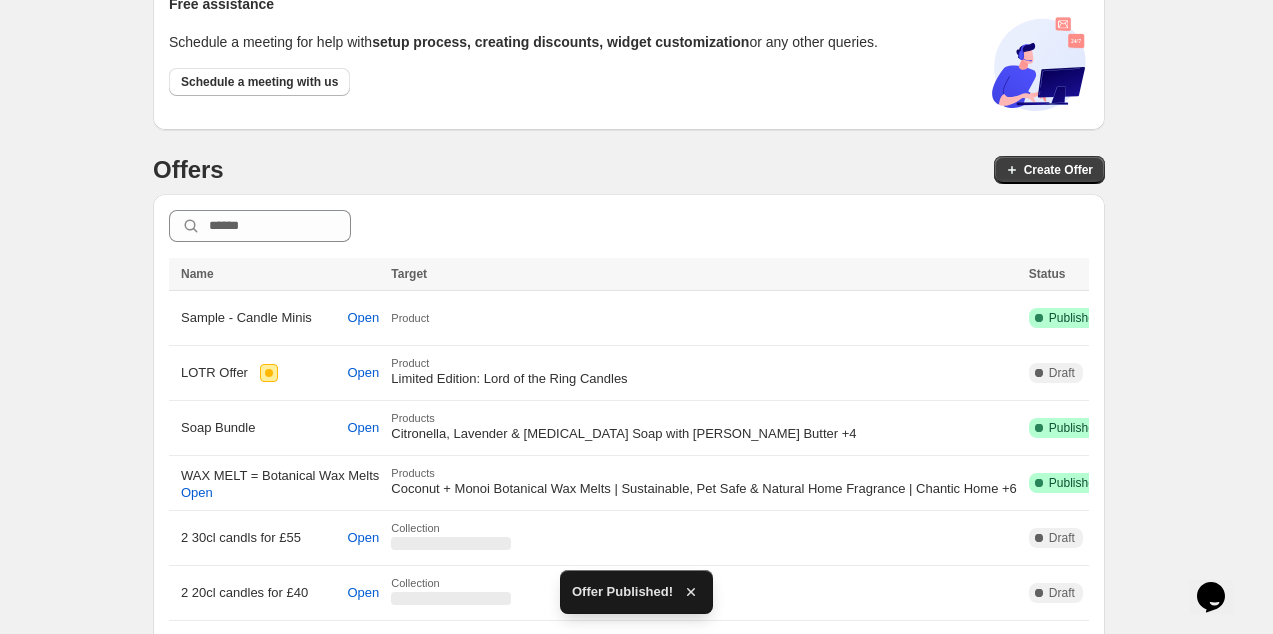 scroll, scrollTop: 166, scrollLeft: 0, axis: vertical 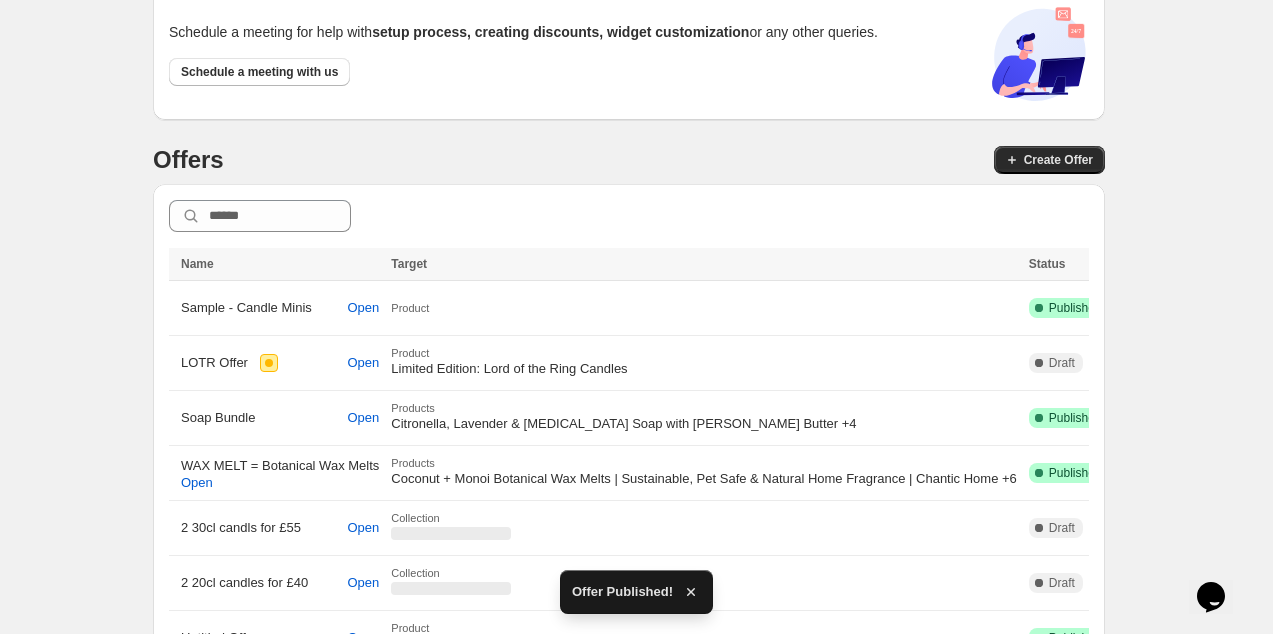 click on "Create Offer" at bounding box center (1058, 160) 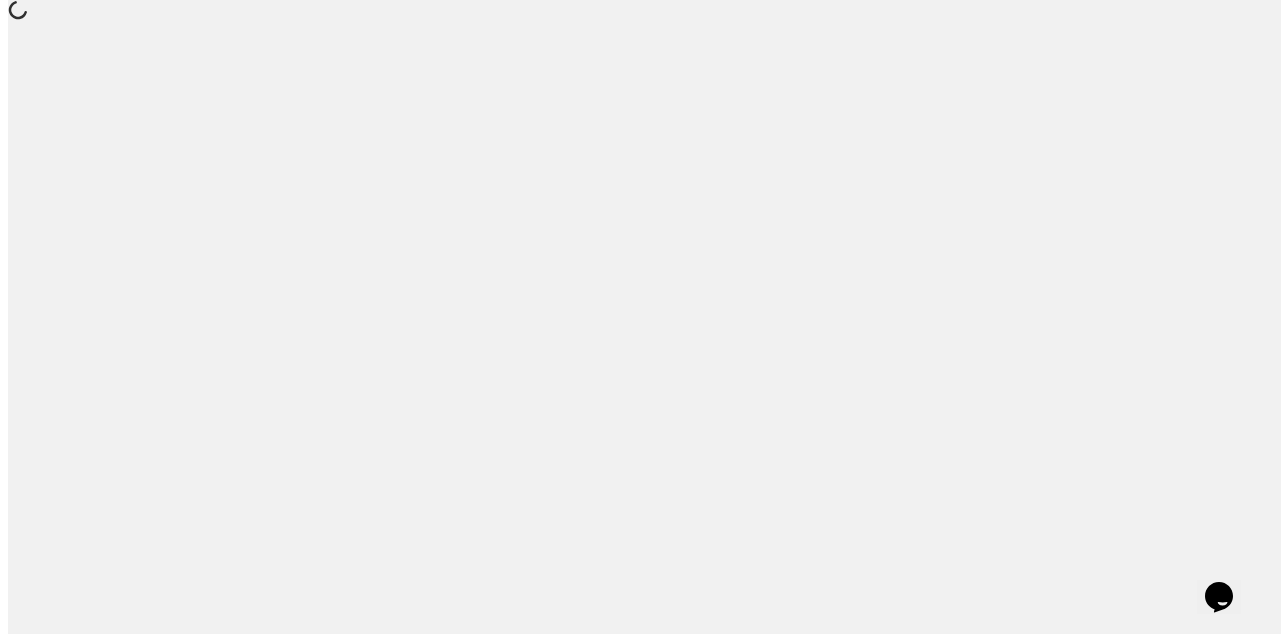 scroll, scrollTop: 0, scrollLeft: 0, axis: both 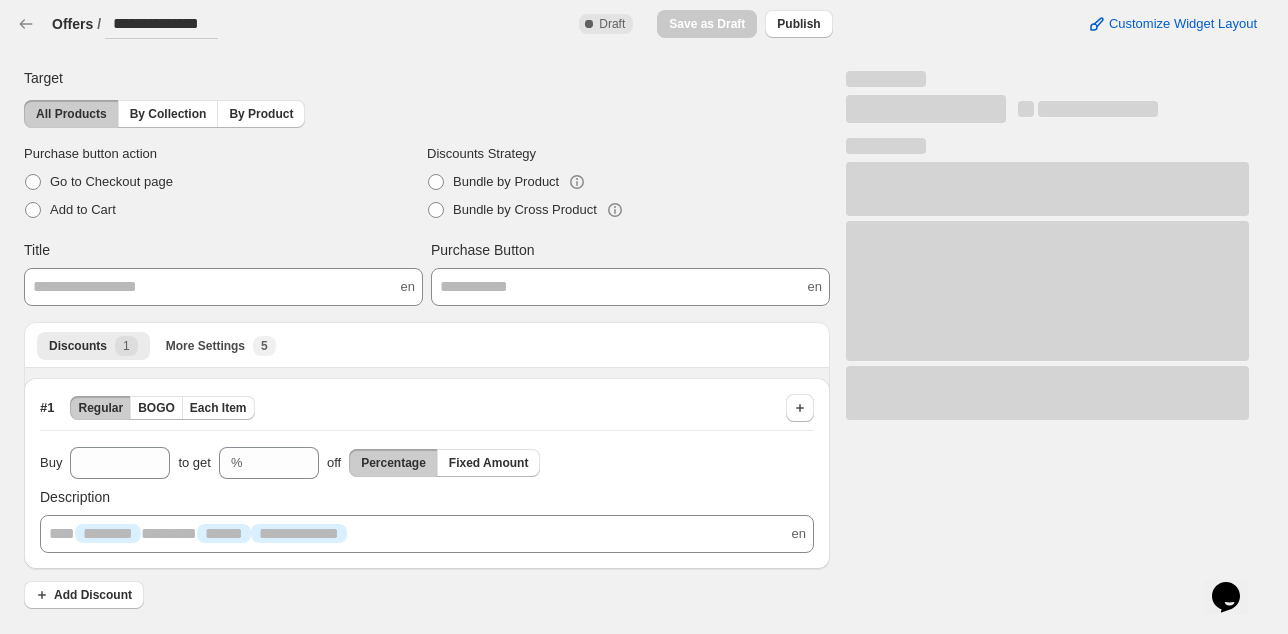 click on "**********" at bounding box center [161, 24] 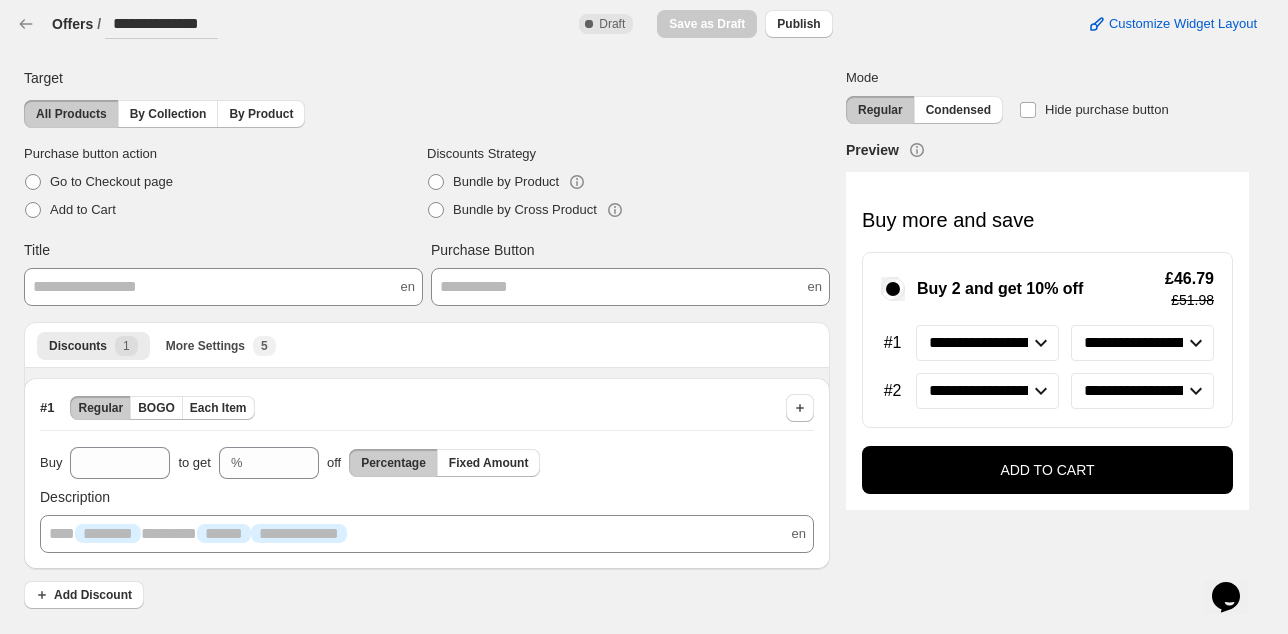 drag, startPoint x: 113, startPoint y: 26, endPoint x: 406, endPoint y: 26, distance: 293 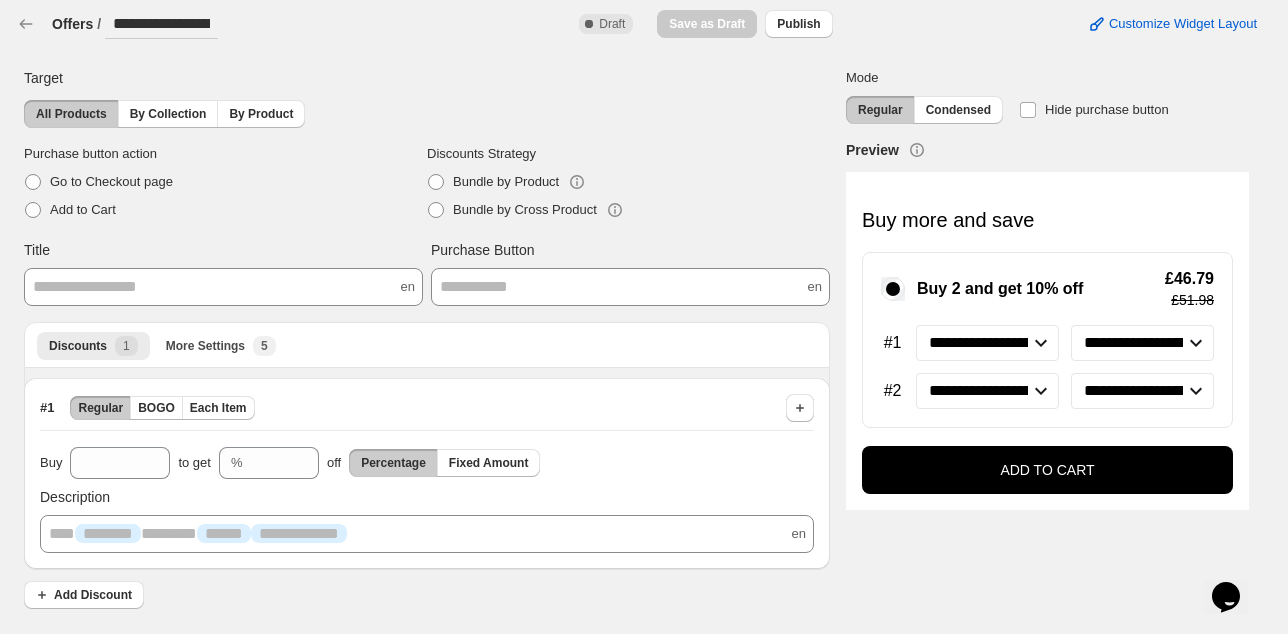 scroll, scrollTop: 0, scrollLeft: 5, axis: horizontal 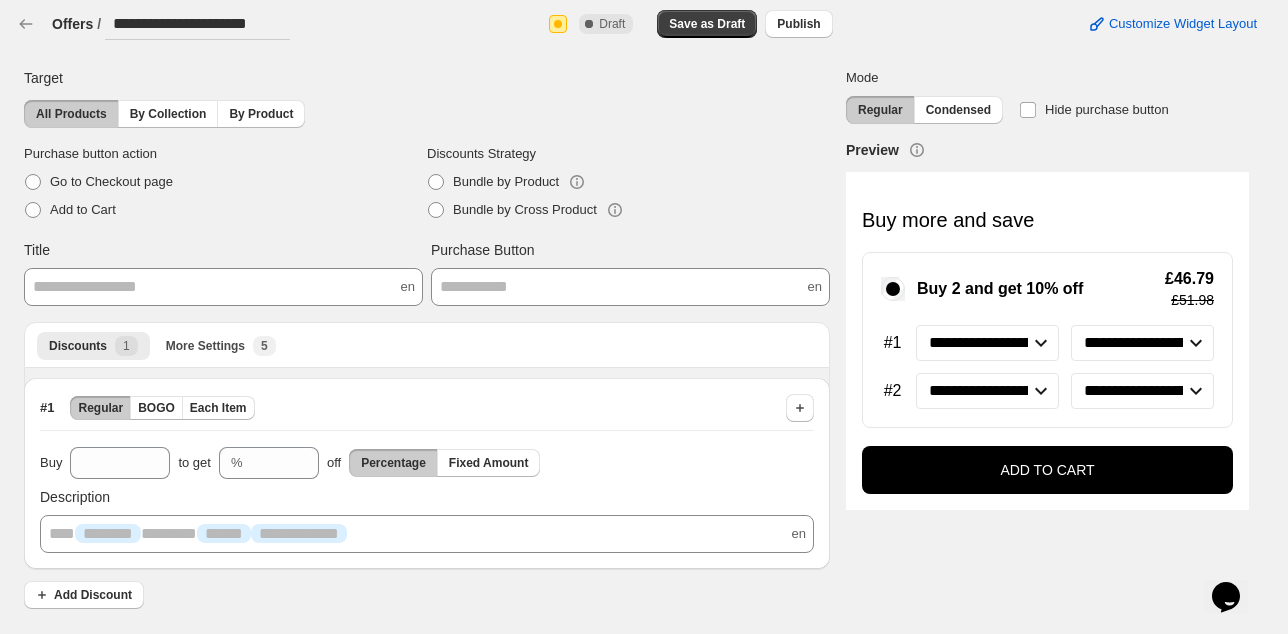 click on "**********" at bounding box center [197, 23] 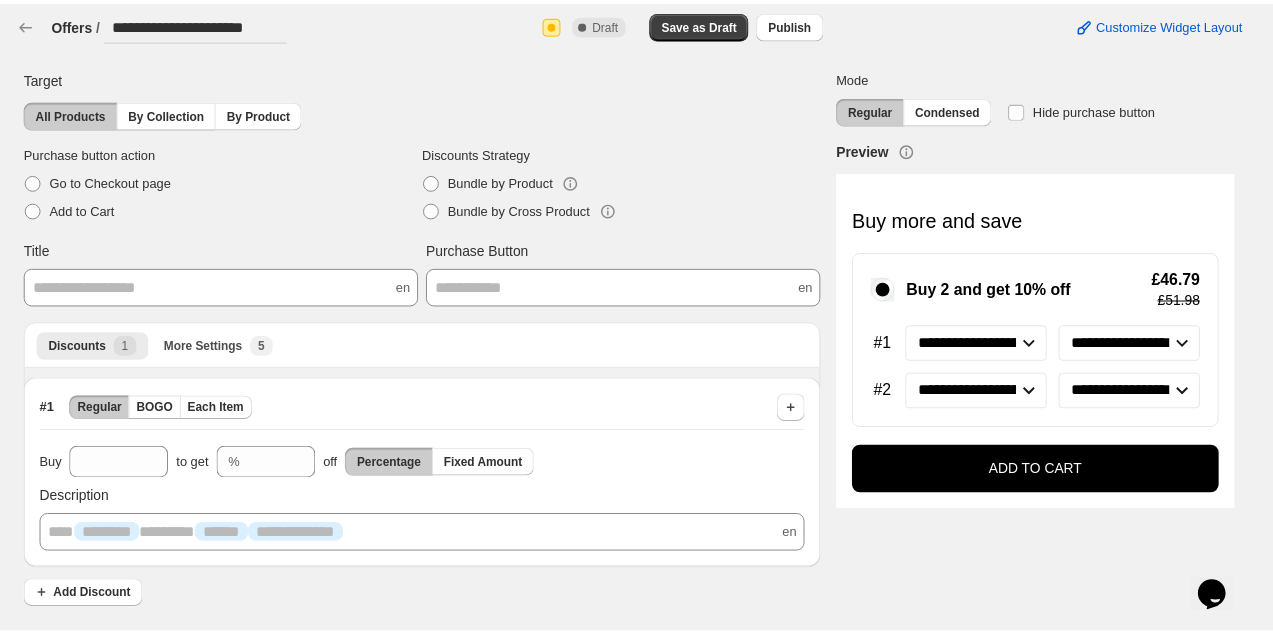 scroll, scrollTop: 0, scrollLeft: 0, axis: both 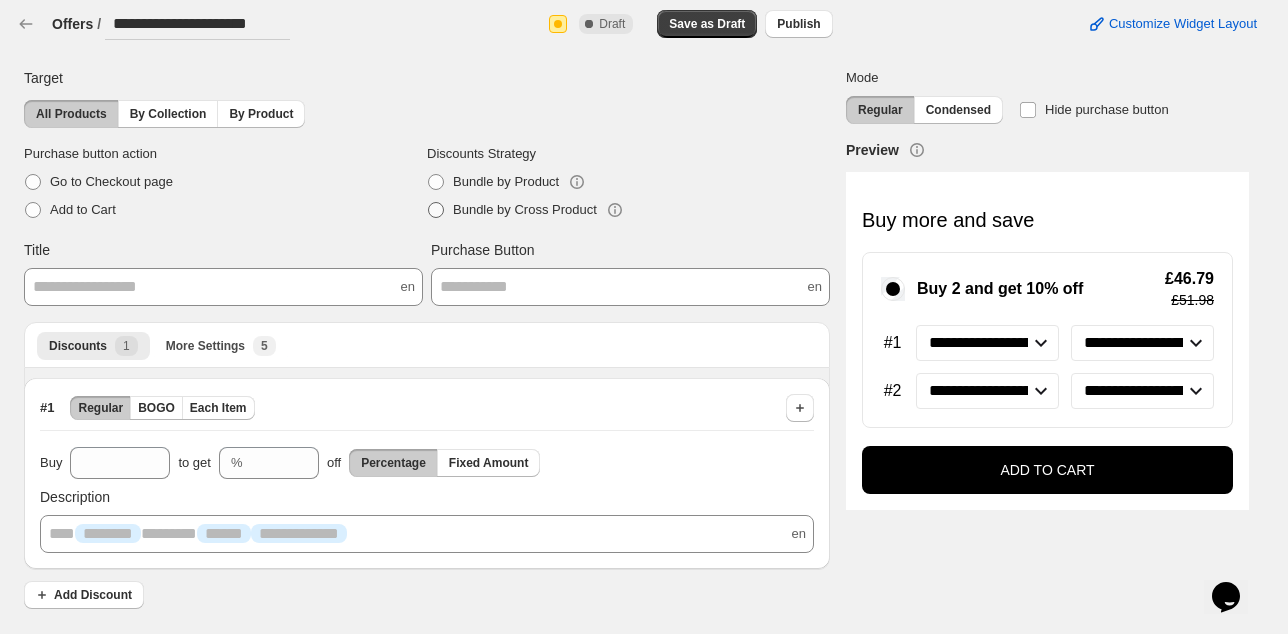 type on "**********" 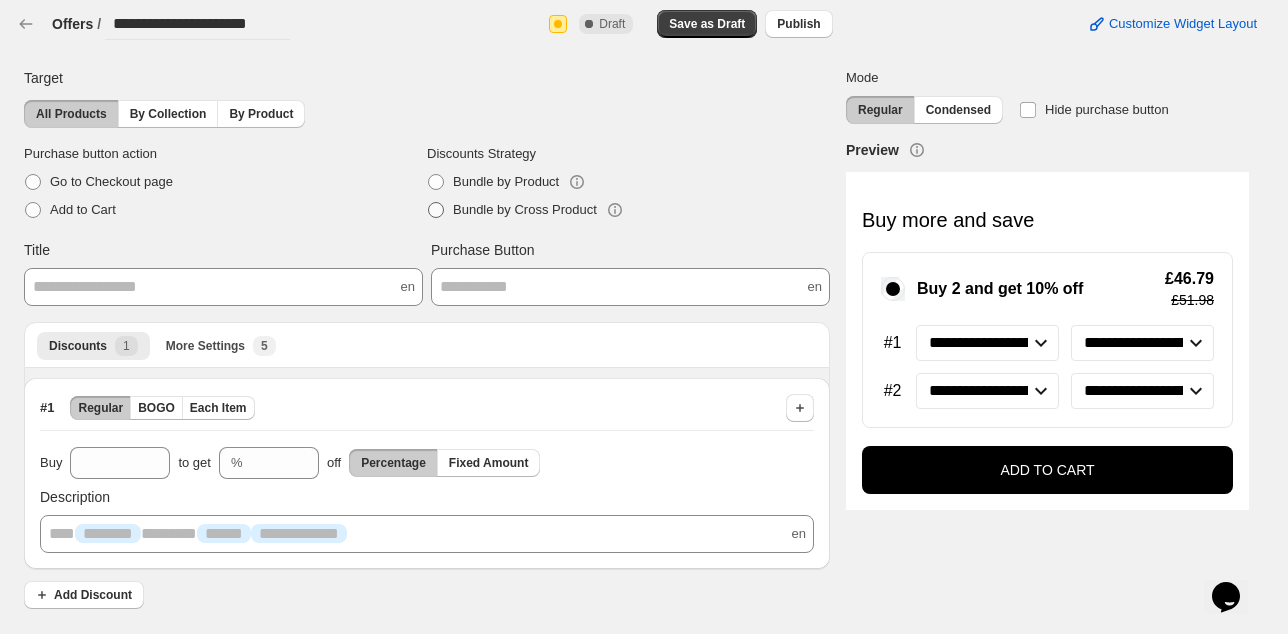 click on "Bundle by Cross Product" at bounding box center [512, 210] 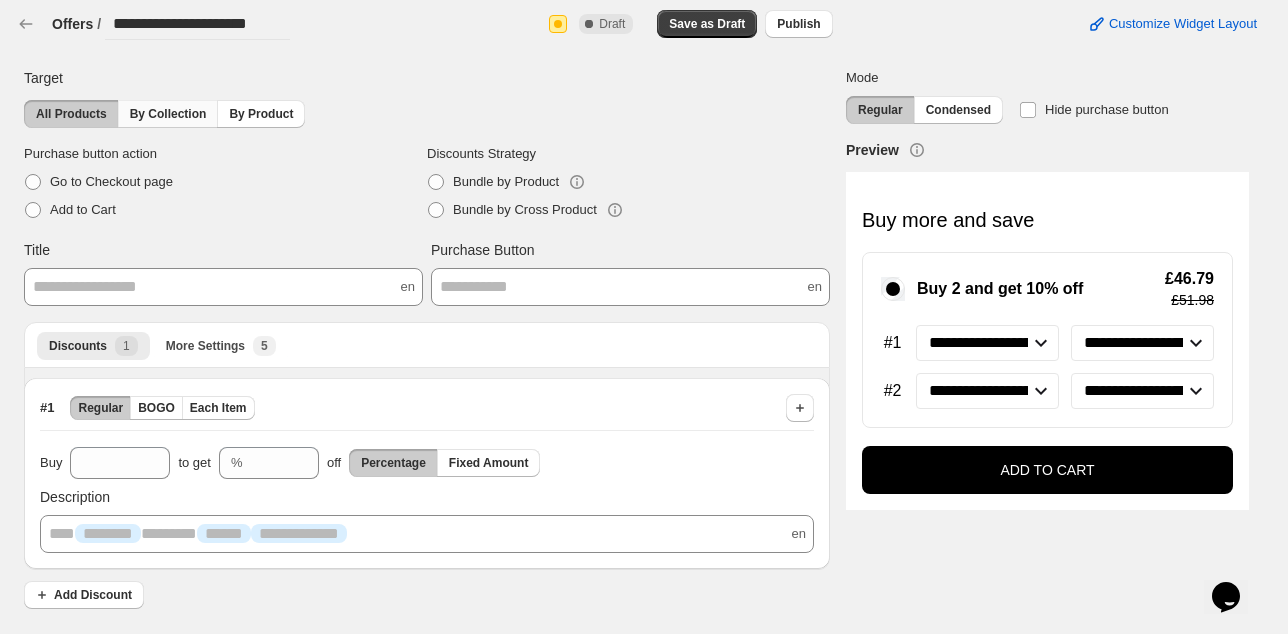 click on "By Collection" at bounding box center (168, 114) 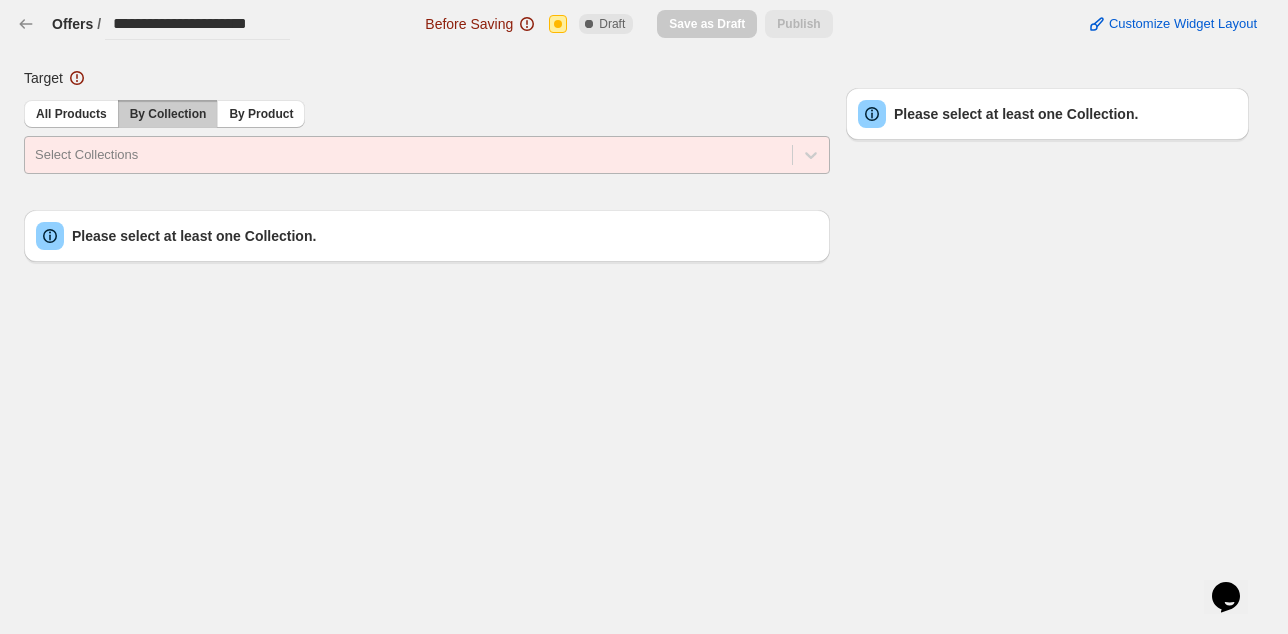 click at bounding box center (408, 155) 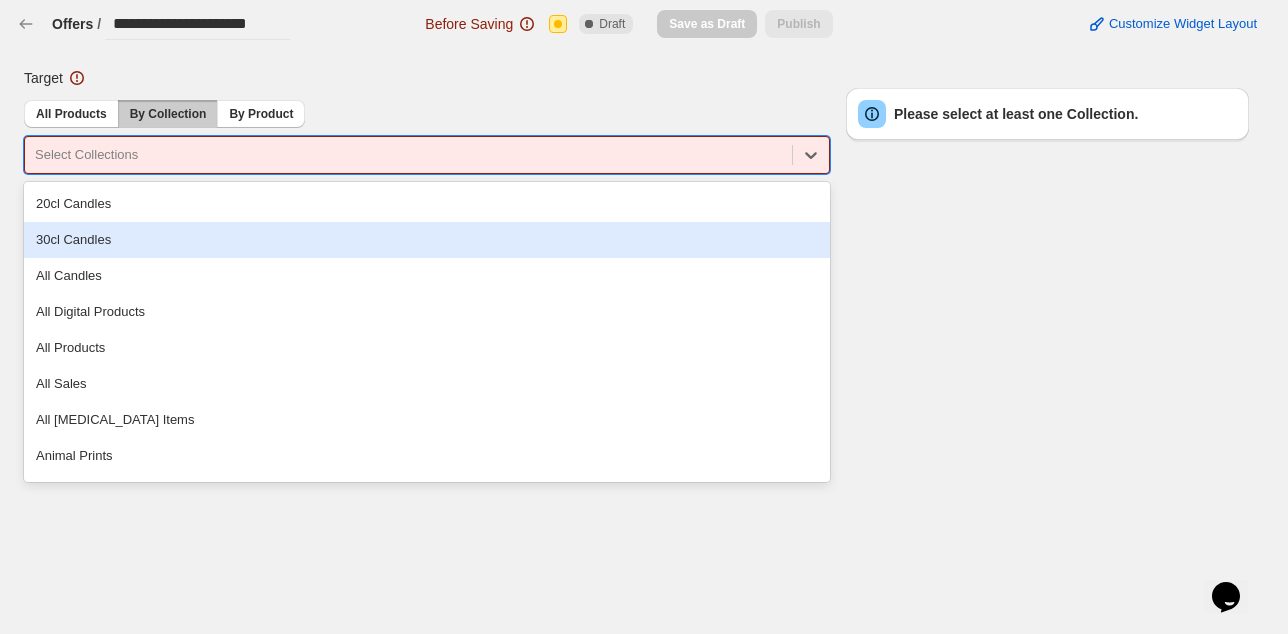click on "30cl Candles" at bounding box center (427, 240) 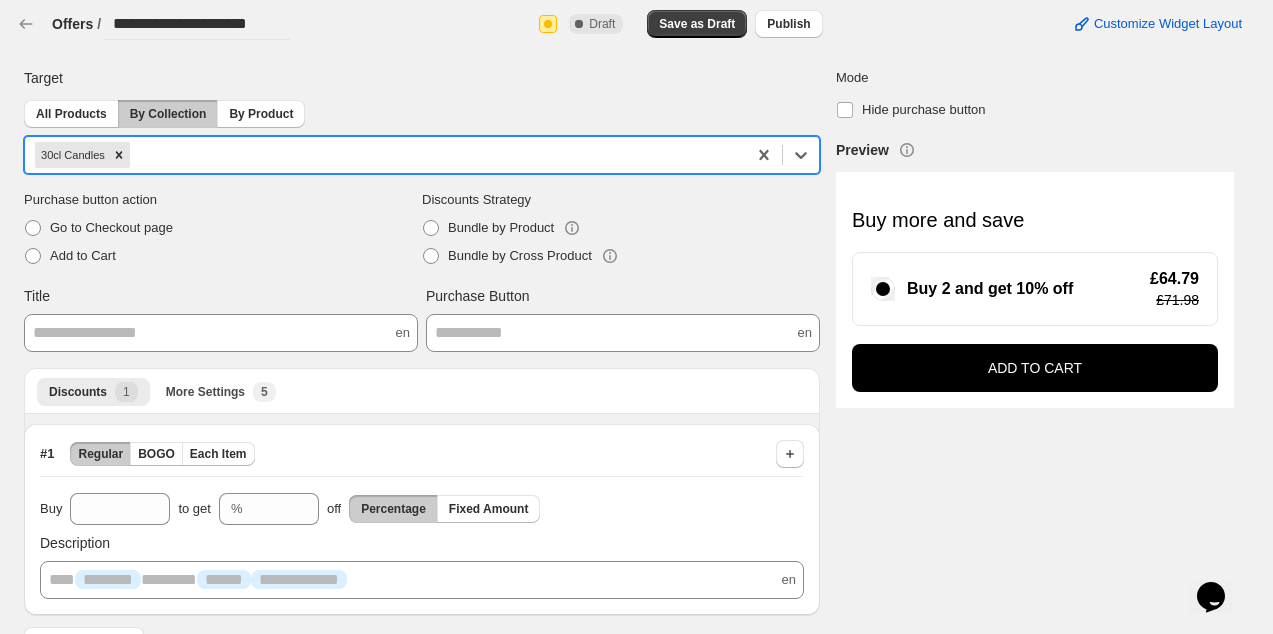 click on "**********" at bounding box center (221, 333) 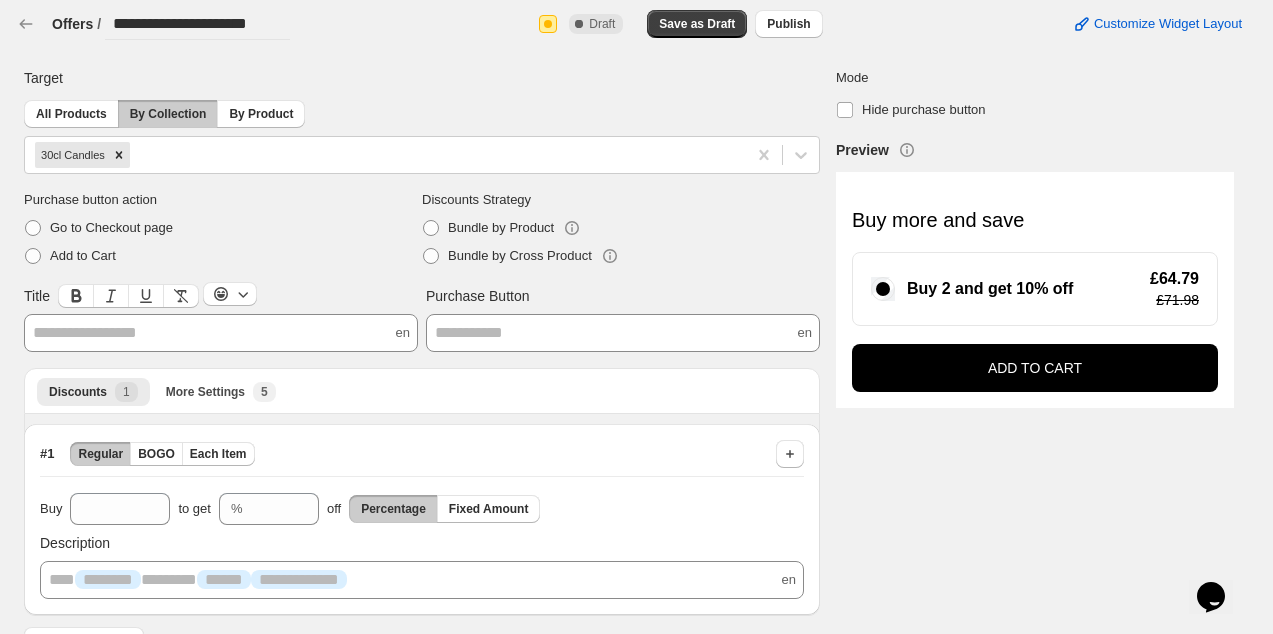 type 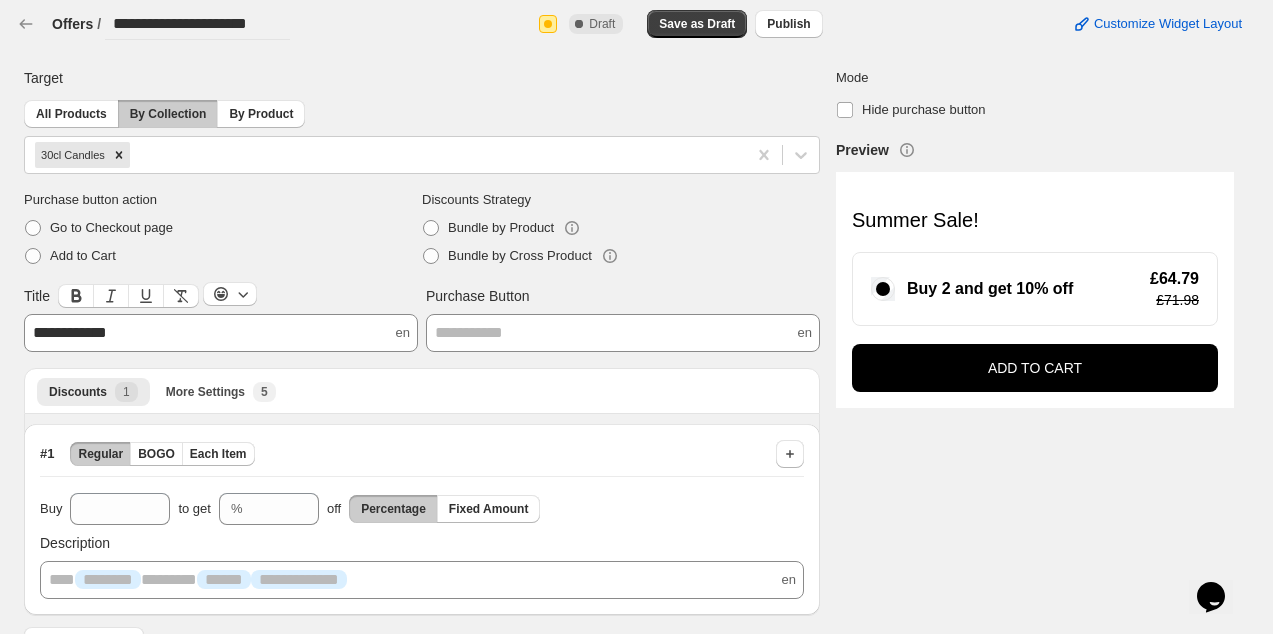 click on "**********" at bounding box center (623, 333) 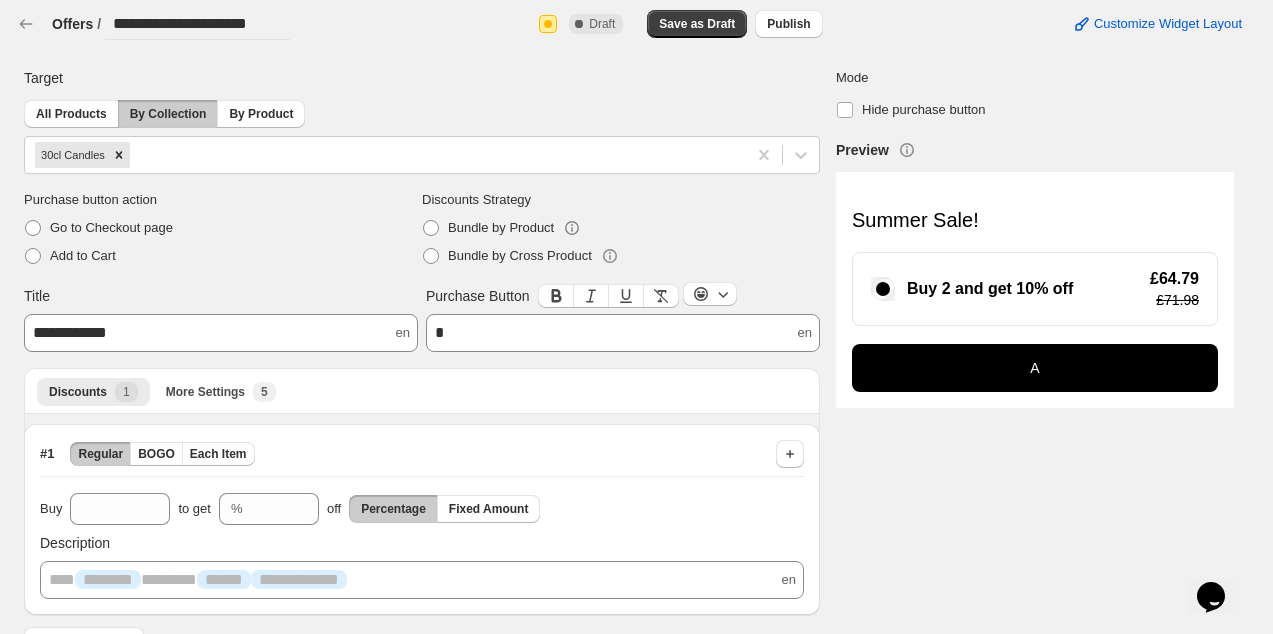 type 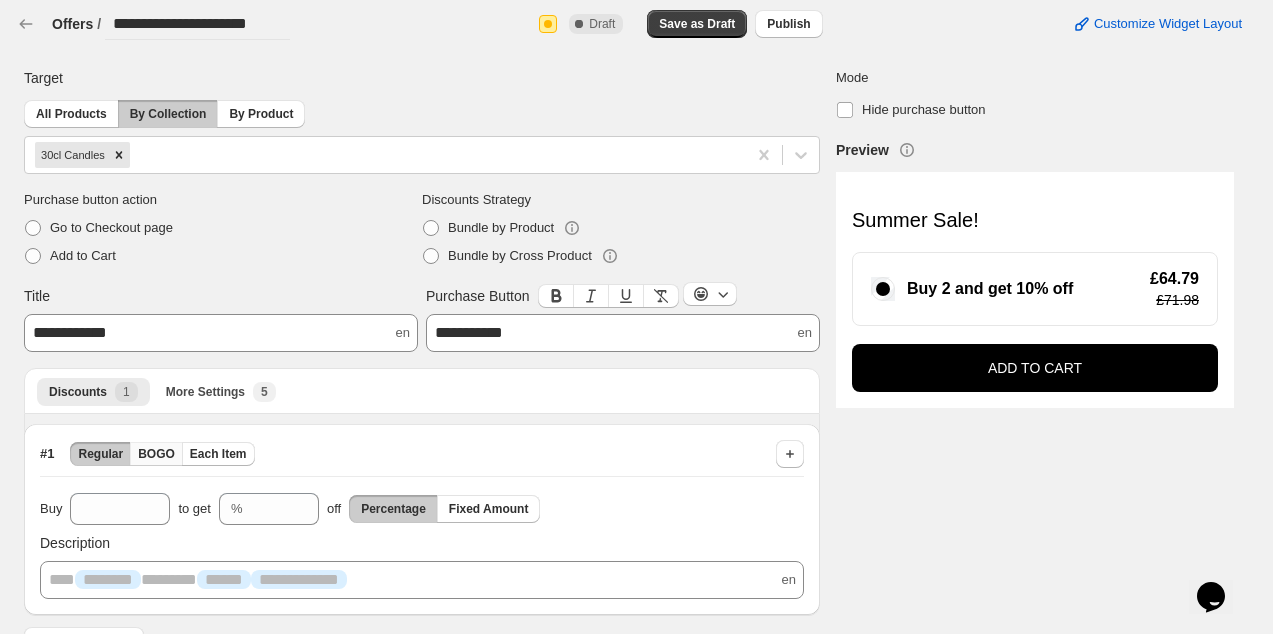 click on "BOGO" at bounding box center [156, 454] 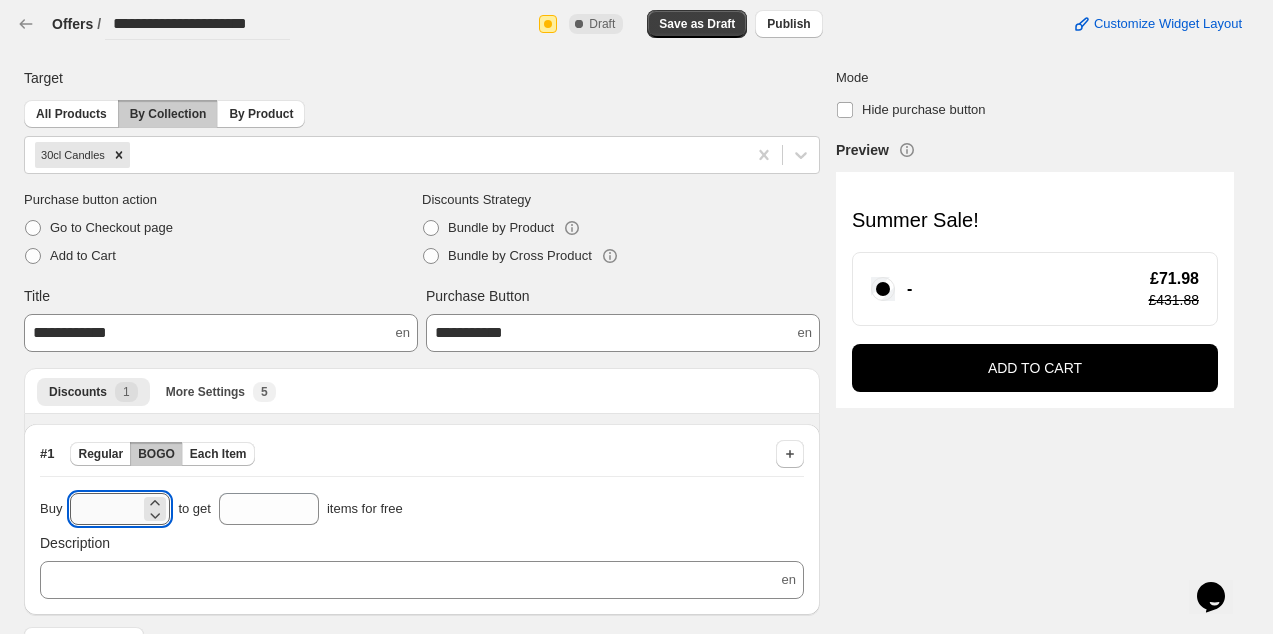 click on "*" at bounding box center [105, 509] 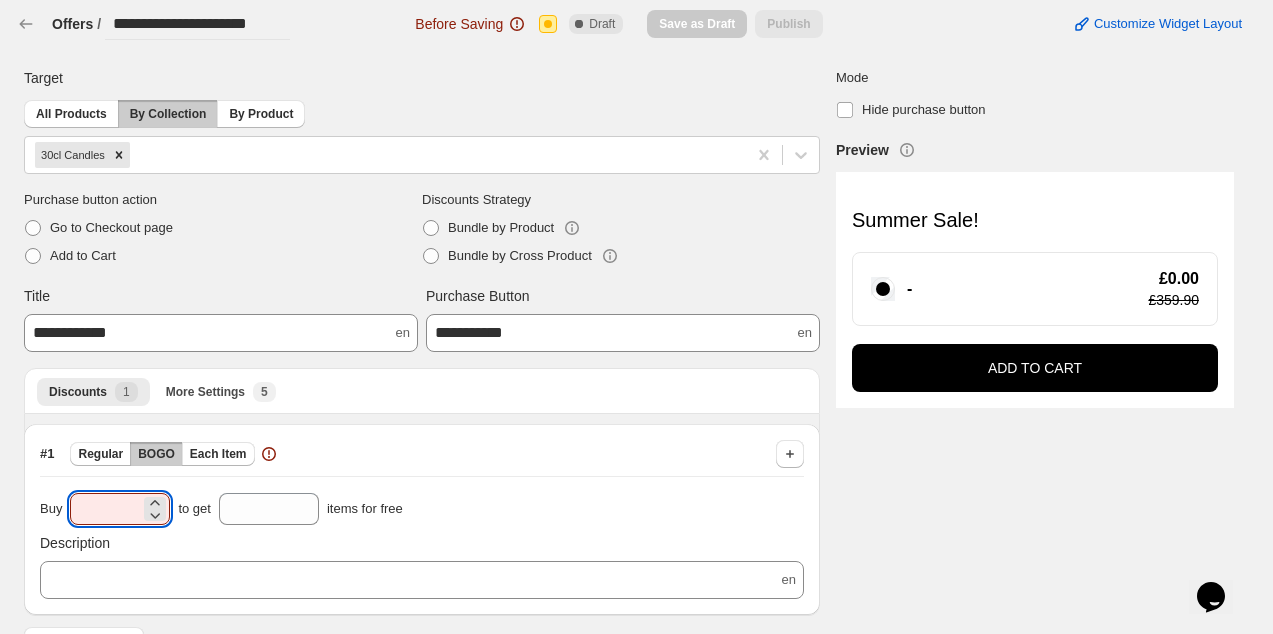 type on "*" 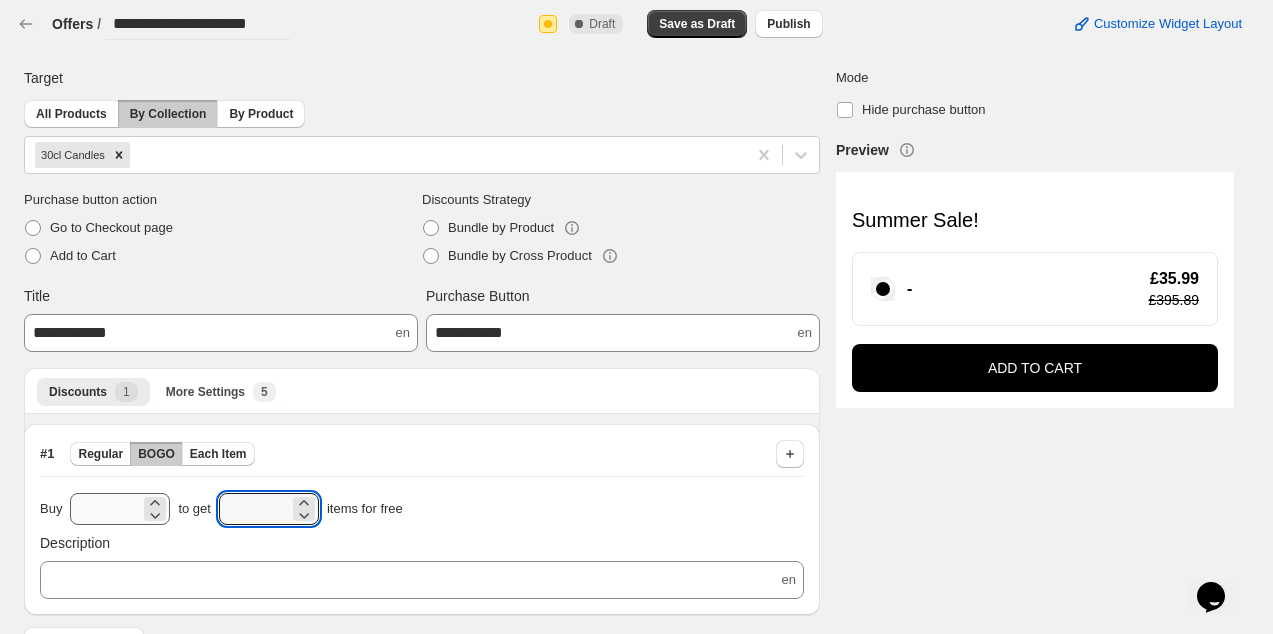 type on "*" 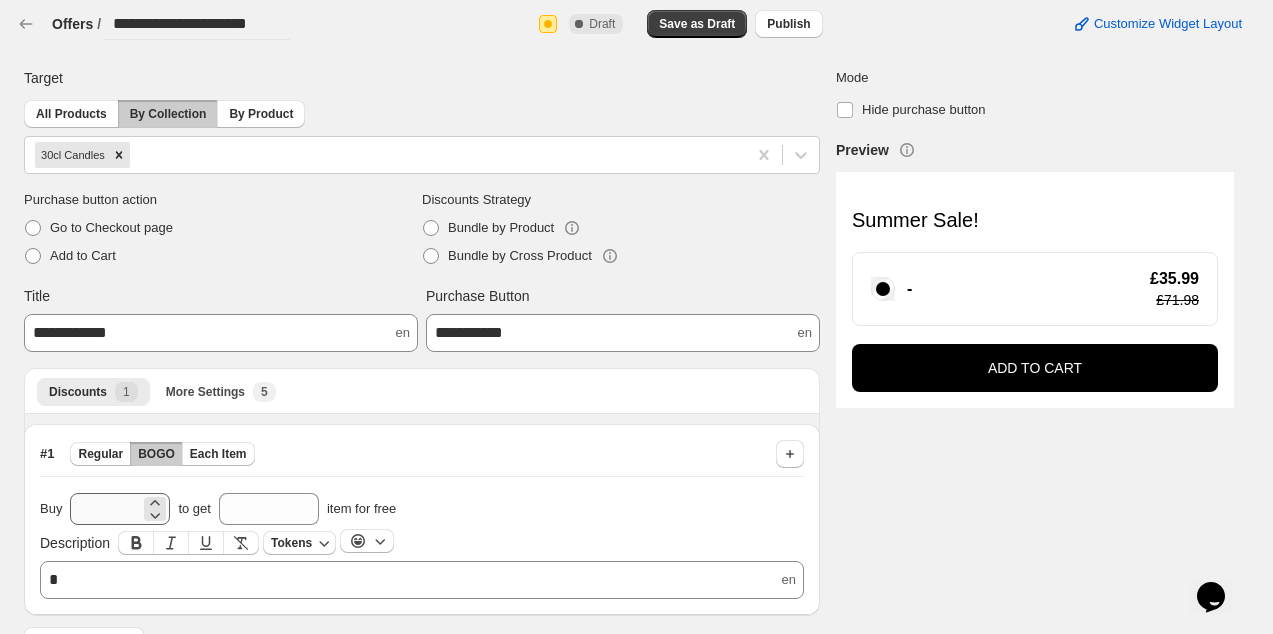 type 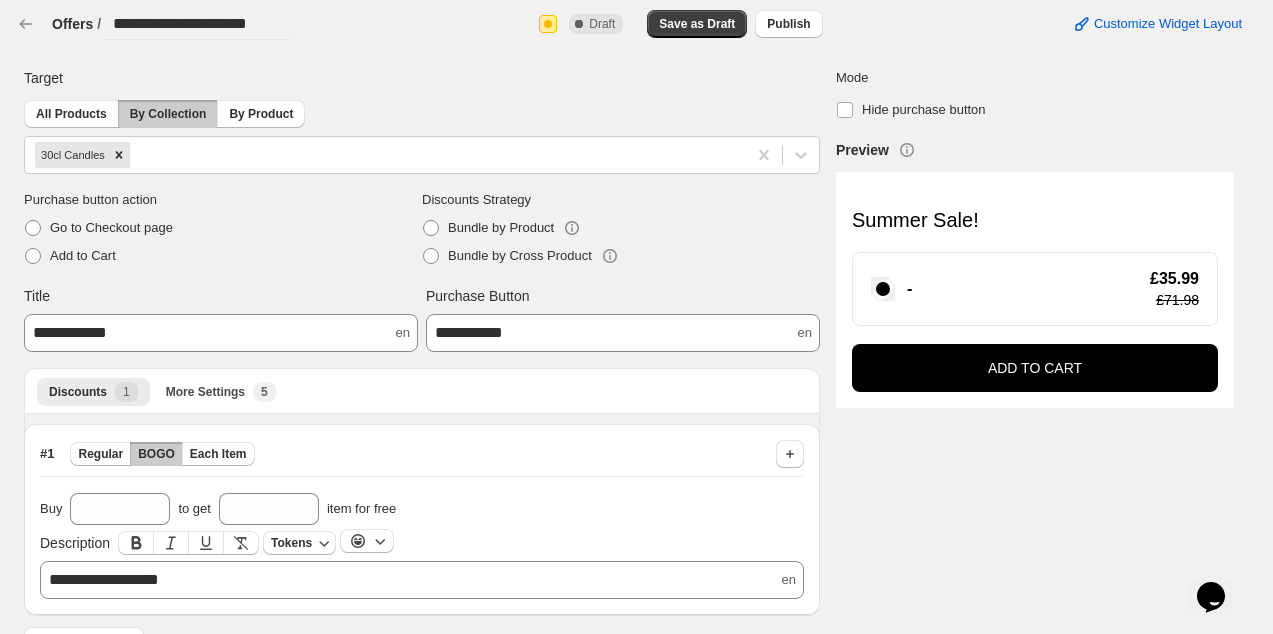 click on "**********" at bounding box center [621, 358] 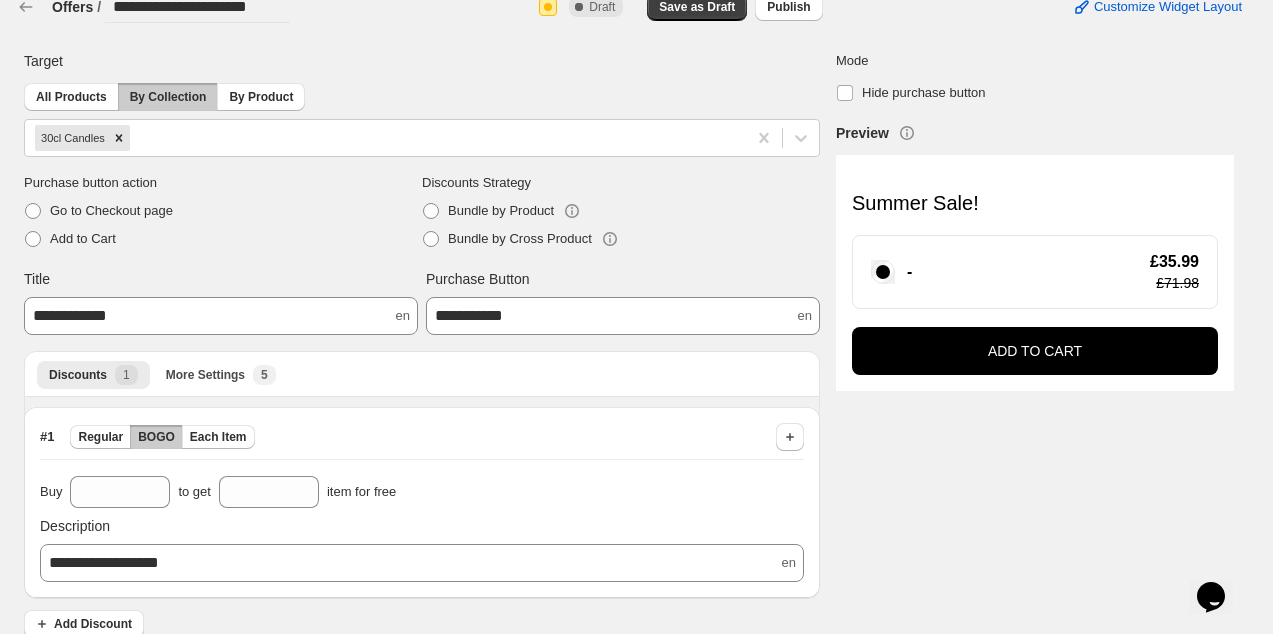 scroll, scrollTop: 0, scrollLeft: 0, axis: both 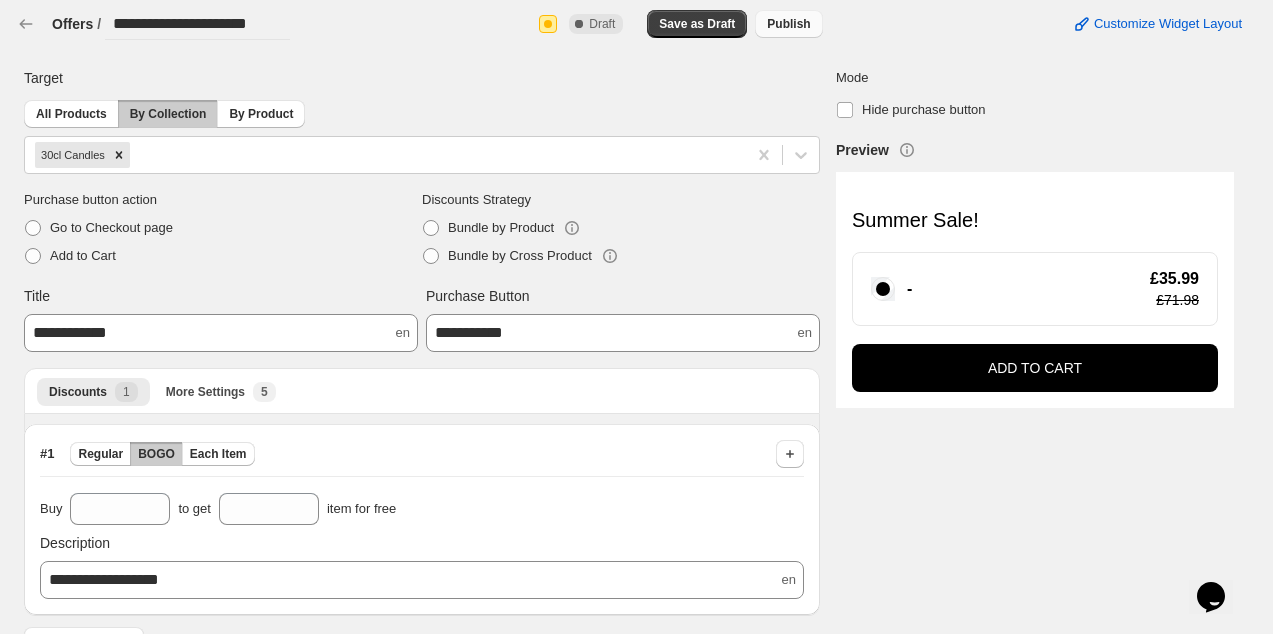 click on "Publish" at bounding box center (788, 24) 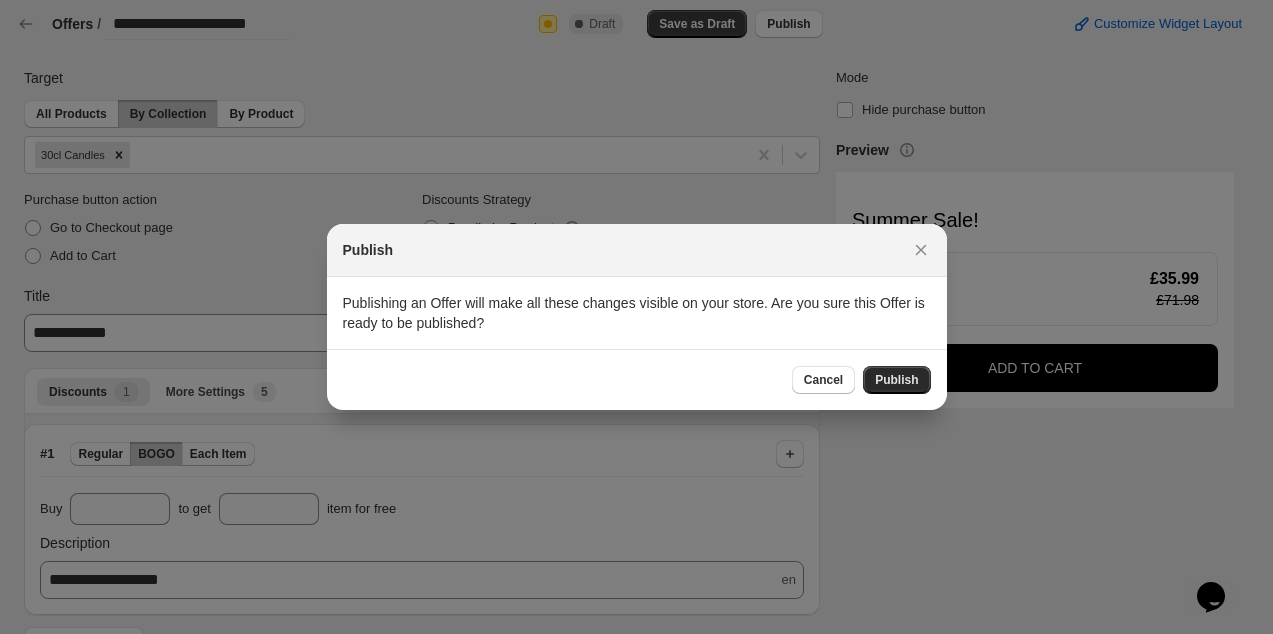 click on "Publish" at bounding box center [896, 380] 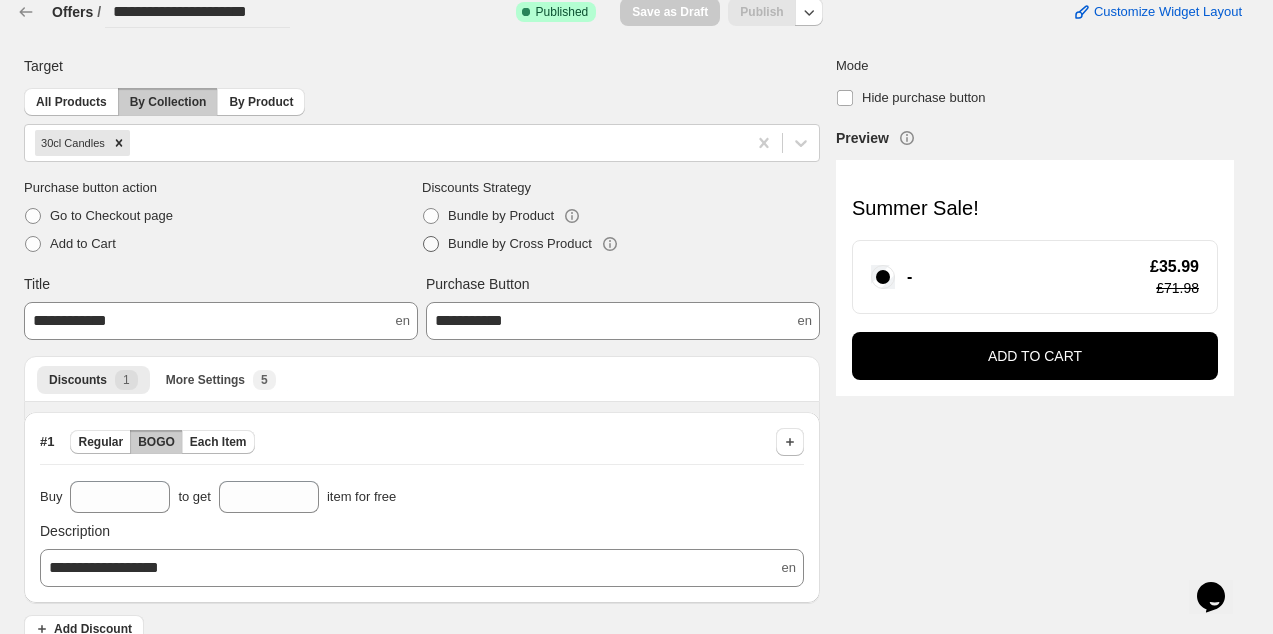 scroll, scrollTop: 0, scrollLeft: 0, axis: both 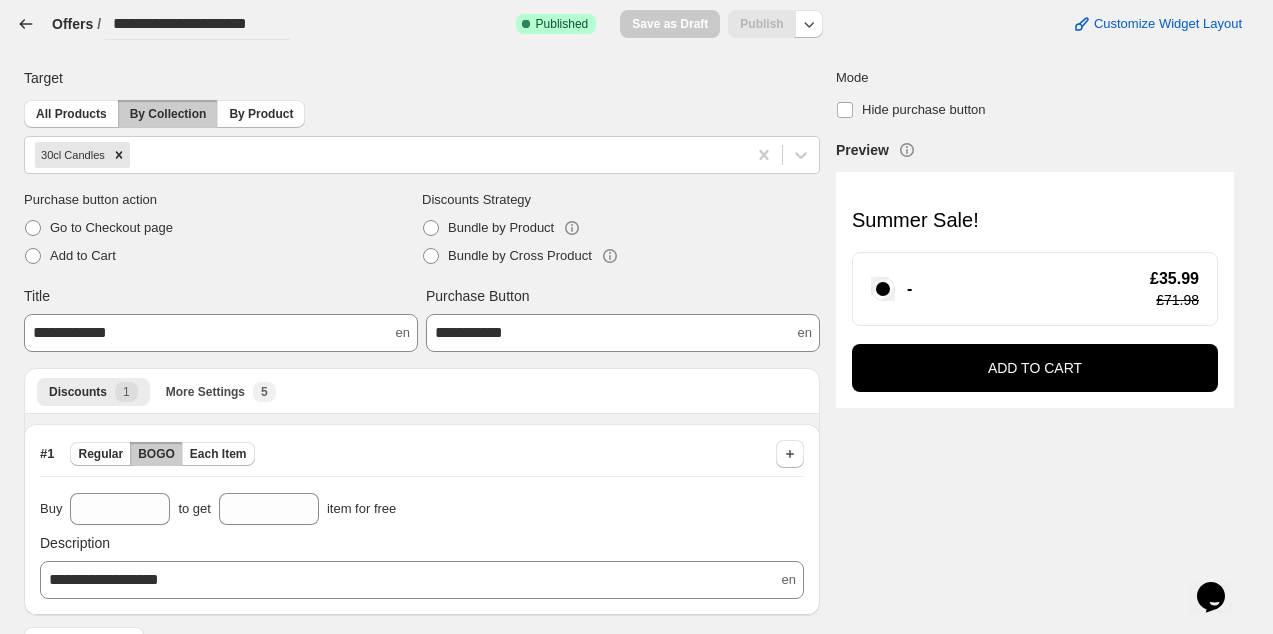 click 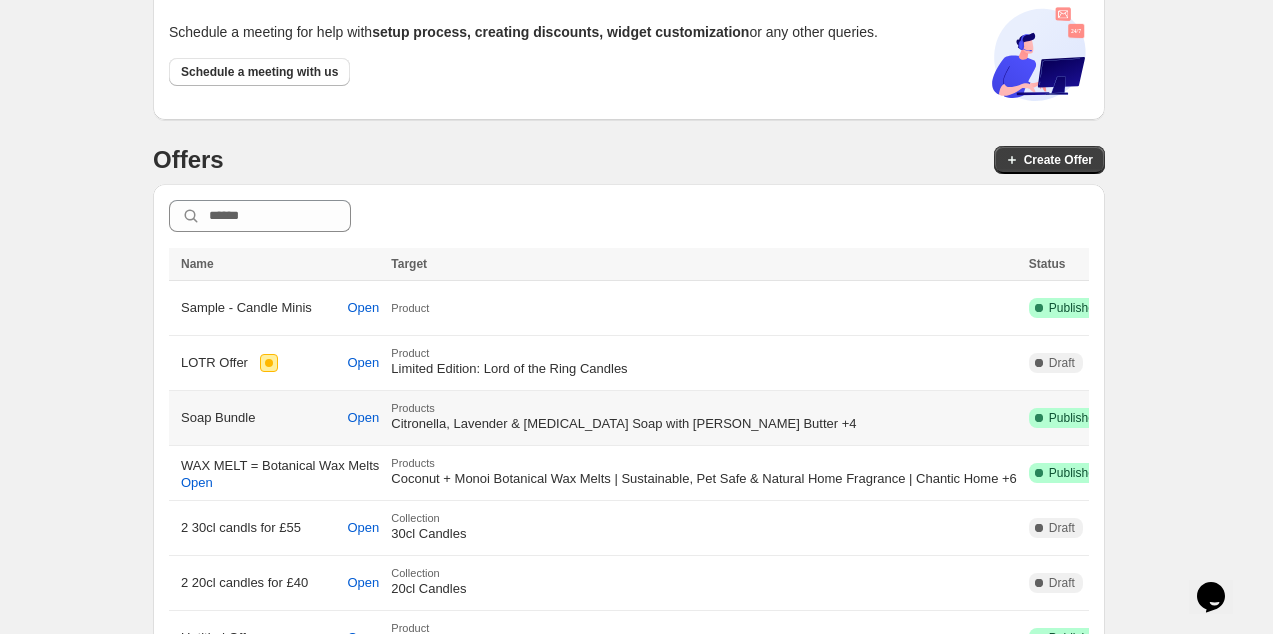 scroll, scrollTop: 116, scrollLeft: 0, axis: vertical 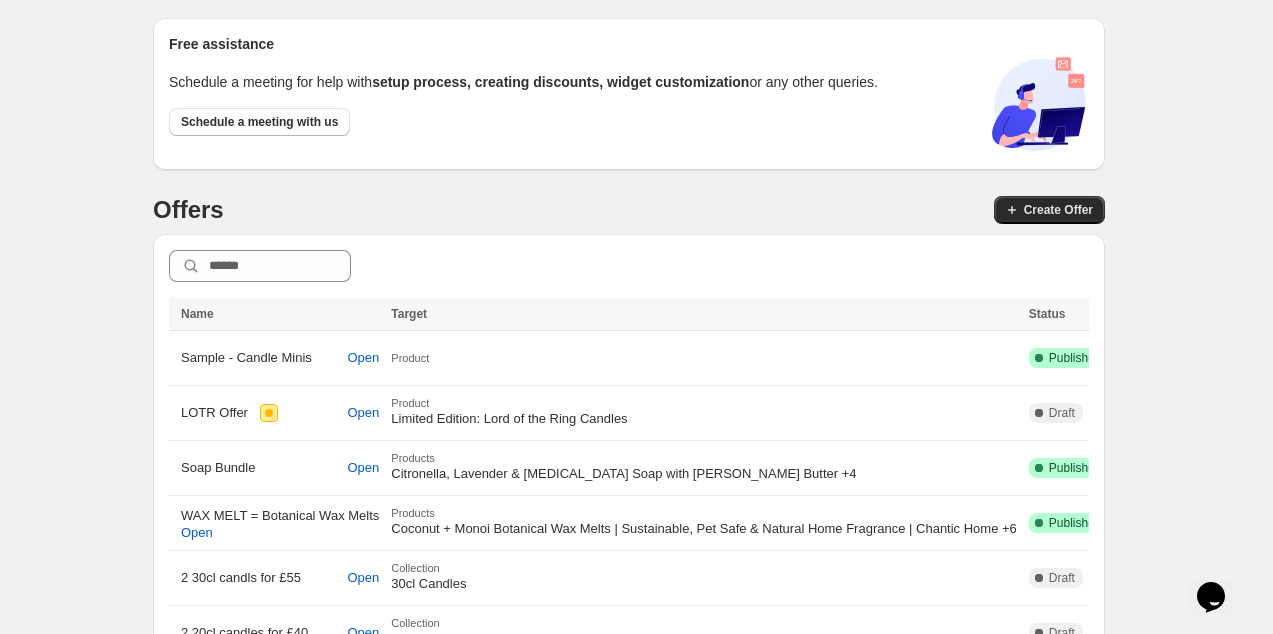 click on "Create Offer" at bounding box center (1058, 210) 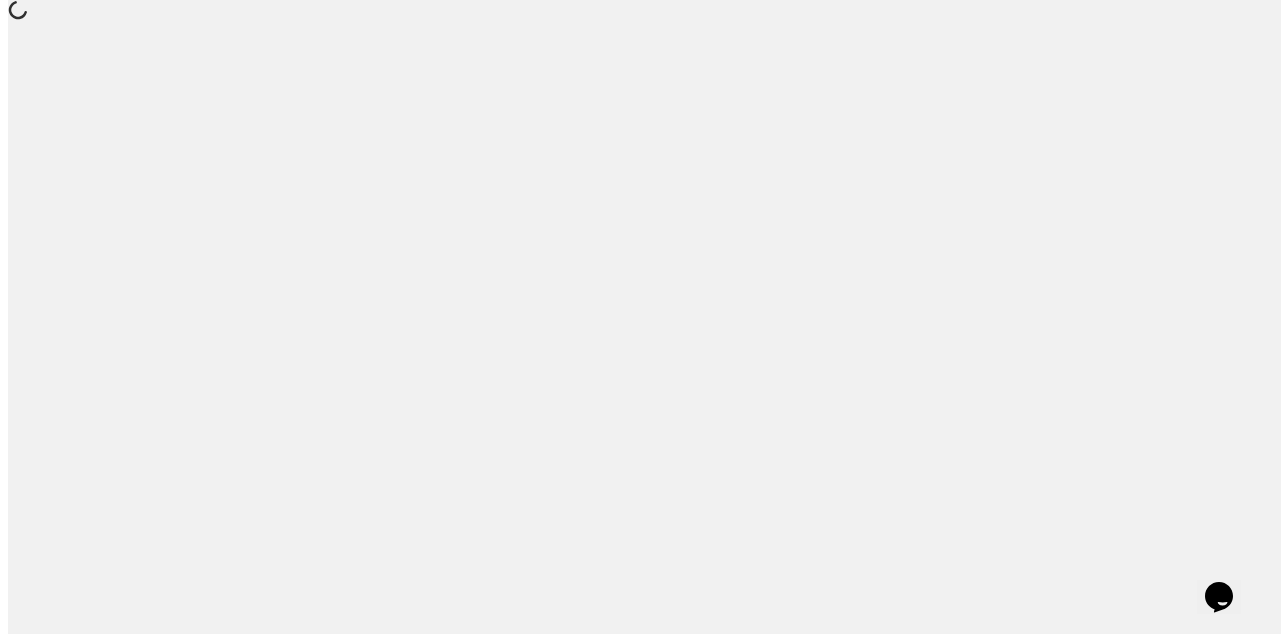 scroll, scrollTop: 0, scrollLeft: 0, axis: both 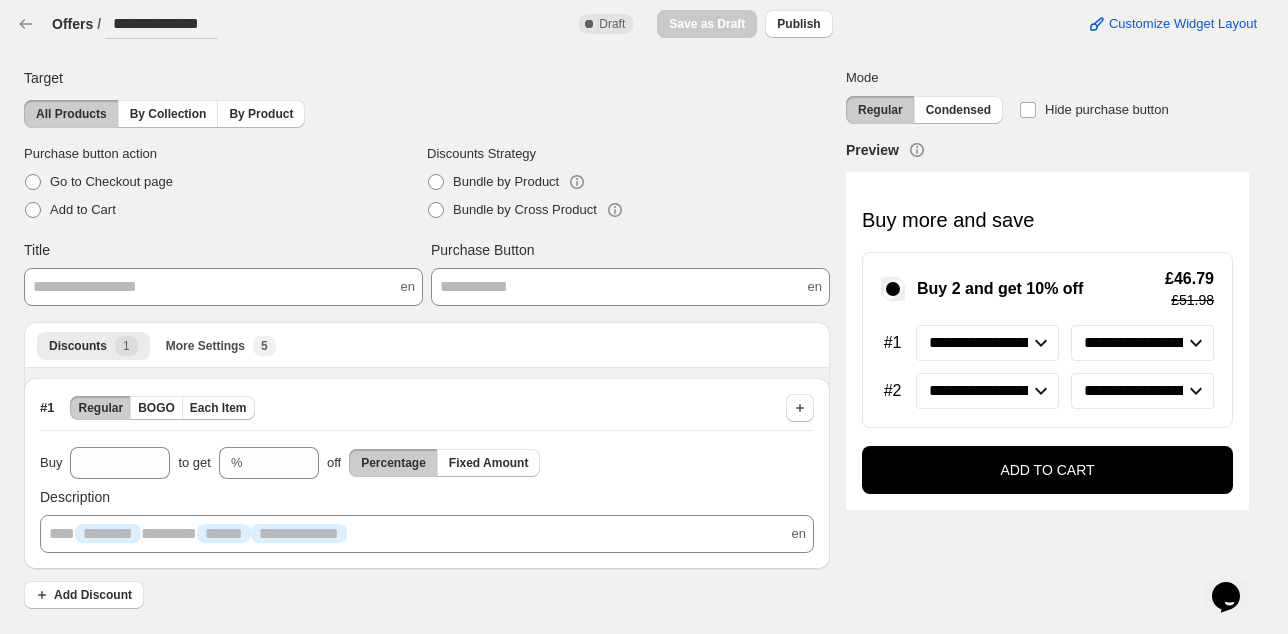 click on "**********" at bounding box center (161, 24) 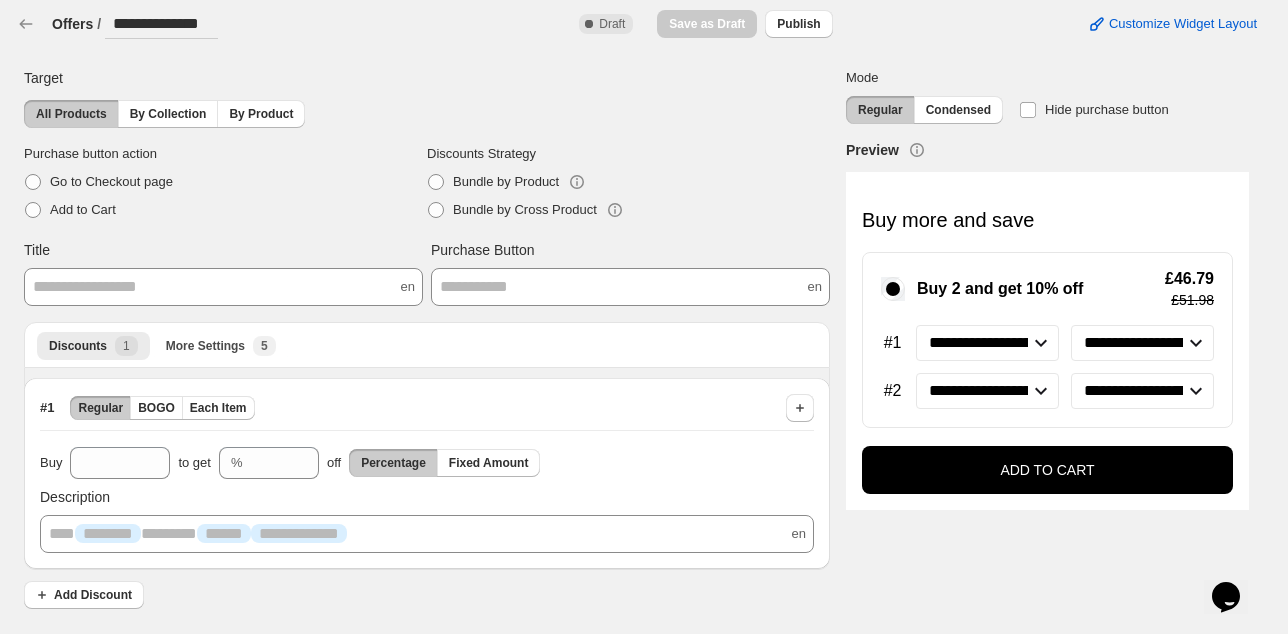 drag, startPoint x: 112, startPoint y: 25, endPoint x: 436, endPoint y: -20, distance: 327.11008 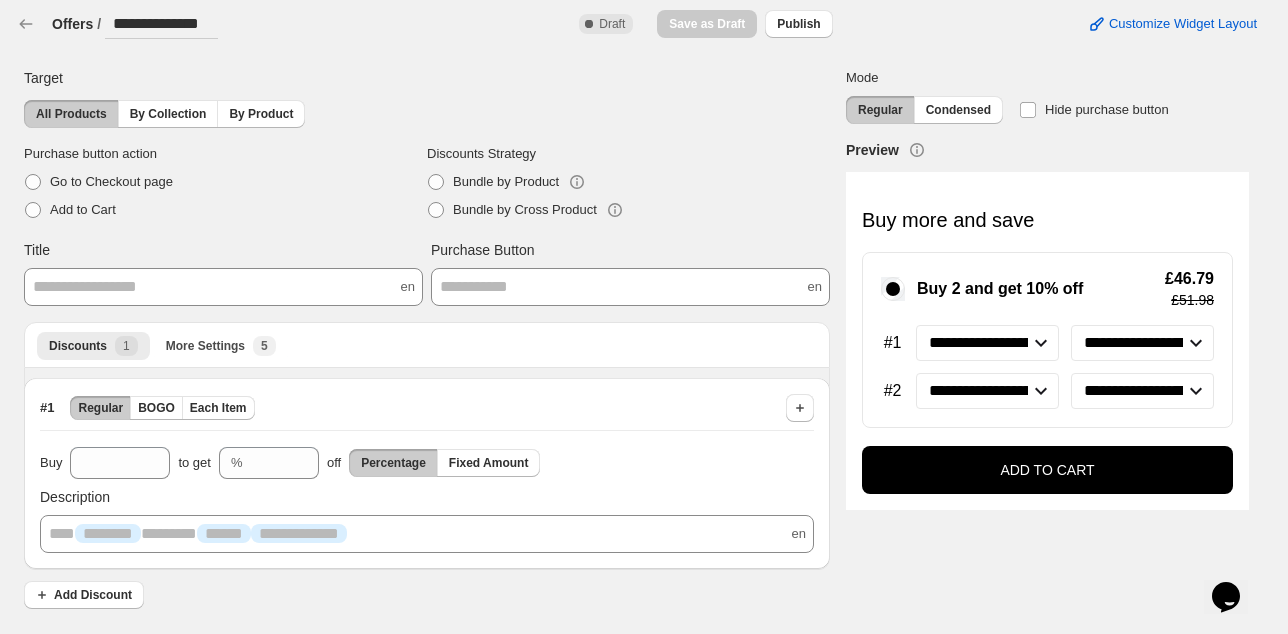 click on "**********" at bounding box center (644, 317) 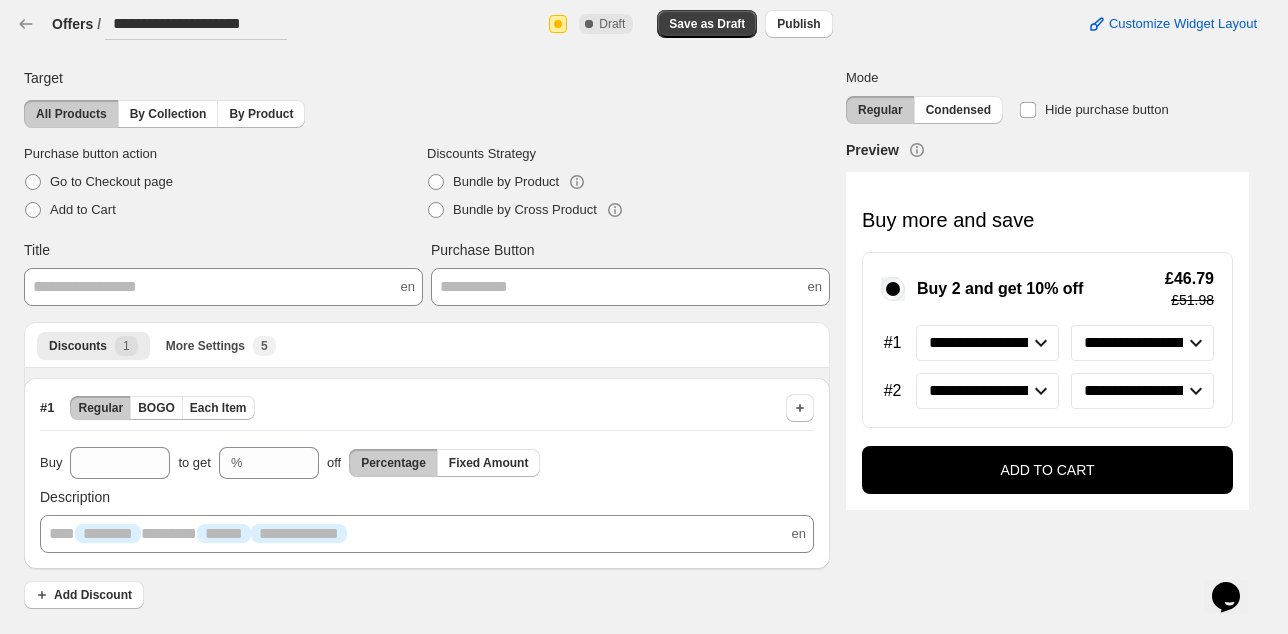 scroll, scrollTop: 0, scrollLeft: 8, axis: horizontal 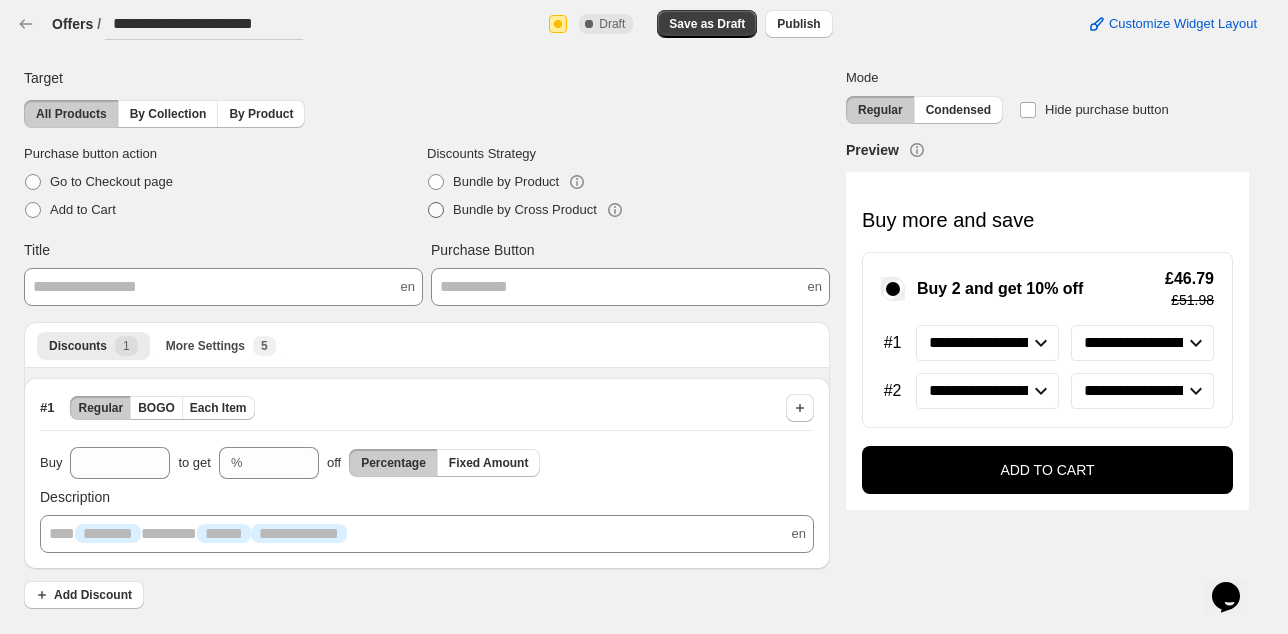 type on "**********" 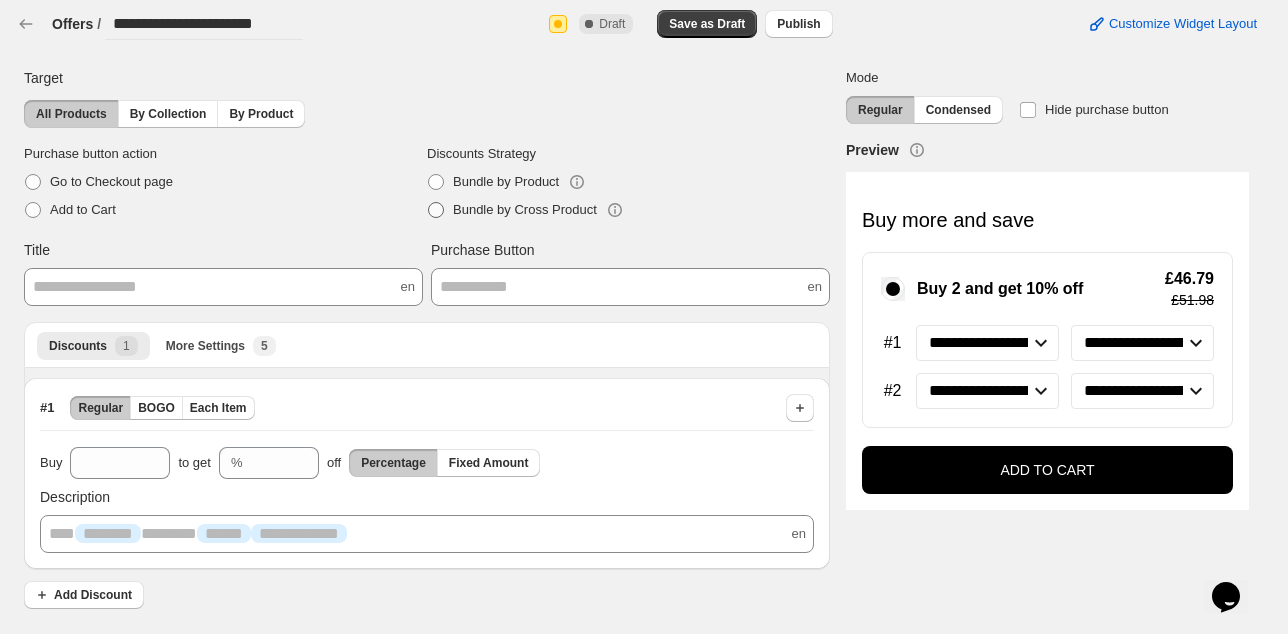 click on "Bundle by Cross Product" at bounding box center (525, 209) 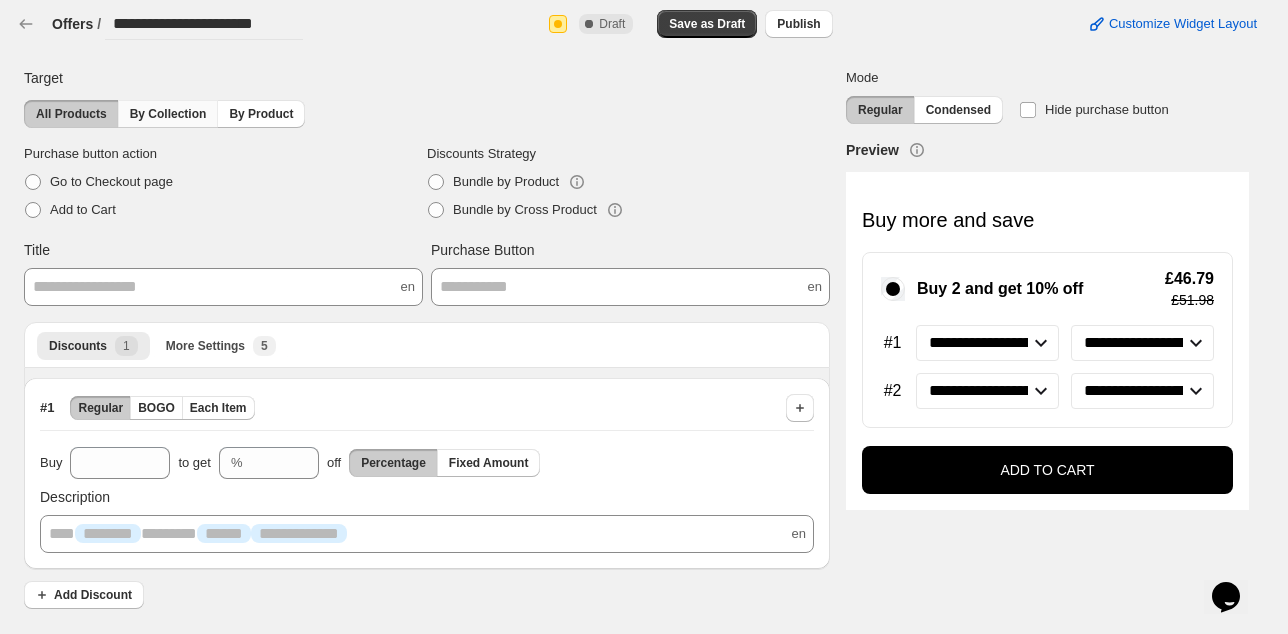 click on "By Collection" at bounding box center [168, 114] 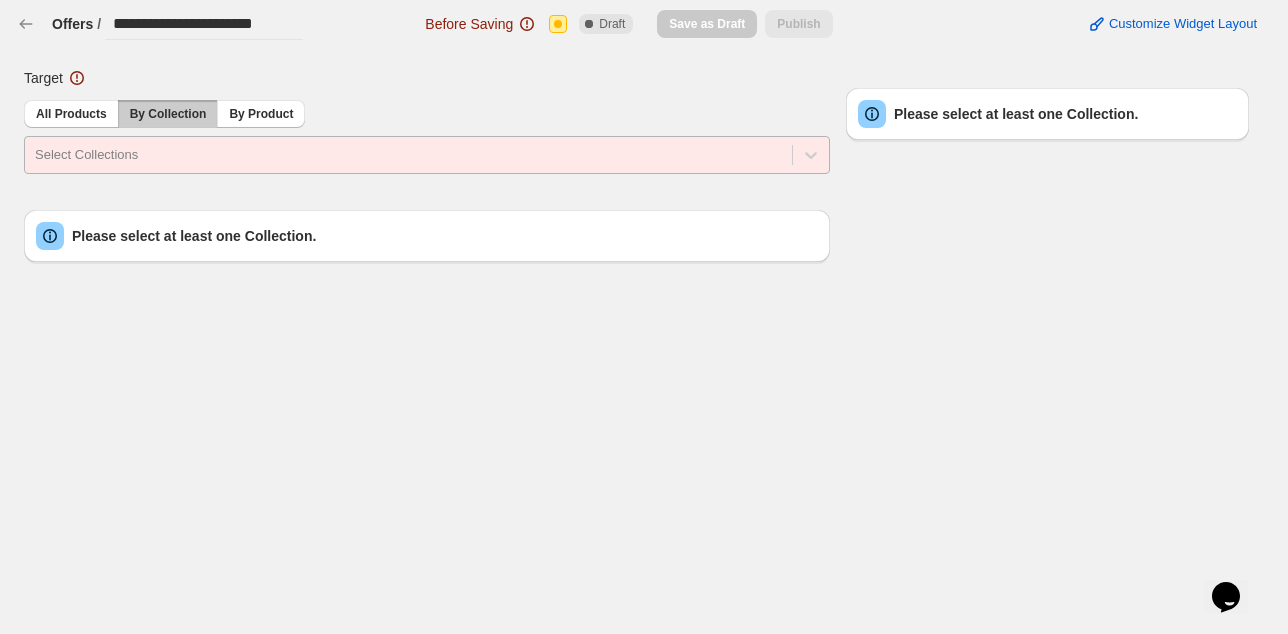 click at bounding box center (408, 155) 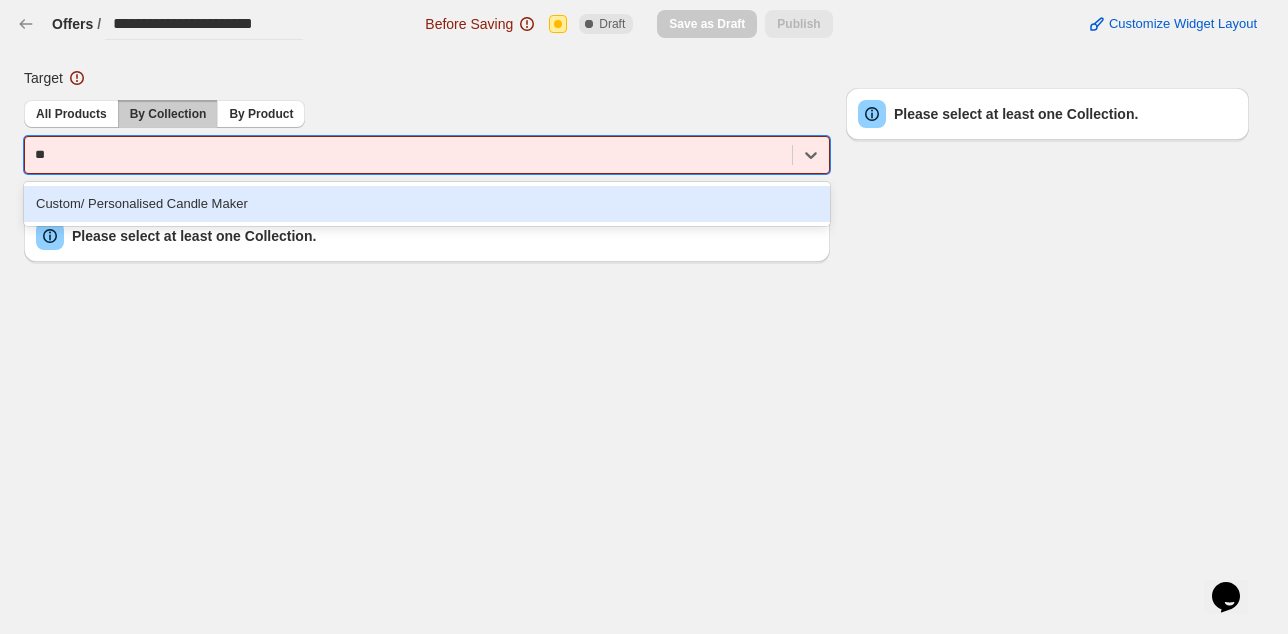 type on "*" 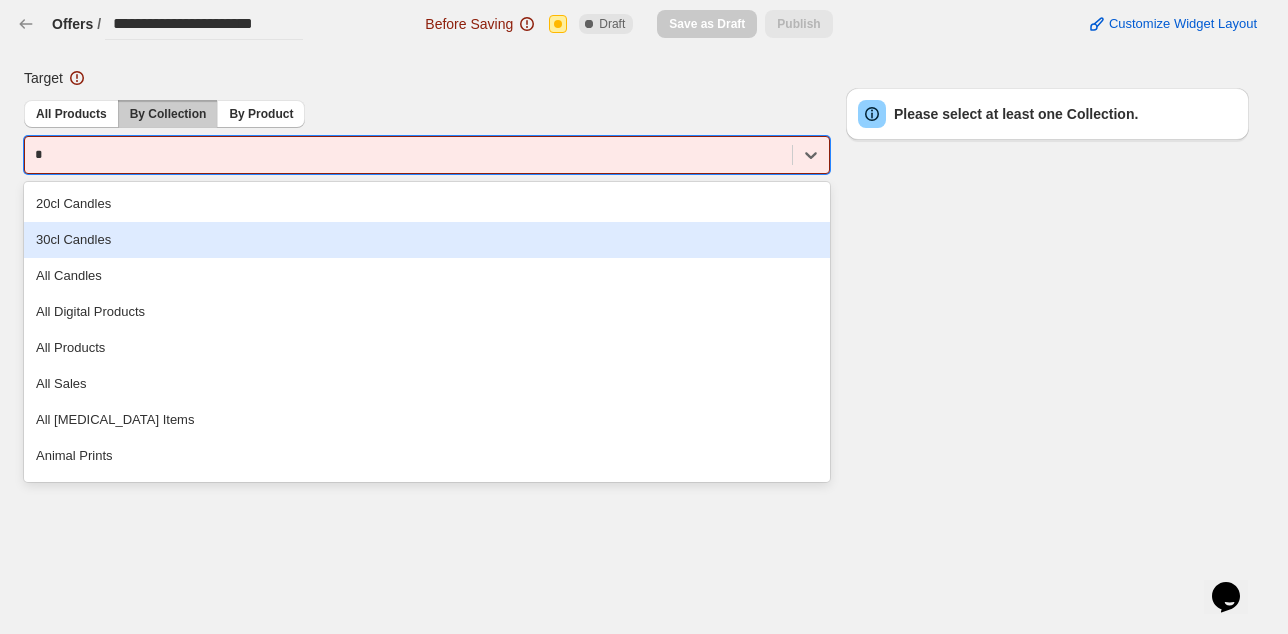 type 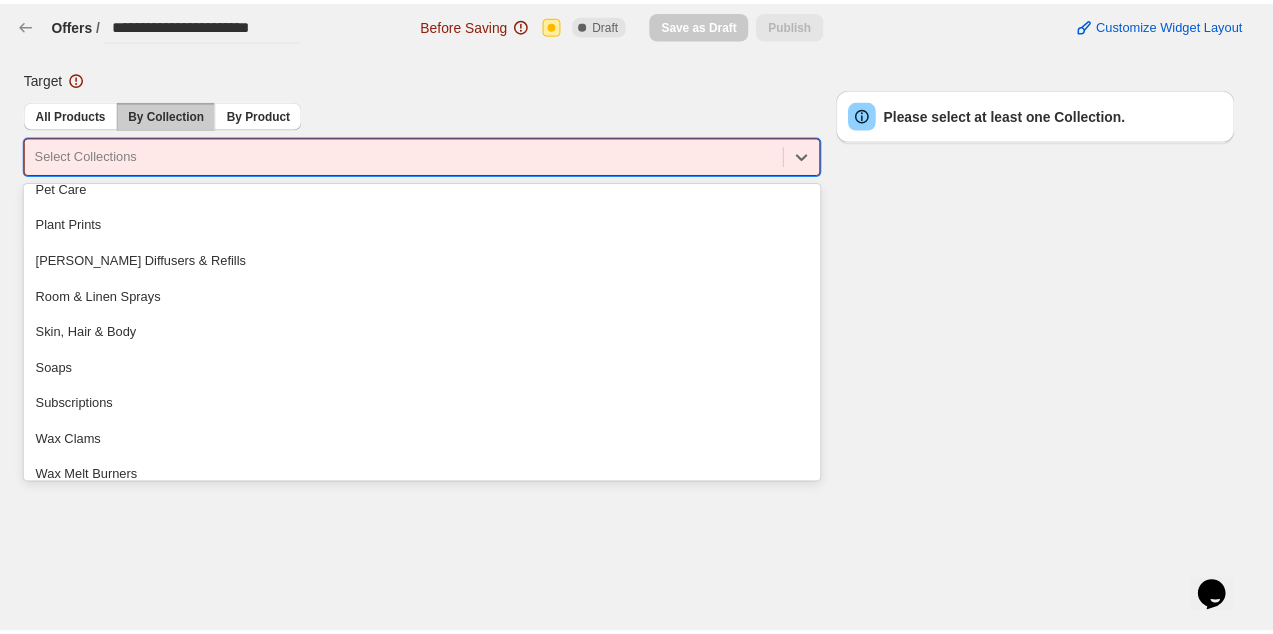 scroll, scrollTop: 1256, scrollLeft: 0, axis: vertical 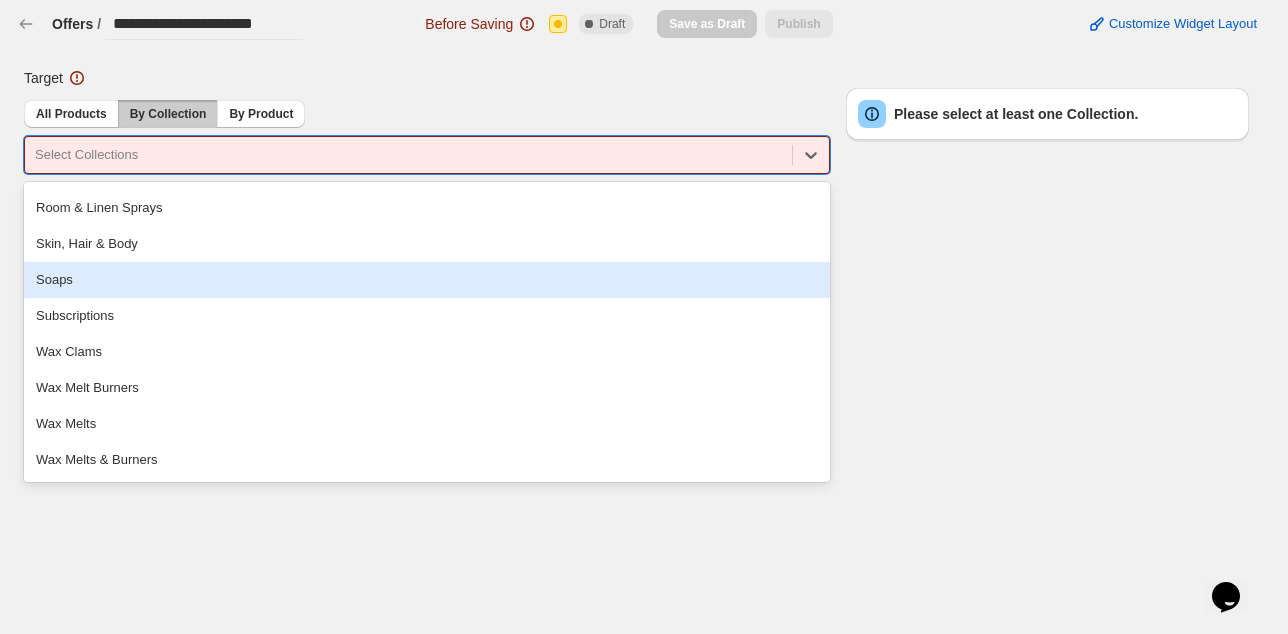 click on "Soaps" at bounding box center (427, 280) 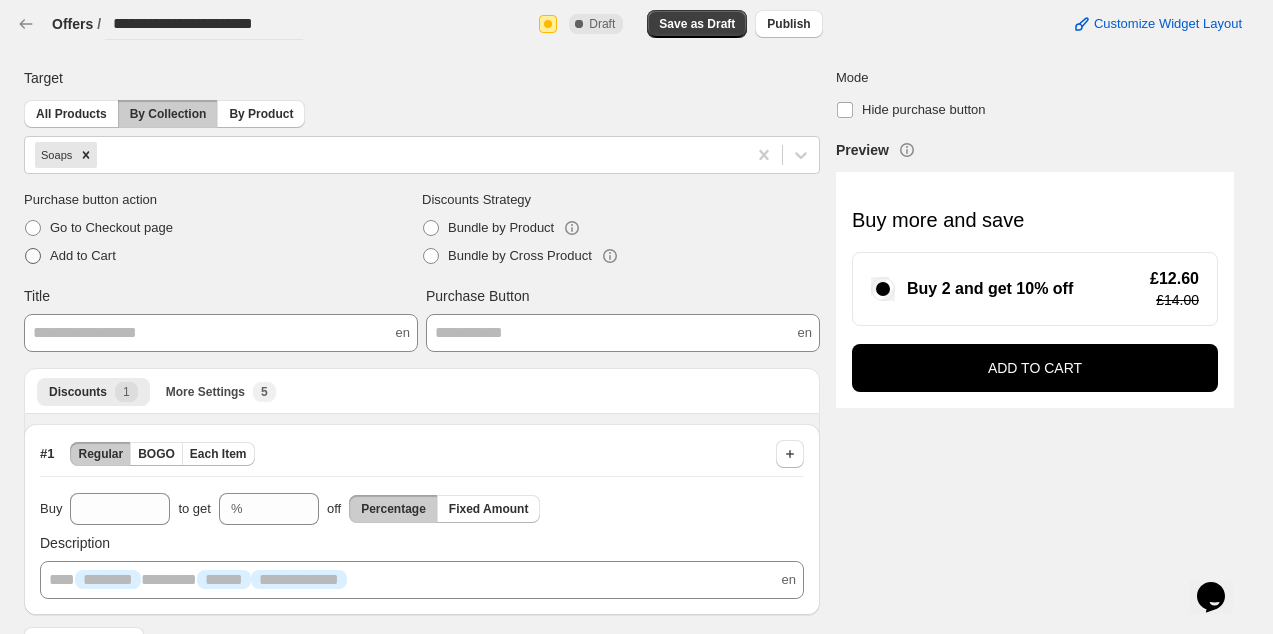 click on "Add to Cart" at bounding box center (83, 255) 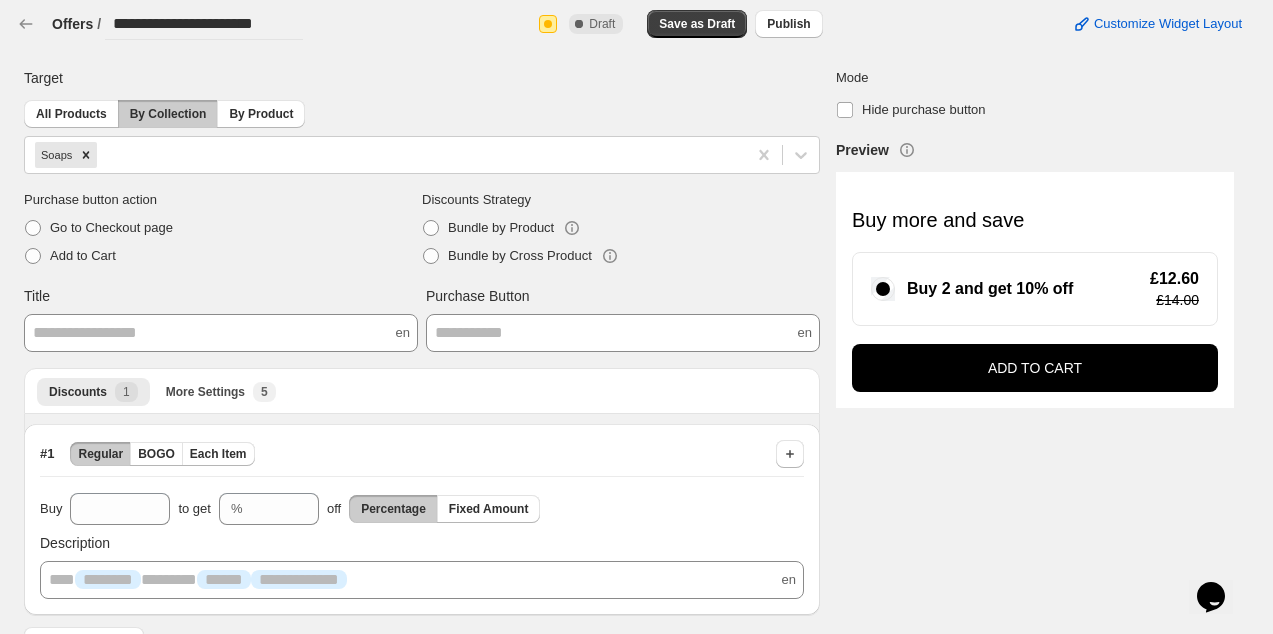 click on "#  1 Regular BOGO Each Item" at bounding box center (147, 454) 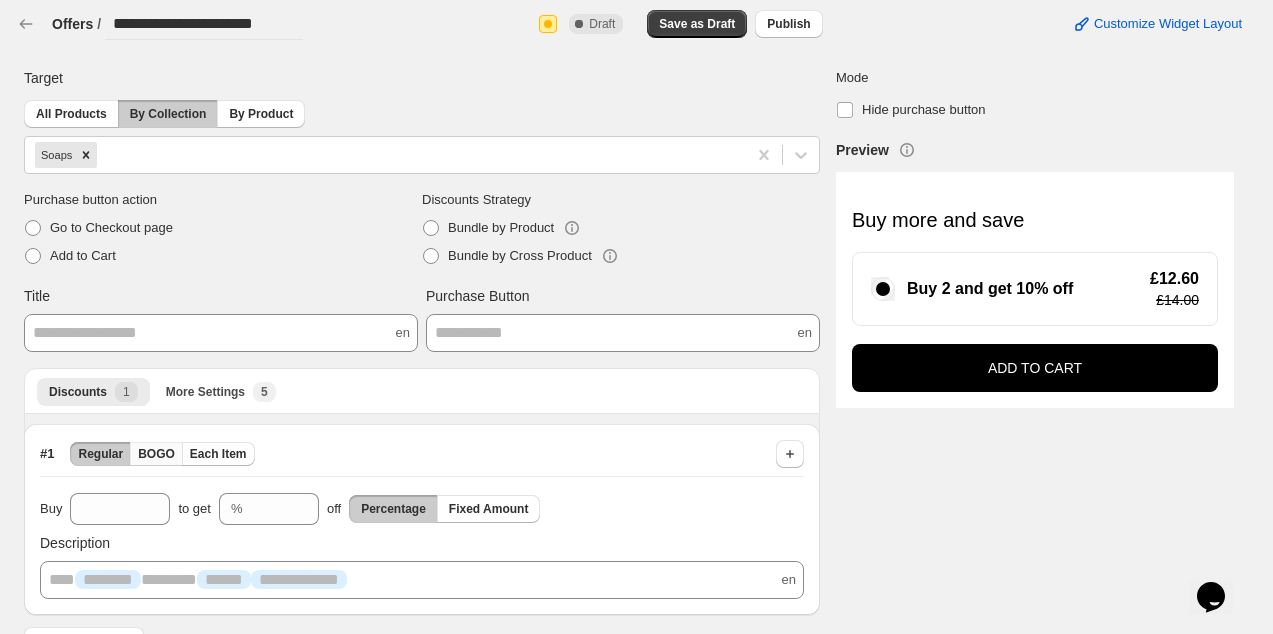 click on "BOGO" at bounding box center [156, 454] 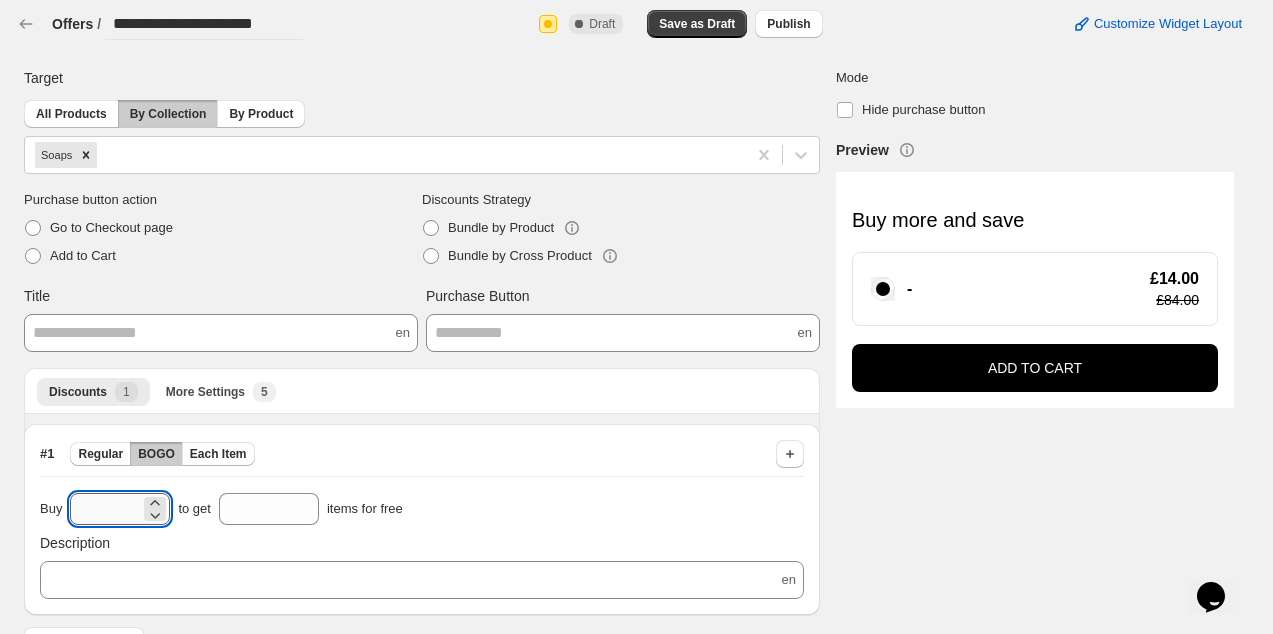click on "*" at bounding box center [105, 509] 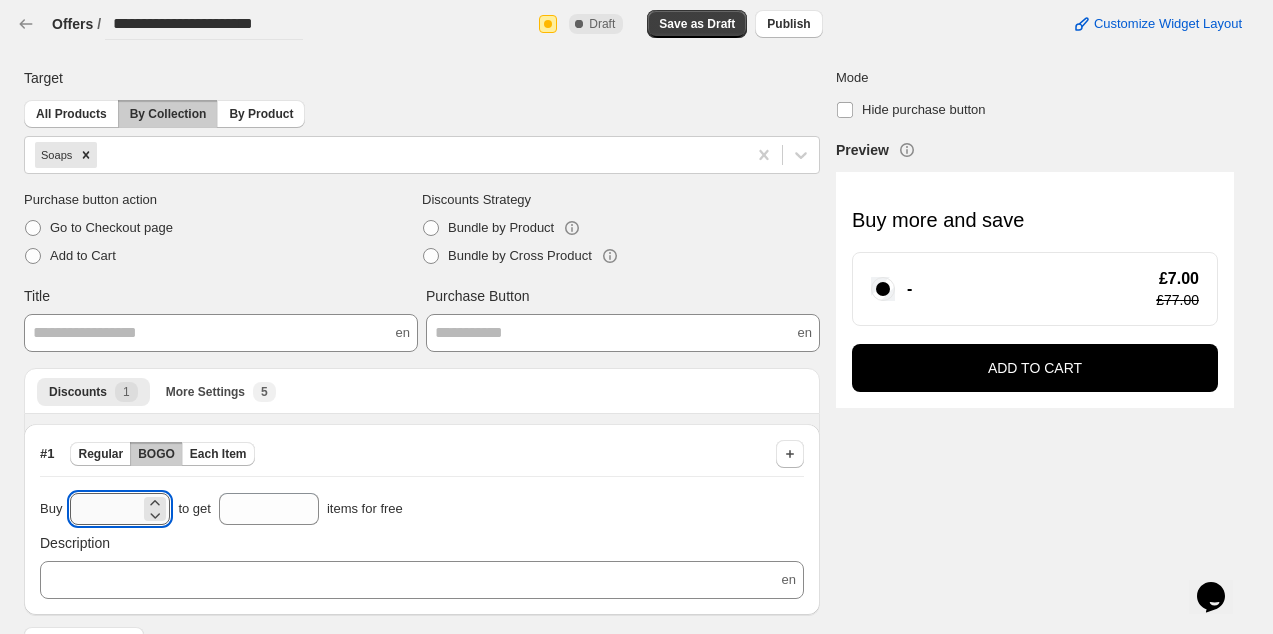 type on "*" 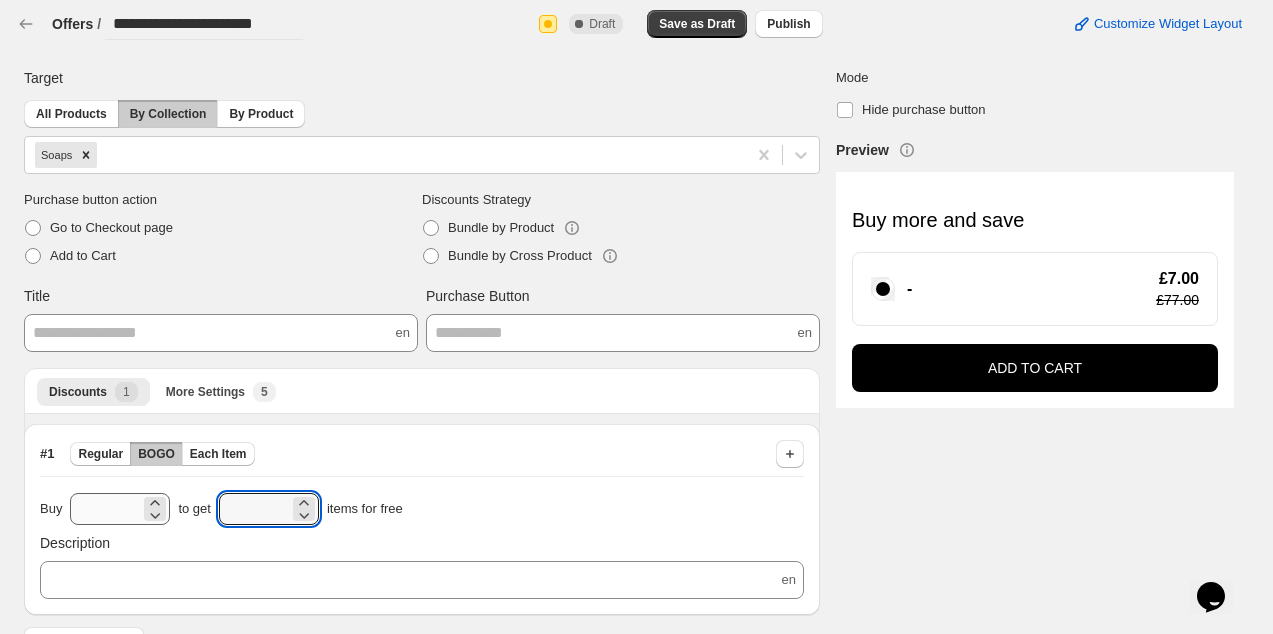 type on "*" 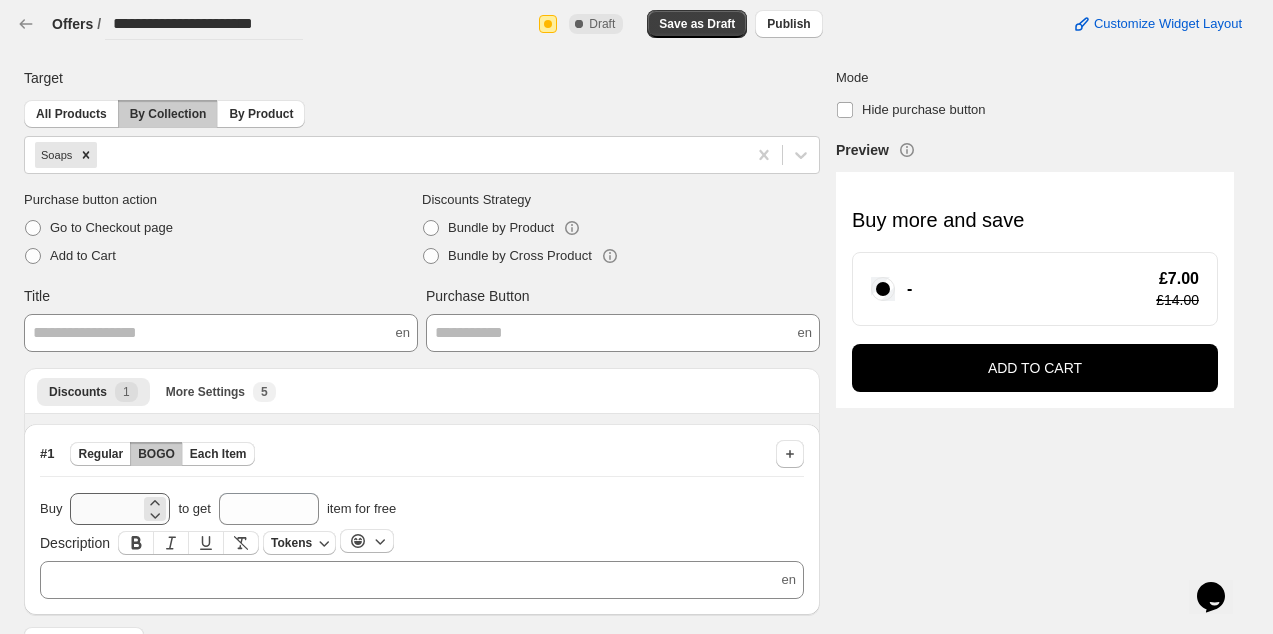 type 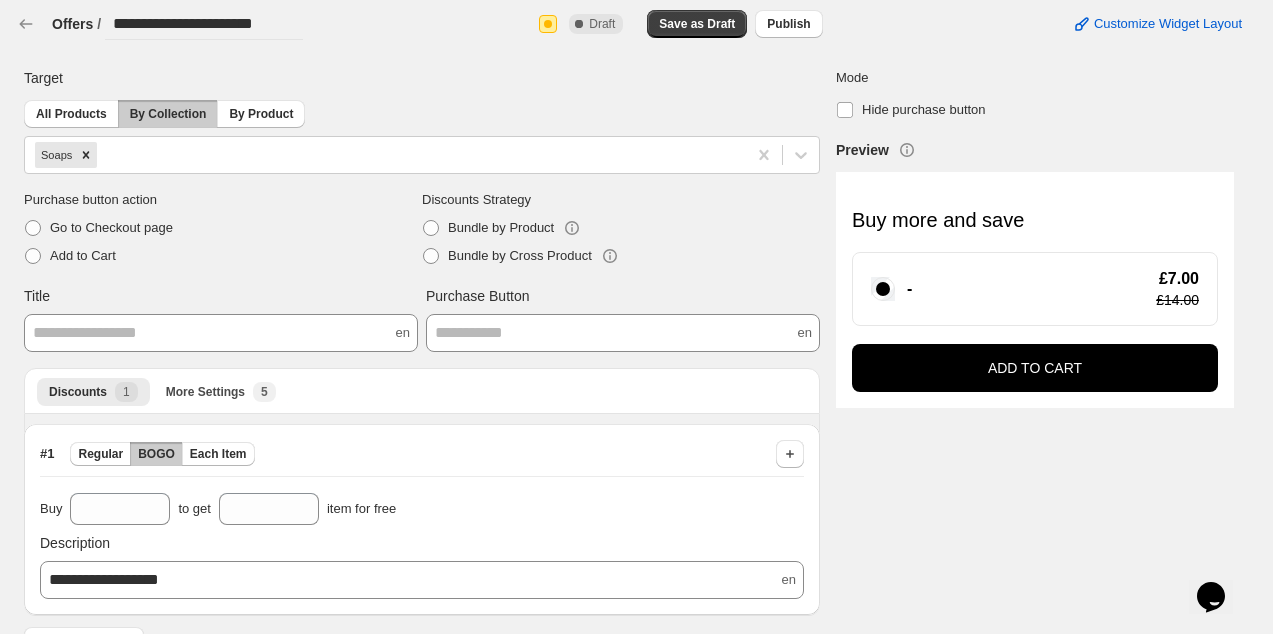 click on "**********" at bounding box center [621, 358] 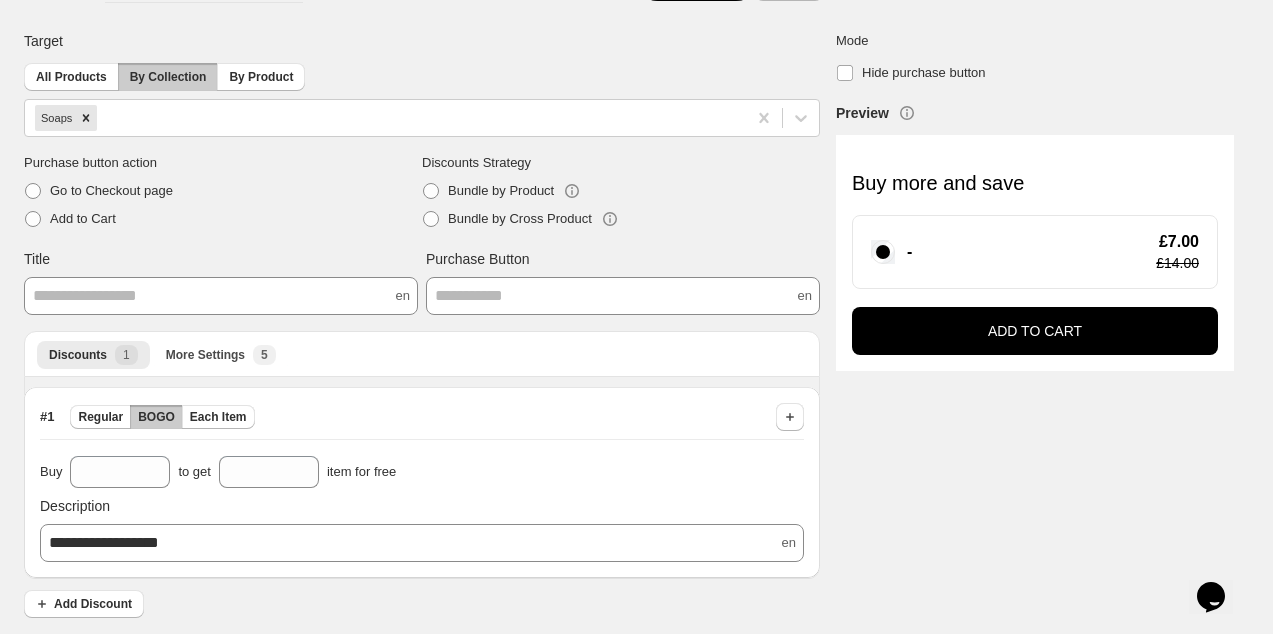 scroll, scrollTop: 0, scrollLeft: 0, axis: both 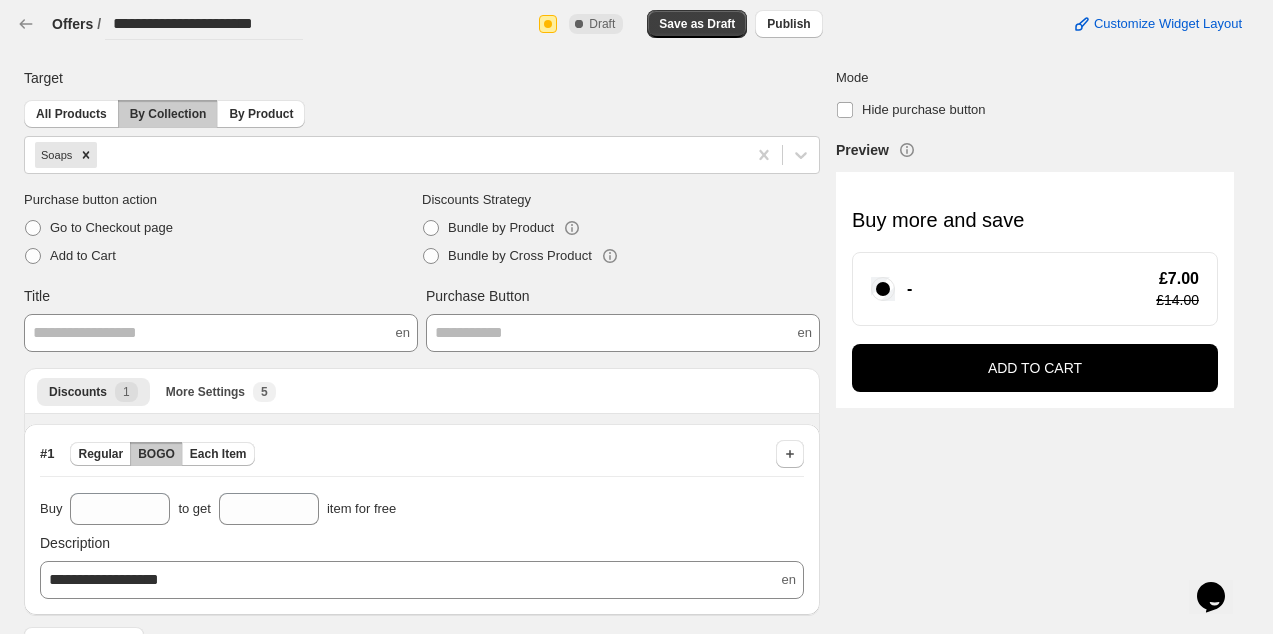 click on "**********" at bounding box center [221, 333] 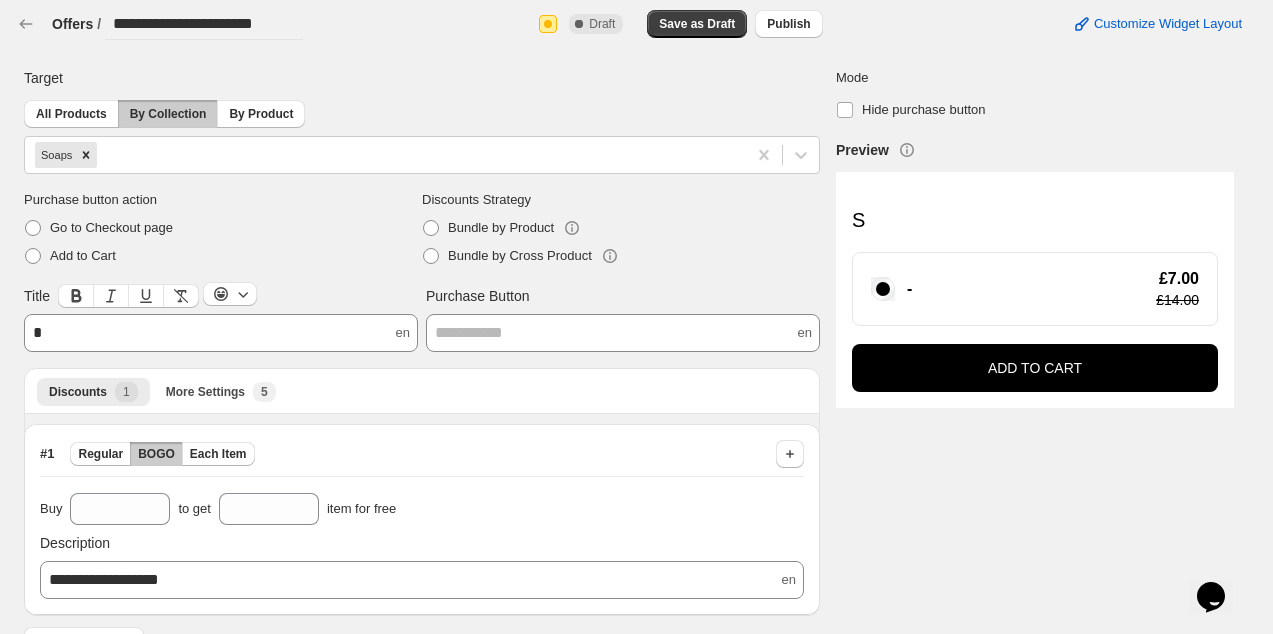 type 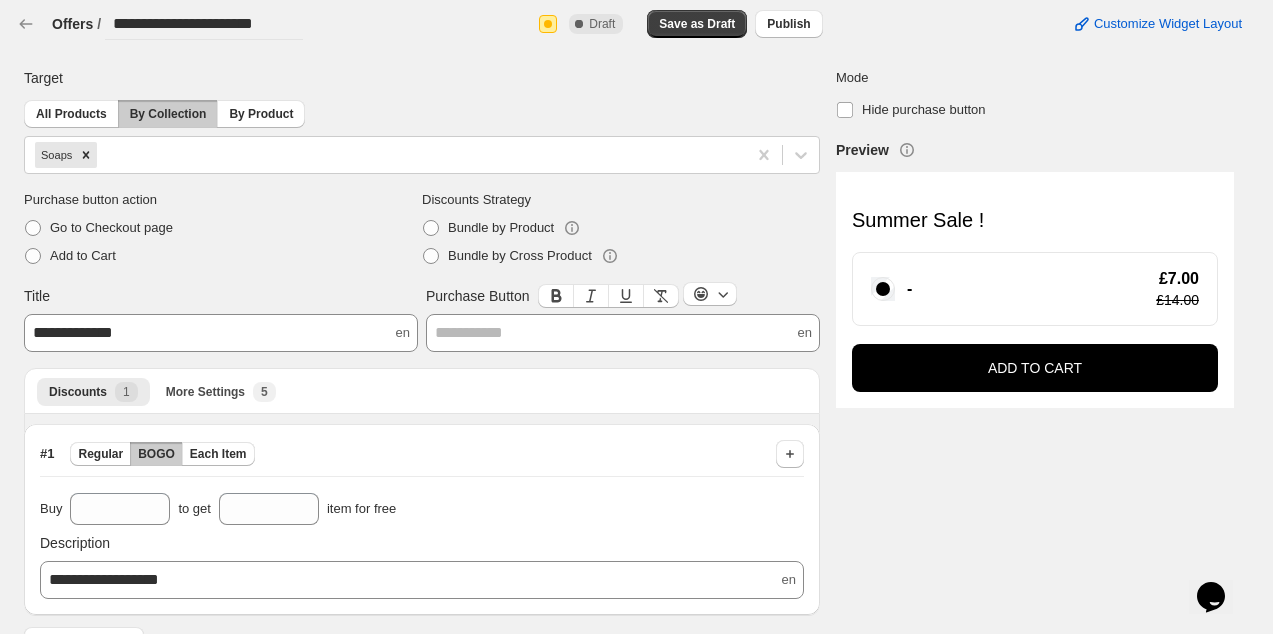 click on "**********" at bounding box center (623, 333) 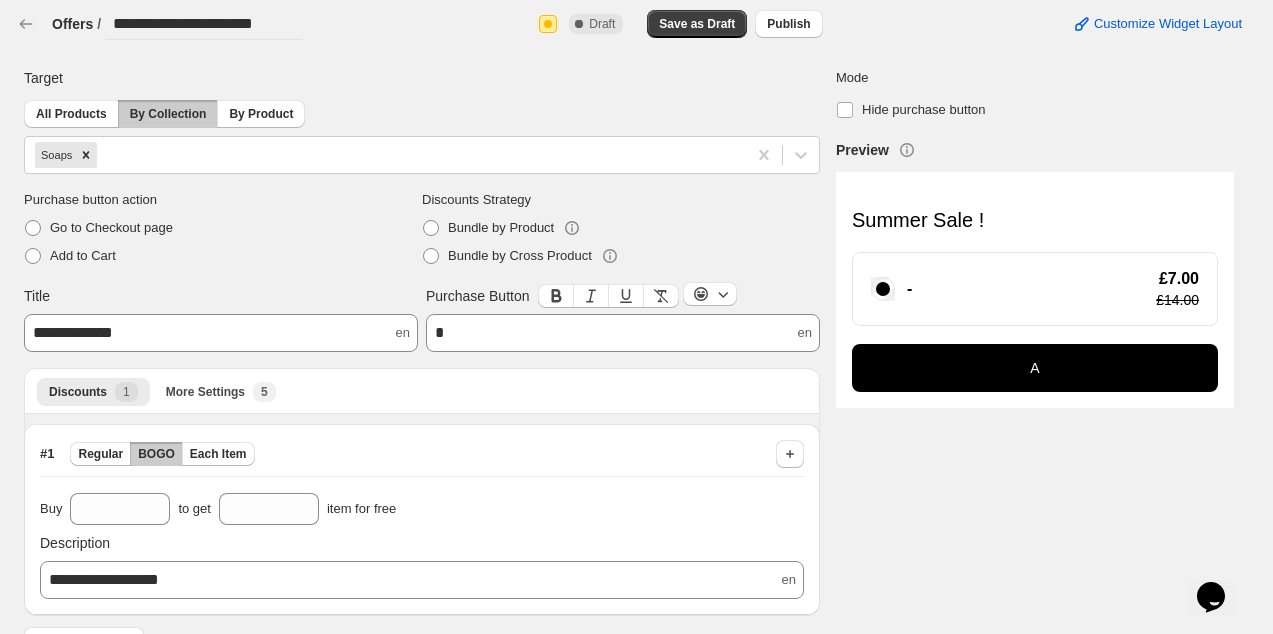 type 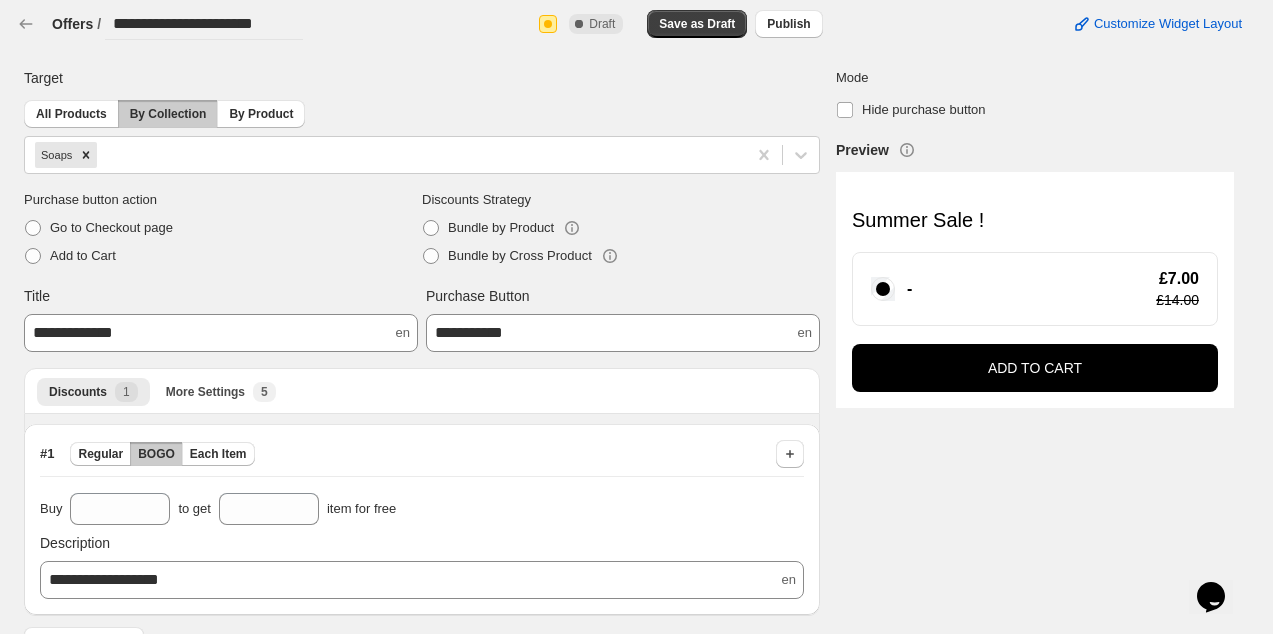 drag, startPoint x: 728, startPoint y: 26, endPoint x: 767, endPoint y: 34, distance: 39.812057 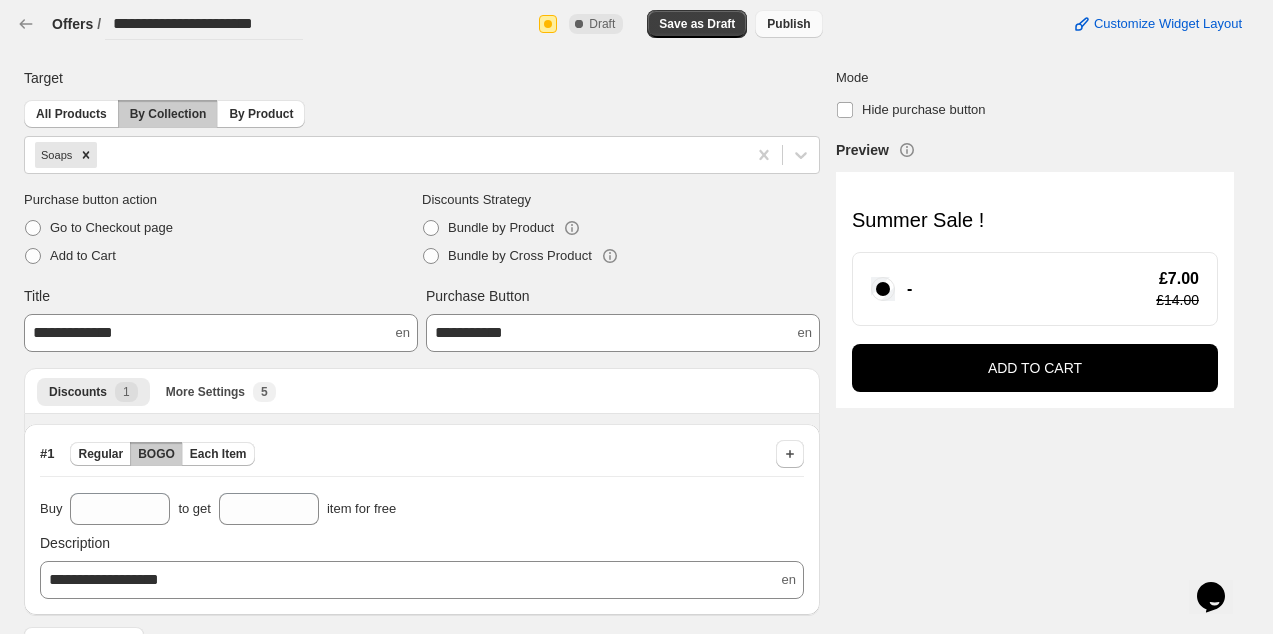 click on "Publish" at bounding box center [788, 24] 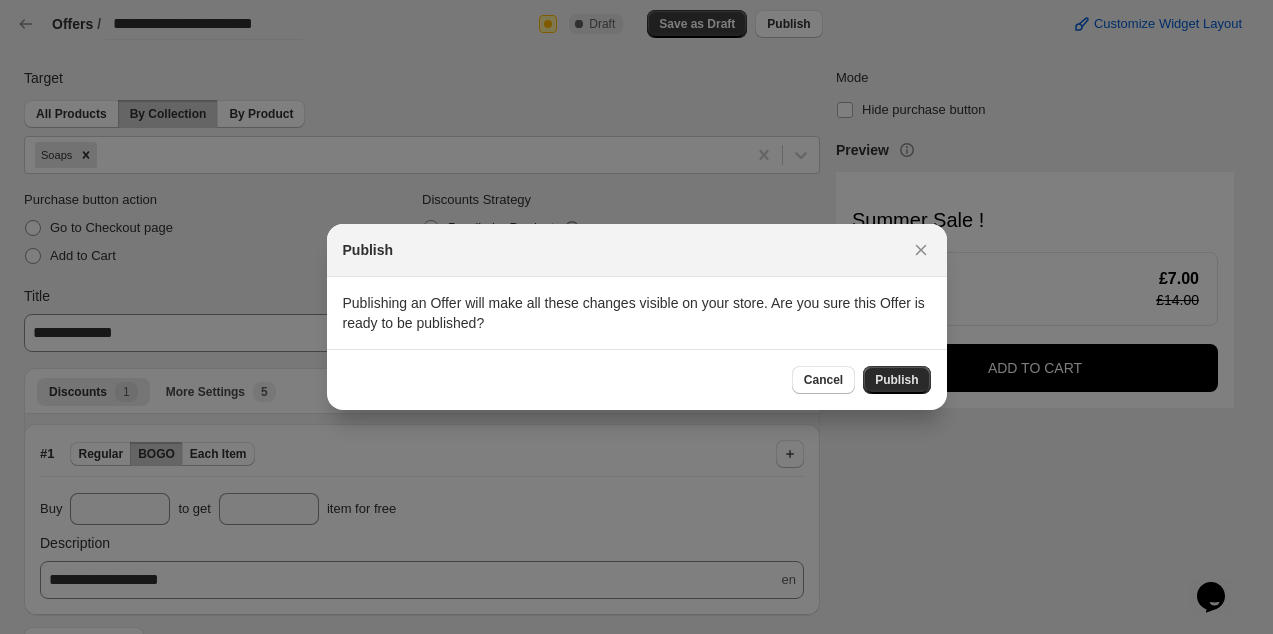 click on "Publish" at bounding box center (896, 380) 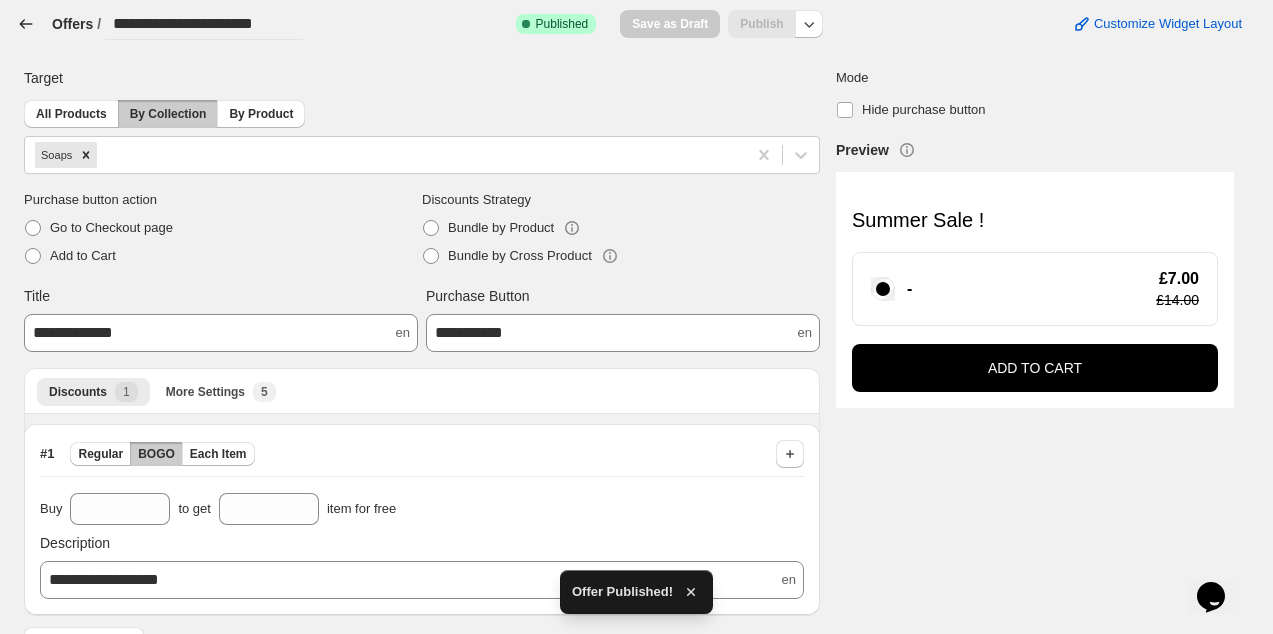 click 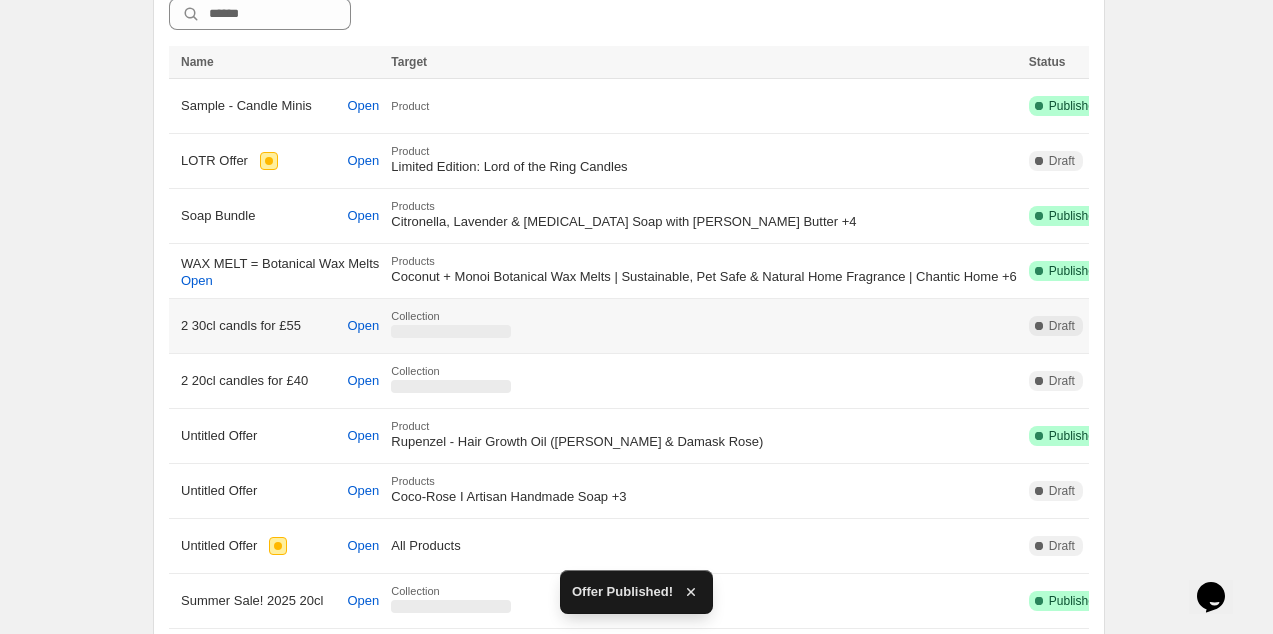 scroll, scrollTop: 500, scrollLeft: 0, axis: vertical 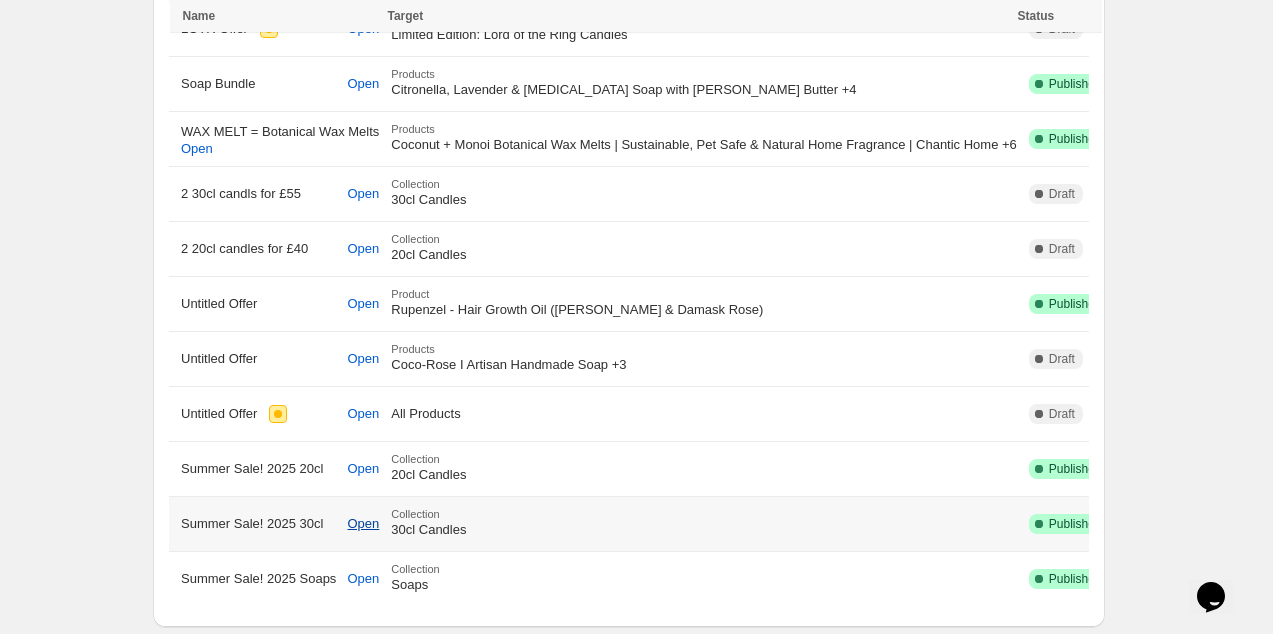 click on "Open" at bounding box center [364, 524] 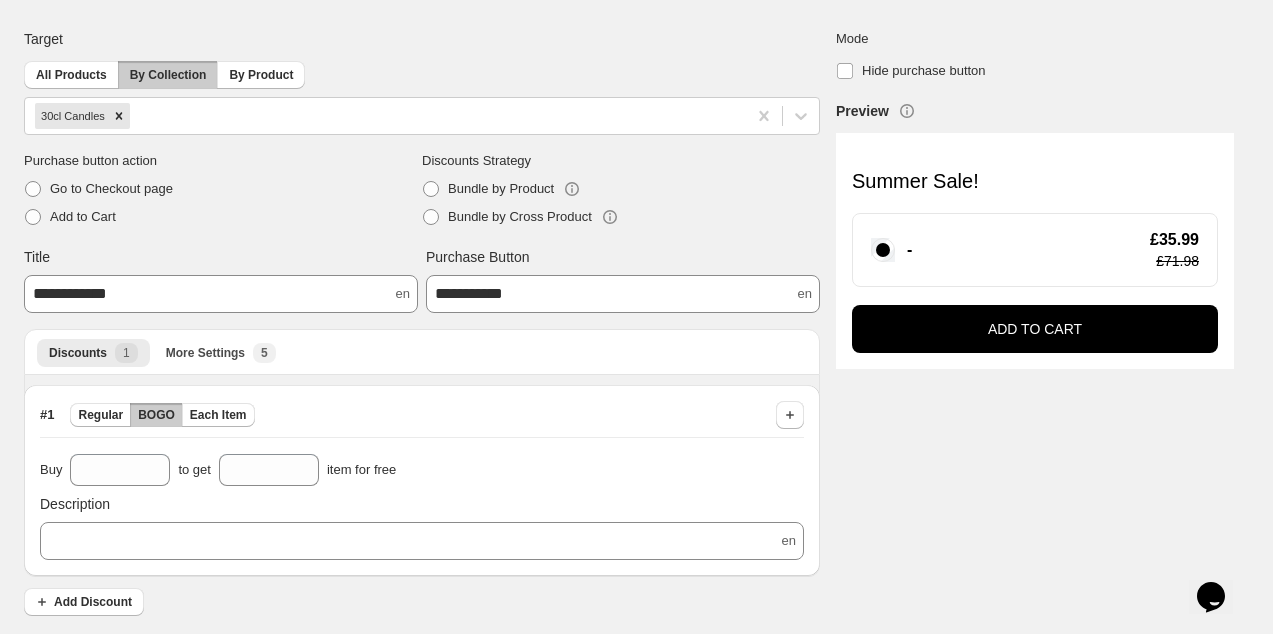scroll, scrollTop: 37, scrollLeft: 0, axis: vertical 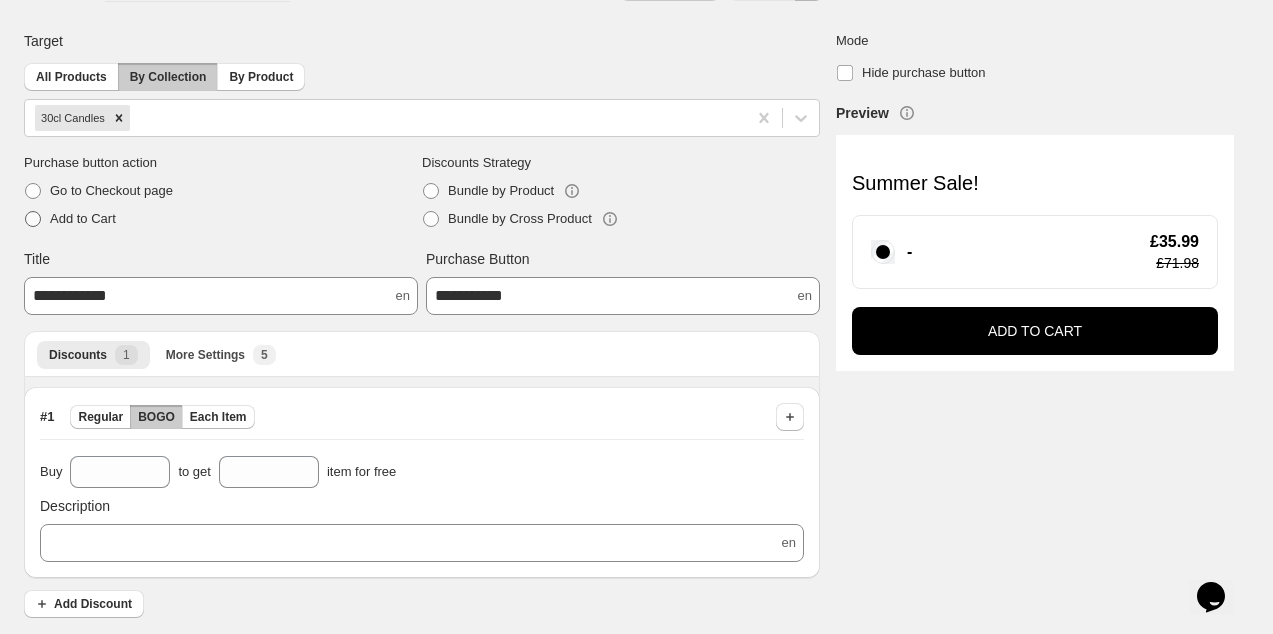 click on "Add to Cart" at bounding box center [223, 219] 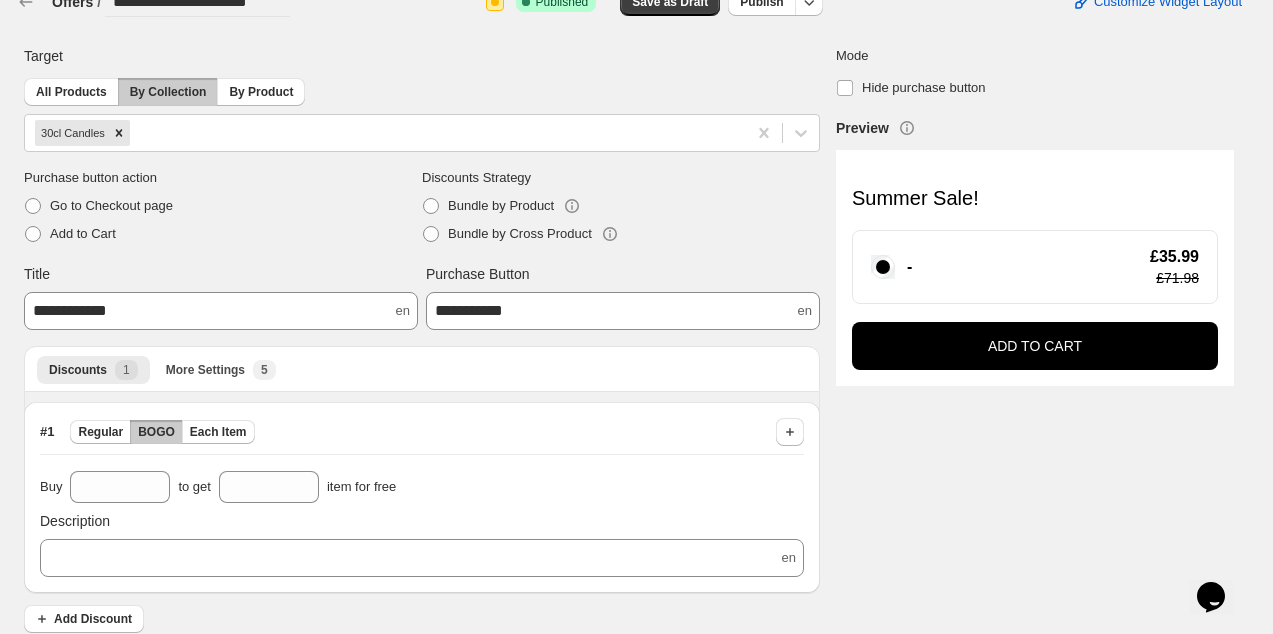 scroll, scrollTop: 0, scrollLeft: 0, axis: both 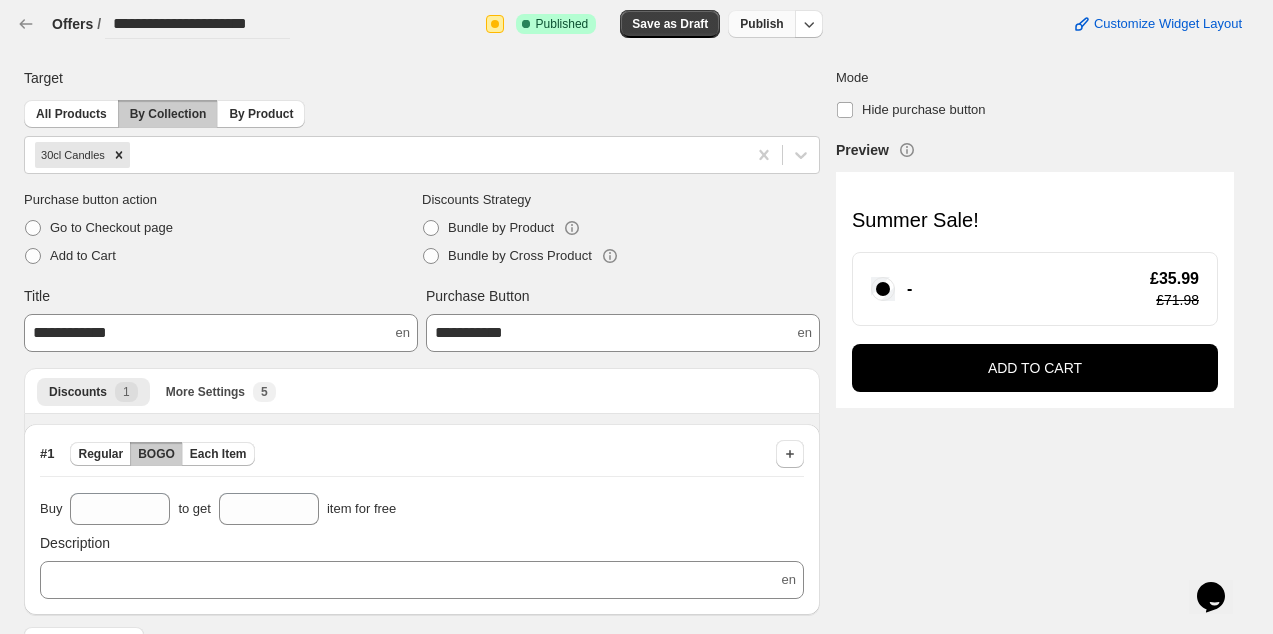 click on "Publish" at bounding box center [761, 24] 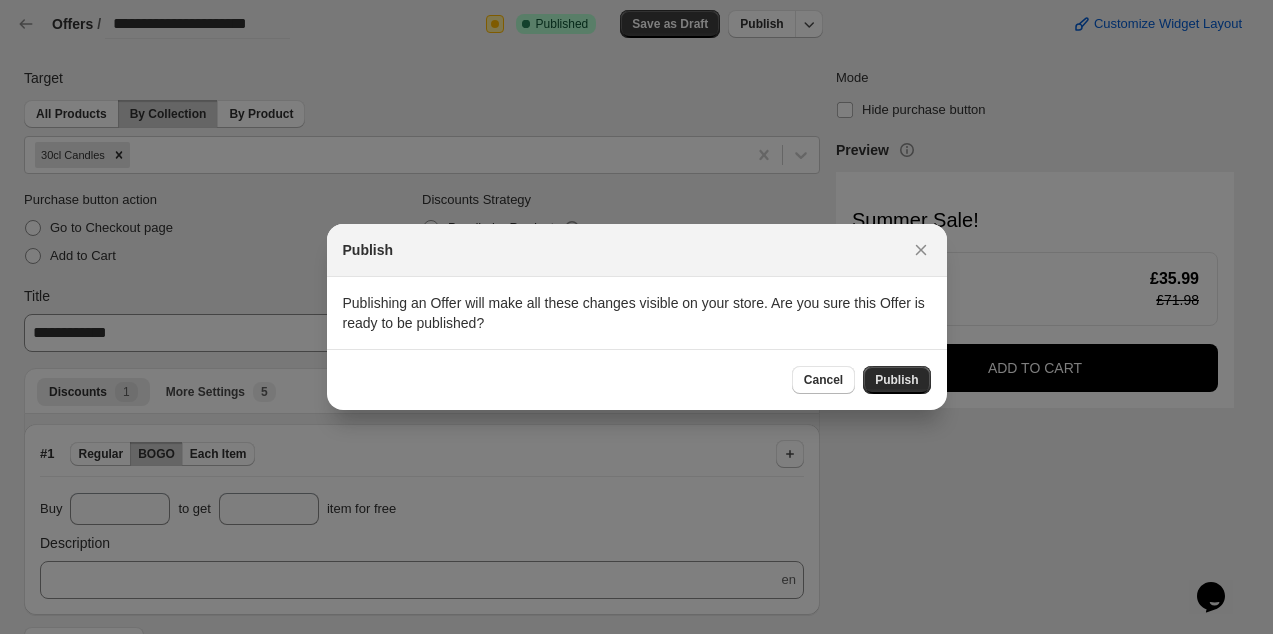 click on "Publish" at bounding box center (896, 380) 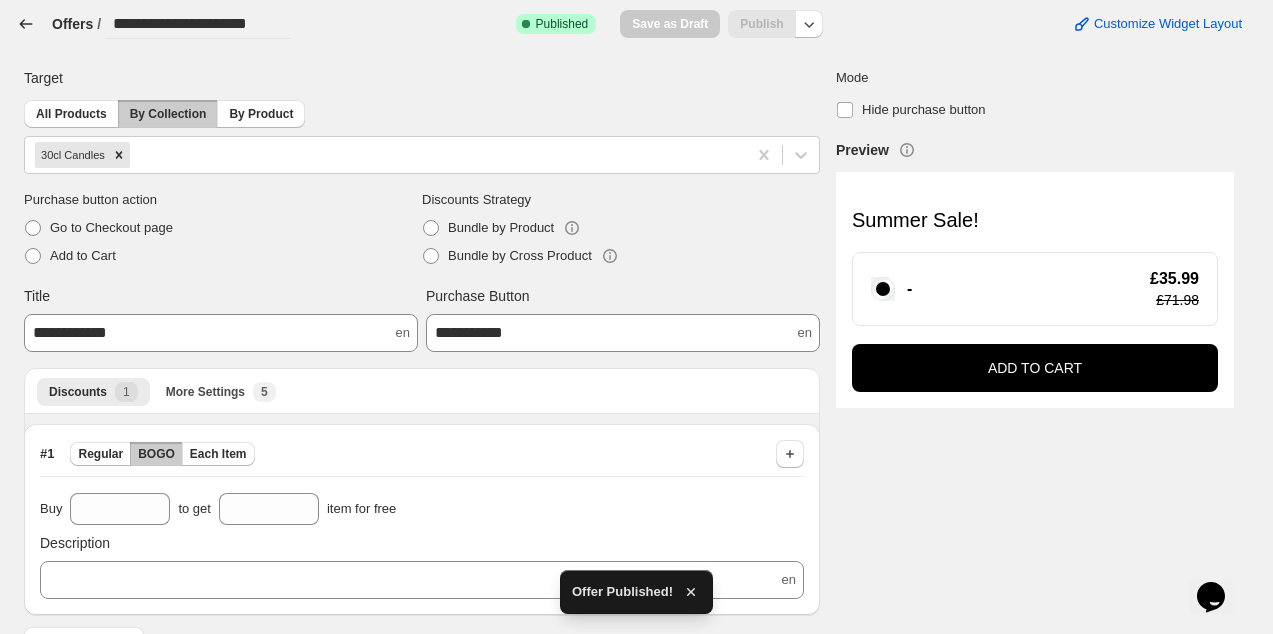 click 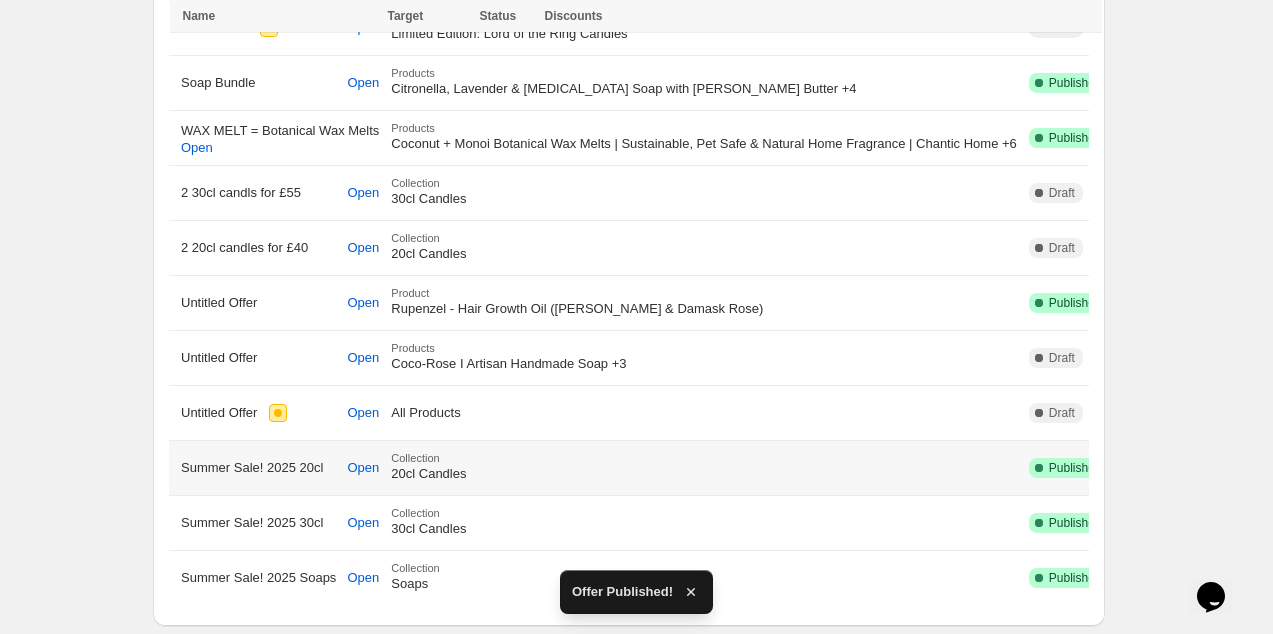 scroll, scrollTop: 504, scrollLeft: 0, axis: vertical 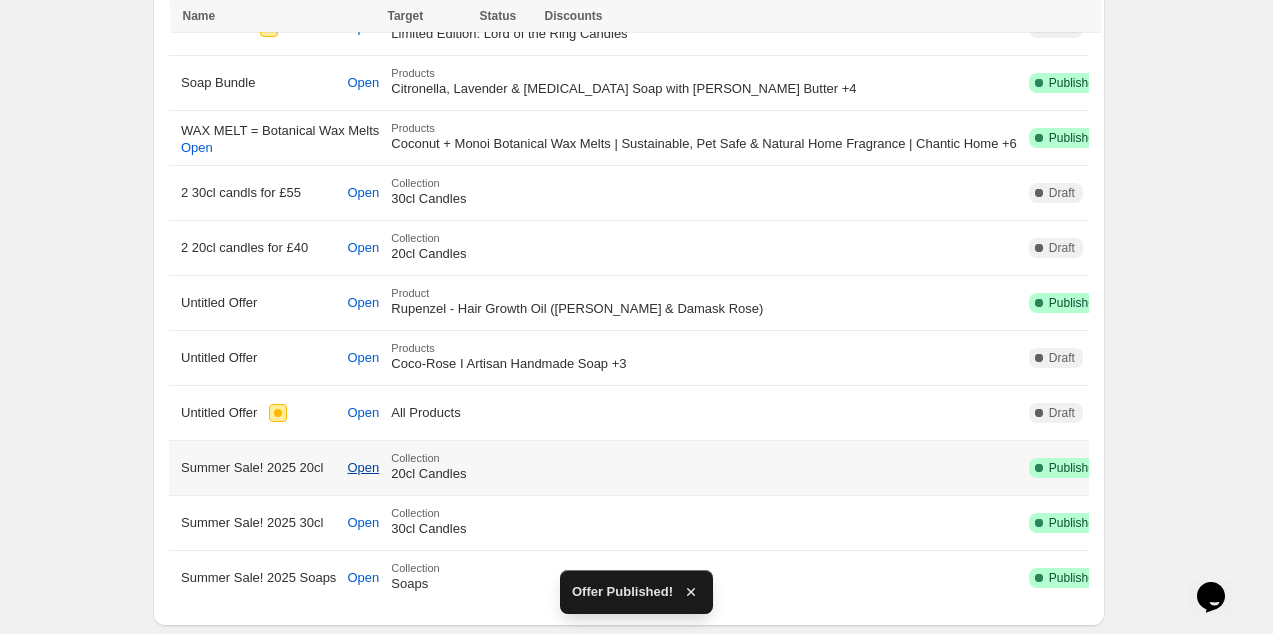 click on "Open" at bounding box center (364, 468) 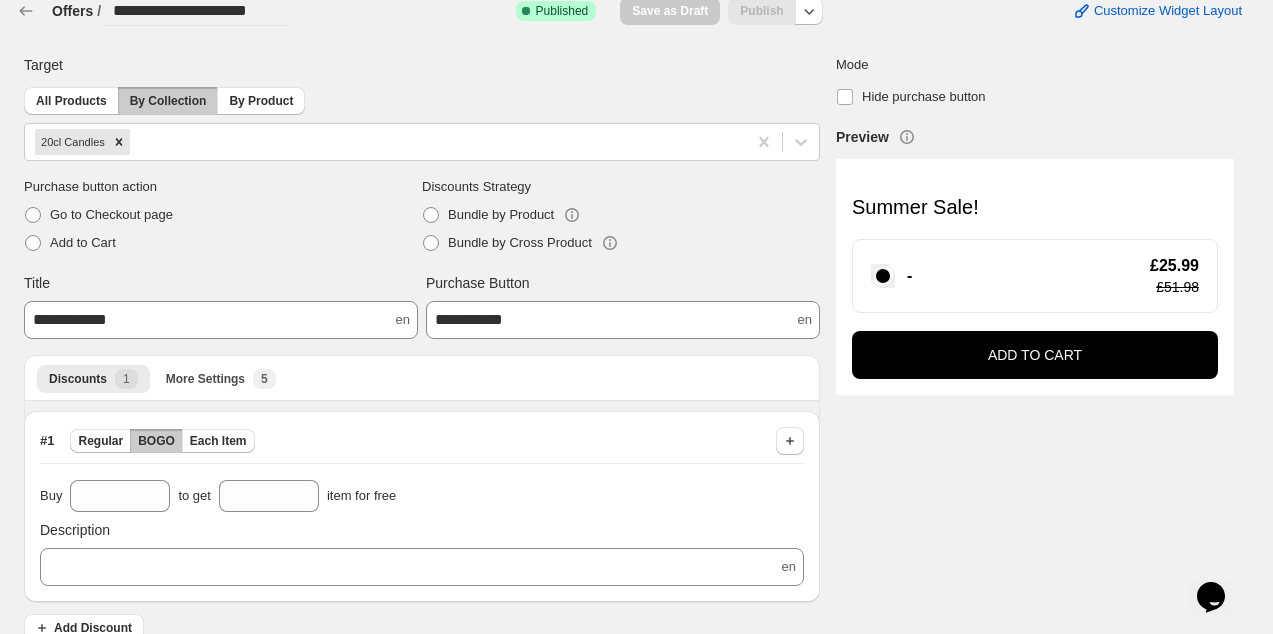 scroll, scrollTop: 0, scrollLeft: 0, axis: both 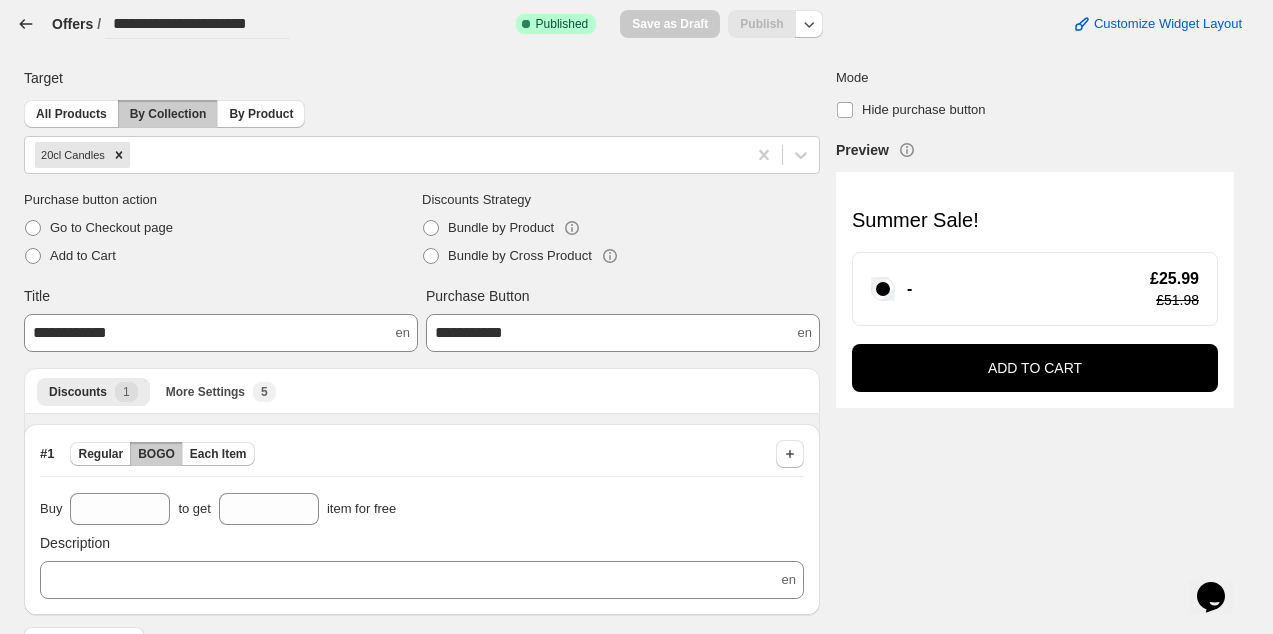 click 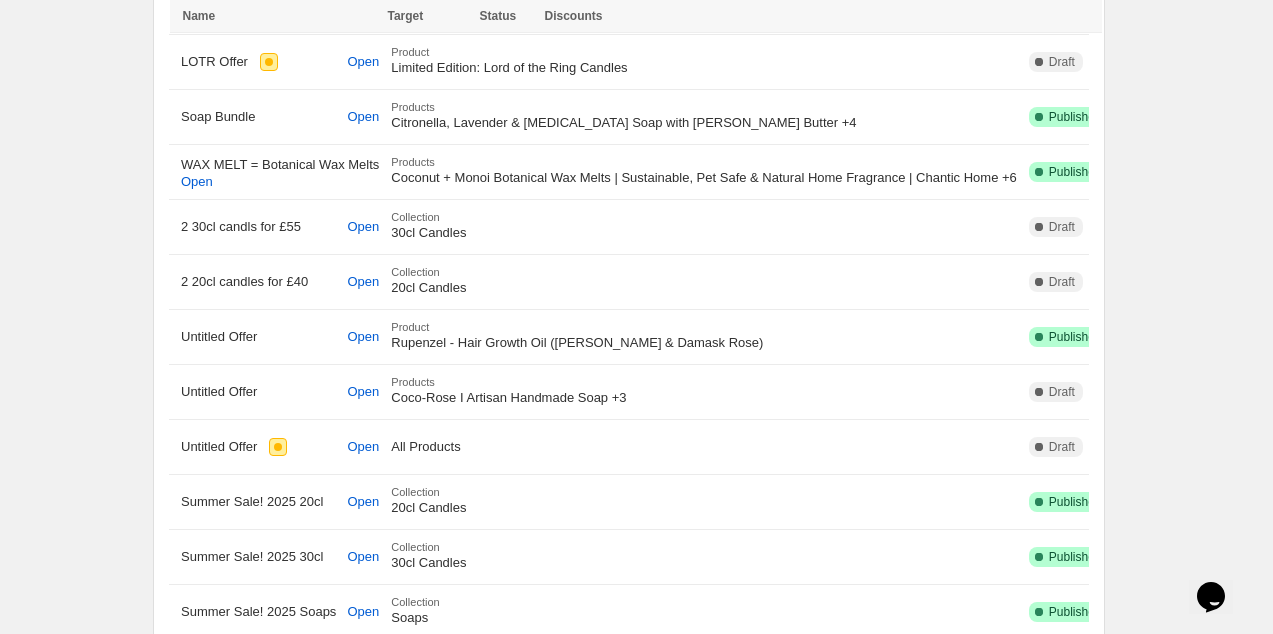 scroll, scrollTop: 504, scrollLeft: 0, axis: vertical 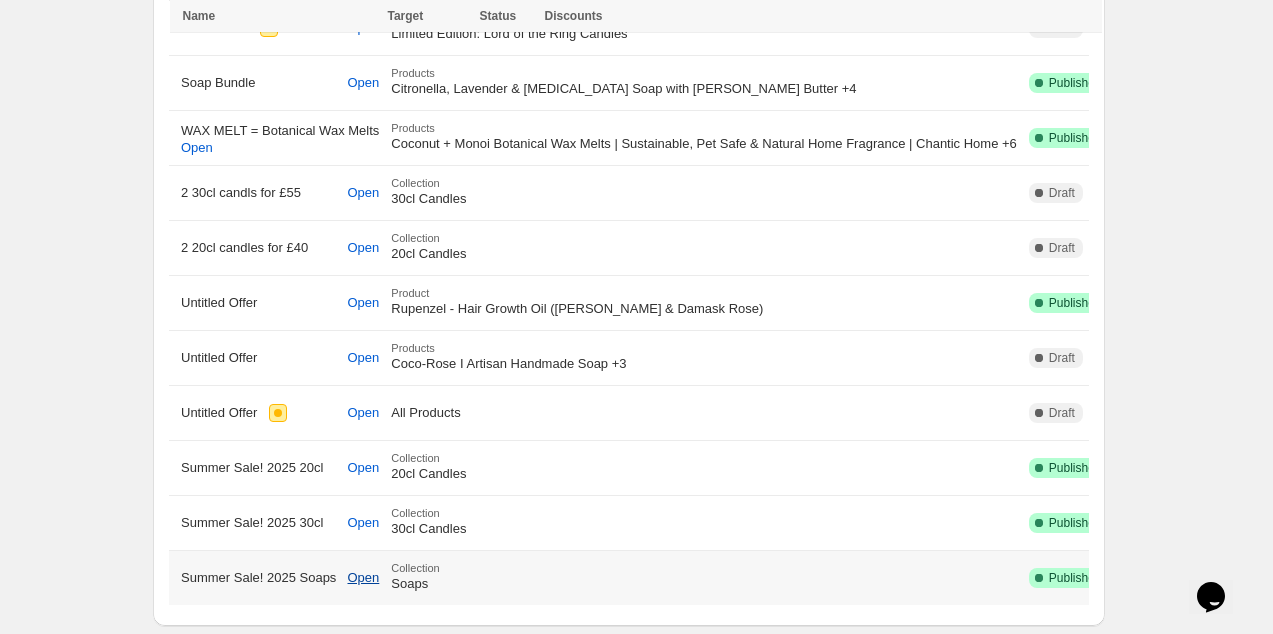 click on "Open" at bounding box center (364, 578) 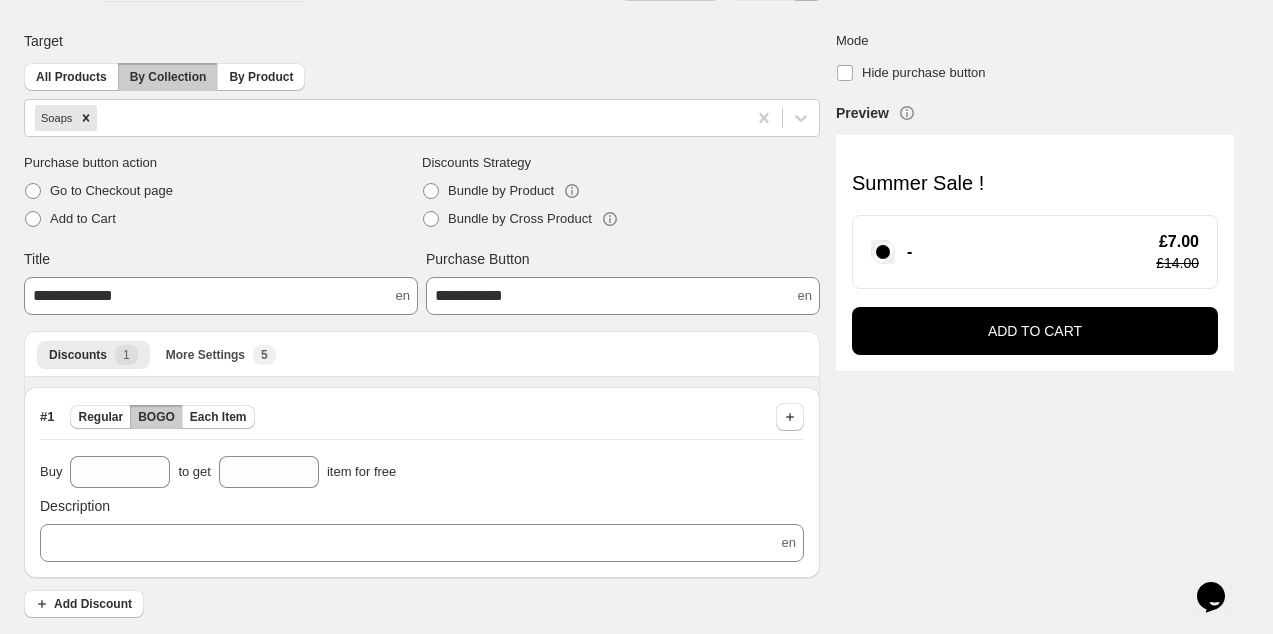 scroll, scrollTop: 0, scrollLeft: 0, axis: both 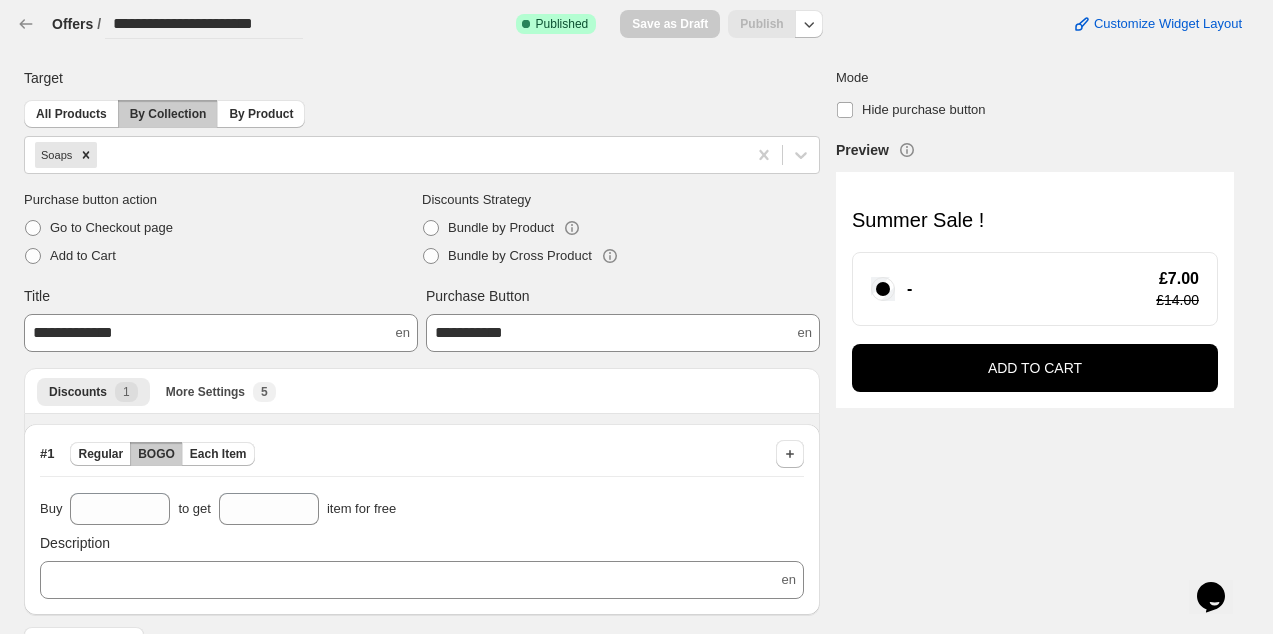click on "**********" at bounding box center [159, 24] 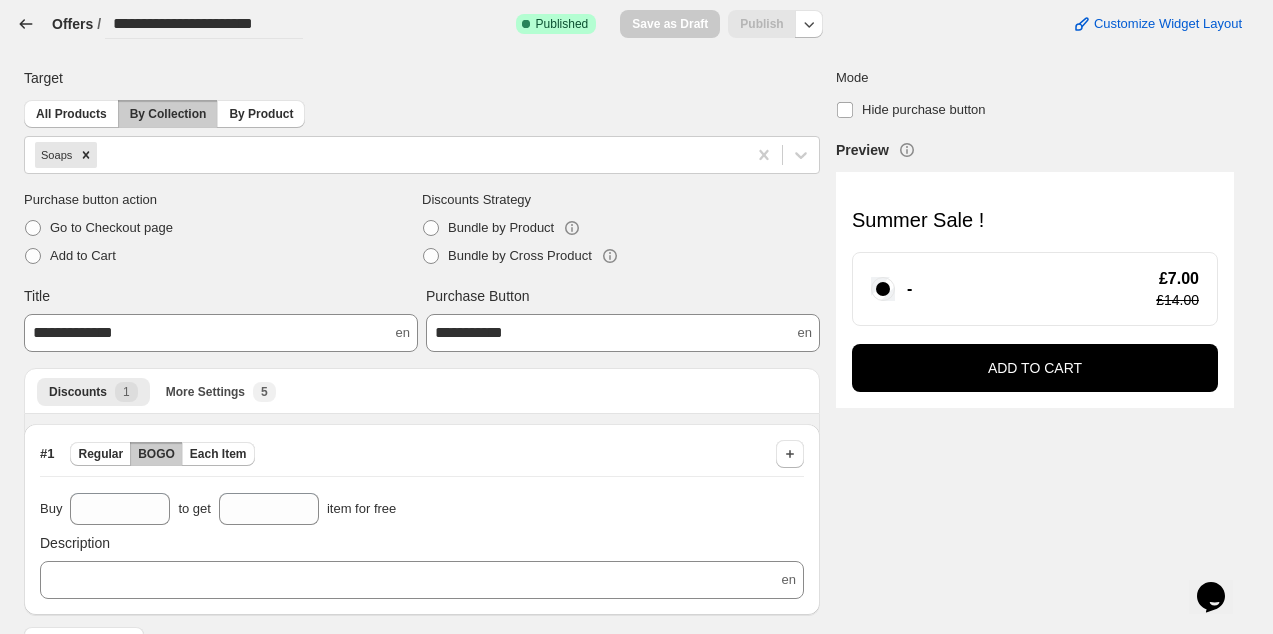 click 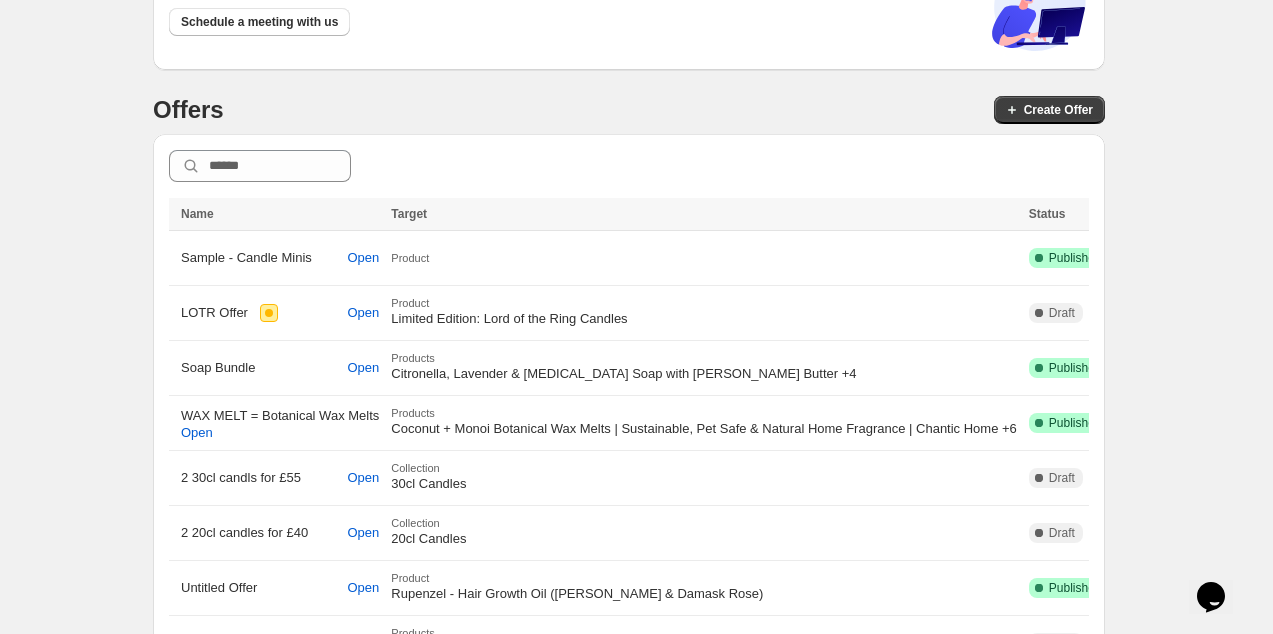 scroll, scrollTop: 38, scrollLeft: 0, axis: vertical 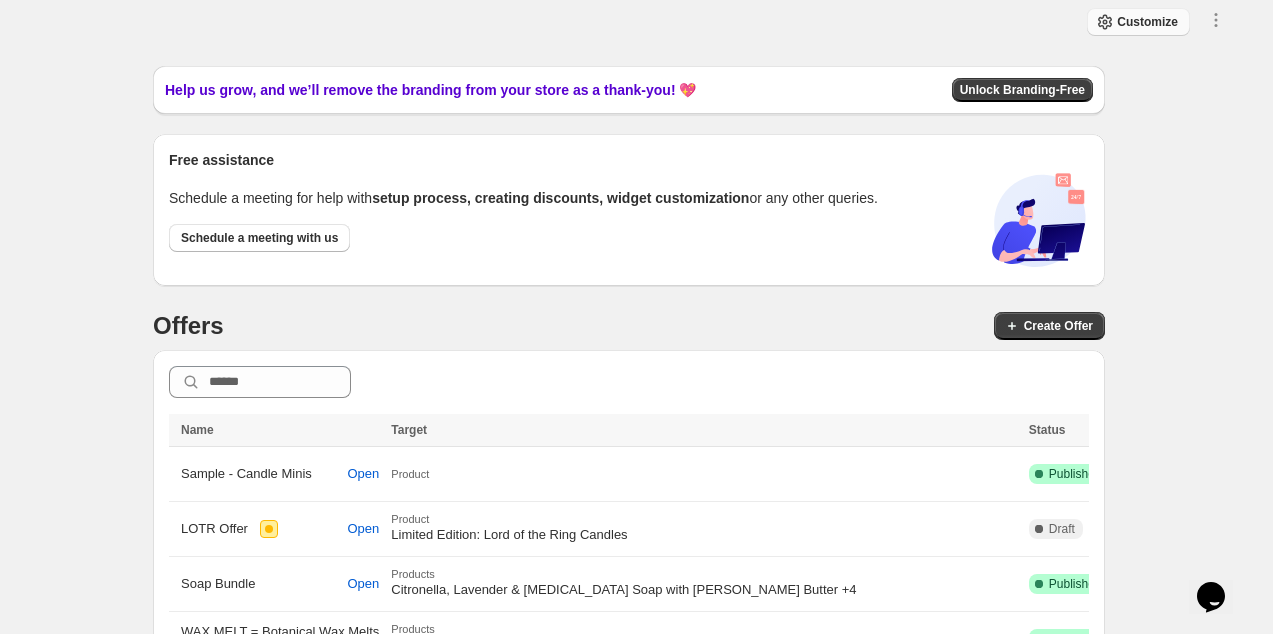click on "Customize" at bounding box center (1147, 22) 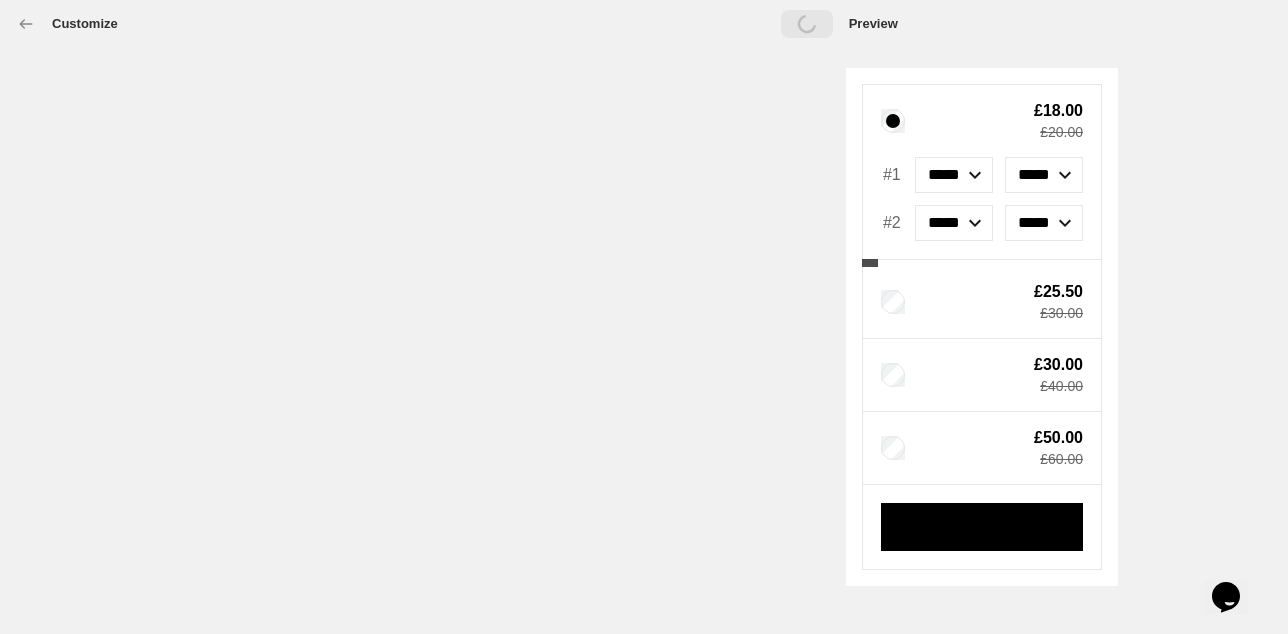select on "**********" 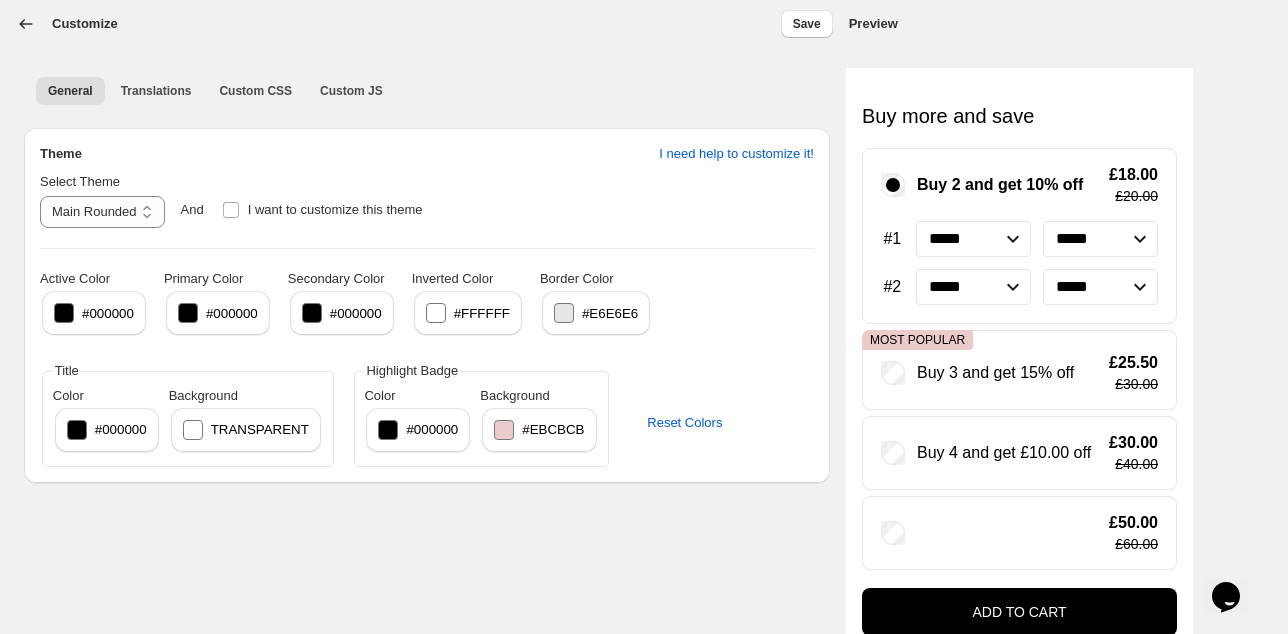 click 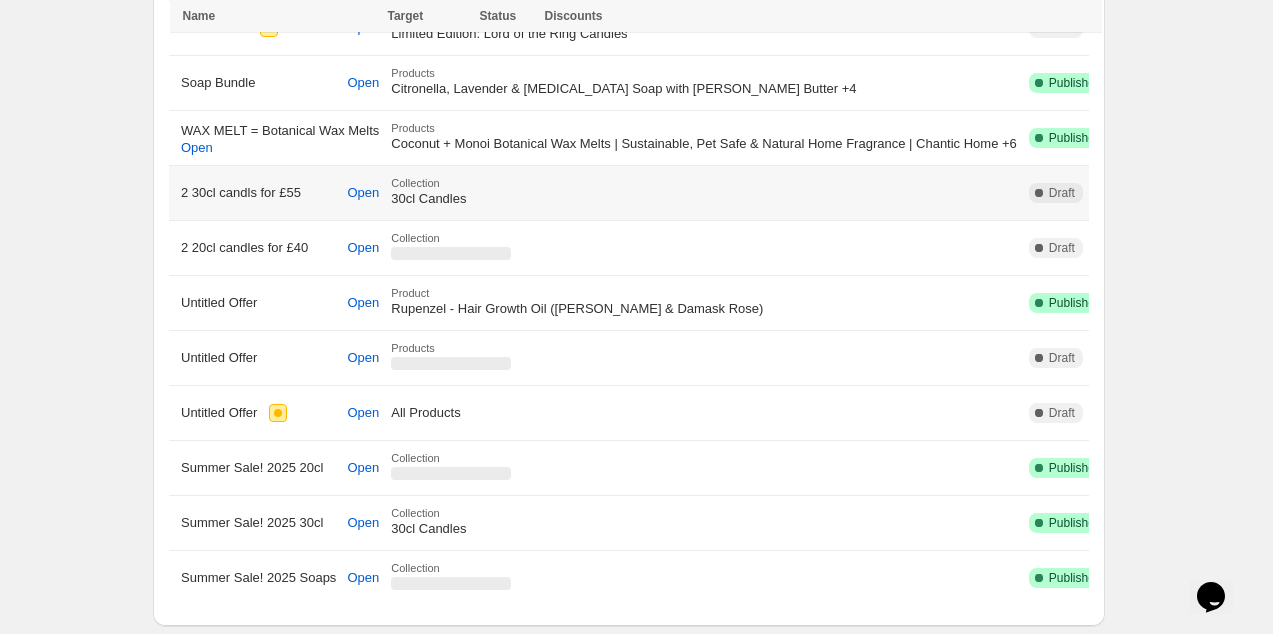 scroll, scrollTop: 504, scrollLeft: 0, axis: vertical 